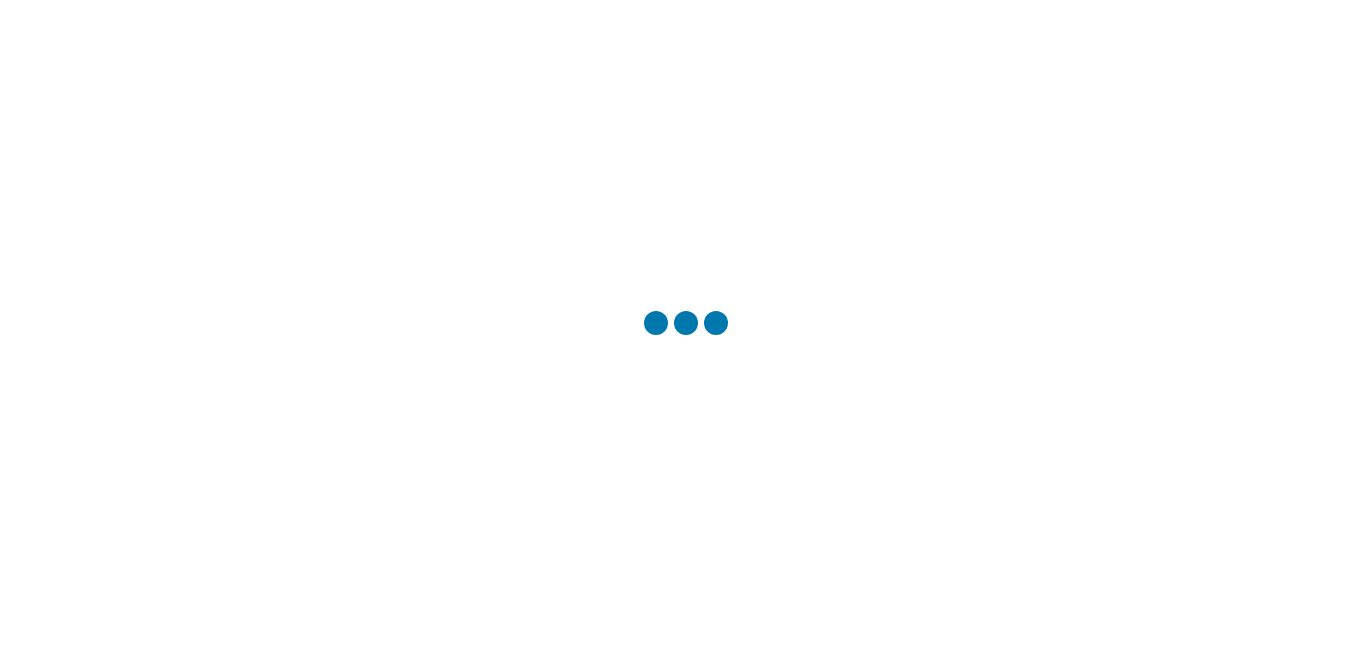 scroll, scrollTop: 0, scrollLeft: 0, axis: both 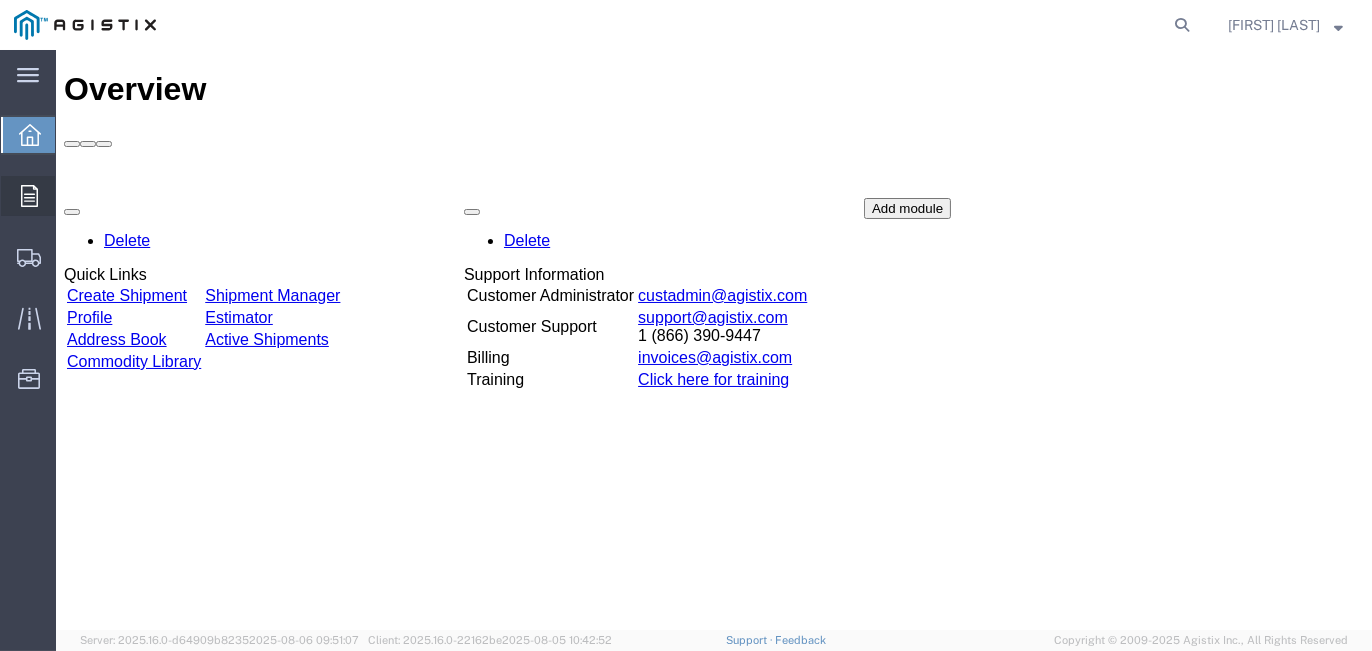 click 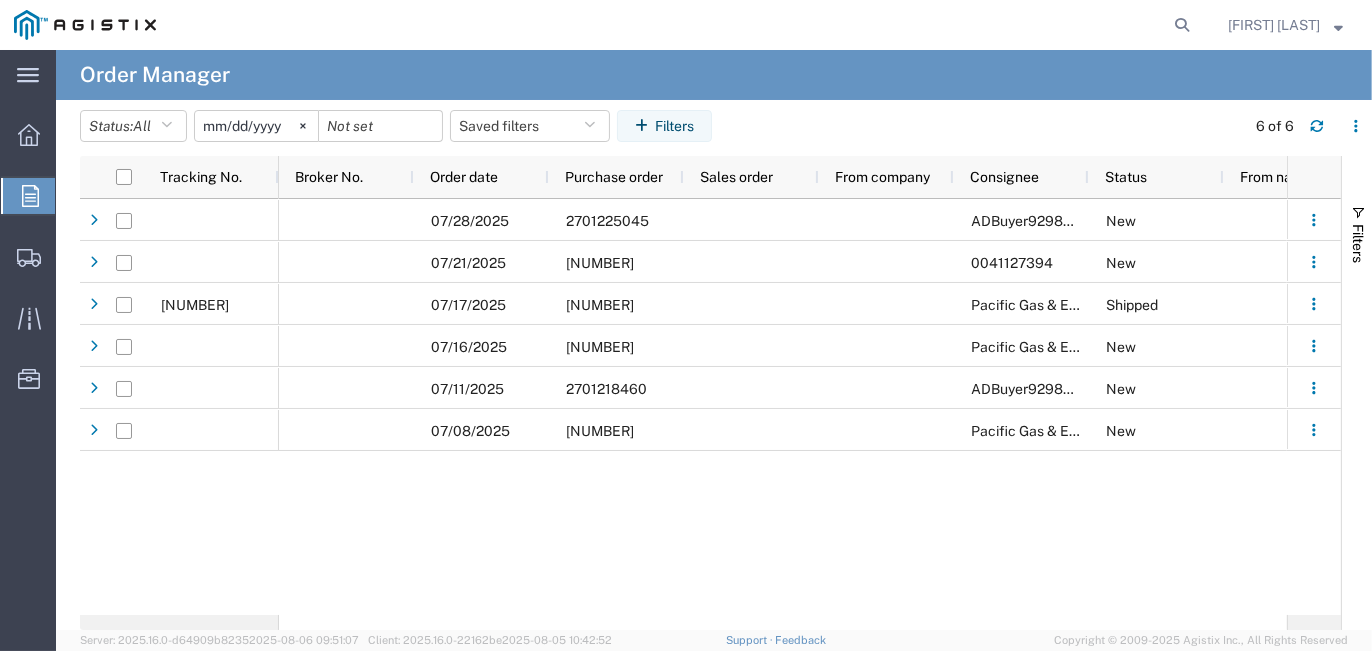 click on "[DATE]" 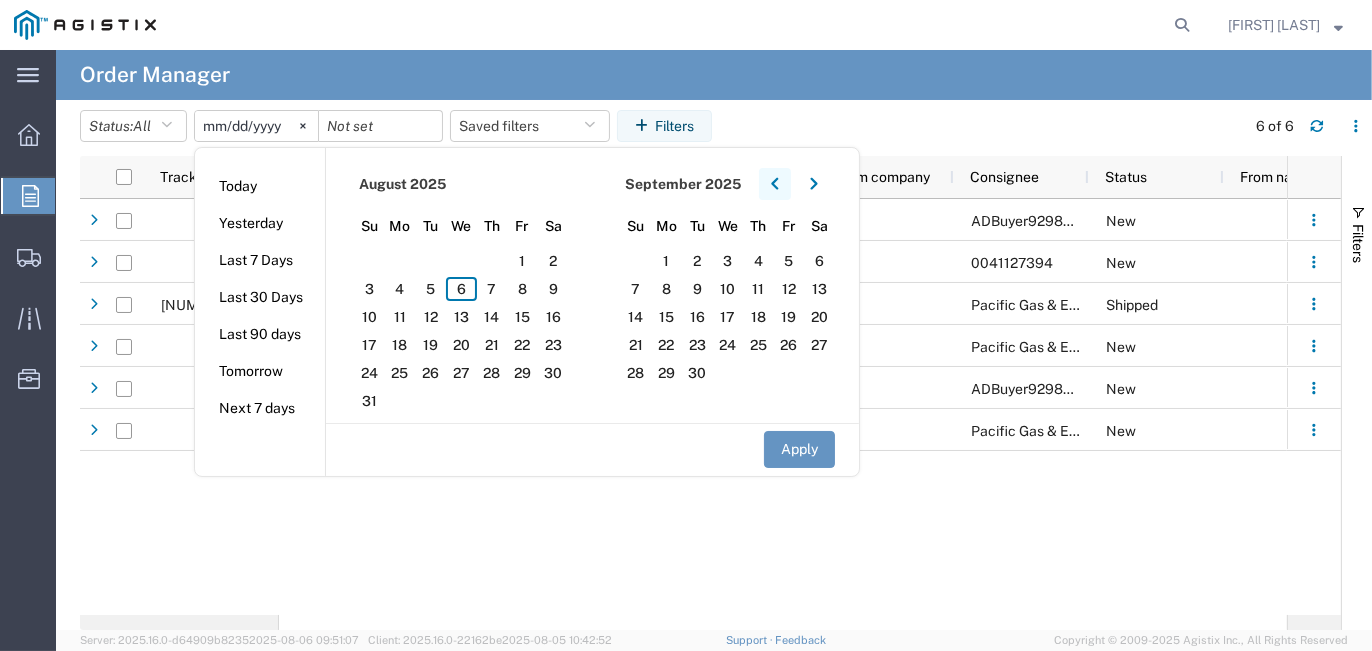 click 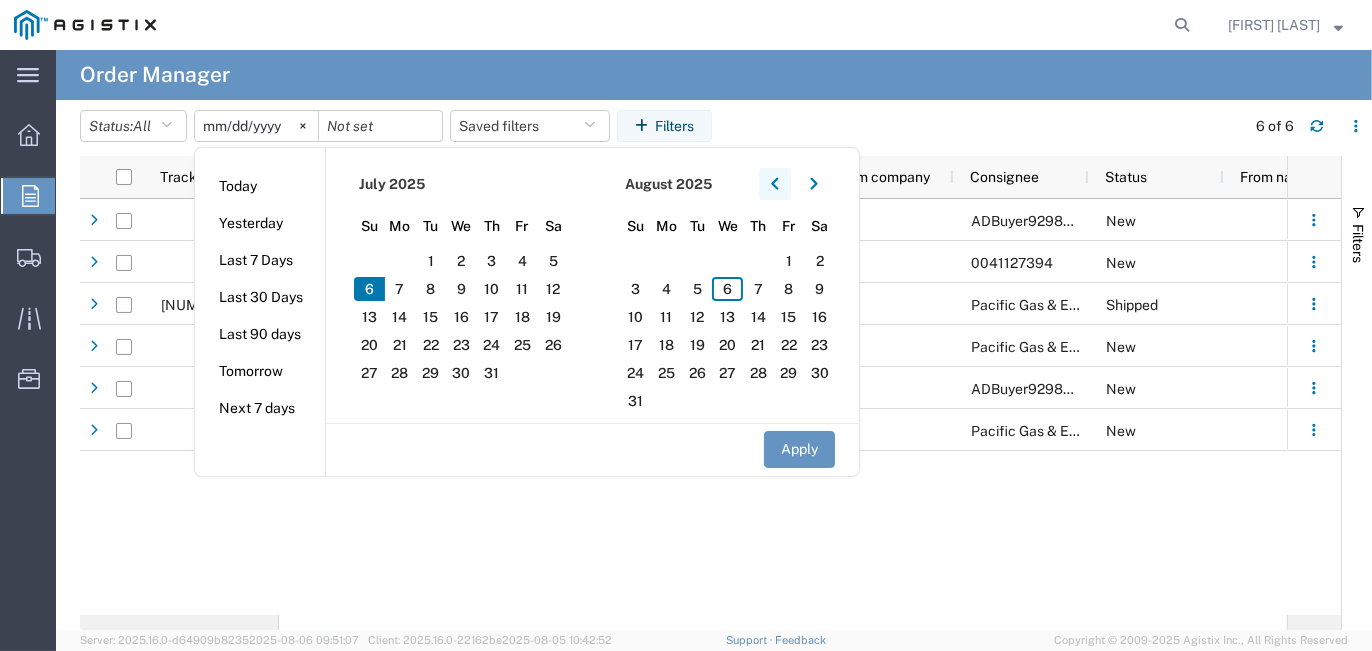 click 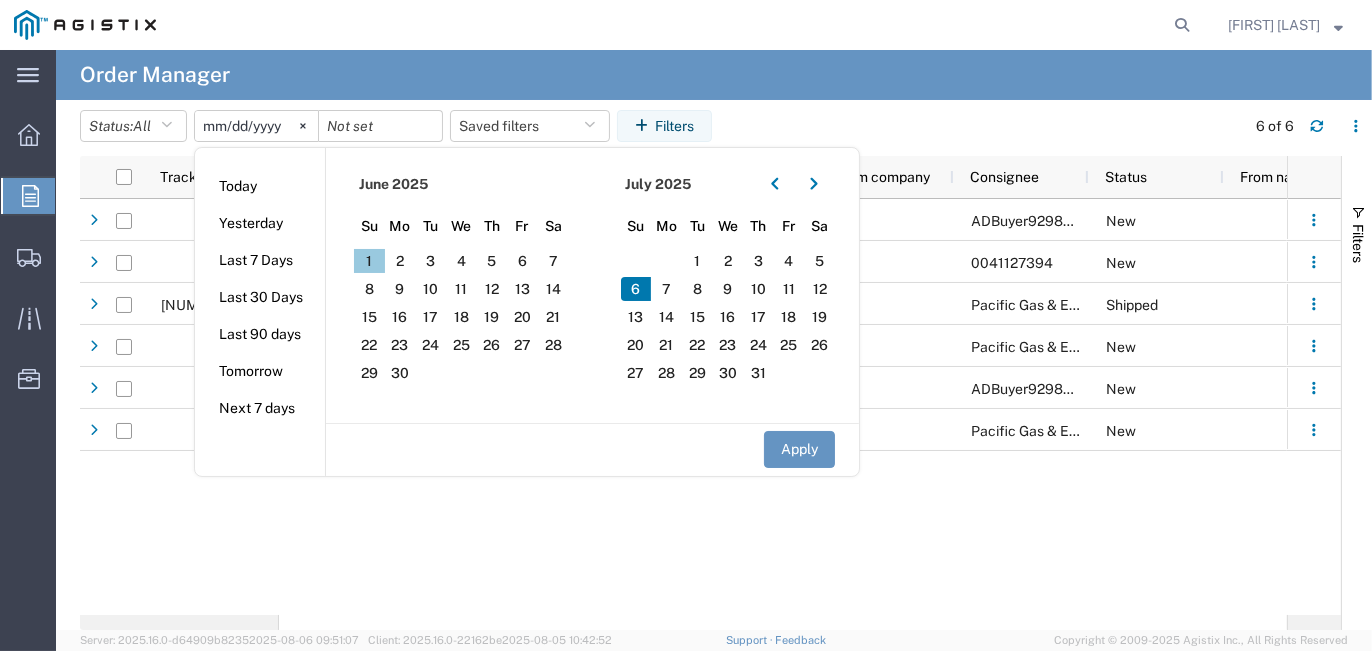 click on "1" 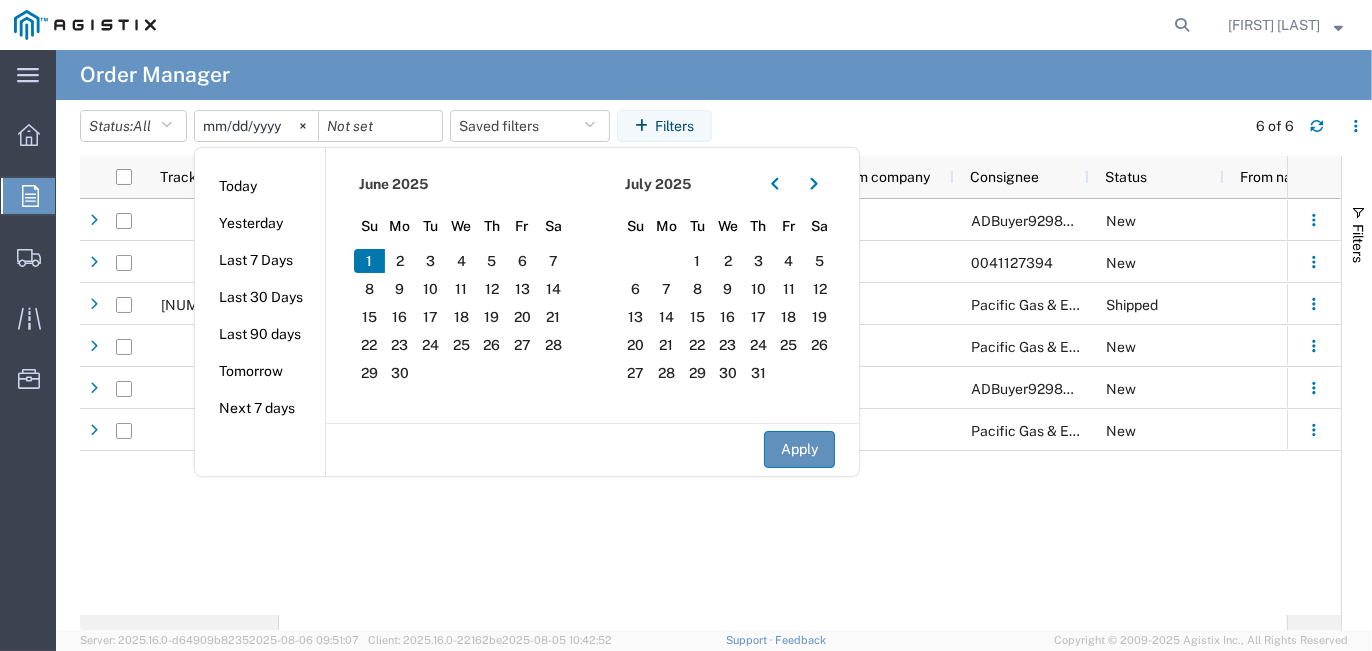 click on "Apply" 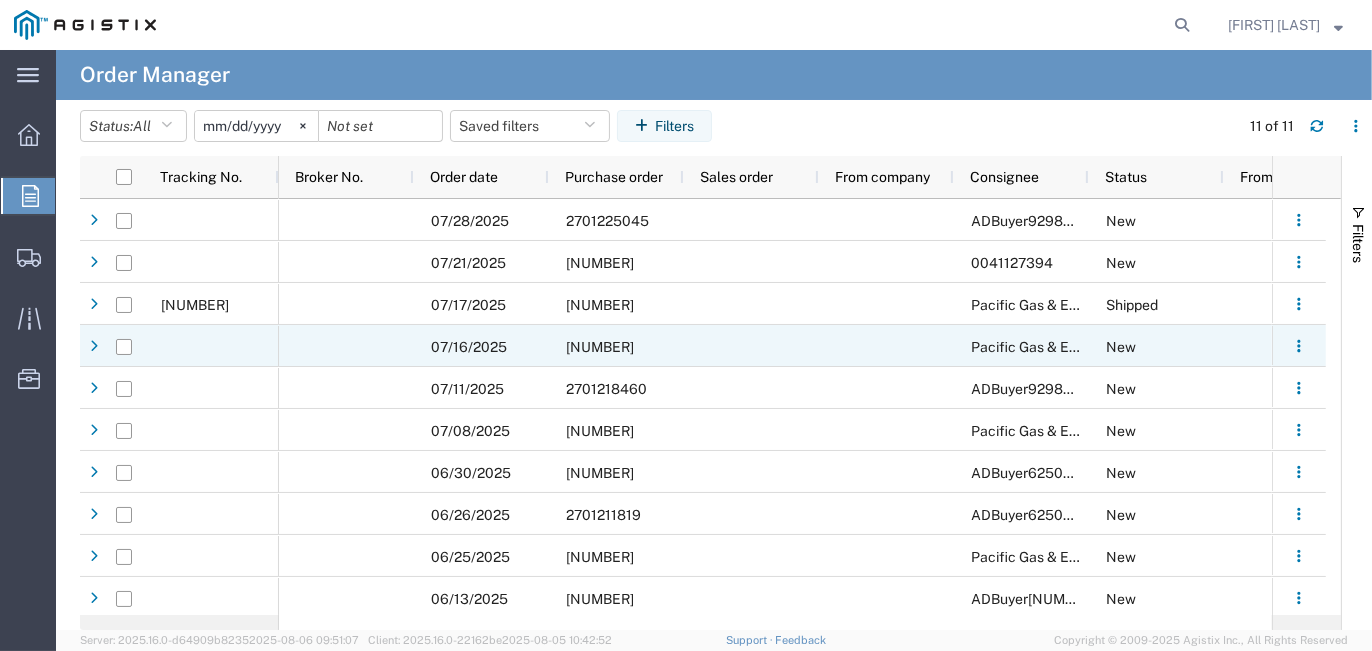 scroll, scrollTop: 32, scrollLeft: 0, axis: vertical 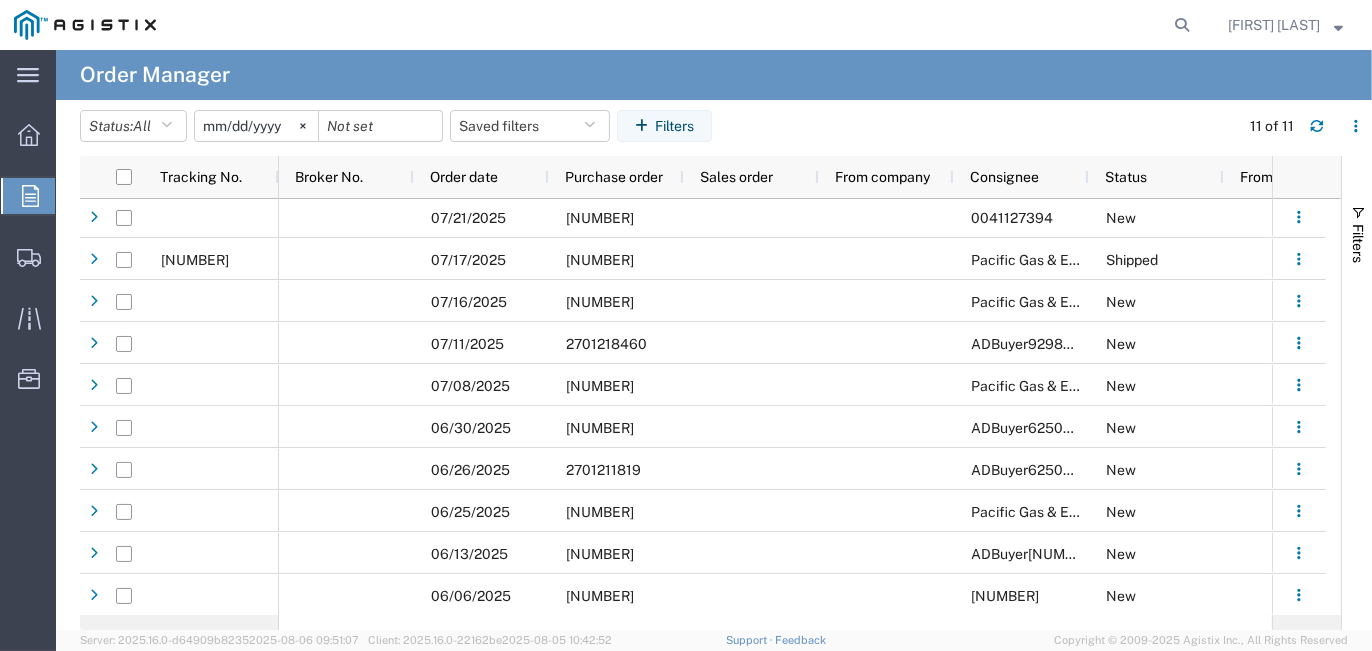 click on "[DATE]" 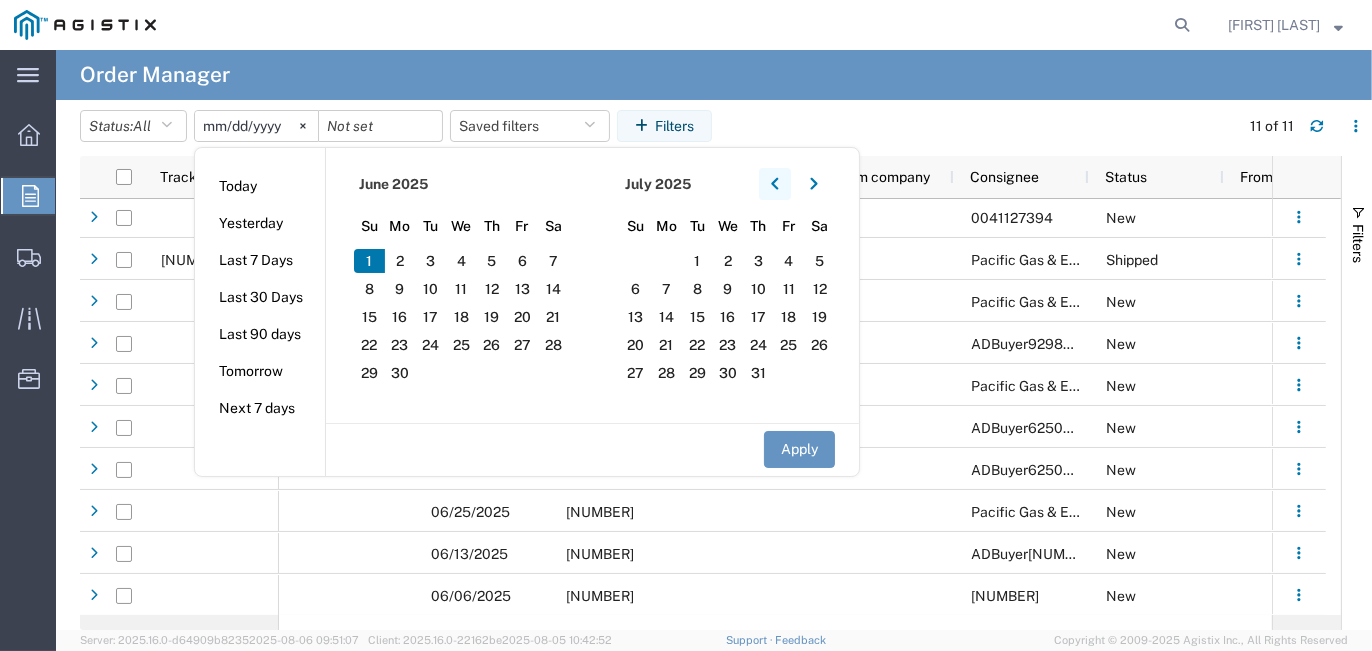 click 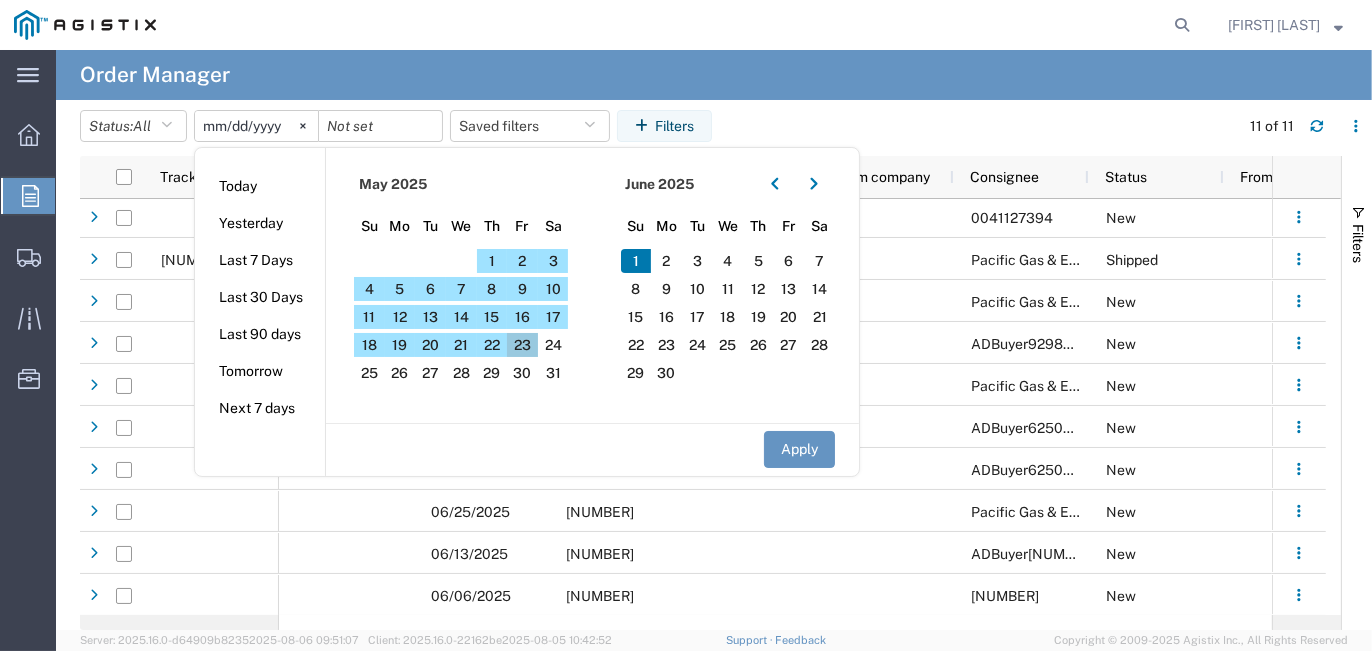 click on "23" 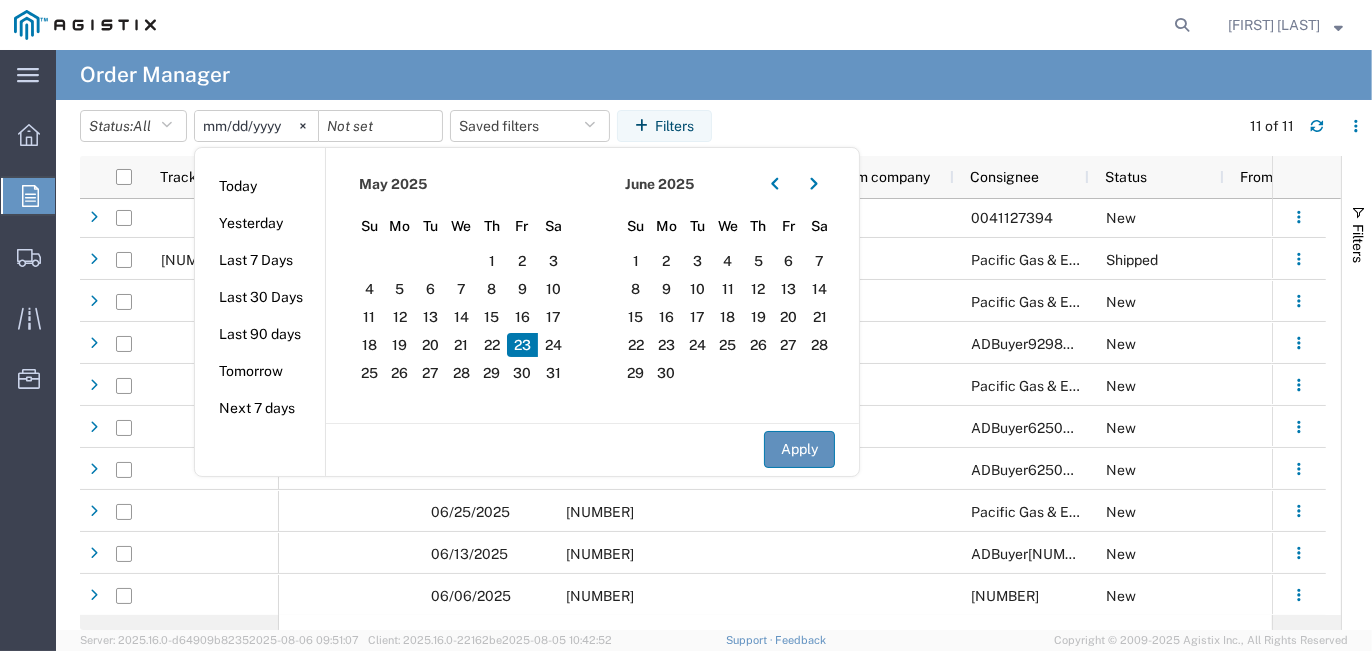 click on "Apply" 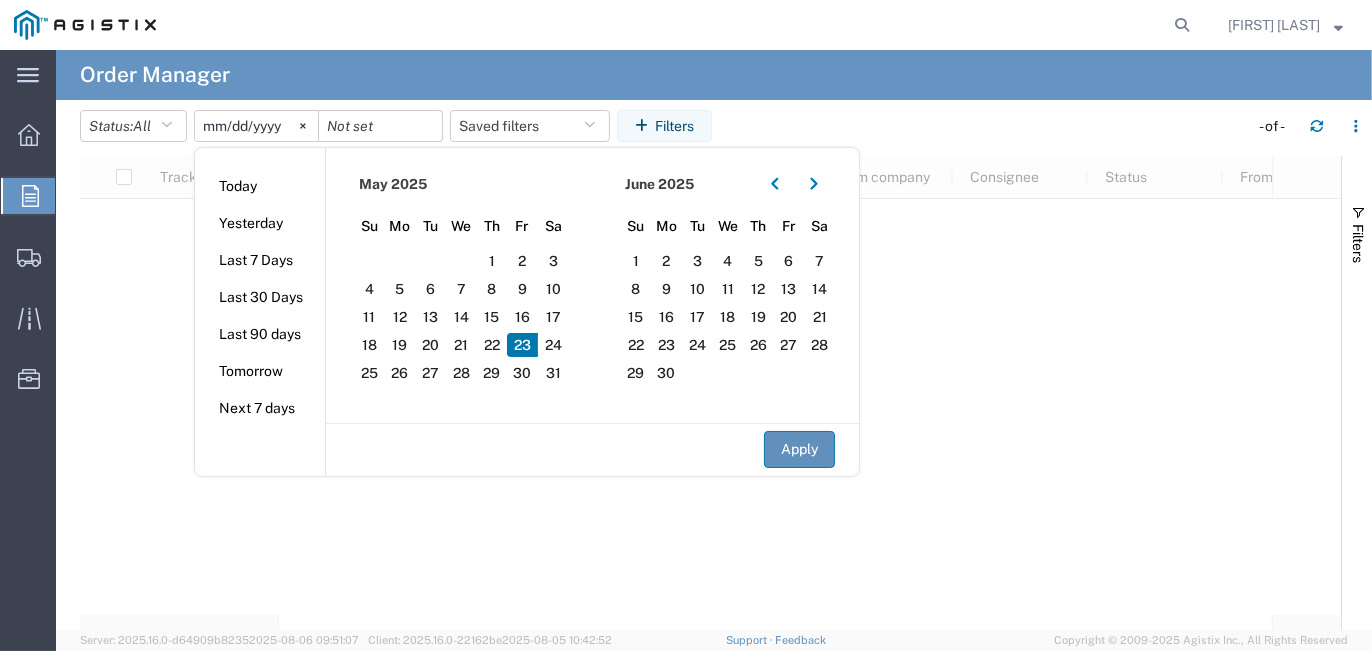 scroll, scrollTop: 0, scrollLeft: 0, axis: both 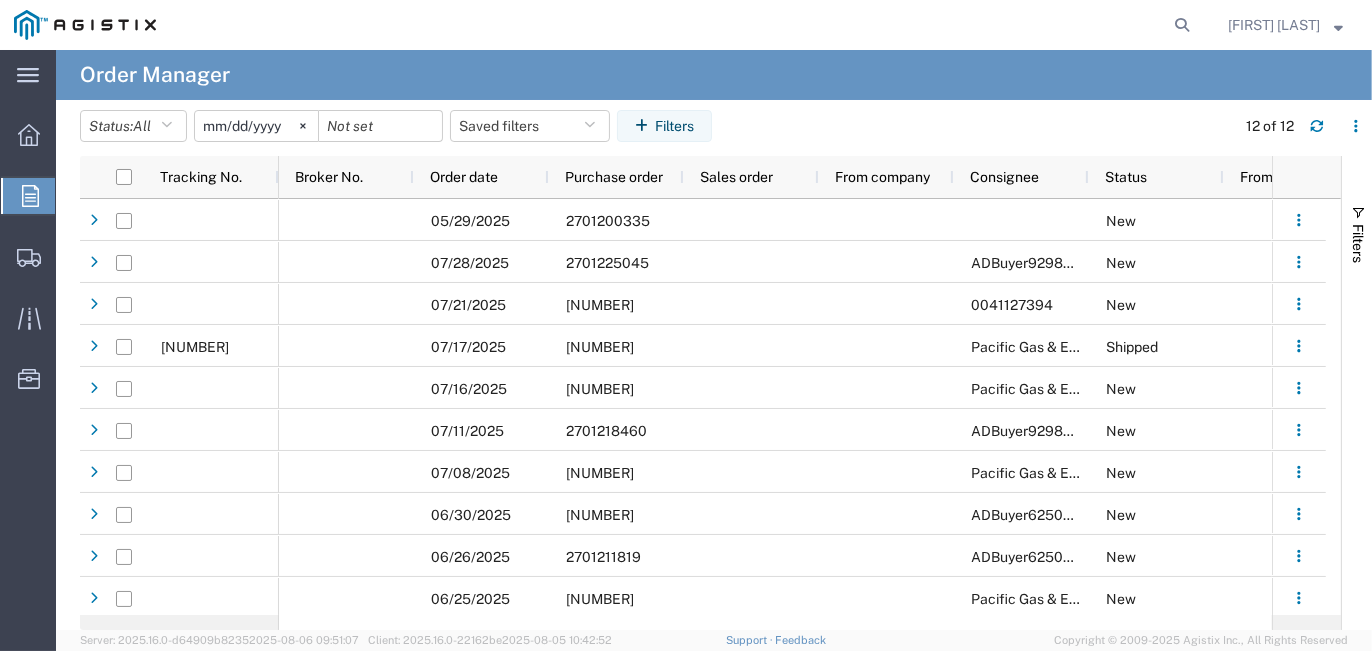 click on "[YEAR]-[MONTH]-[DAY]" 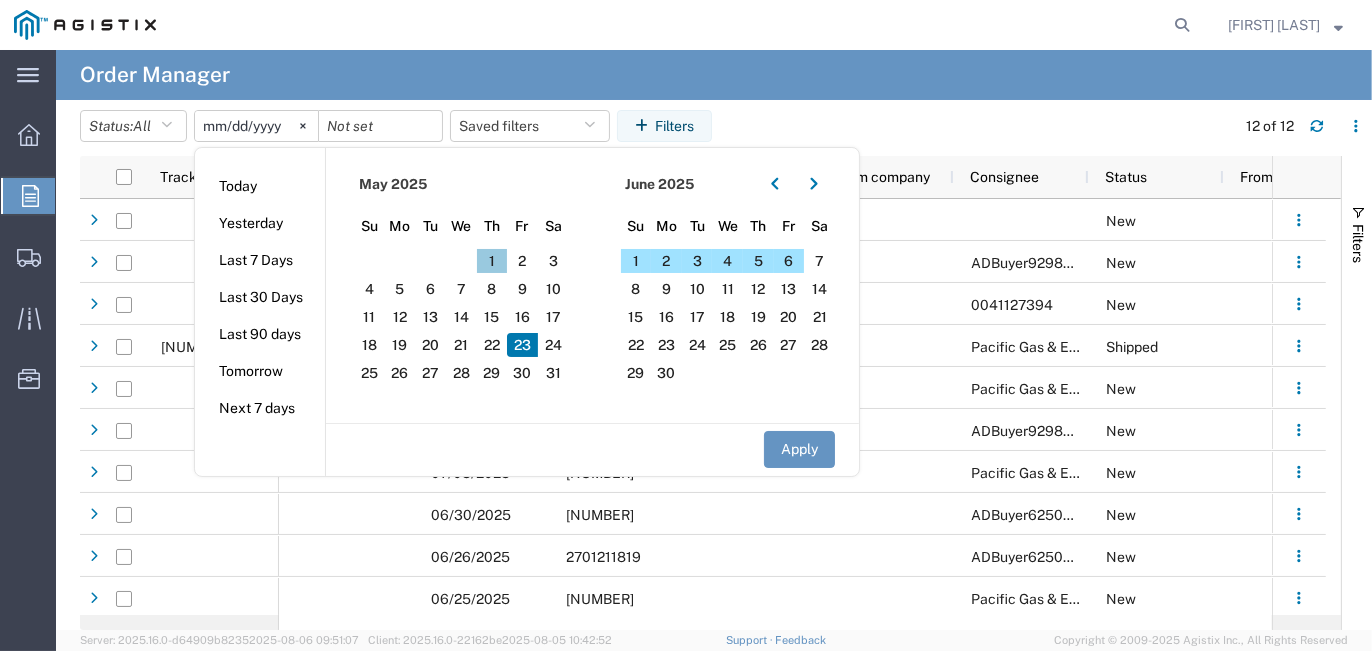 click on "1" 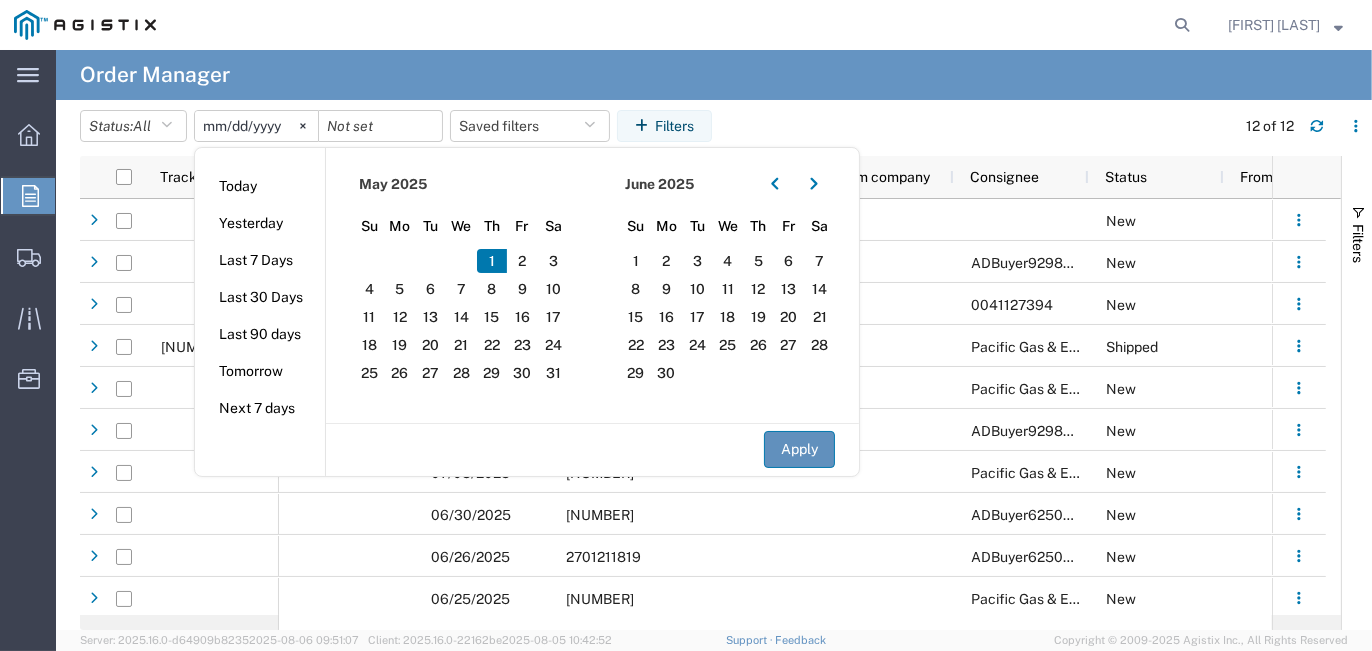 click on "Apply" 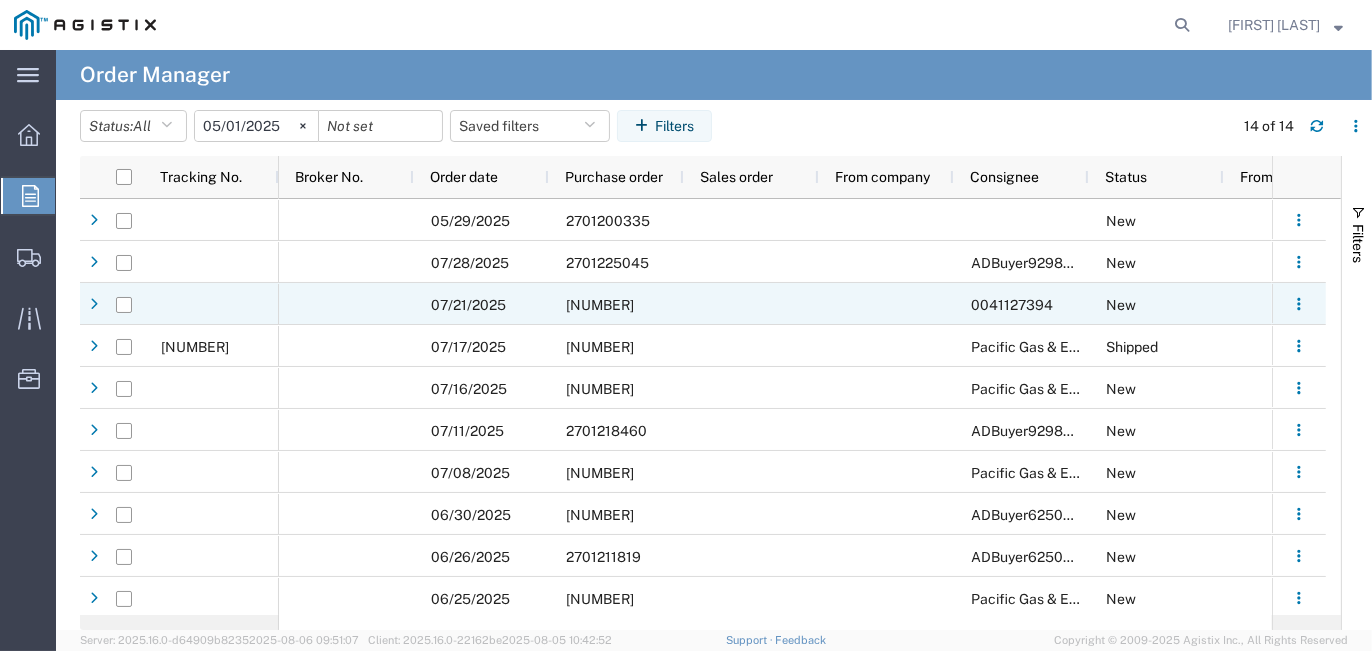 scroll, scrollTop: 74, scrollLeft: 0, axis: vertical 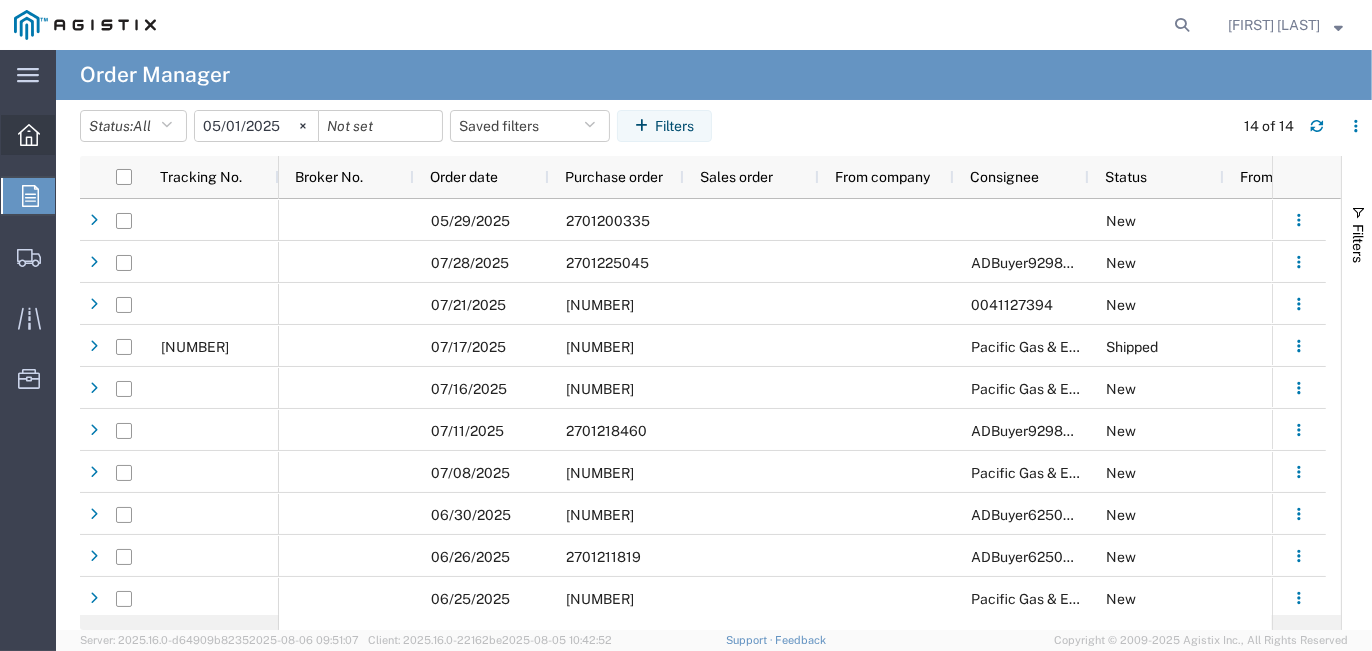 click 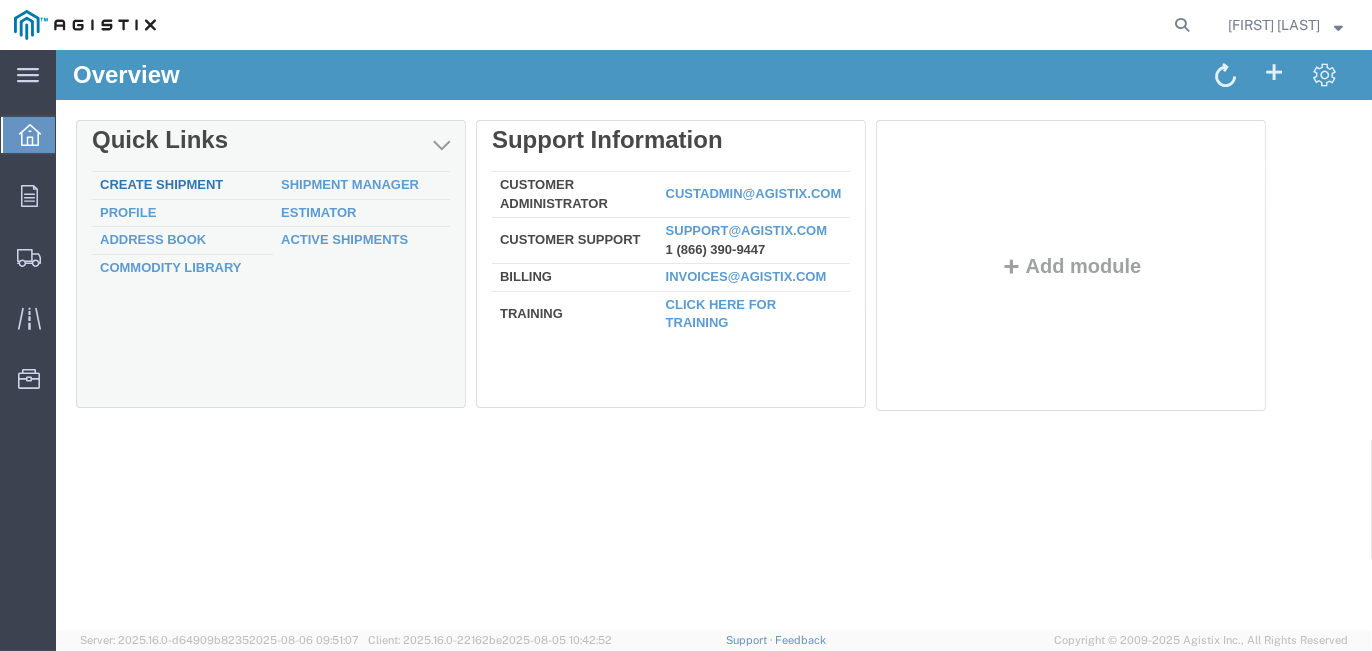 drag, startPoint x: 143, startPoint y: 182, endPoint x: 1426, endPoint y: 424, distance: 1305.6237 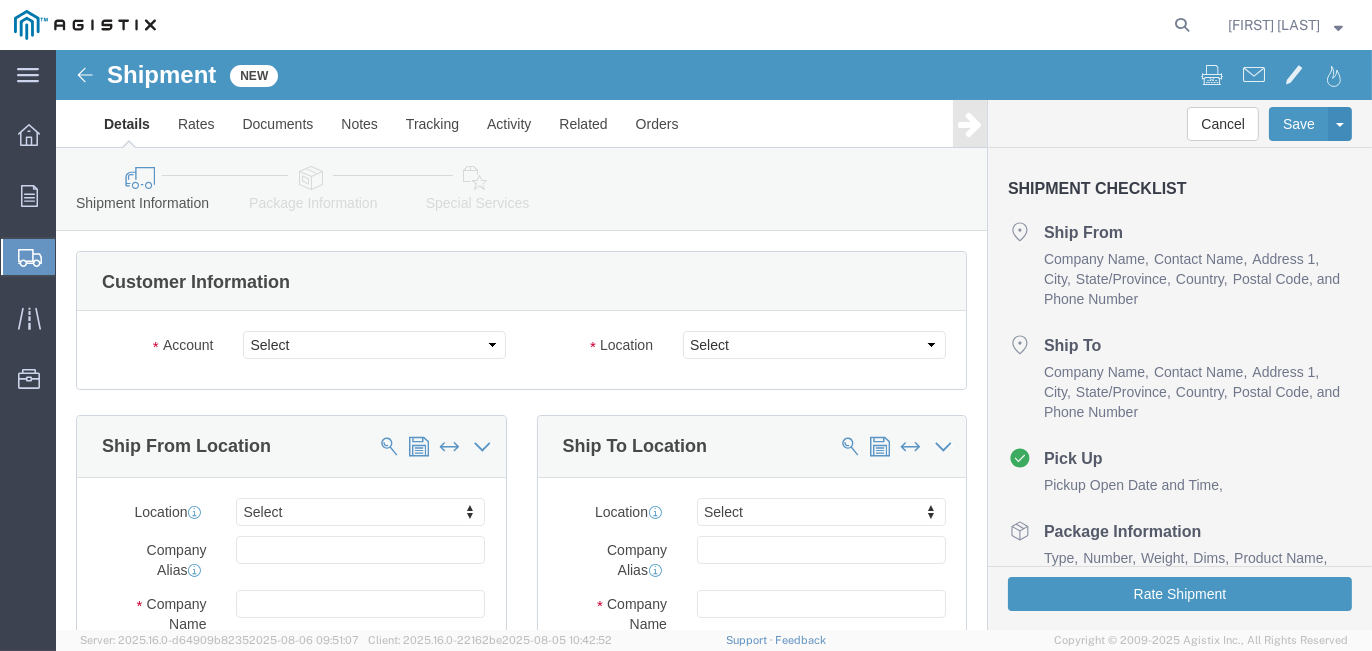 select 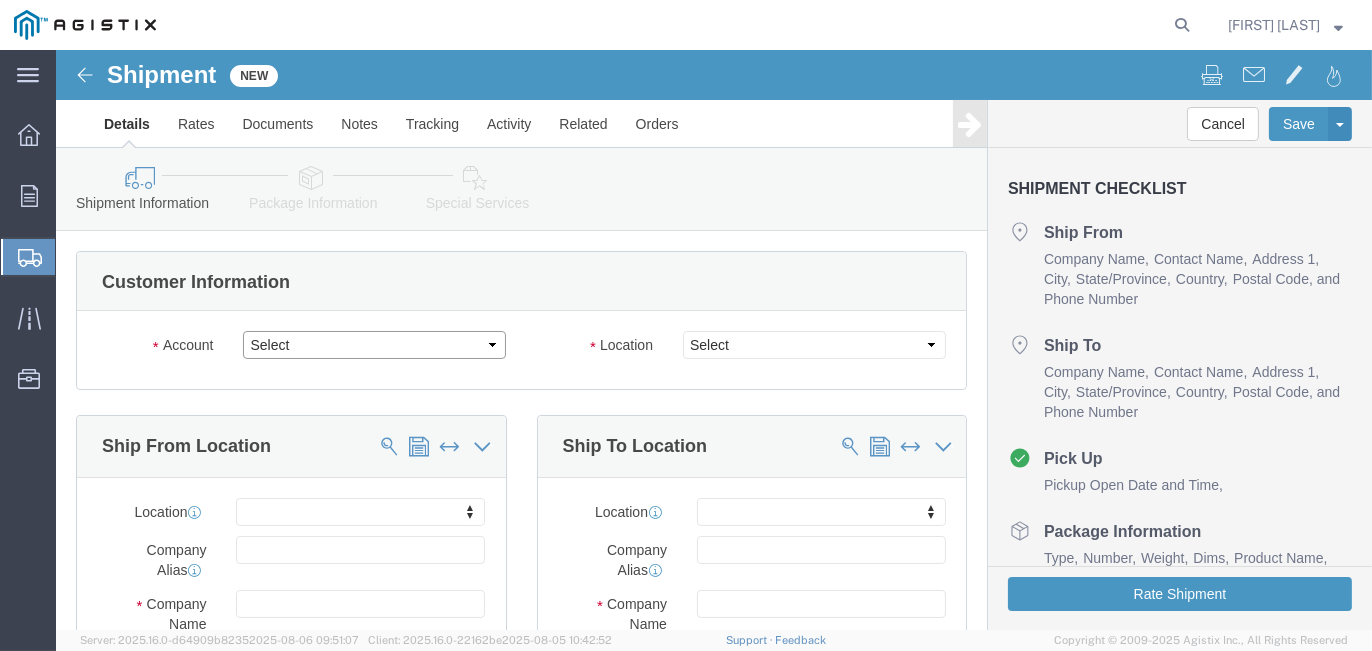 click on "Select PG&E Southern Electrical Equipment Co" 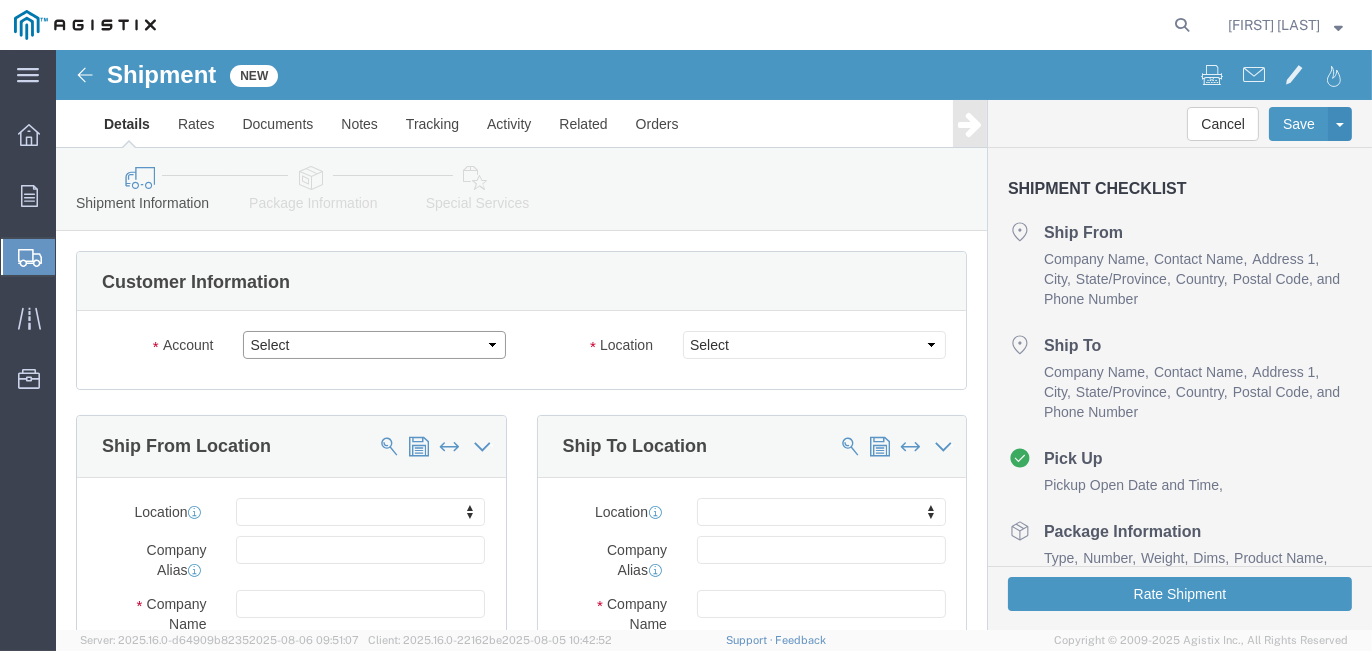 select on "9596" 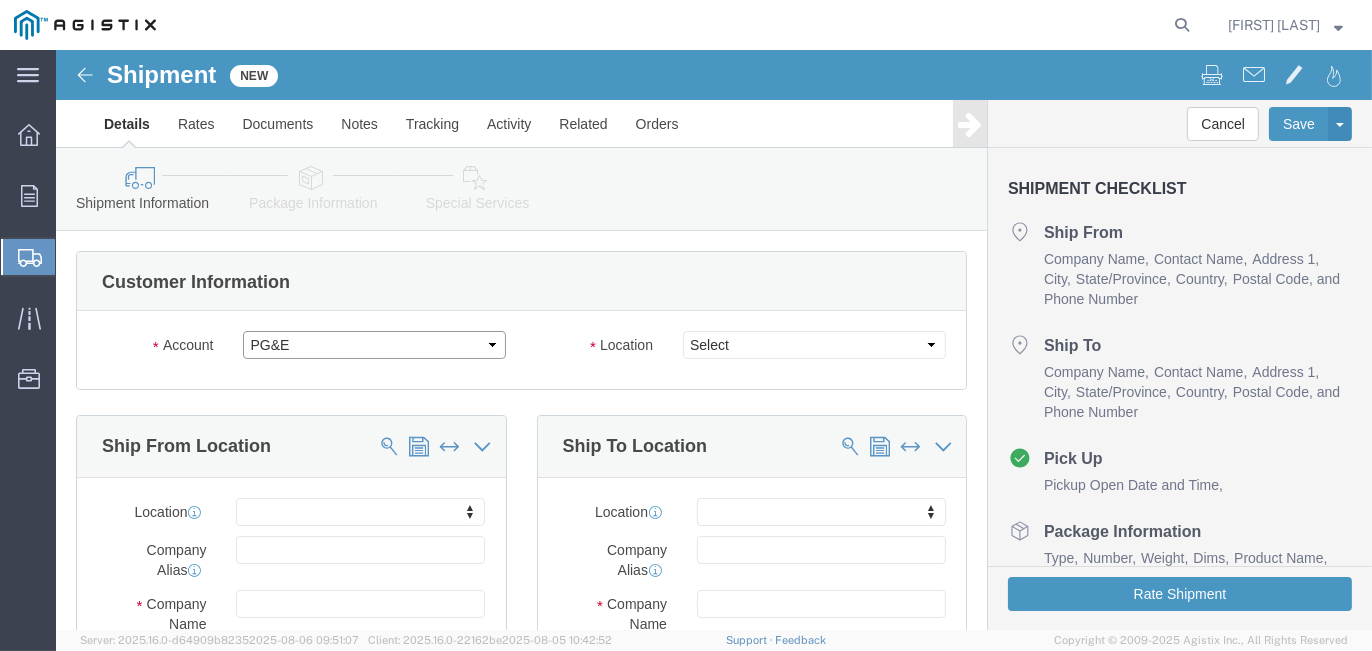 click on "Select PG&E Southern Electrical Equipment Co" 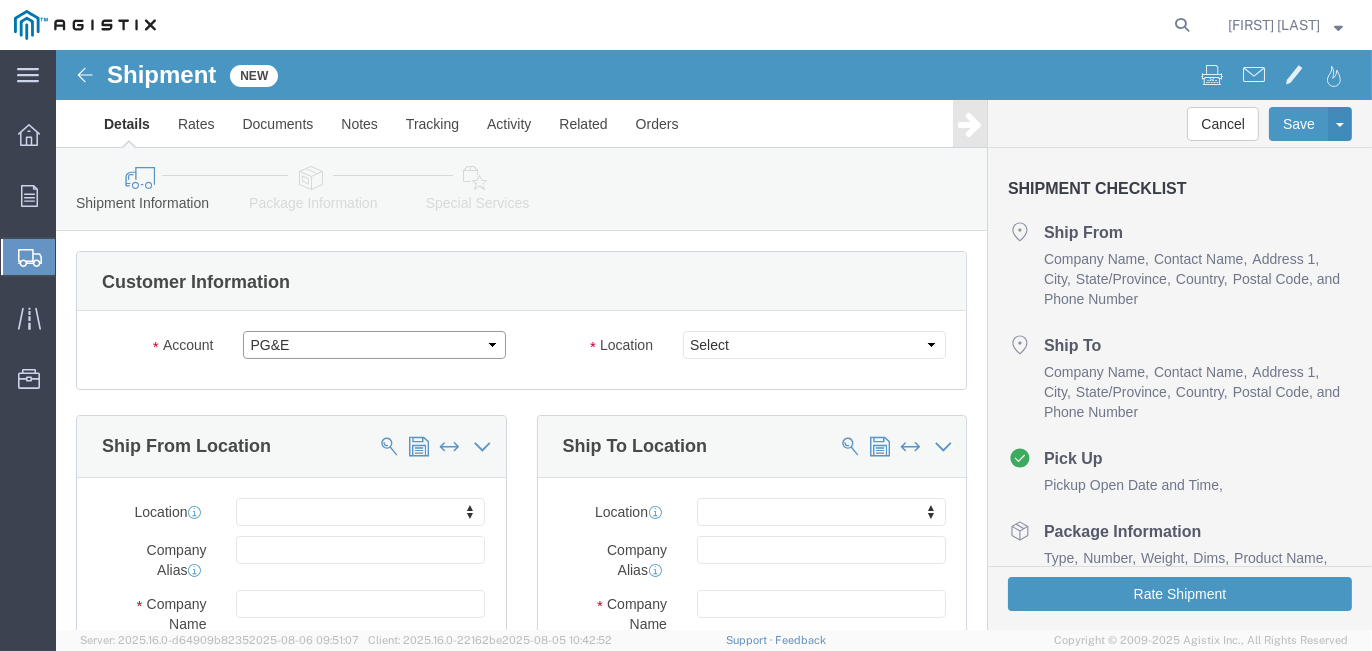 select on "PURCHORD" 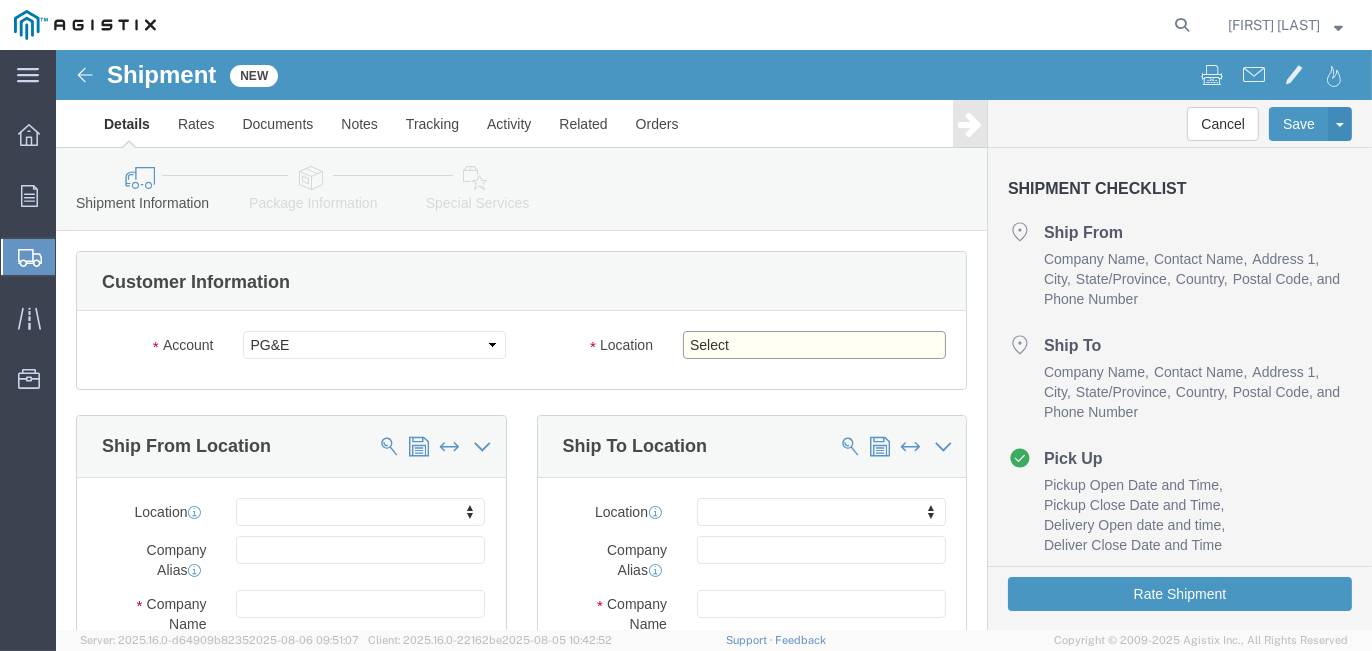 click on "Select All Others Fremont DC Fresno DC Wheatland DC" 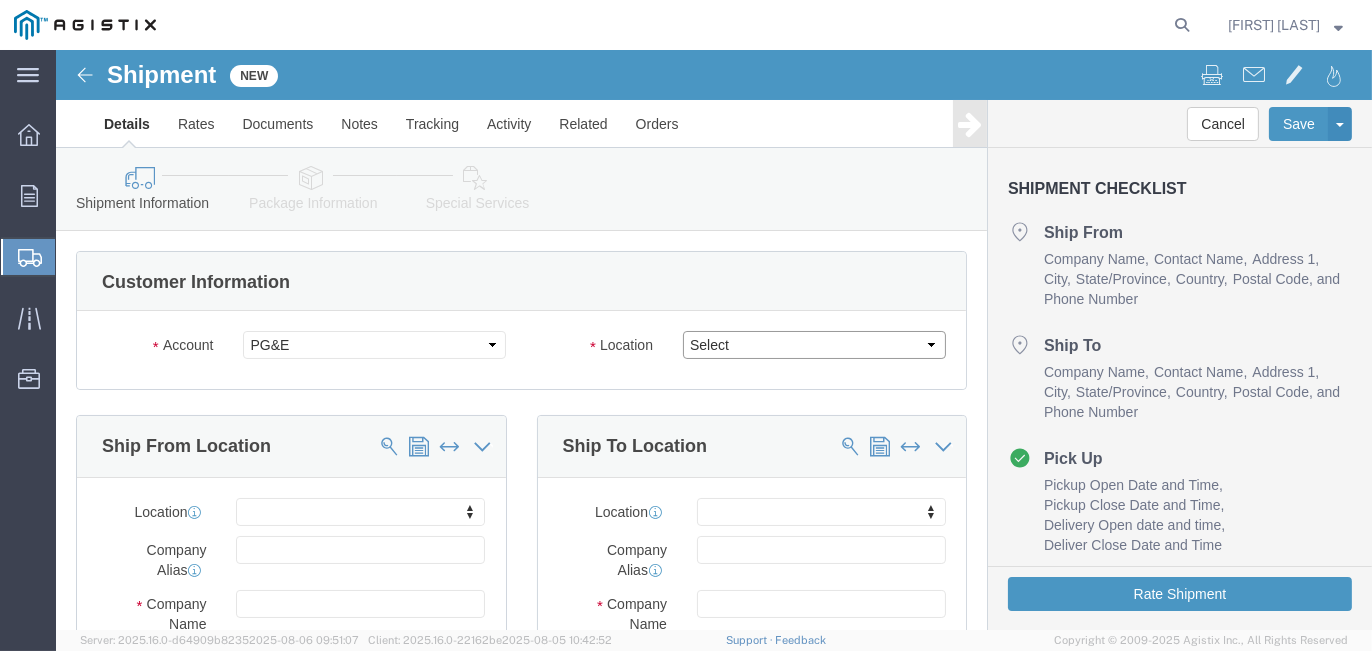 select on "23082" 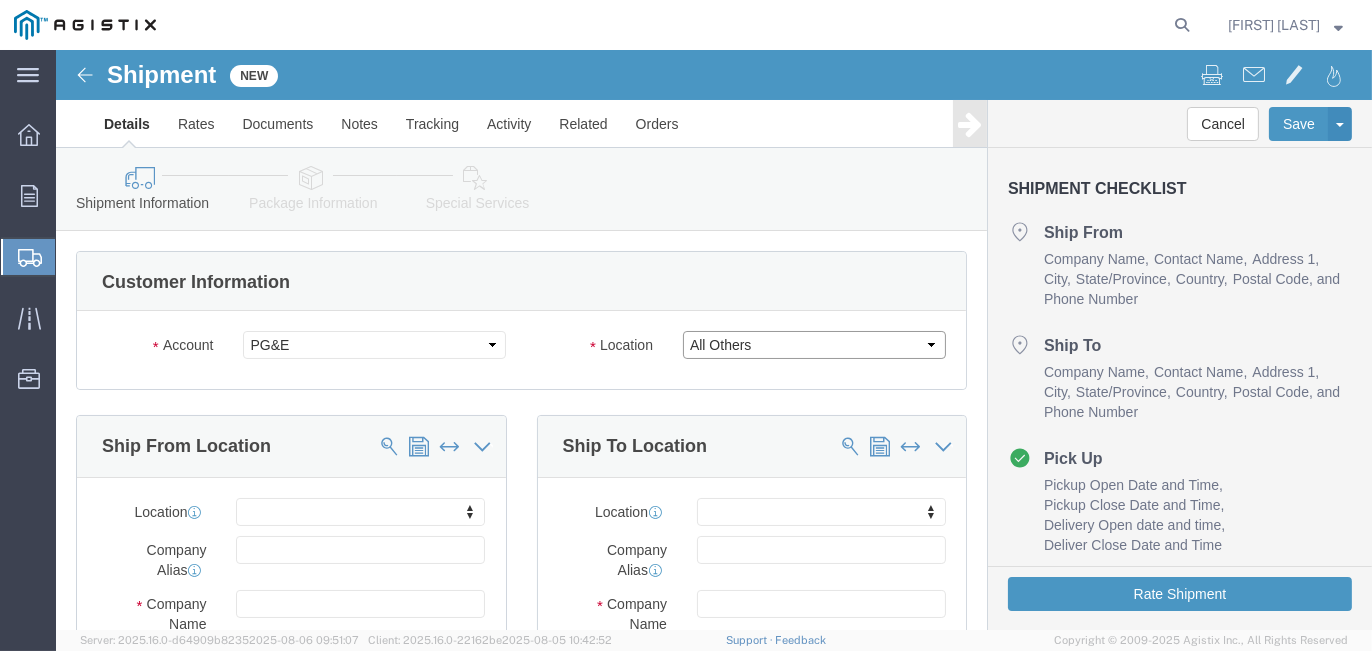 click on "Select All Others Fremont DC Fresno DC Wheatland DC" 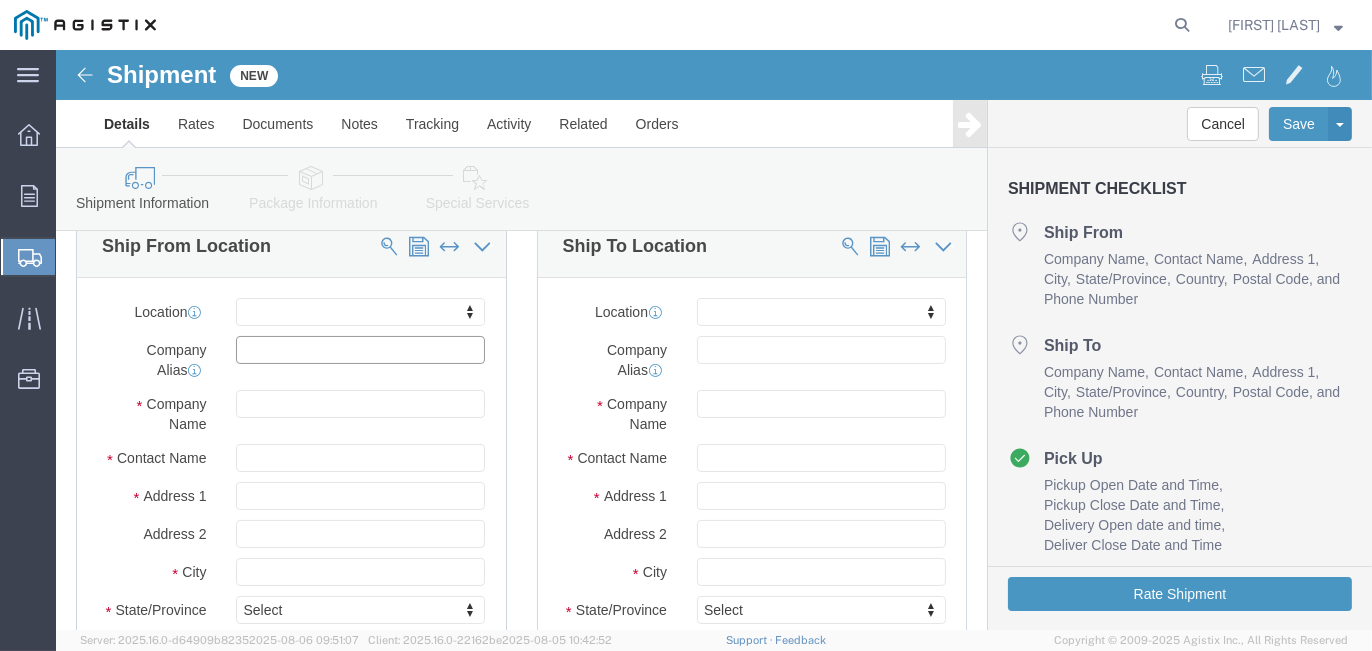 click 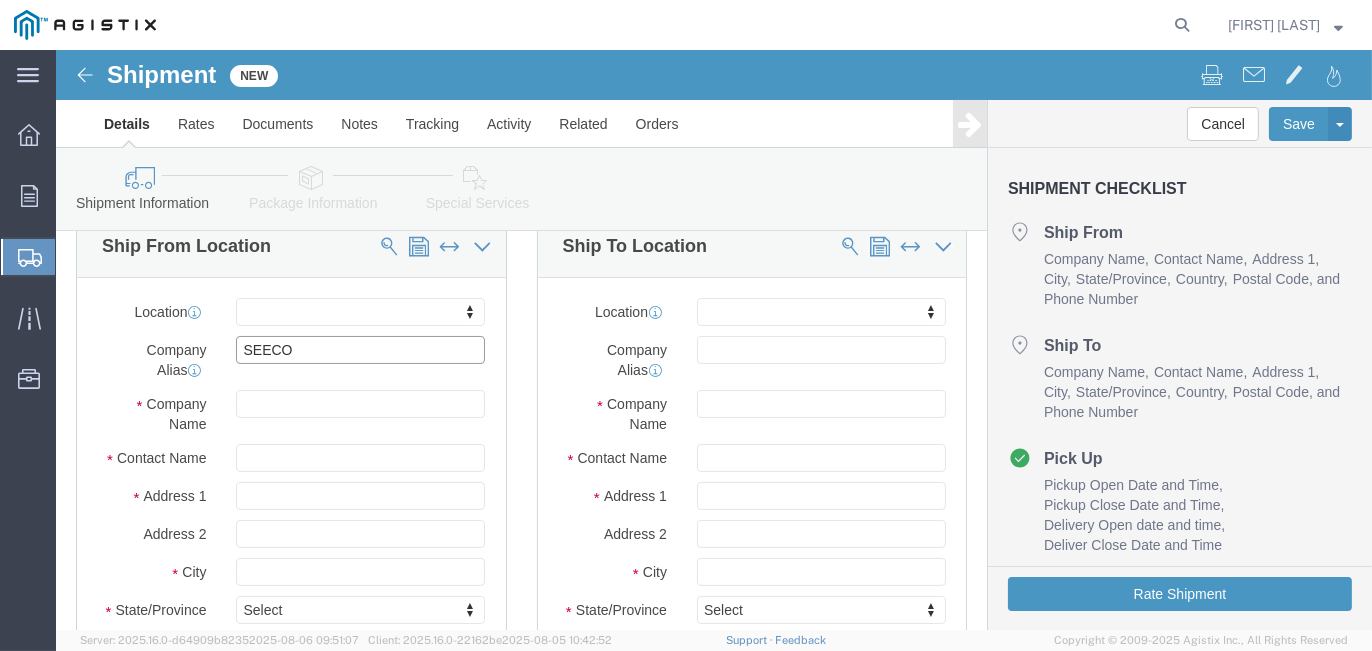 type on "SEECO" 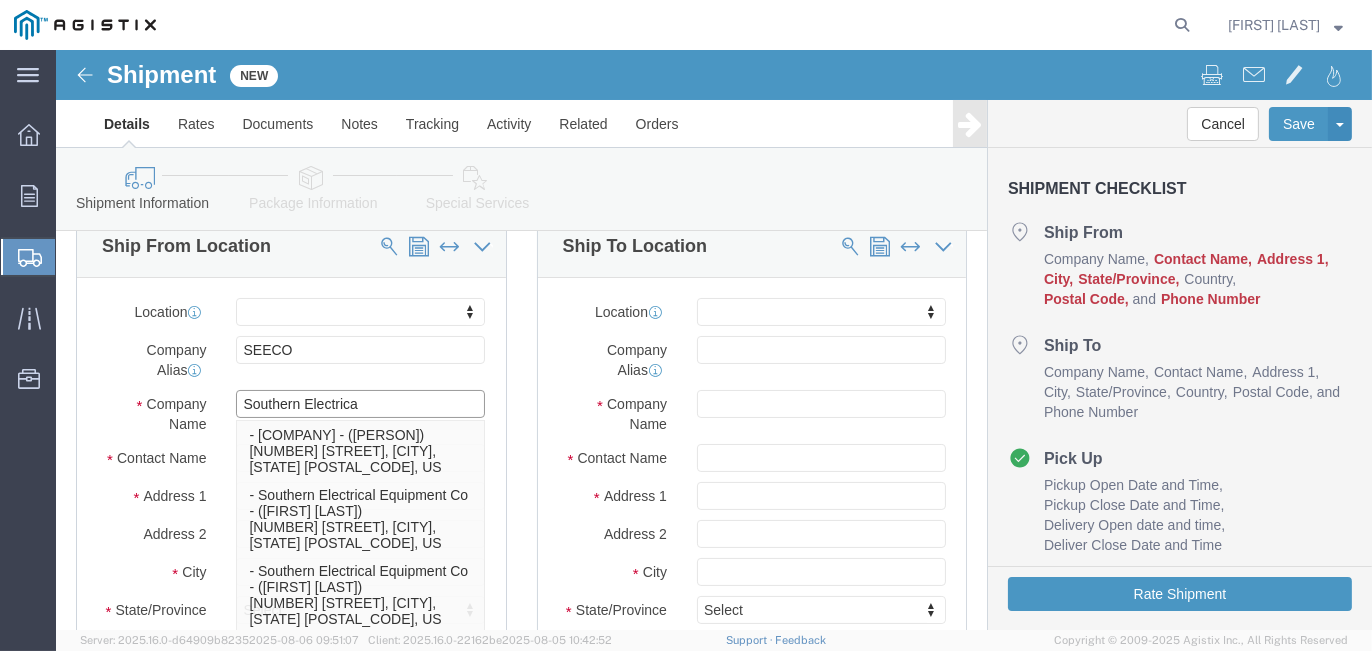 type on "[COMPANY]" 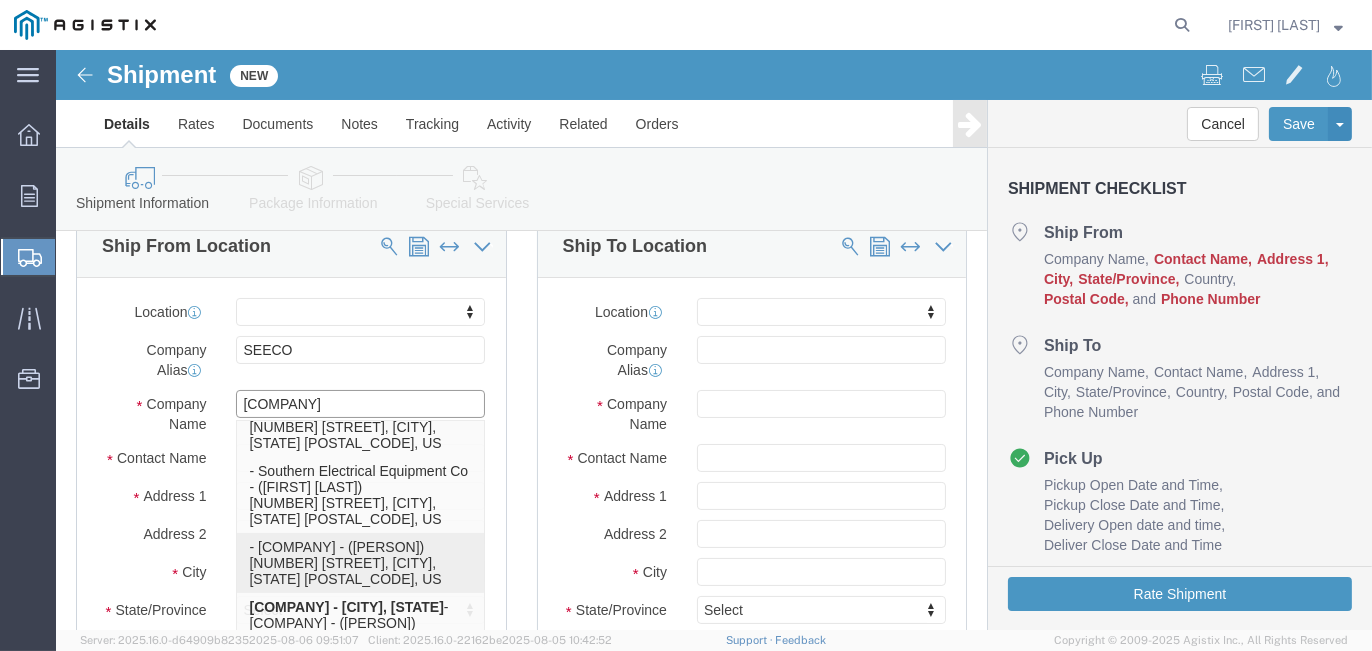 click on "- [COMPANY] - ([PERSON]) [NUMBER] [STREET], [CITY], [STATE]  [POSTAL_CODE], US" 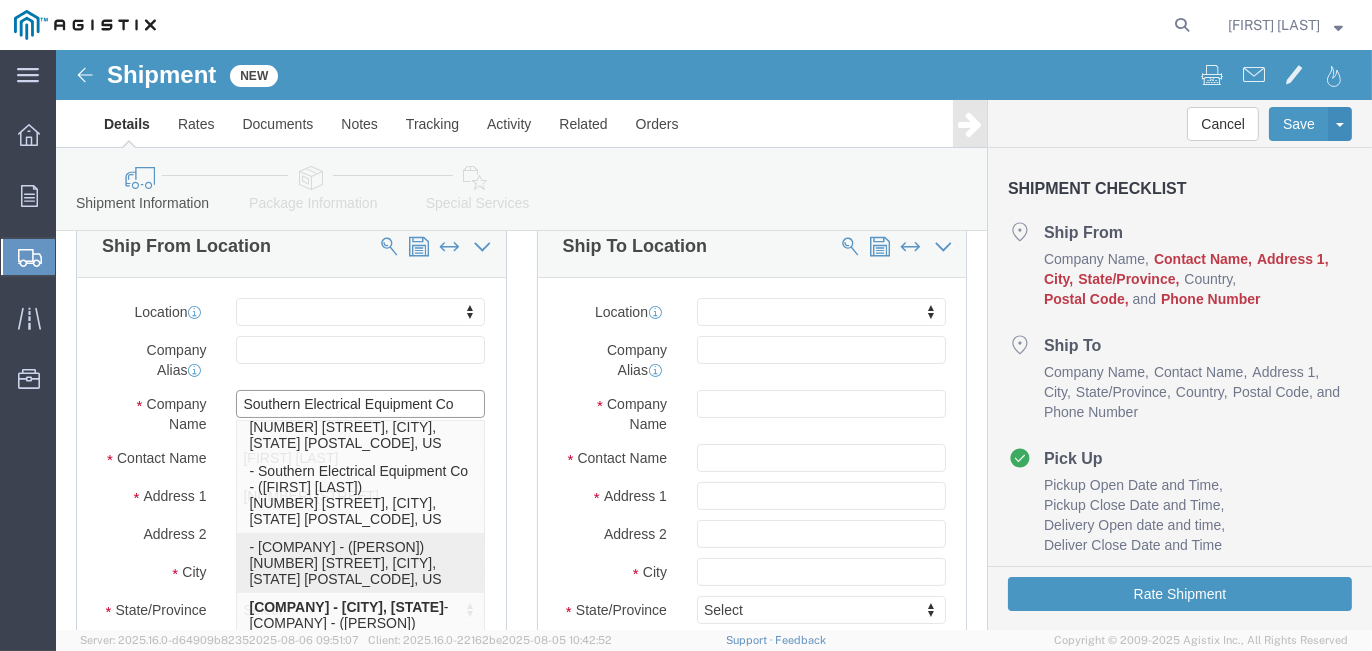 select on "NC" 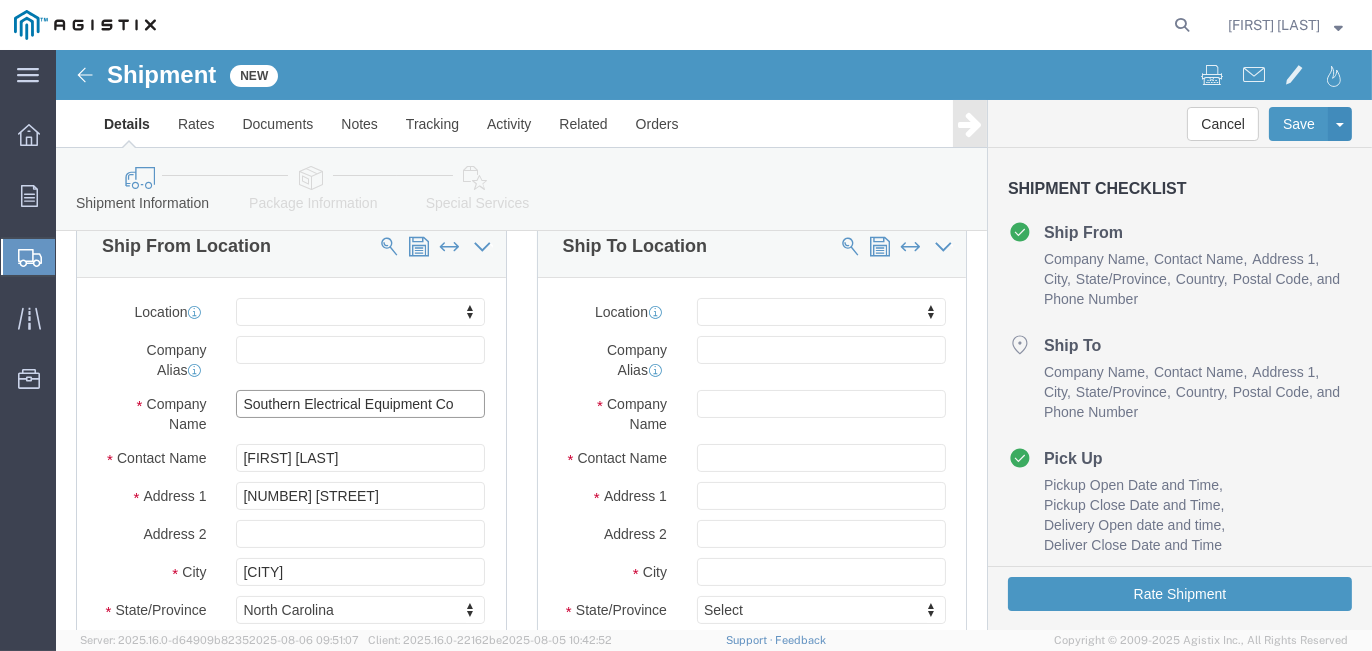 type on "Southern Electrical Equipment Co" 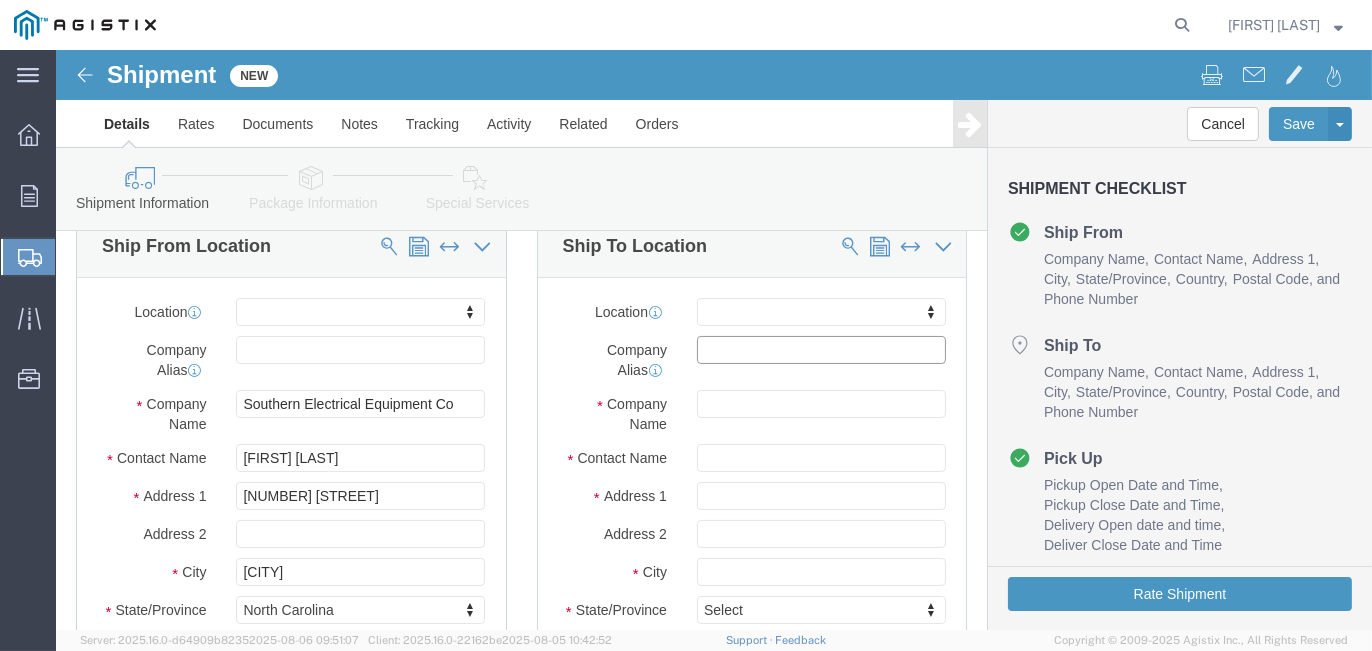click 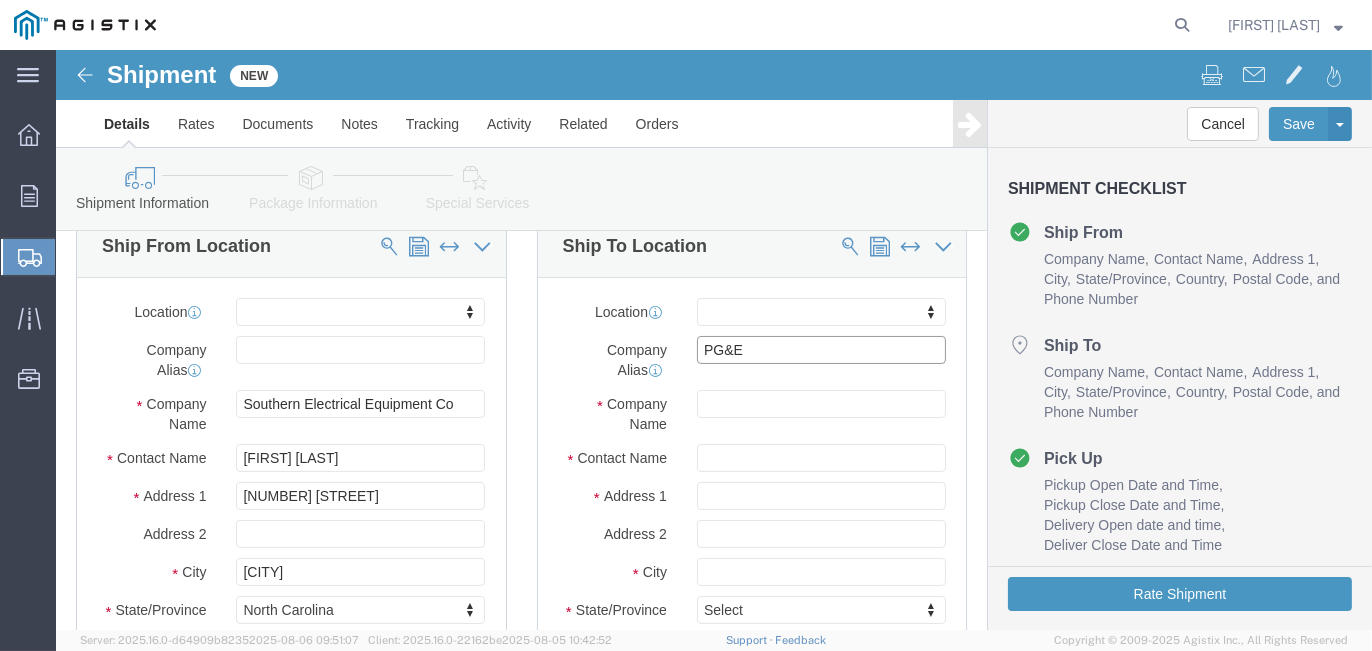 type on "PG&E" 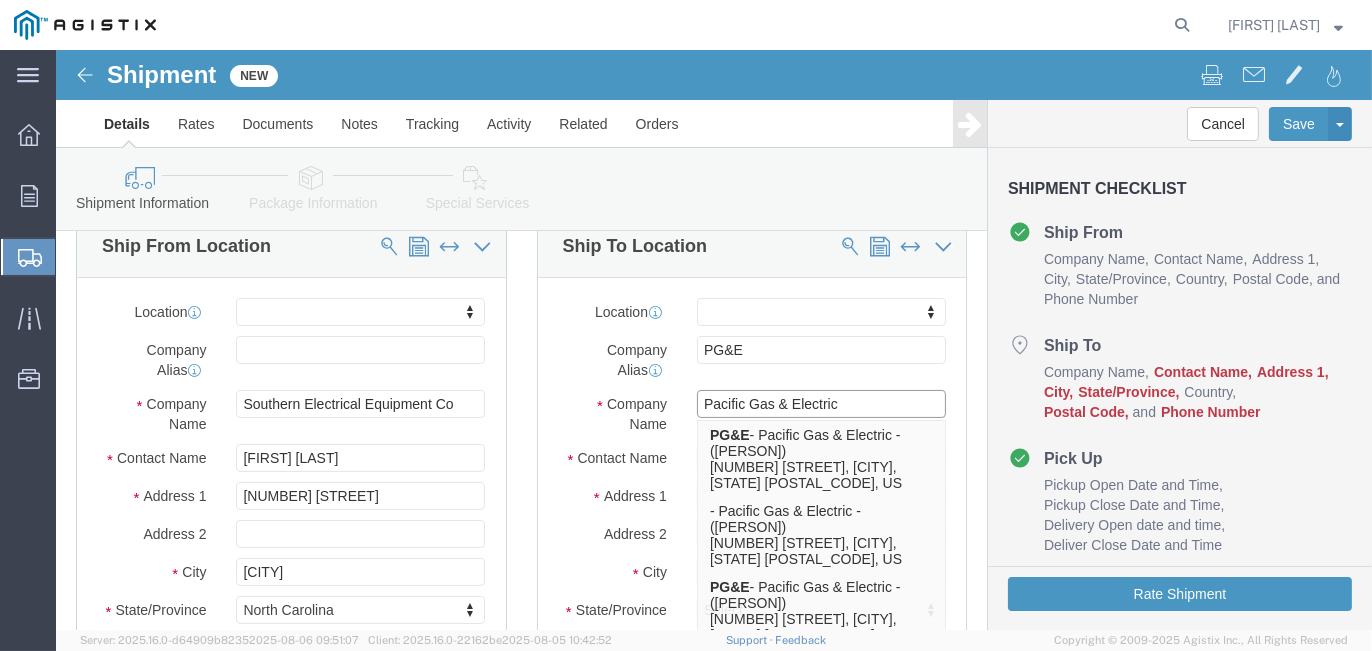 type on "Pacific Gas & Electric" 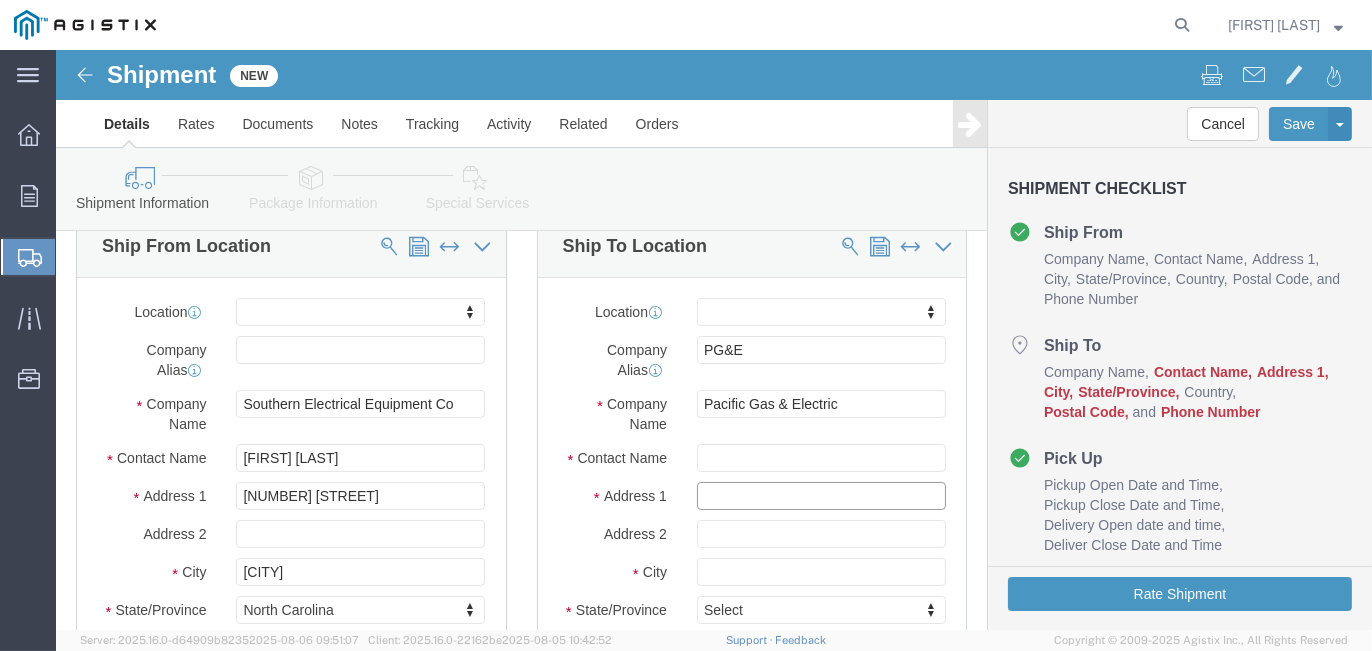 click 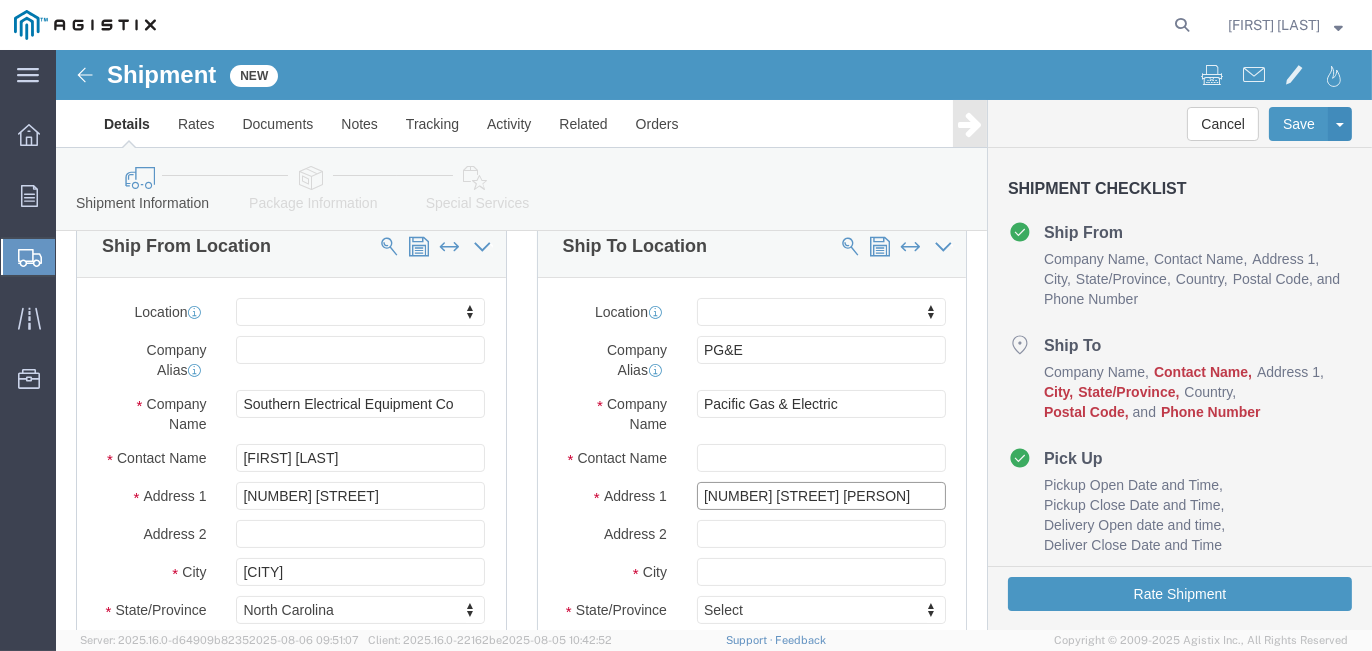 type on "[NUMBER] [STREET] [PERSON]" 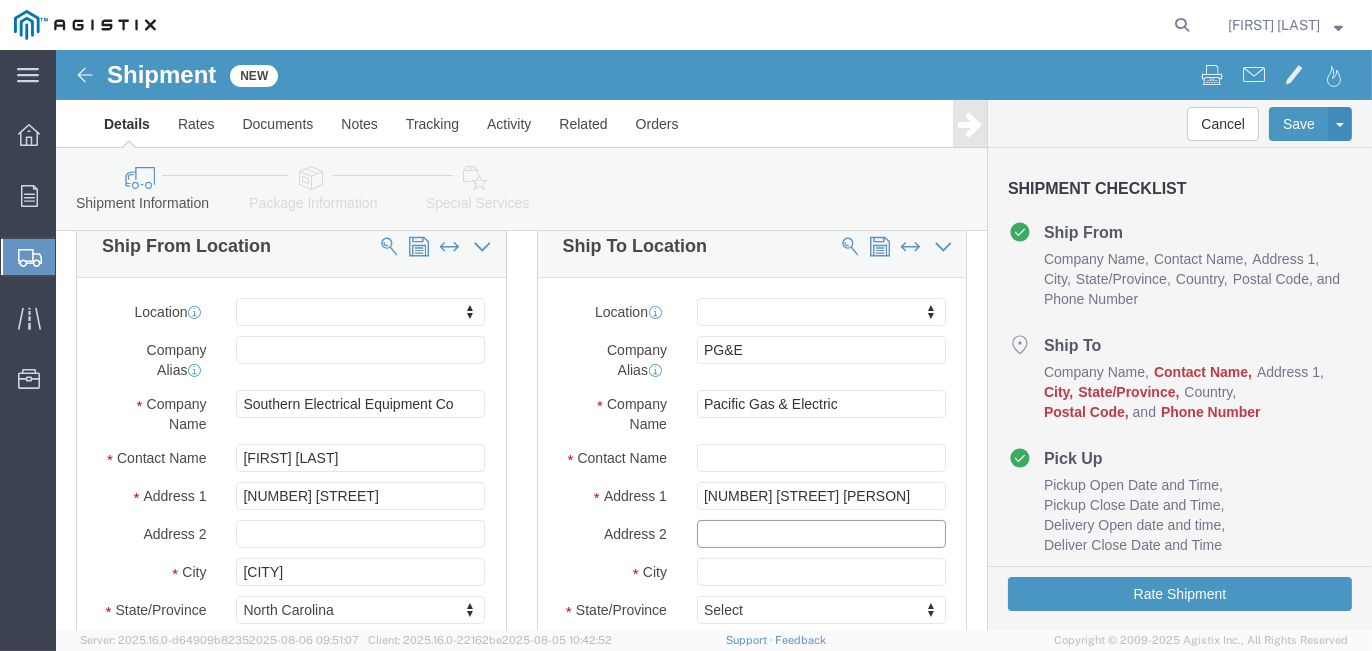 select 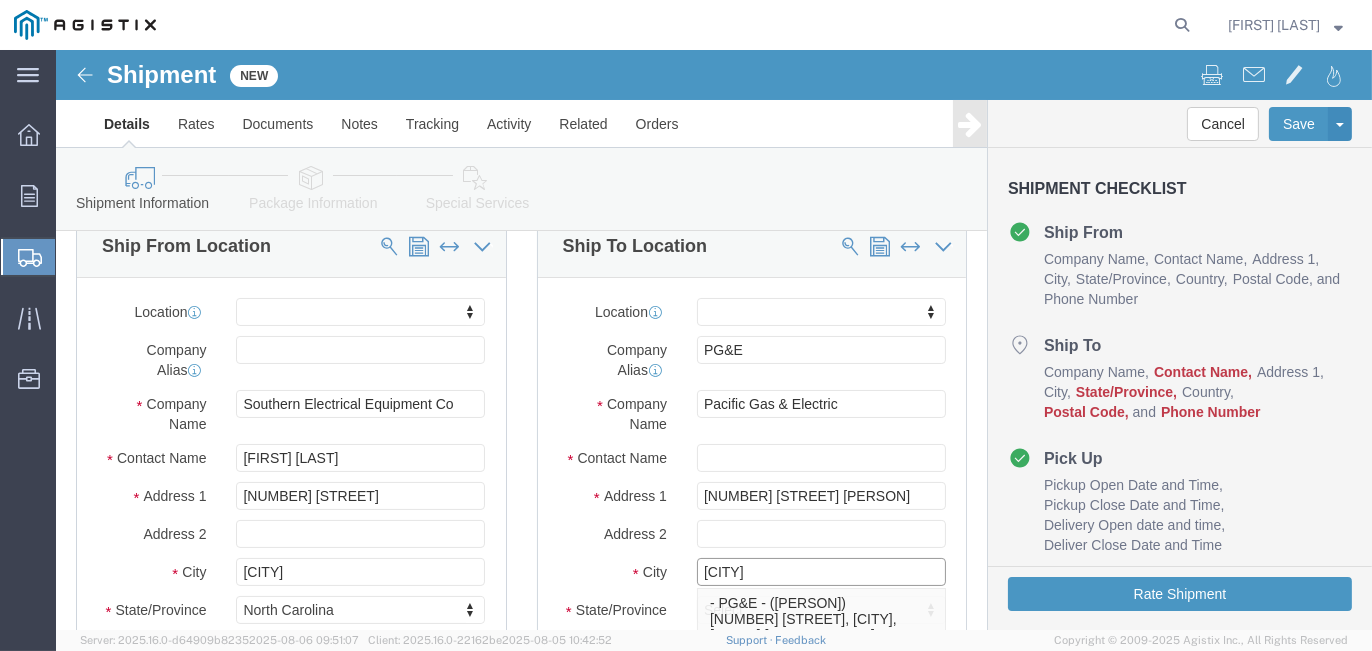 type on "[CITY]" 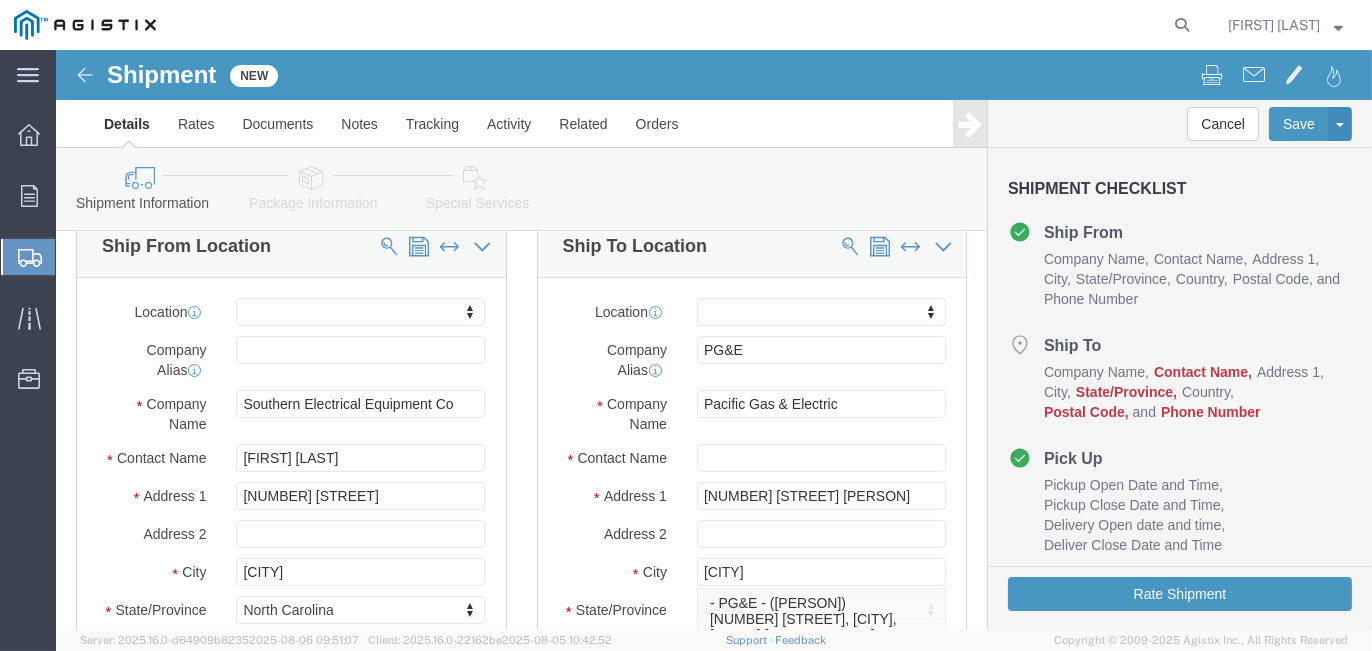 select 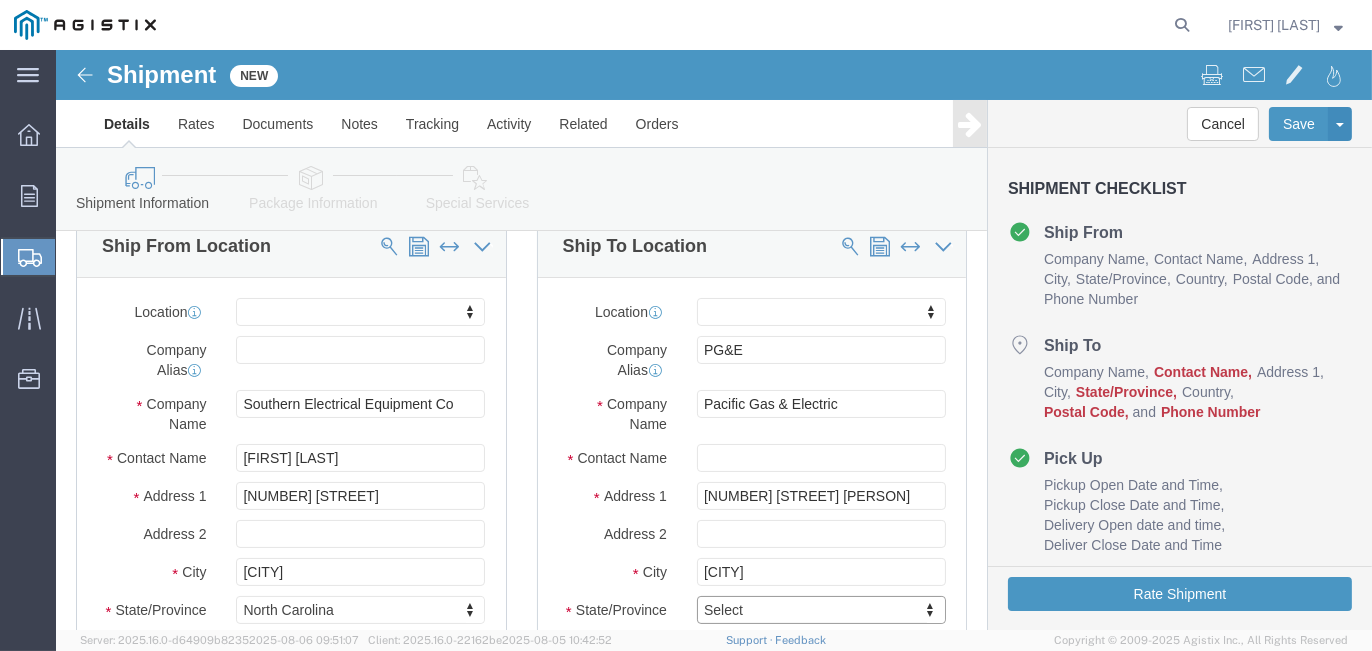 type on "9" 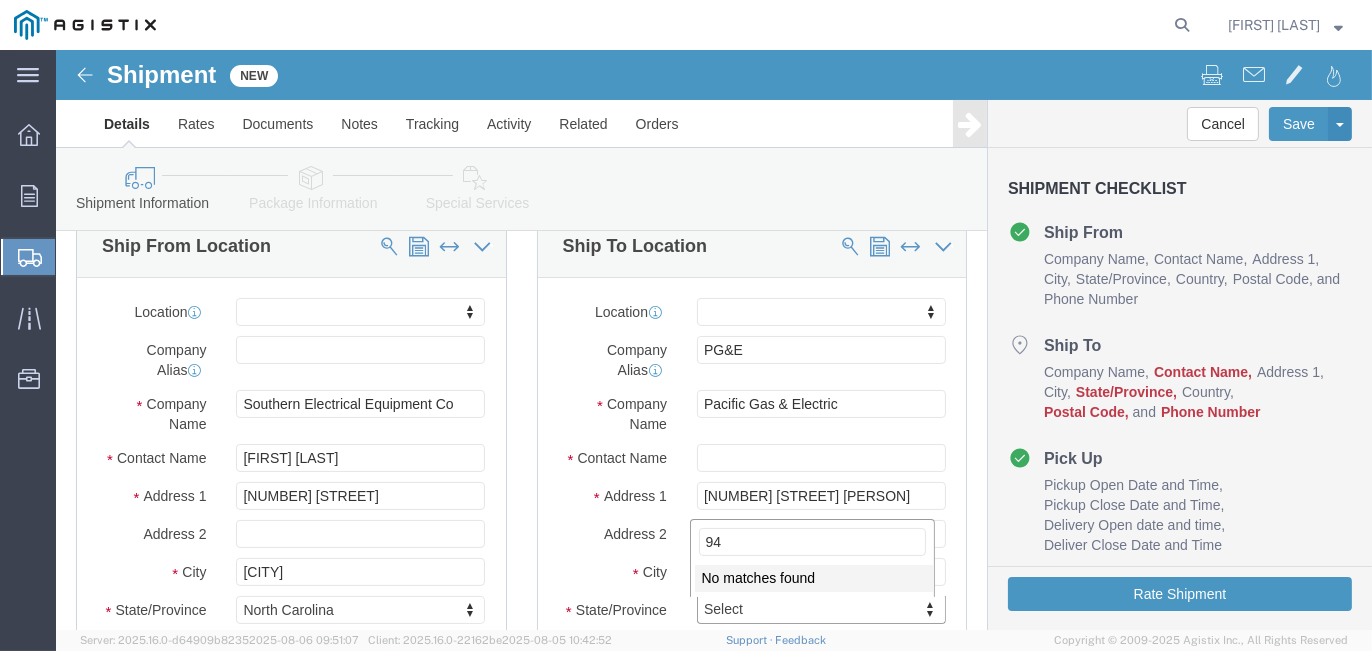 type on "9" 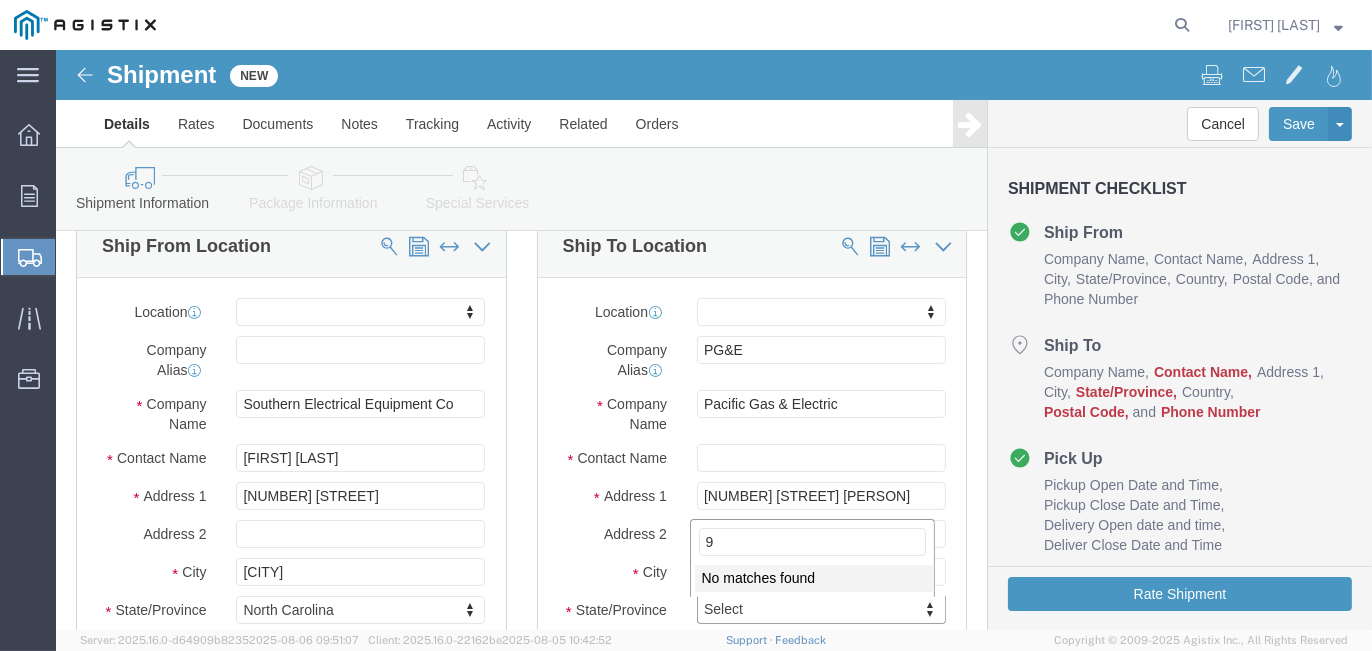 type 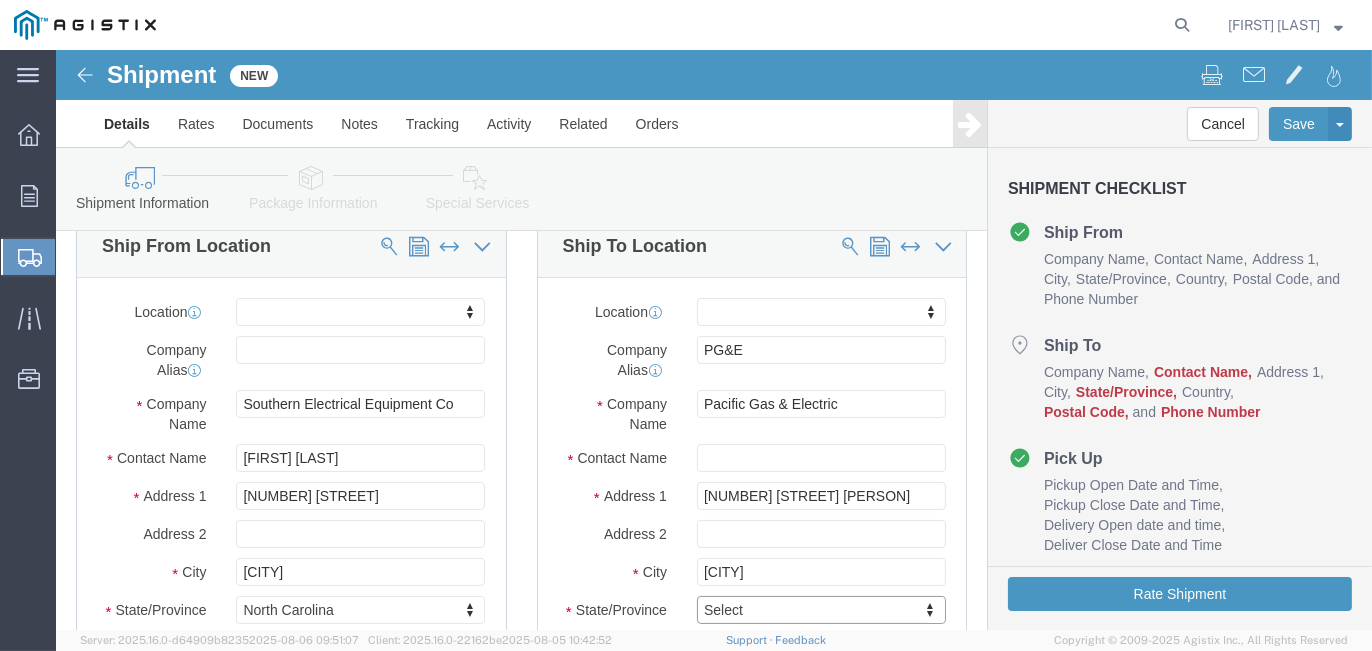scroll, scrollTop: 400, scrollLeft: 0, axis: vertical 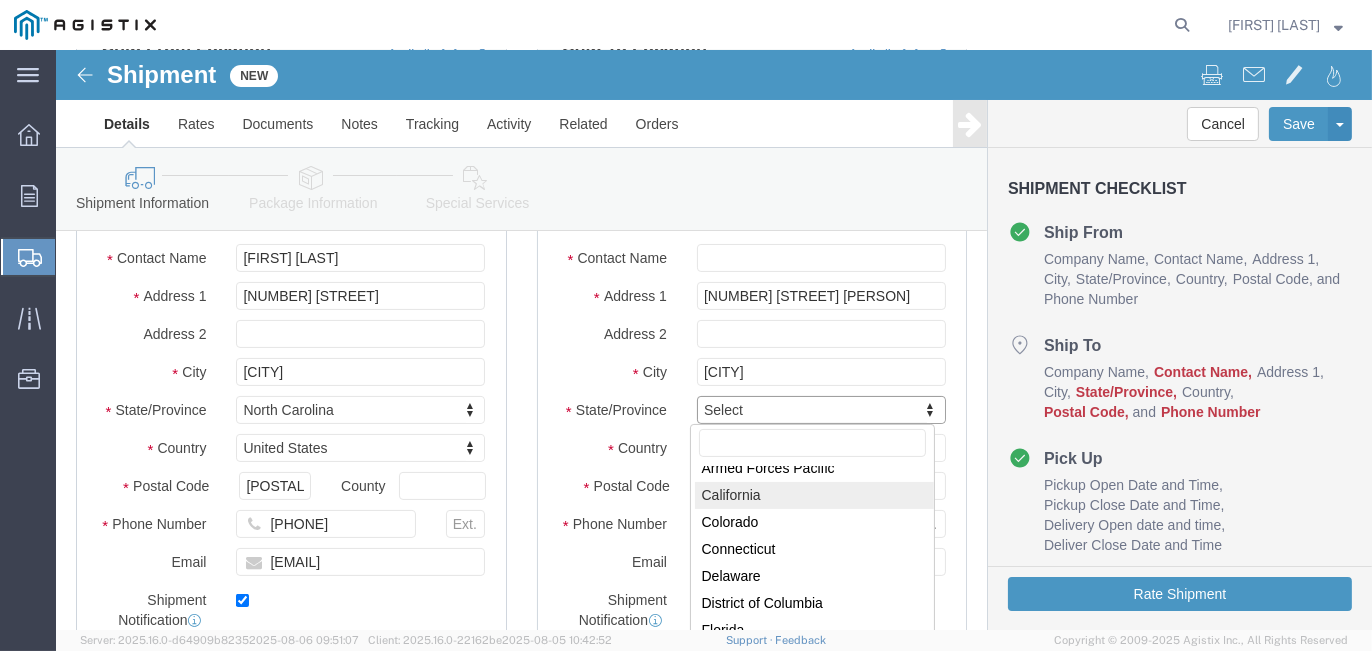 select 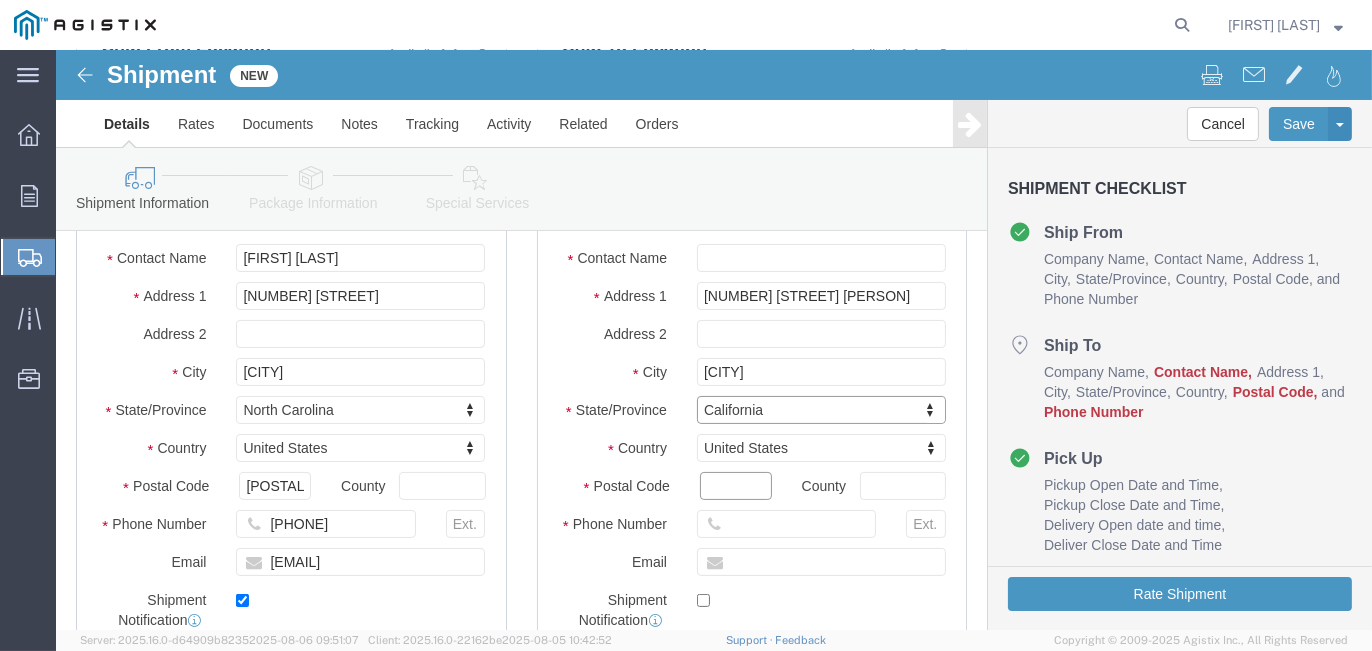 click on "Postal Code" 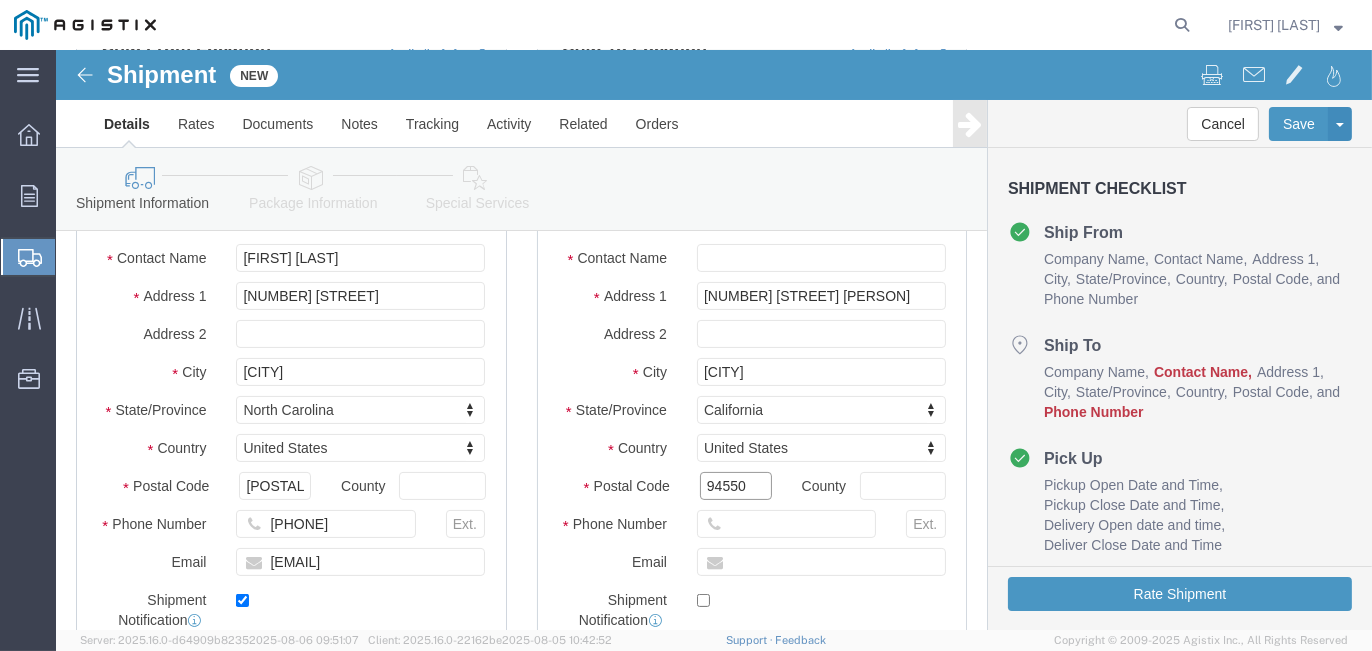 type on "94550" 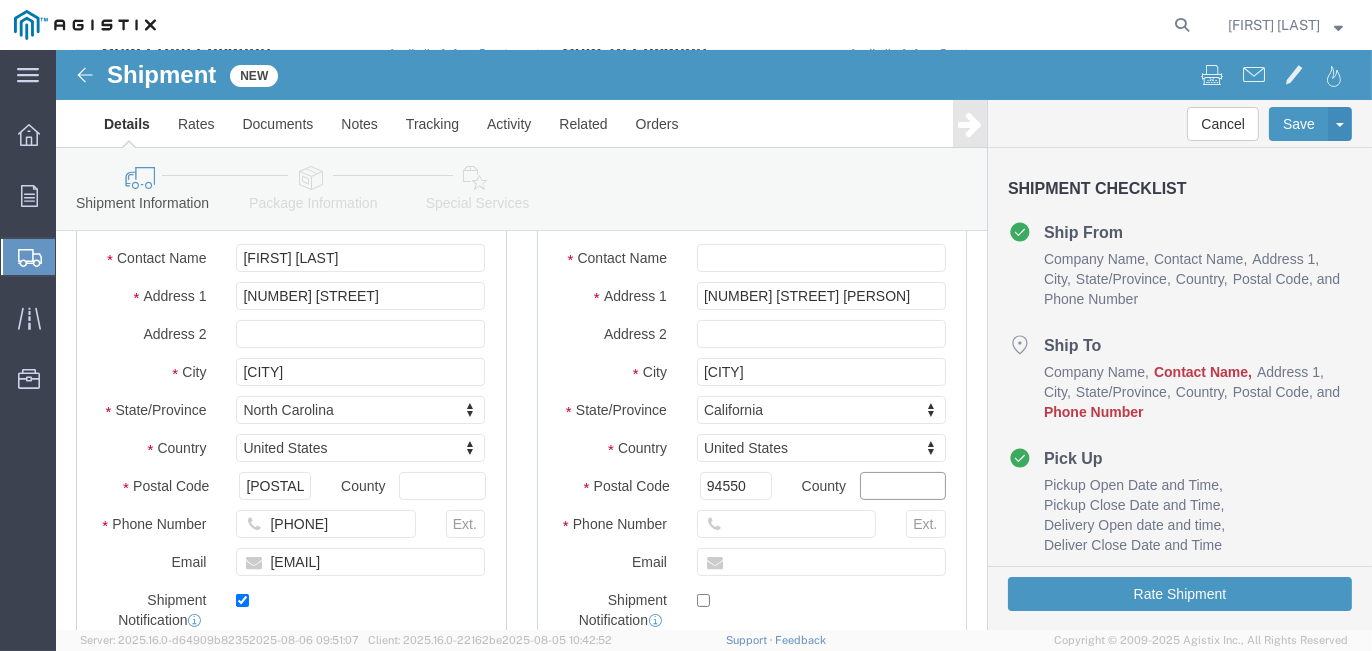select 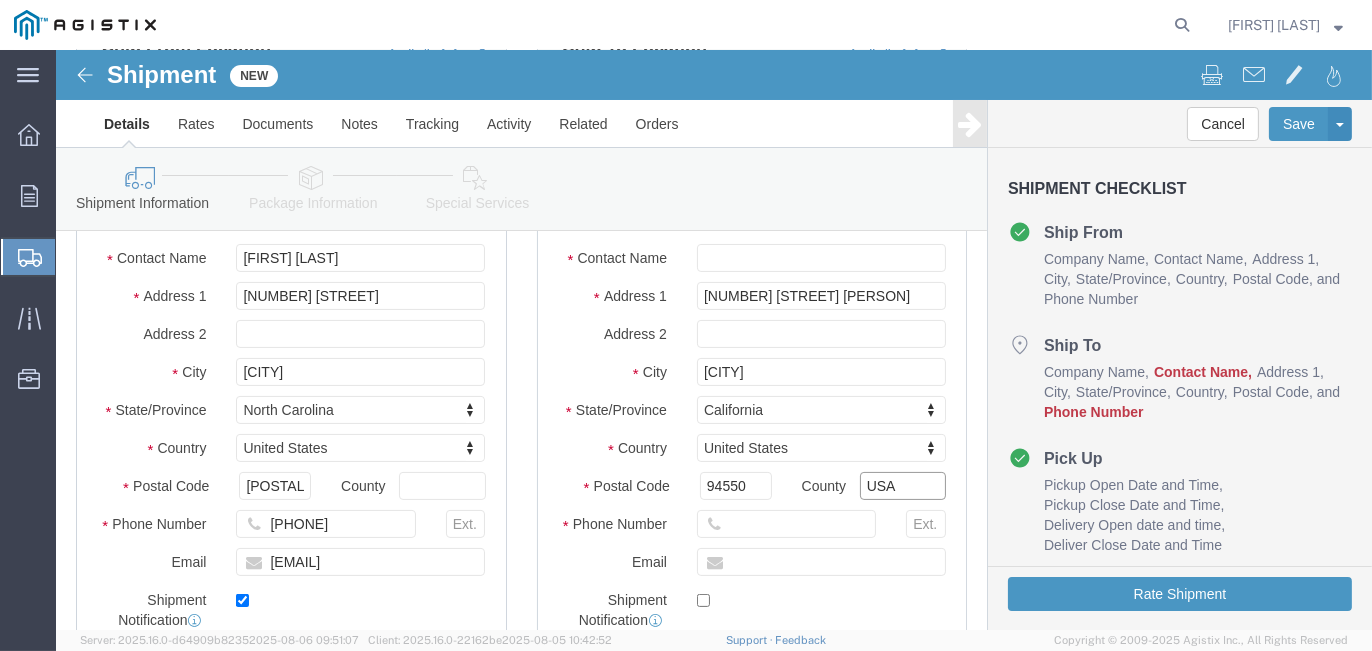 type on "USA" 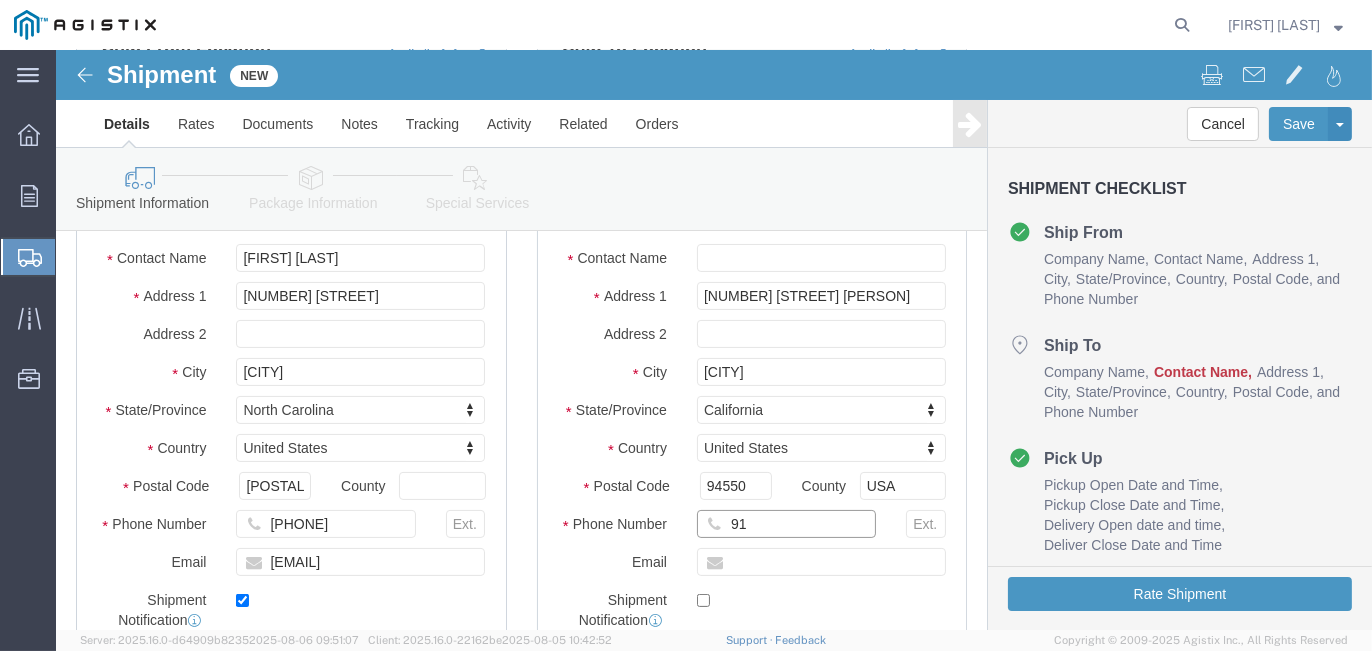 type on "9" 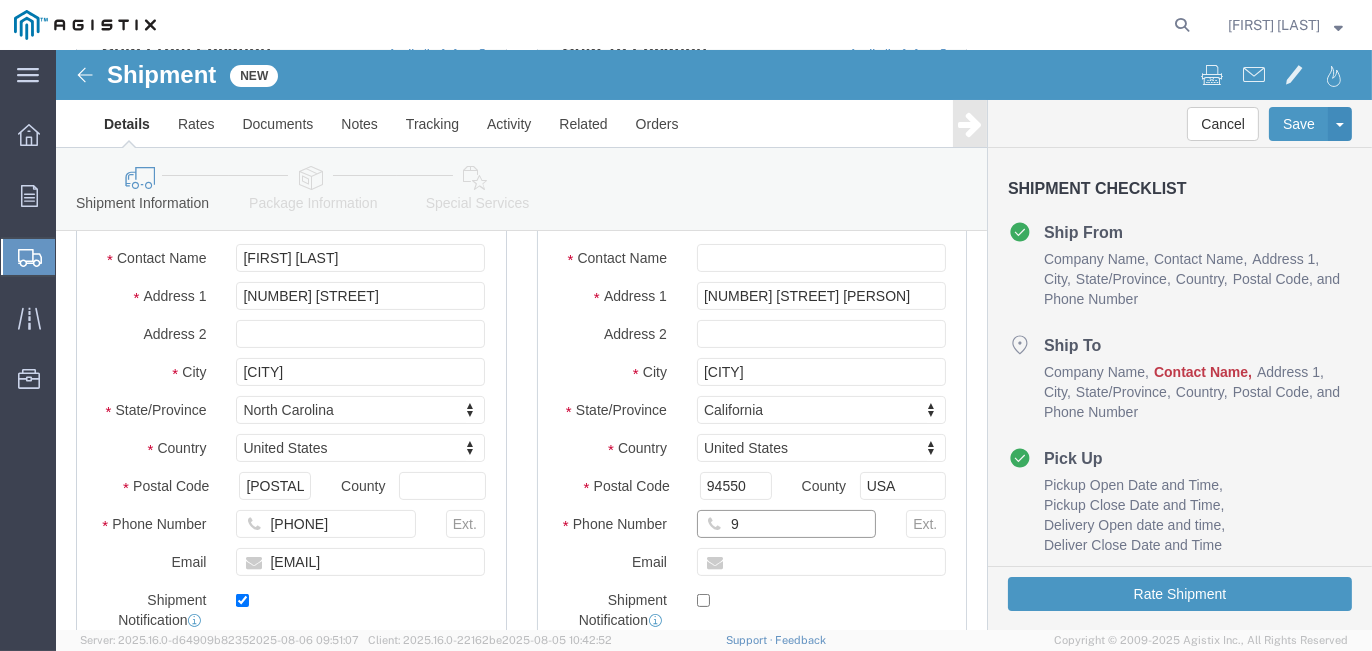 type 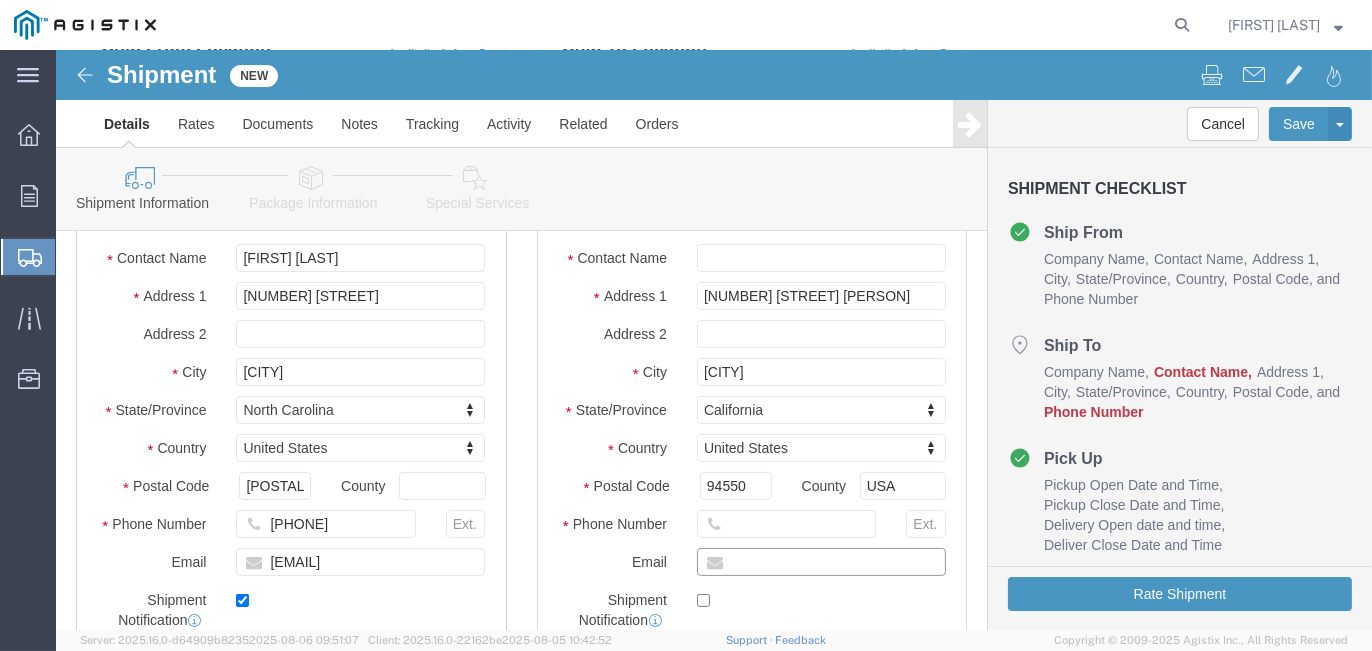 click 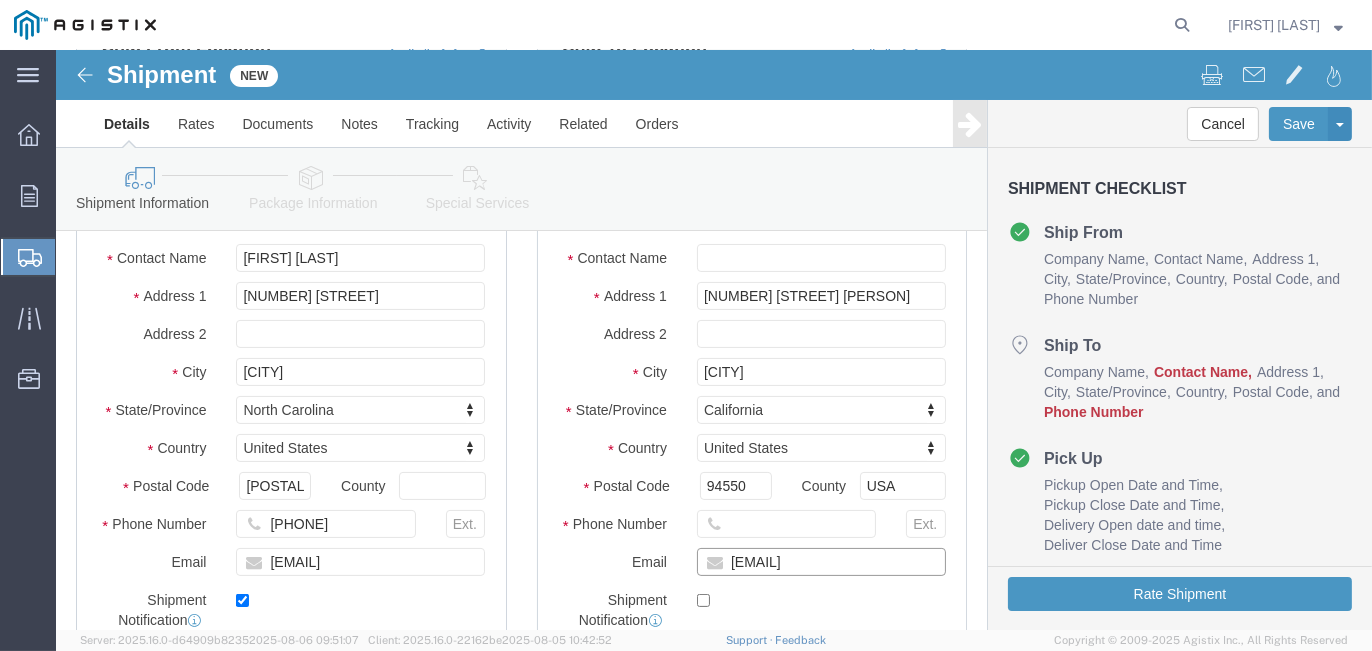 type on "[EMAIL]" 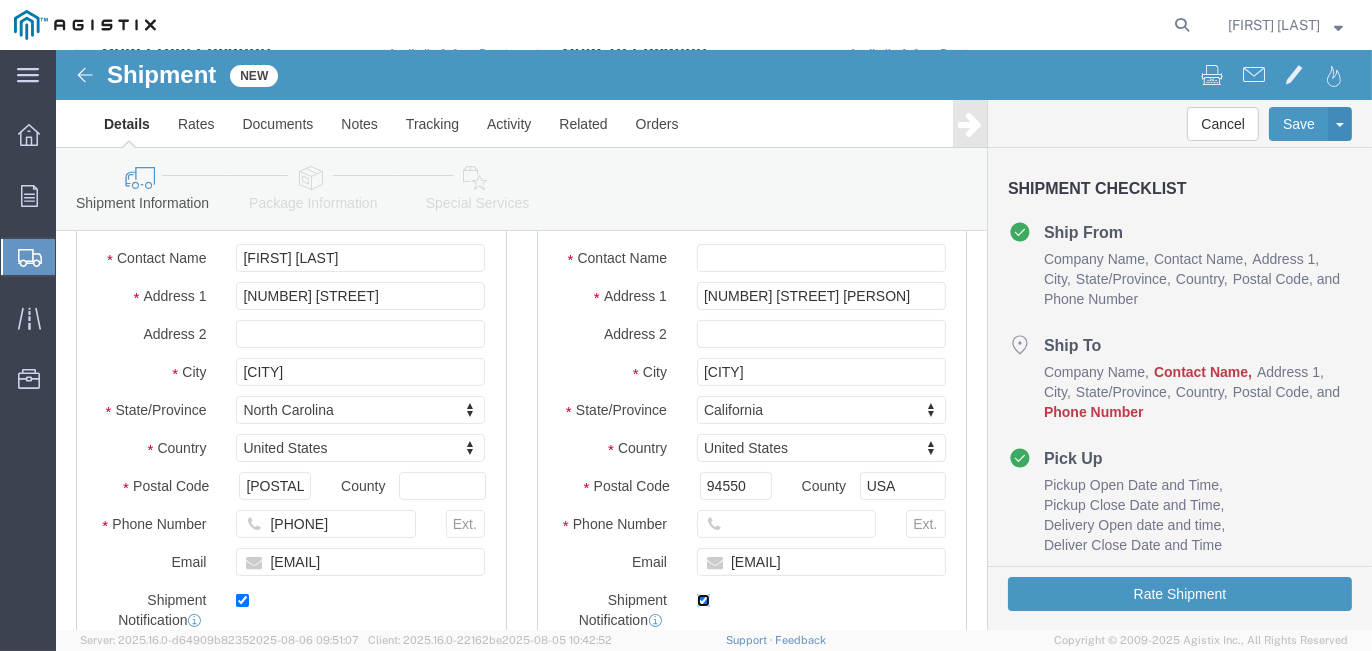 checkbox on "true" 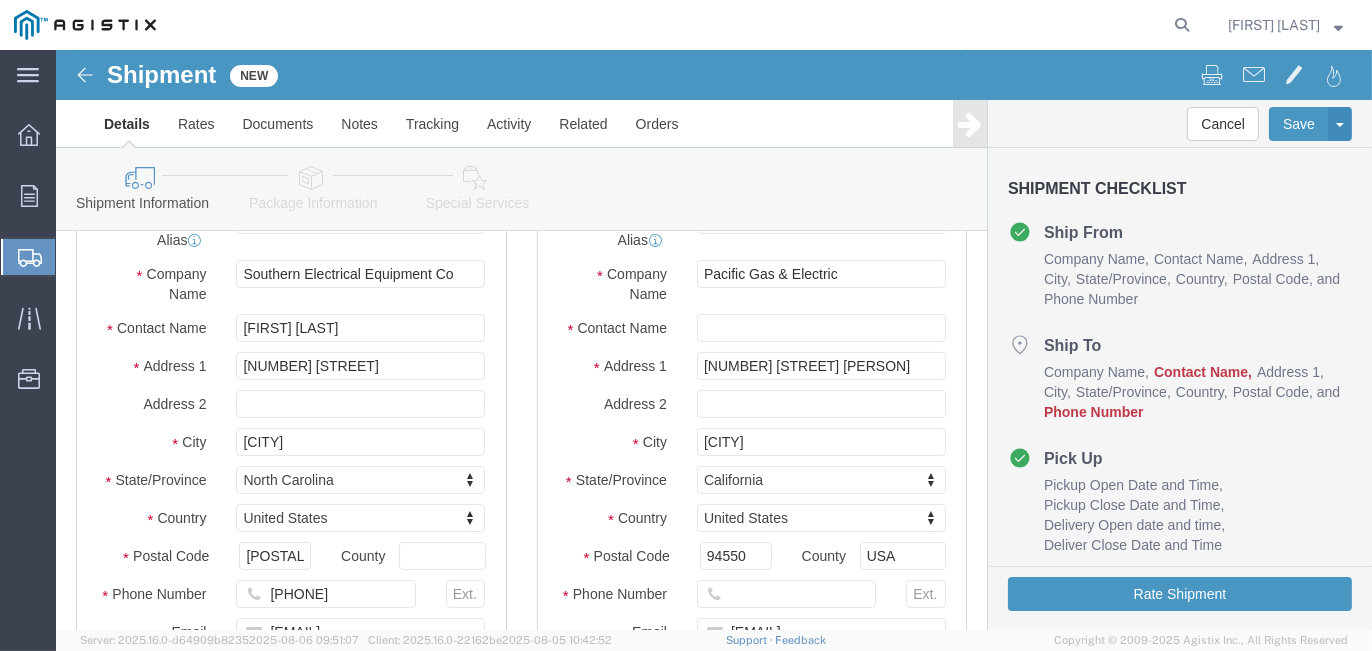 scroll, scrollTop: 300, scrollLeft: 0, axis: vertical 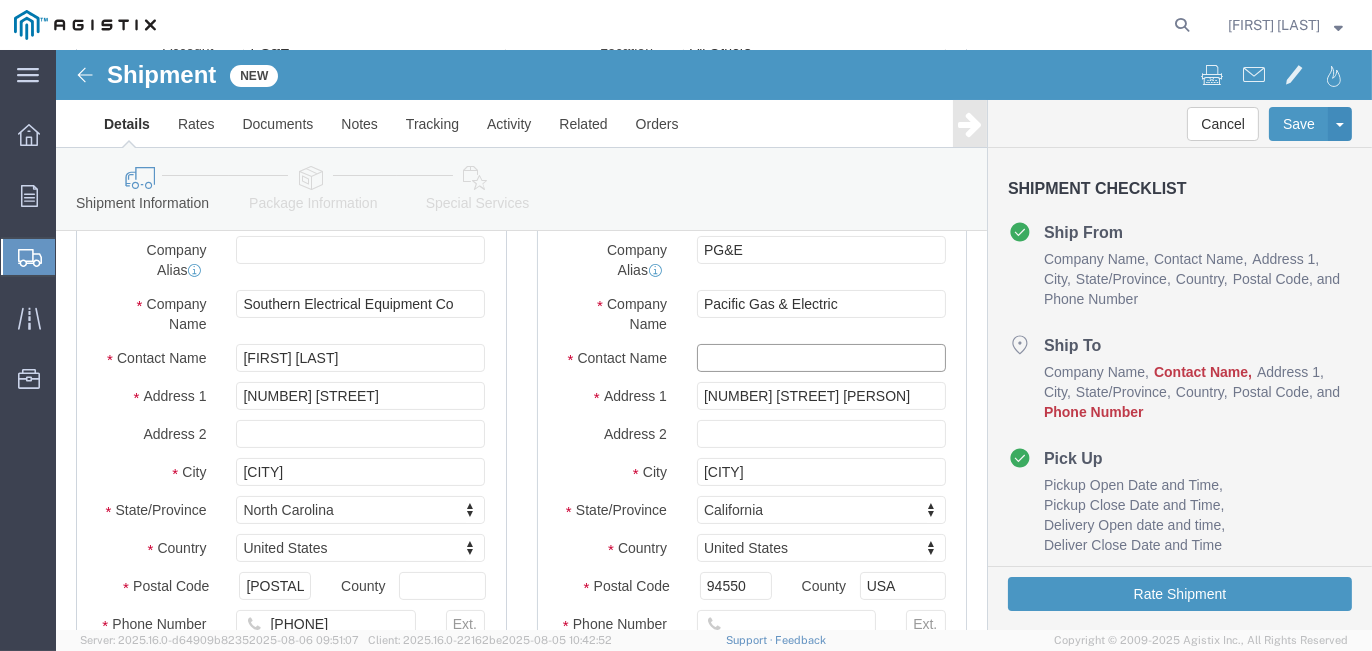 click 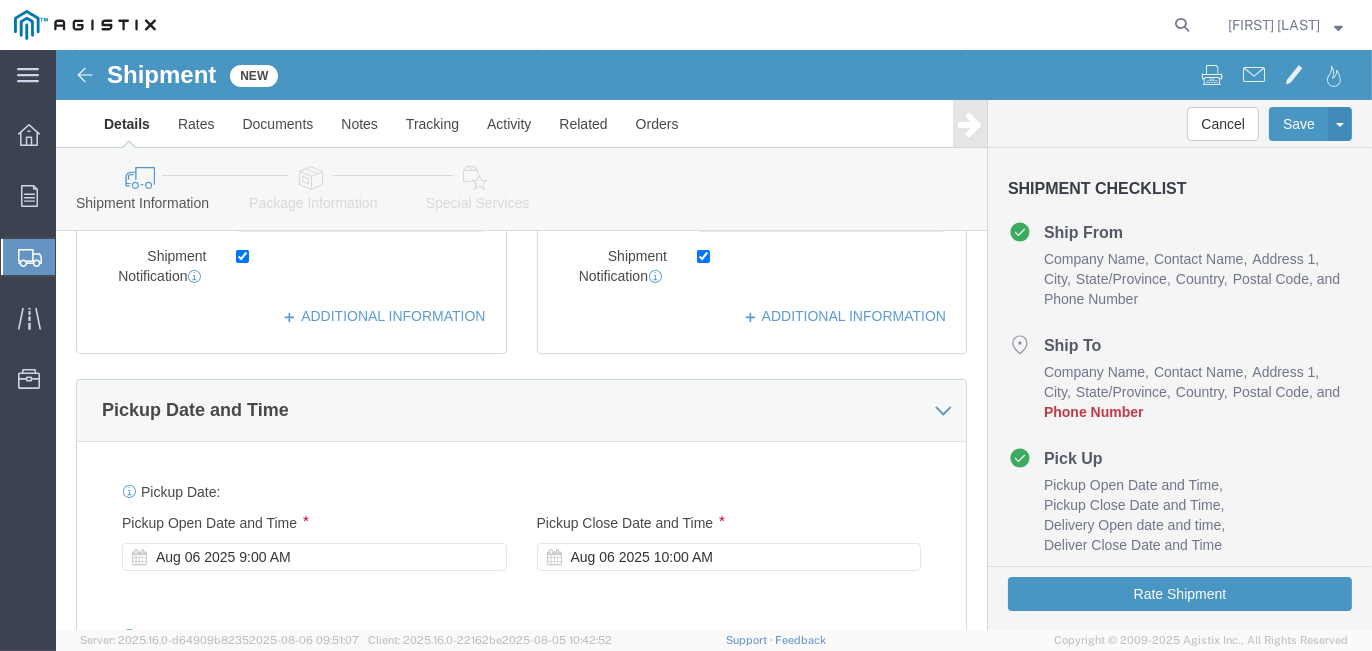scroll, scrollTop: 900, scrollLeft: 0, axis: vertical 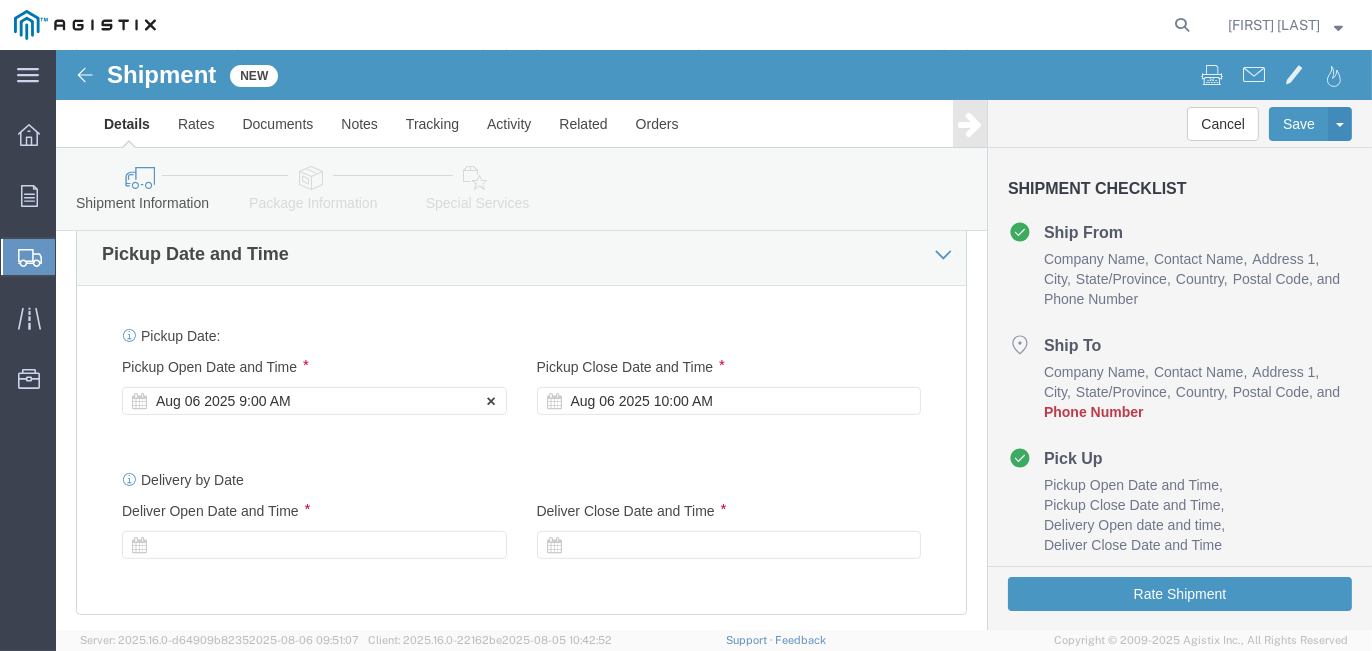 type on "PG&E T- [PERSON]" 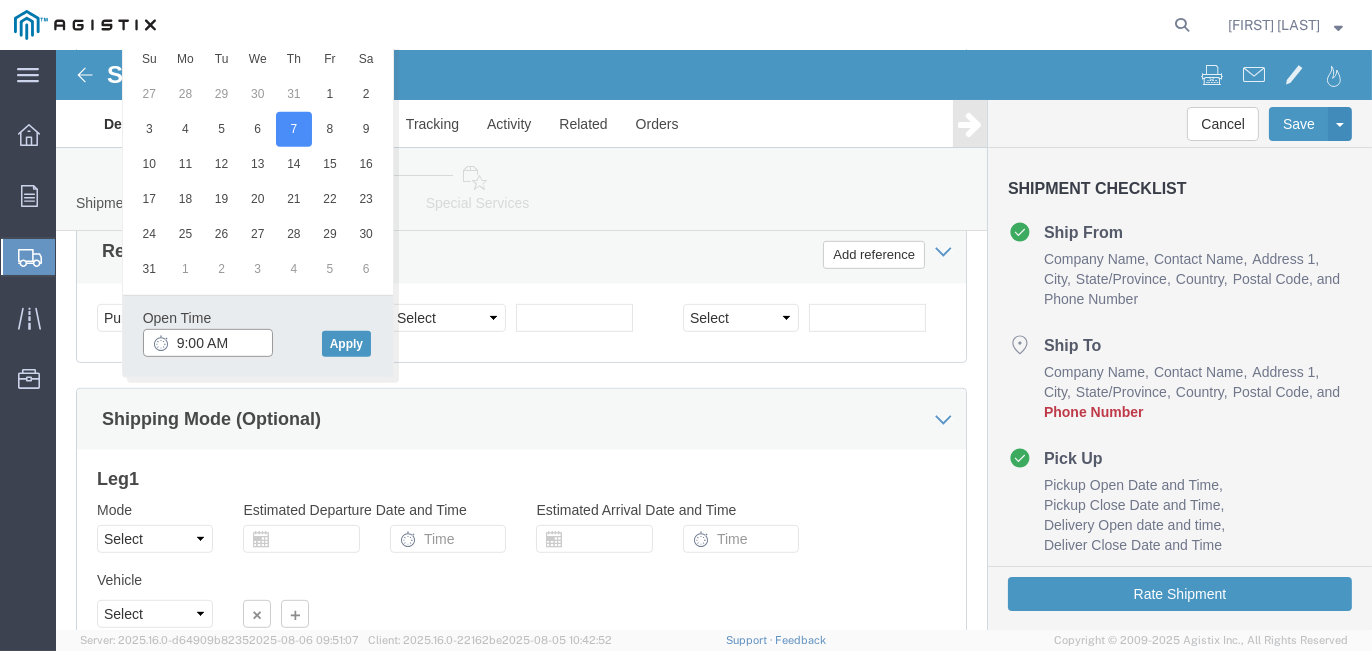click on "9:00 AM" 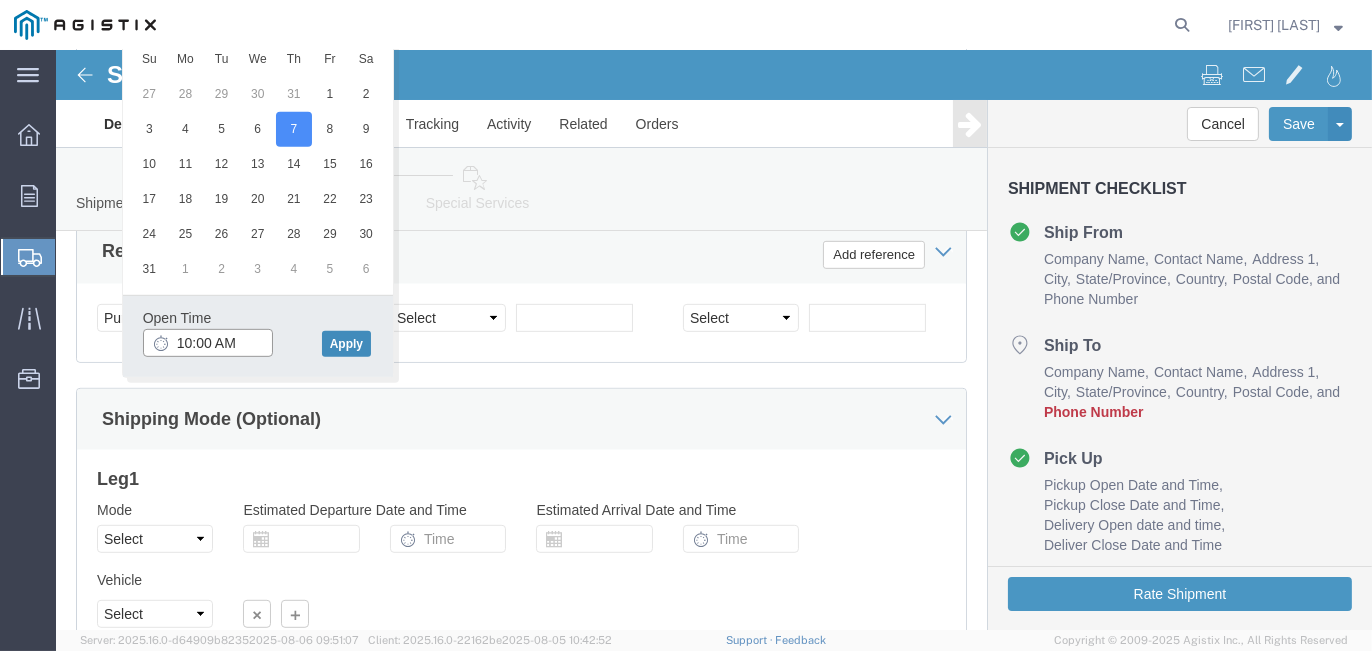 type on "10:00 AM" 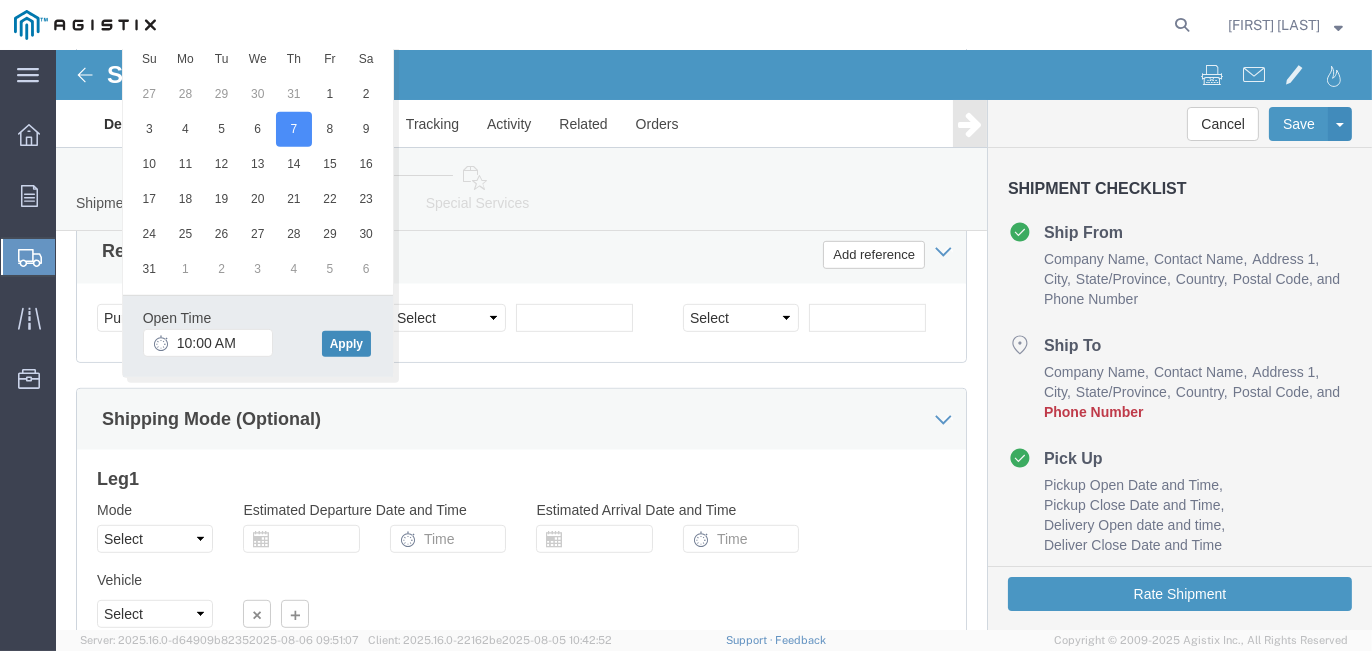 click on "Apply" 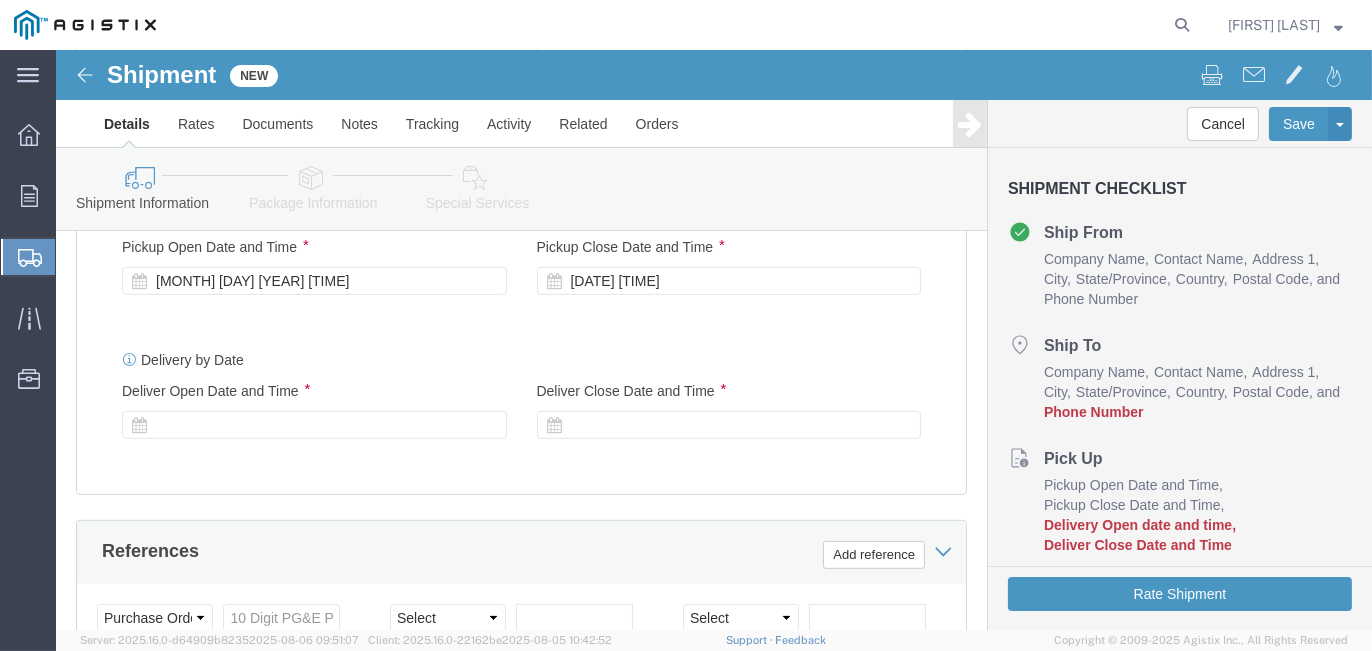 scroll, scrollTop: 920, scrollLeft: 0, axis: vertical 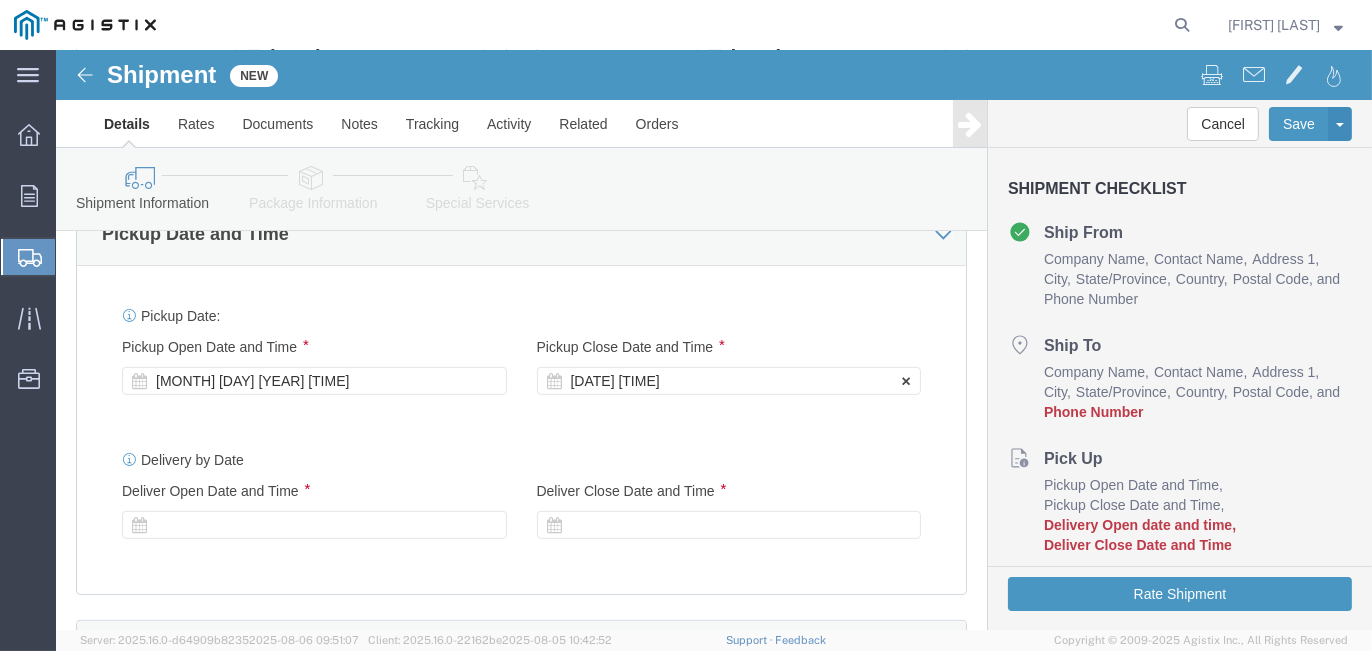 click on "[DATE] [TIME]" 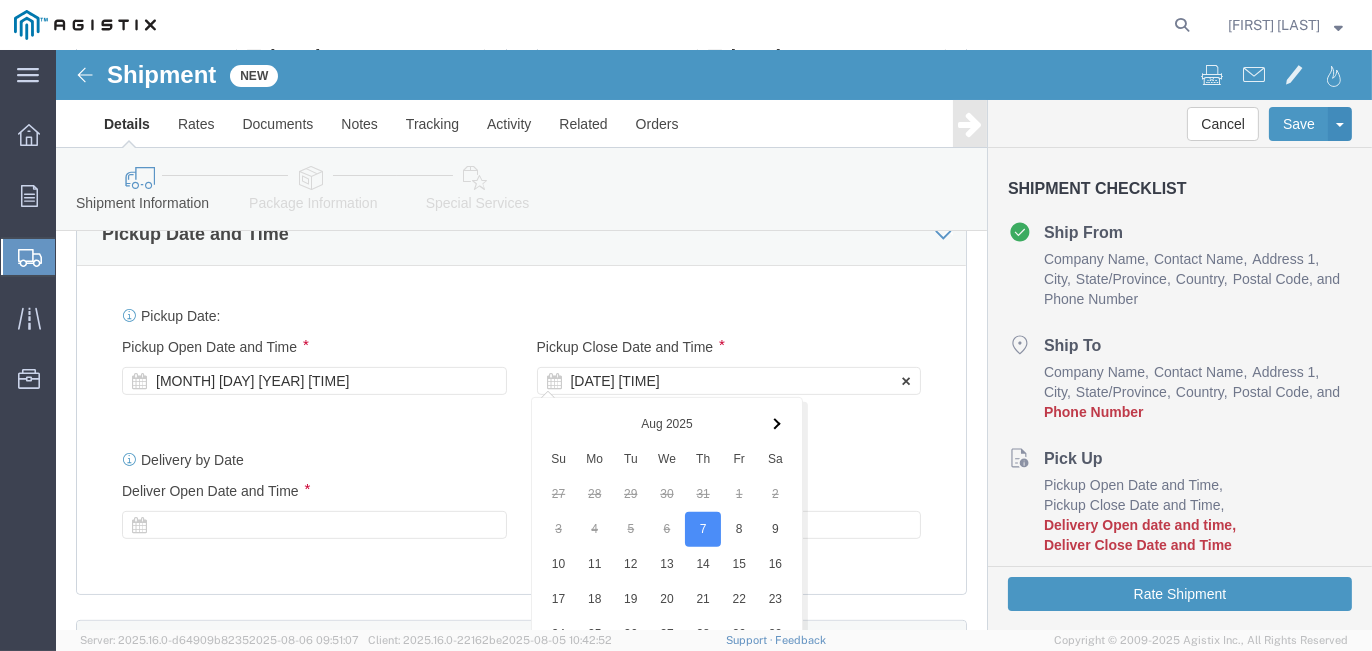 scroll, scrollTop: 1320, scrollLeft: 0, axis: vertical 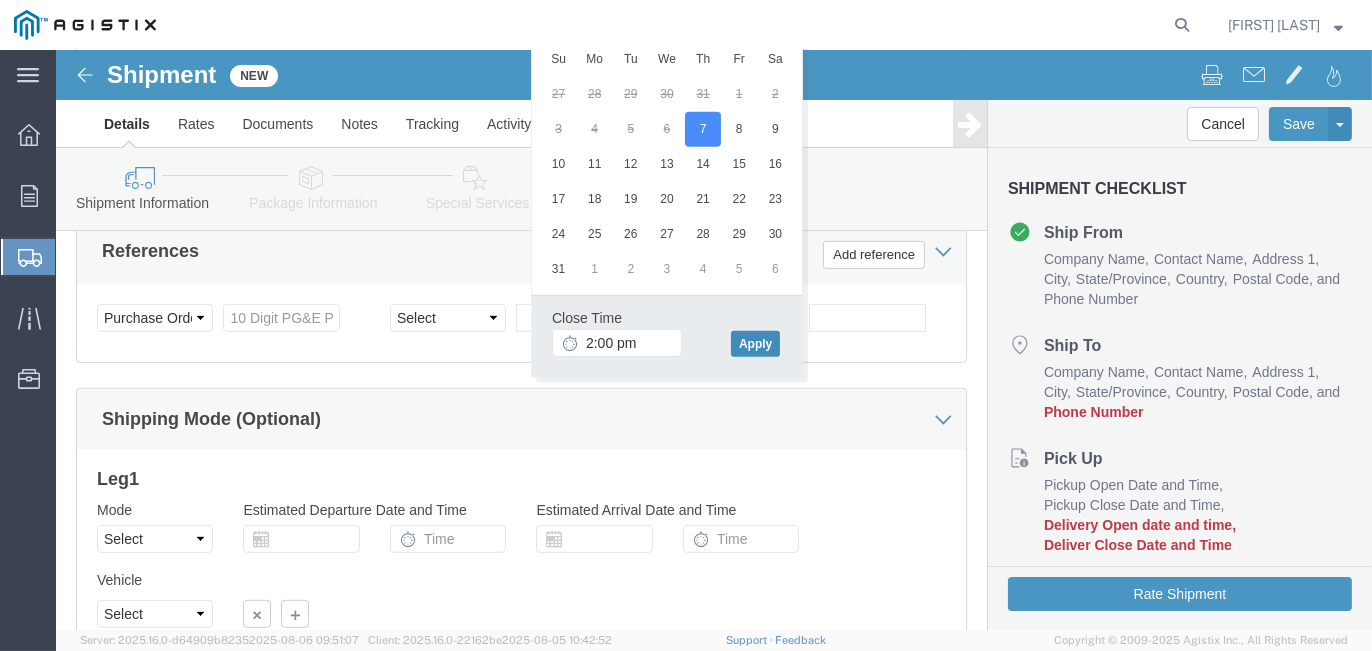 type on "2:00 PM" 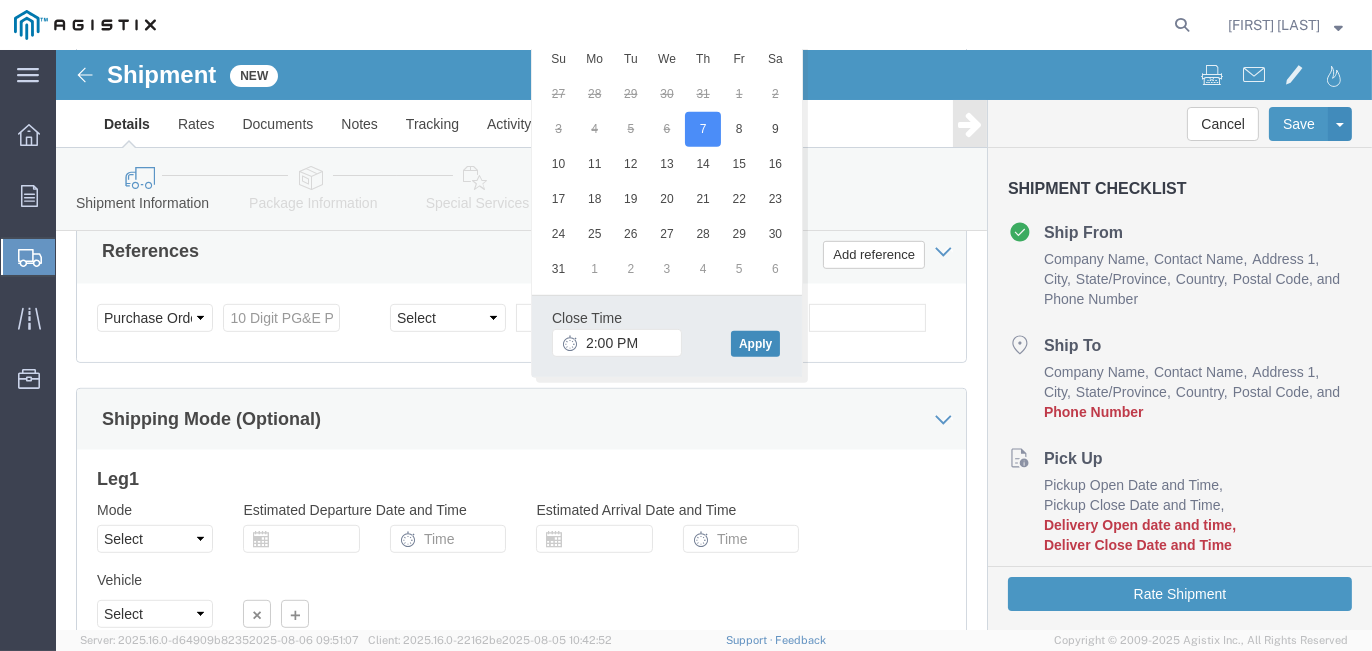 click on "Apply" 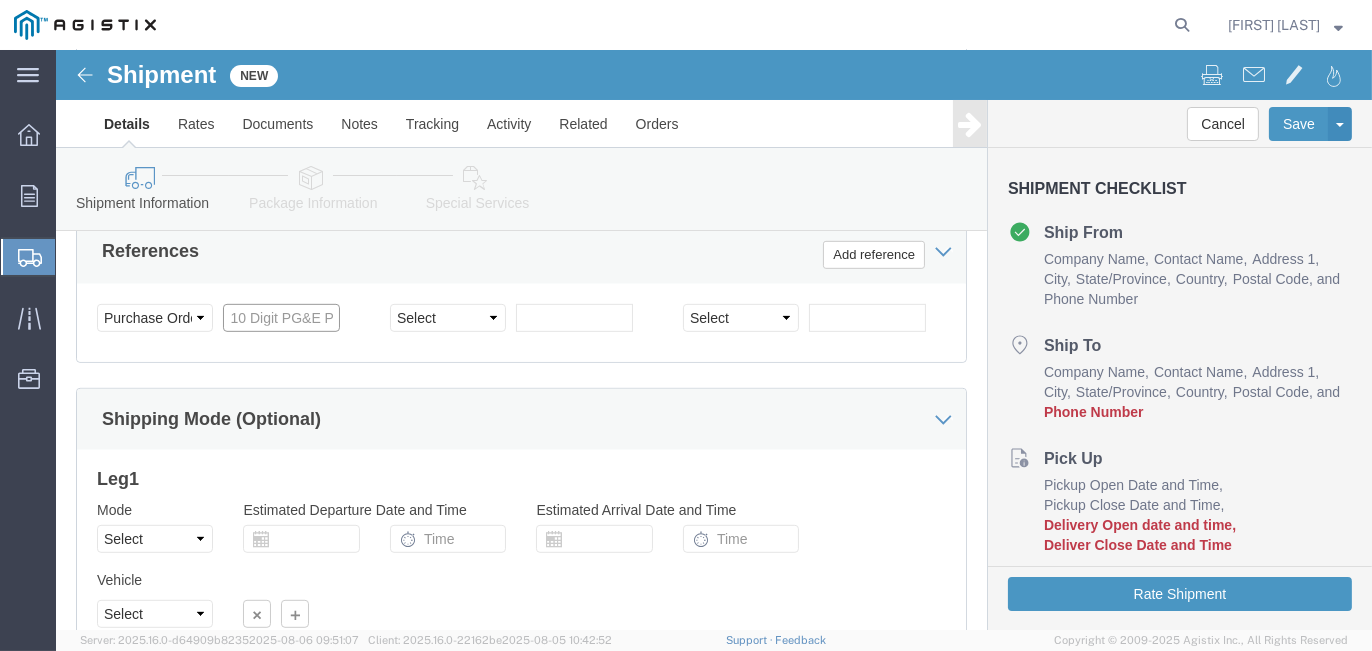 click 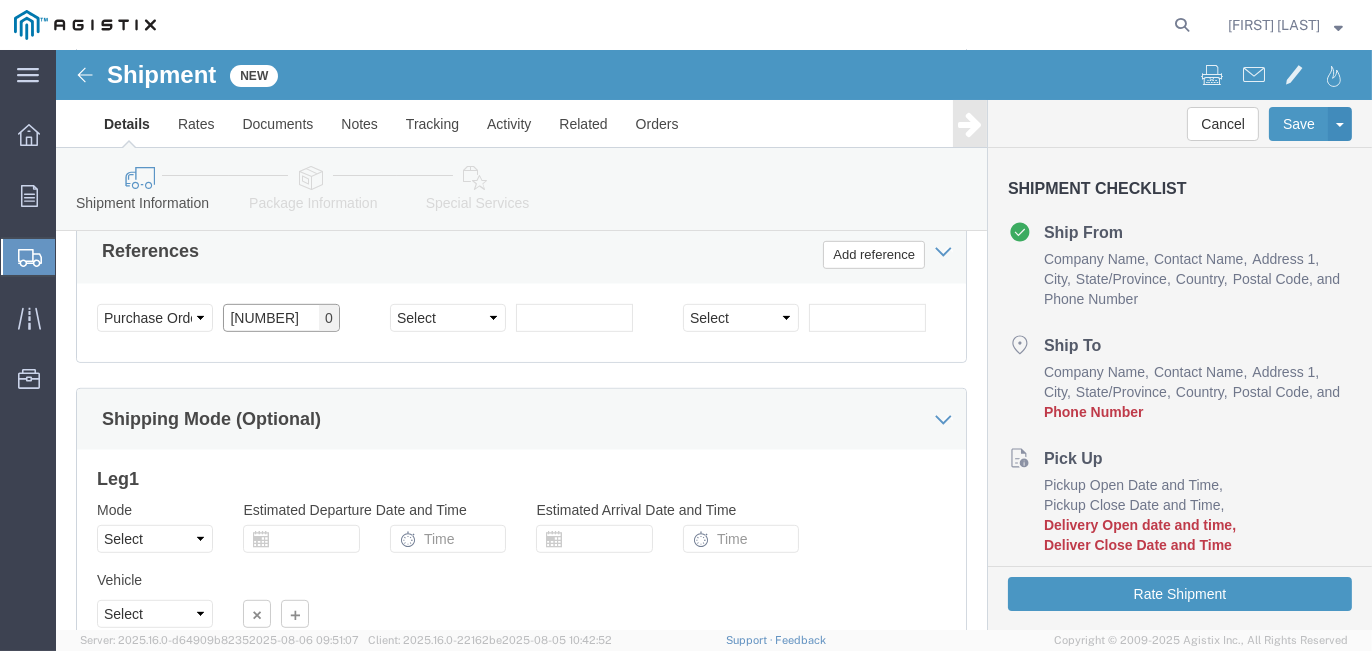 type on "[NUMBER]" 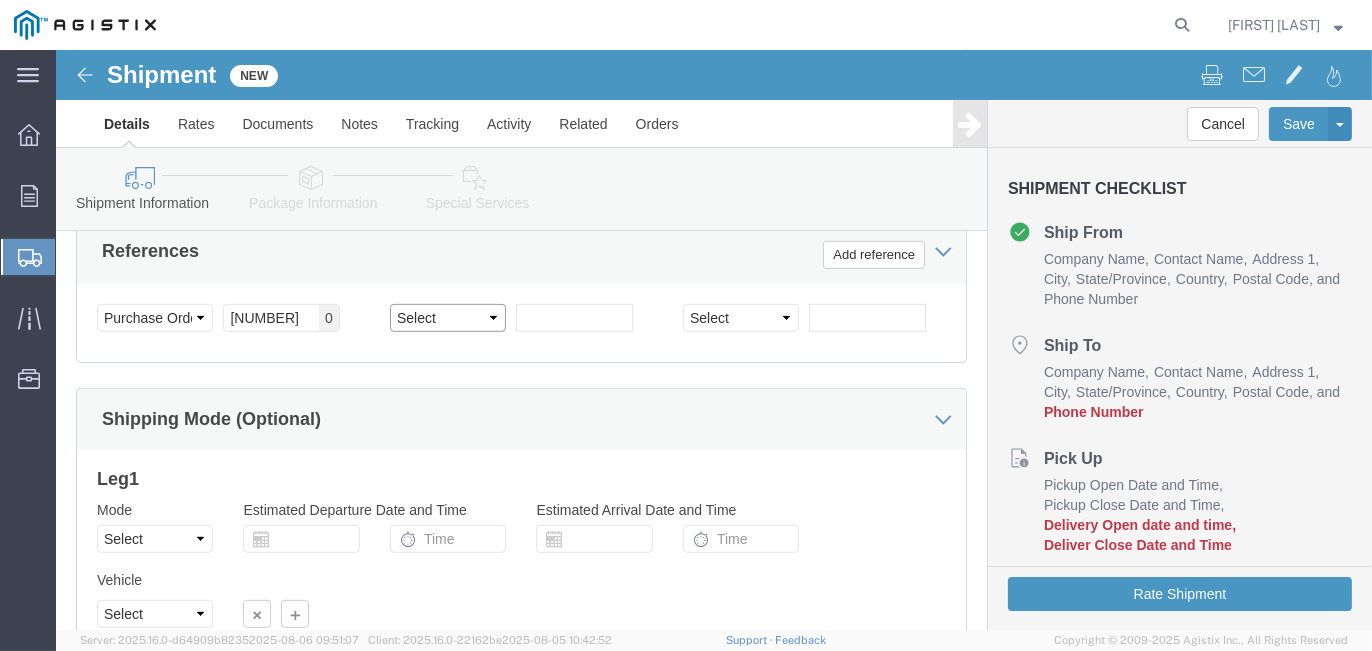 click on "Select Account Type Activity ID Airline Appointment Number ASN Batch Request # Bill Of Lading Bin Booking Number Booking Request ID Cancel Pickup Location CBP Entry No Claim Container Number Customer Ref Delivery Number Department Document No Expenditure Export Reference Flight Number General GL Code House Airway Bill Internal Requisition Invoice Number ITN No Job Number License Lloyd's Code Lot Number Master Airway Bill Master Tracking Number Material Requisition Order Number Organization Packing Slip Pickup Number Pickup Request PO Line Item No PRO # Problem File Number Project Project Number Protocol Number Purchase Order Quote Number R.M.A. Release Number Route Sales Order Seal Number Serial No Shipment Id Number Shipment Line No Study Number Task Tender ID VAT Number Vessel Name VIN Voyage Number Waybill Number Work Order" 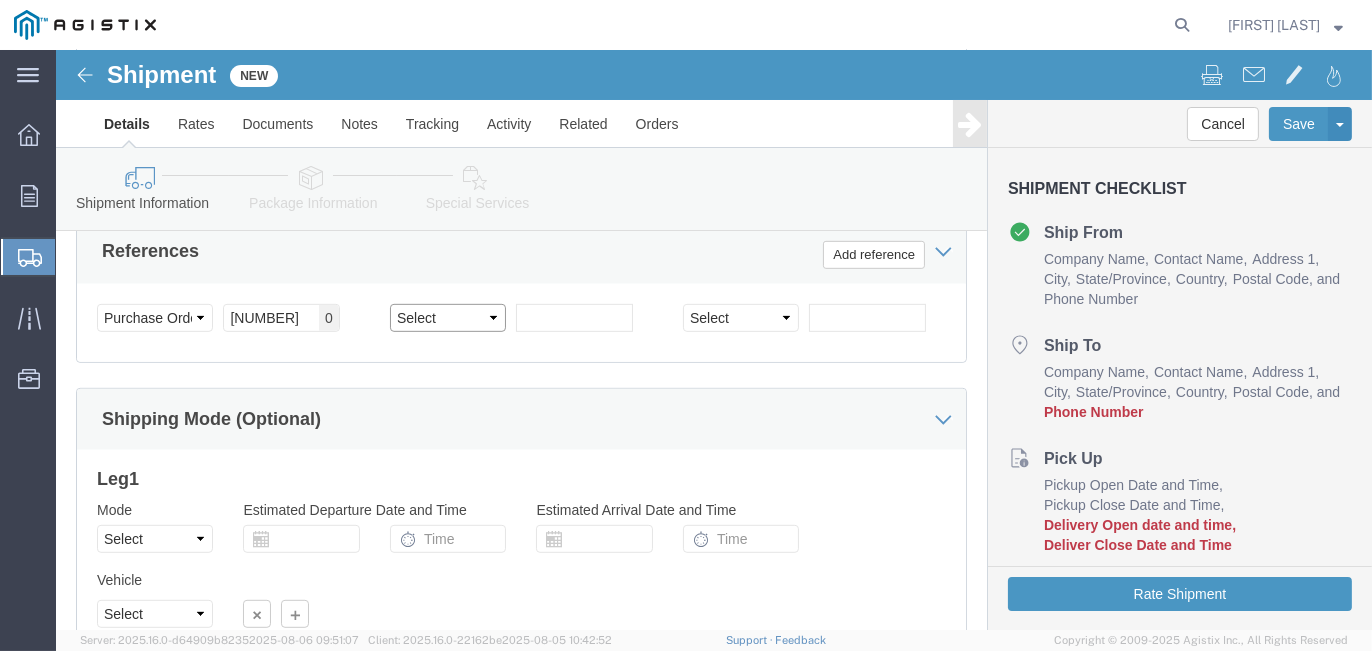 select on "SALEORDR" 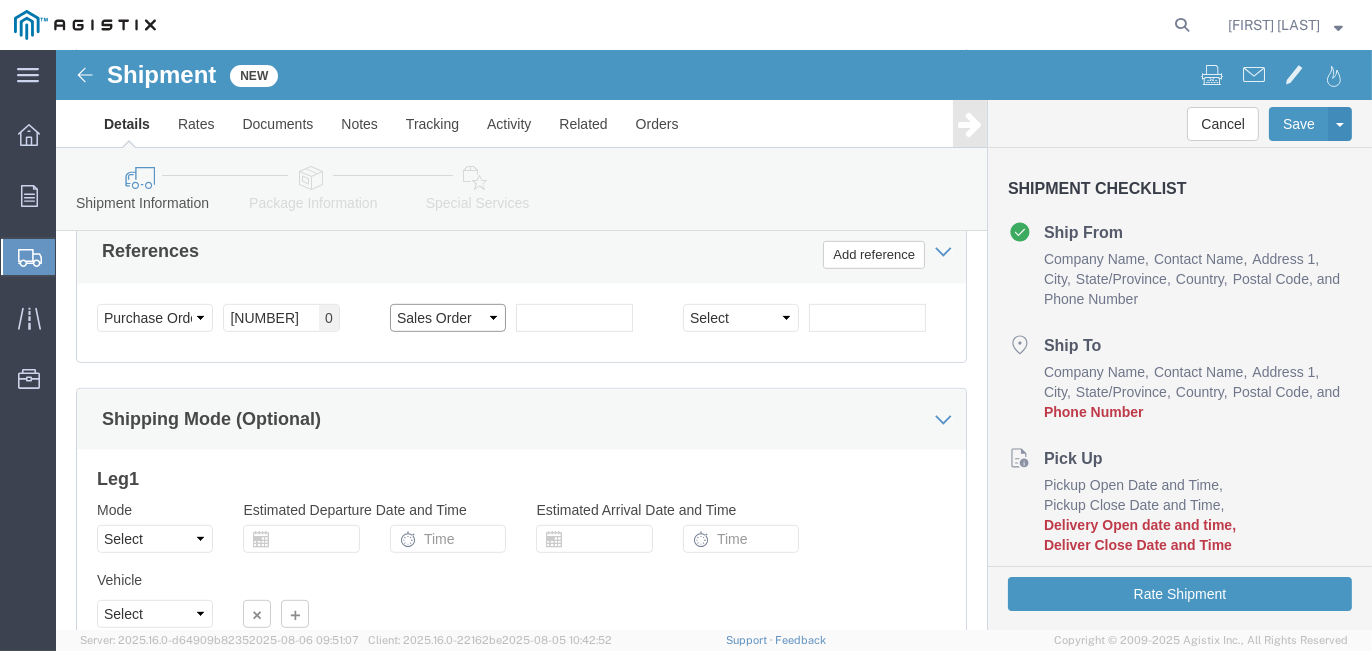 click on "Select Account Type Activity ID Airline Appointment Number ASN Batch Request # Bill Of Lading Bin Booking Number Booking Request ID Cancel Pickup Location CBP Entry No Claim Container Number Customer Ref Delivery Number Department Document No Expenditure Export Reference Flight Number General GL Code House Airway Bill Internal Requisition Invoice Number ITN No Job Number License Lloyd's Code Lot Number Master Airway Bill Master Tracking Number Material Requisition Order Number Organization Packing Slip Pickup Number Pickup Request PO Line Item No PRO # Problem File Number Project Project Number Protocol Number Purchase Order Quote Number R.M.A. Release Number Route Sales Order Seal Number Serial No Shipment Id Number Shipment Line No Study Number Task Tender ID VAT Number Vessel Name VIN Voyage Number Waybill Number Work Order" 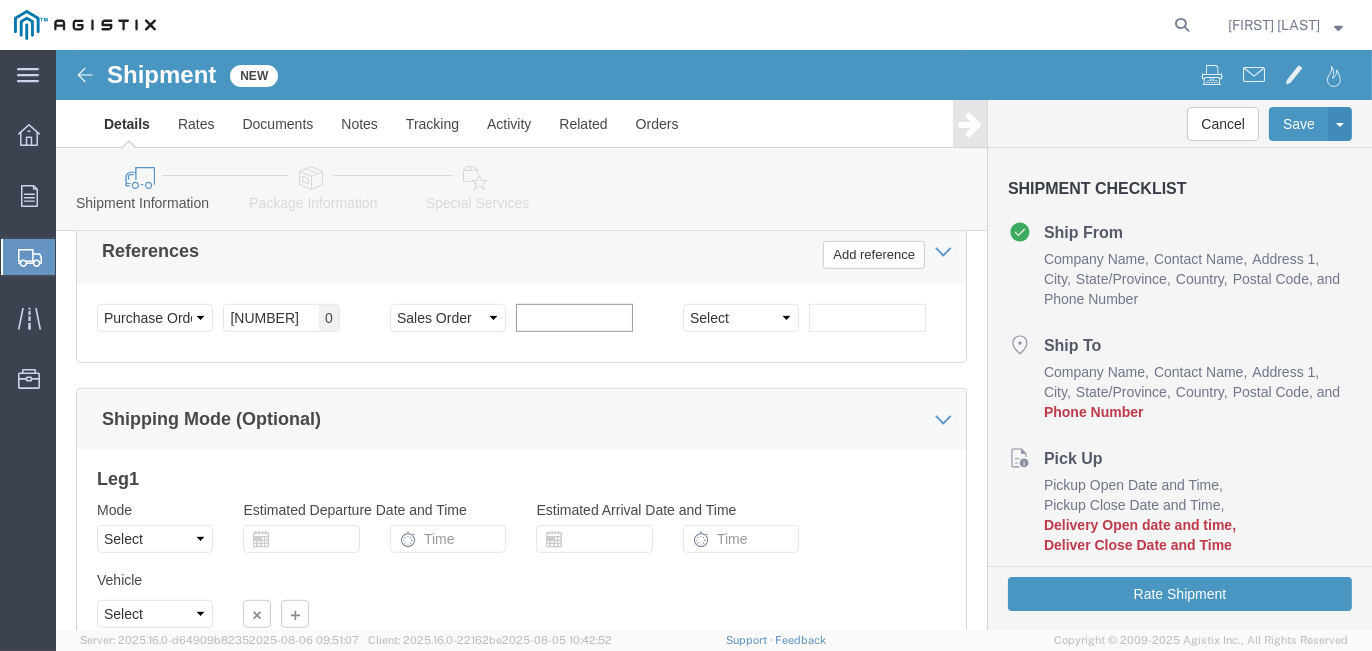click 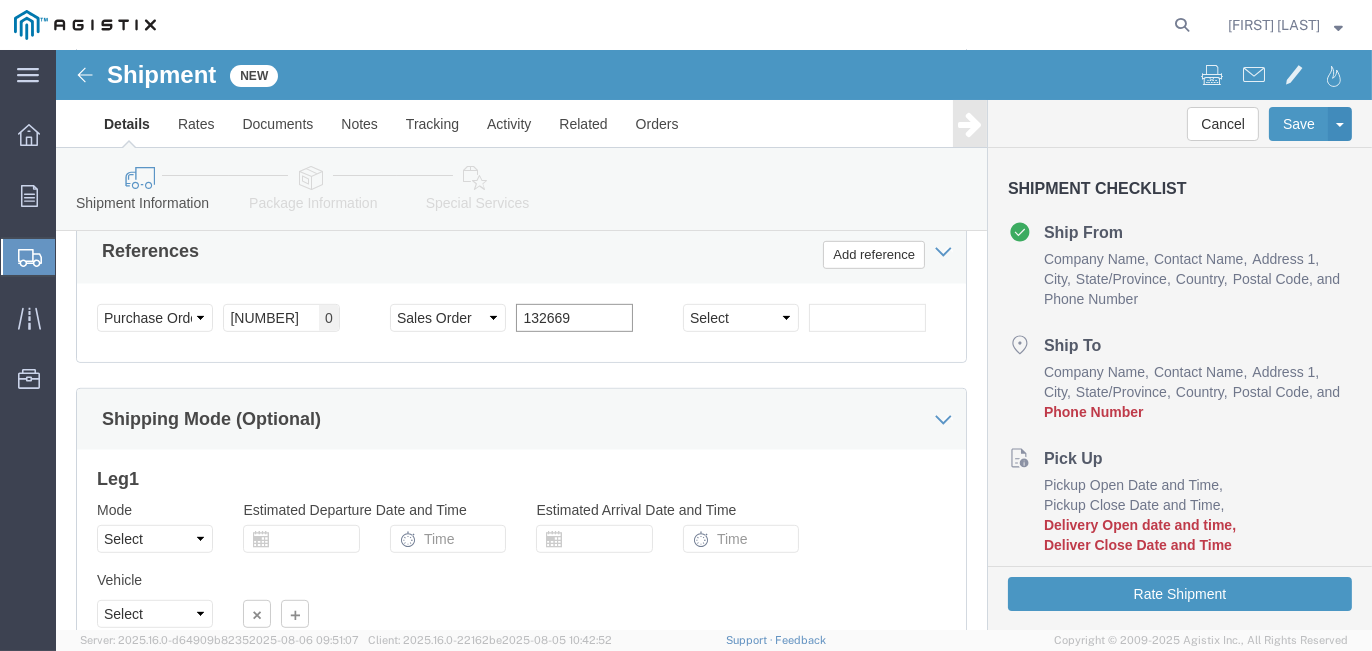 type on "132669" 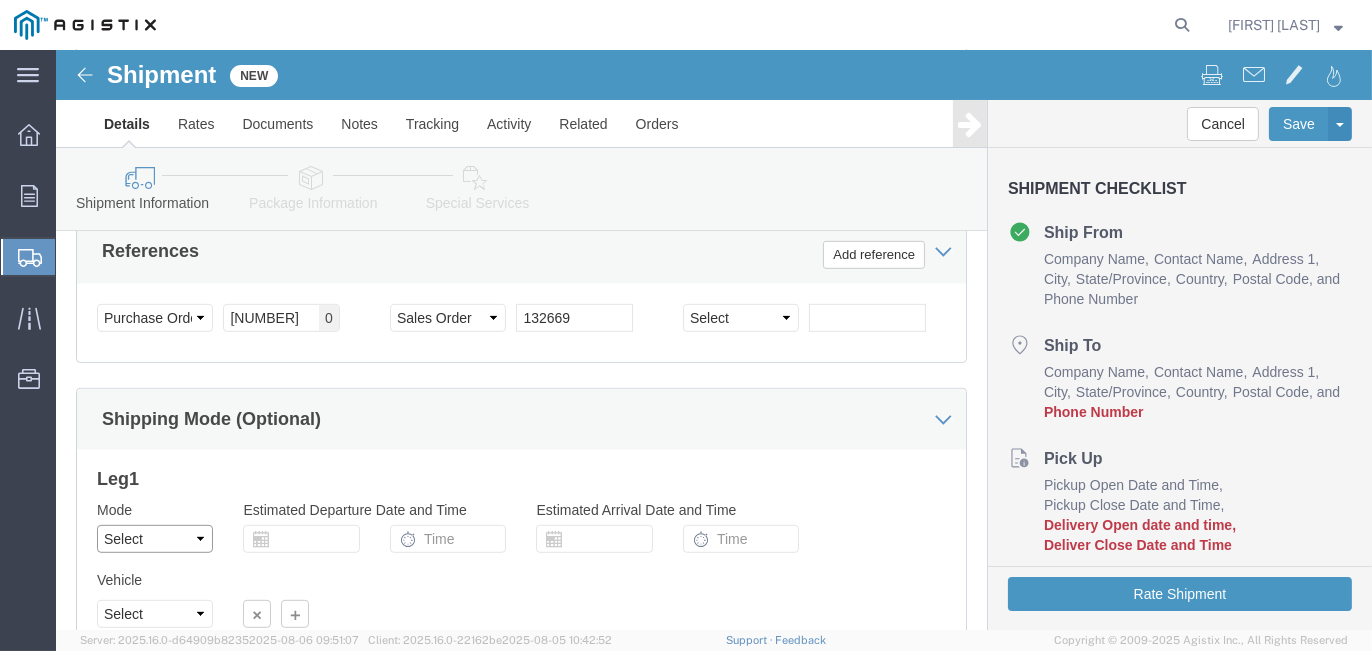 click on "Select Air Less than Truckload Multi-Leg Ocean Freight Rail Small Parcel Truckload" 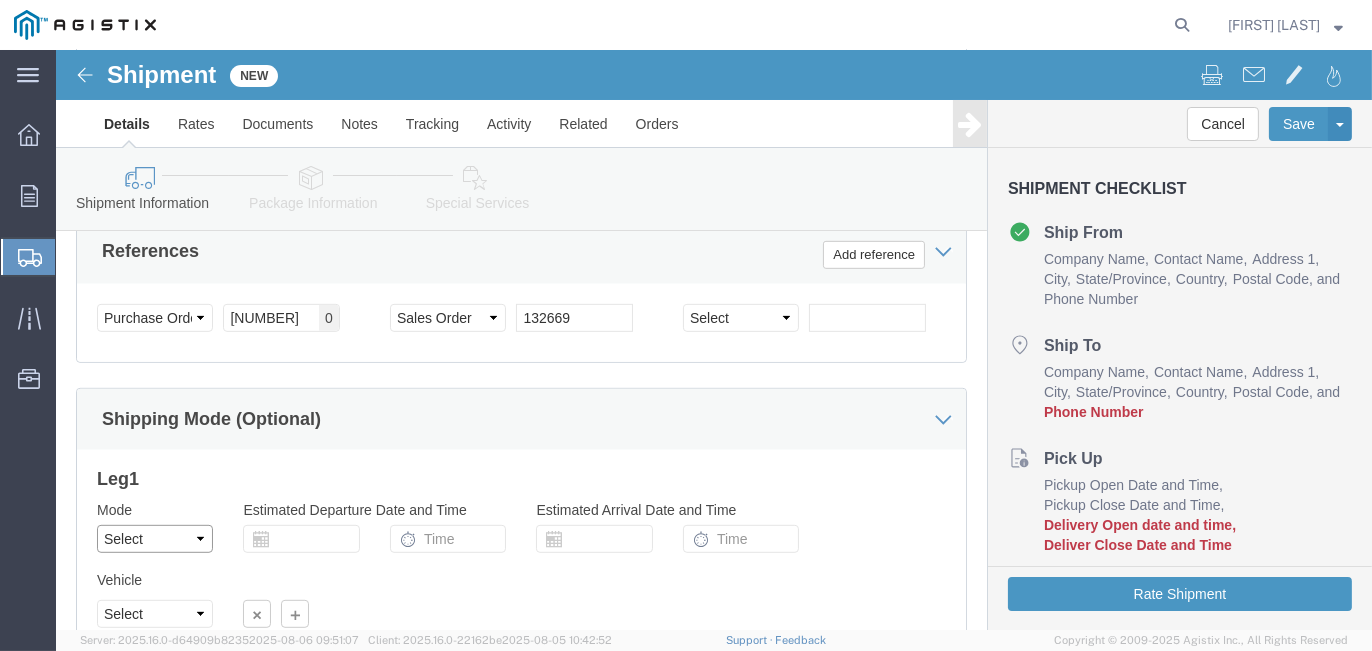 select on "TL" 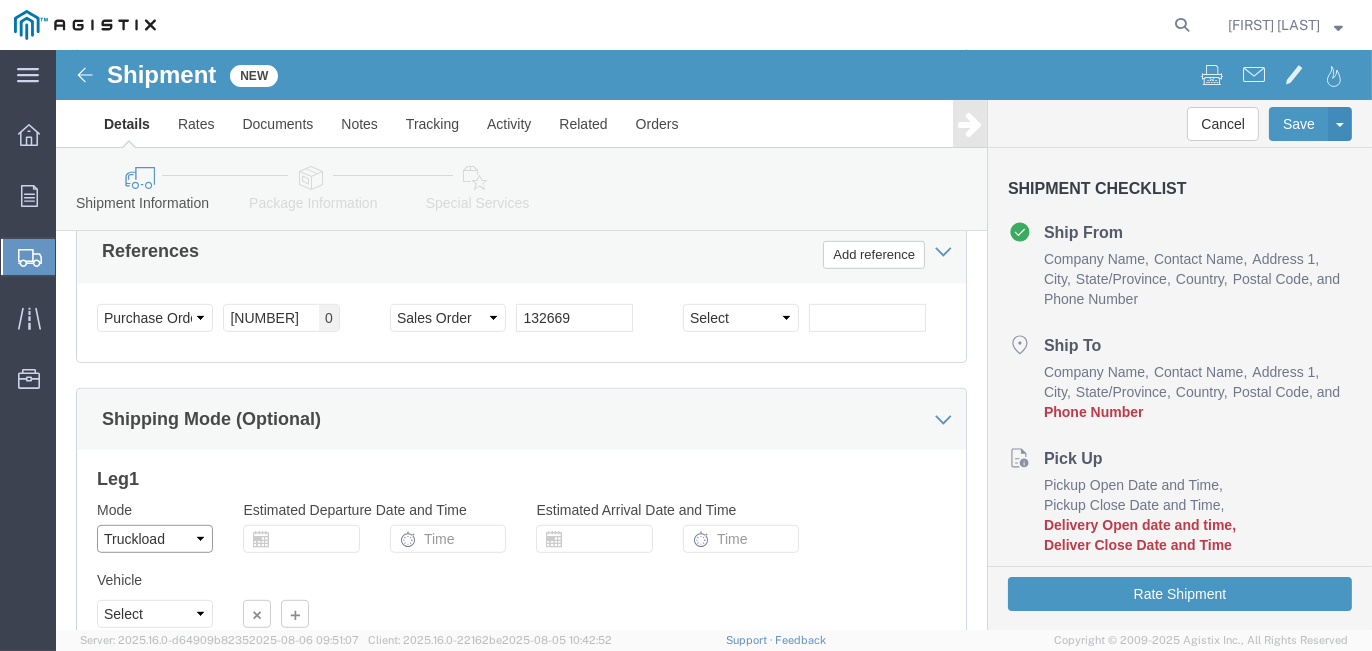 click on "Select Air Less than Truckload Multi-Leg Ocean Freight Rail Small Parcel Truckload" 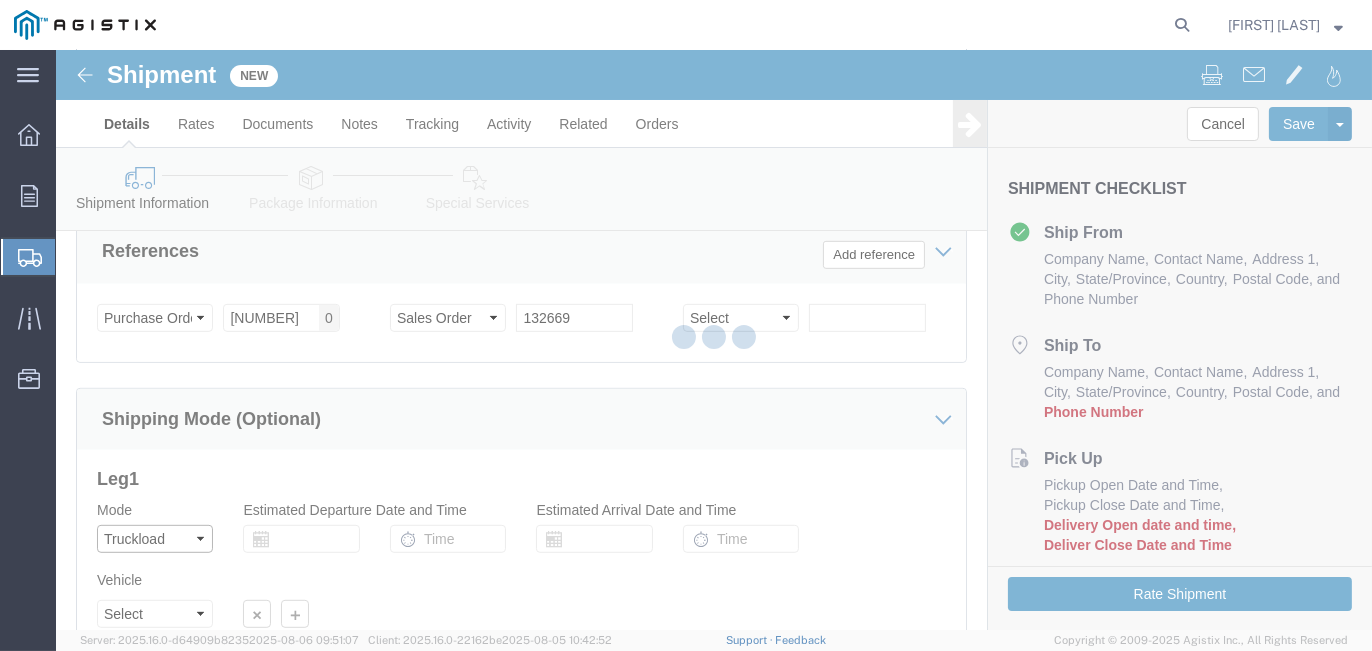select 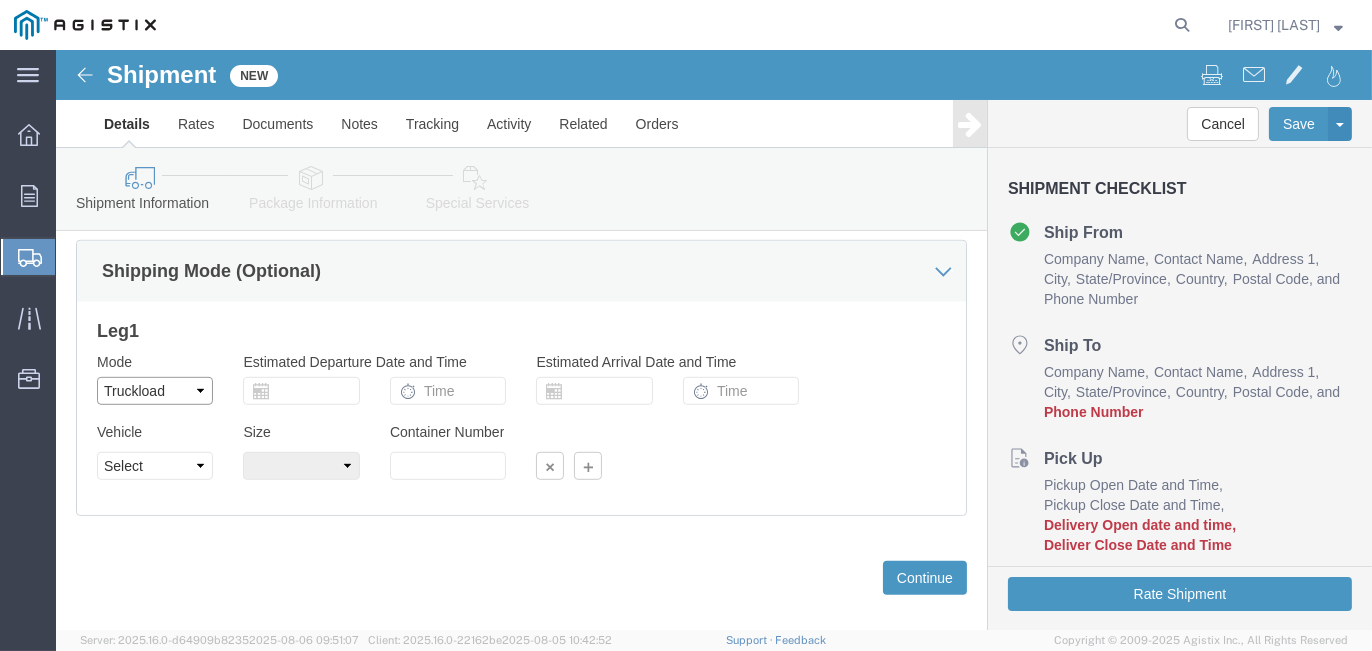 scroll, scrollTop: 1490, scrollLeft: 0, axis: vertical 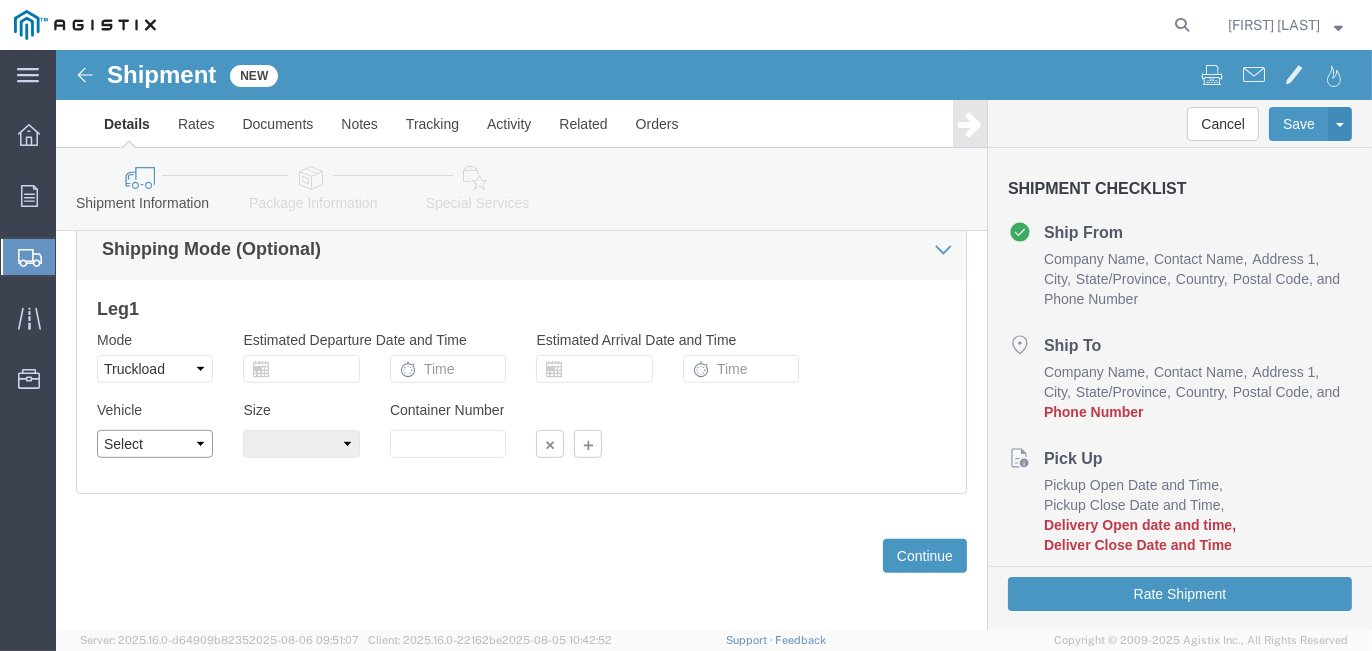 click on "Select 1-Ton (PSS) 10 Wheel 10 Yard Dump Truck 20 Yard Dump Truck Bobtail Bottom Dump Box Van Container Truck Curtain side DBL Bottom Dromedary Dry Bulk Tanker Dump End Dump Flat Bed Low Boy Lowboy 4-Axle Lowboy 5-Axle Muck Out - Mini excavator Padded Van line Pickup Pickup Truck (1 ton) Pickup Truck (2 ton) Pickup/PSS Portable Sub and Dredge Puri-Vac Refrigerated Trailer Resin Resin Car Rocket Launcher Roll-Off Truck Semi Bottom Standard Dry Van Step Deck Straight Super 10 Super Dump Tanker Transfer Truck Vacuum Truck" 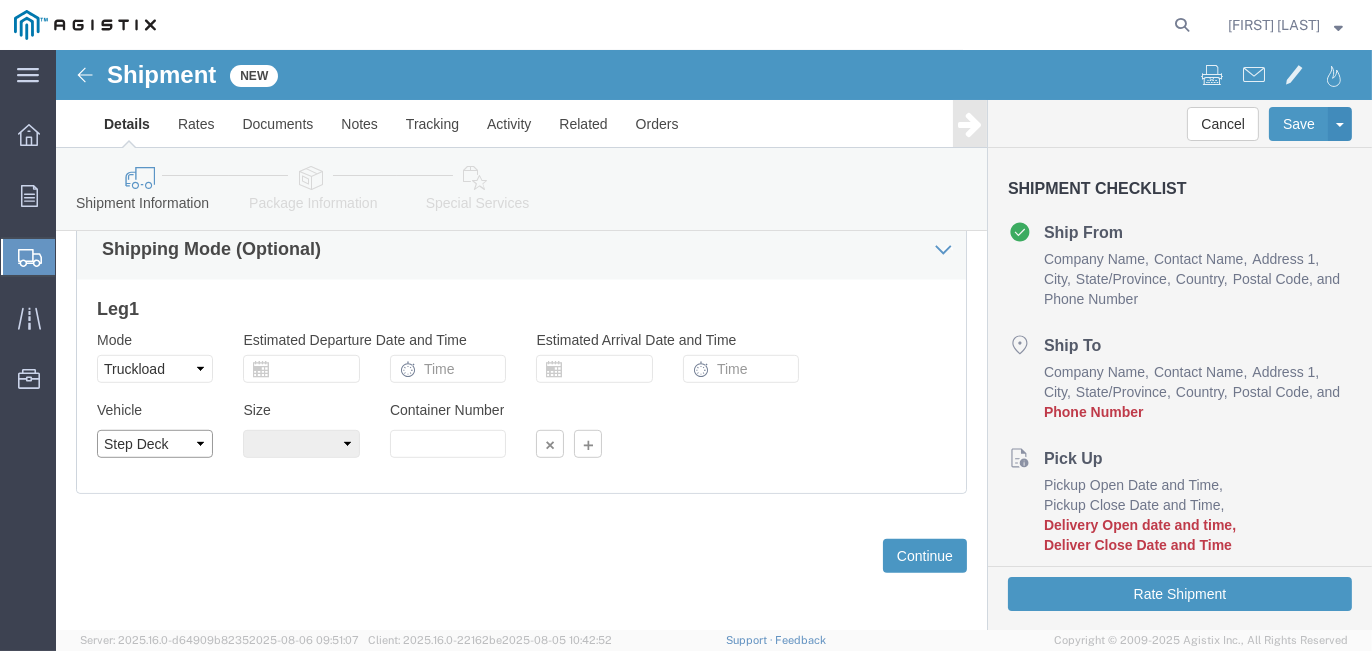 click on "Select 1-Ton (PSS) 10 Wheel 10 Yard Dump Truck 20 Yard Dump Truck Bobtail Bottom Dump Box Van Container Truck Curtain side DBL Bottom Dromedary Dry Bulk Tanker Dump End Dump Flat Bed Low Boy Lowboy 4-Axle Lowboy 5-Axle Muck Out - Mini excavator Padded Van line Pickup Pickup Truck (1 ton) Pickup Truck (2 ton) Pickup/PSS Portable Sub and Dredge Puri-Vac Refrigerated Trailer Resin Resin Car Rocket Launcher Roll-Off Truck Semi Bottom Standard Dry Van Step Deck Straight Super 10 Super Dump Tanker Transfer Truck Vacuum Truck" 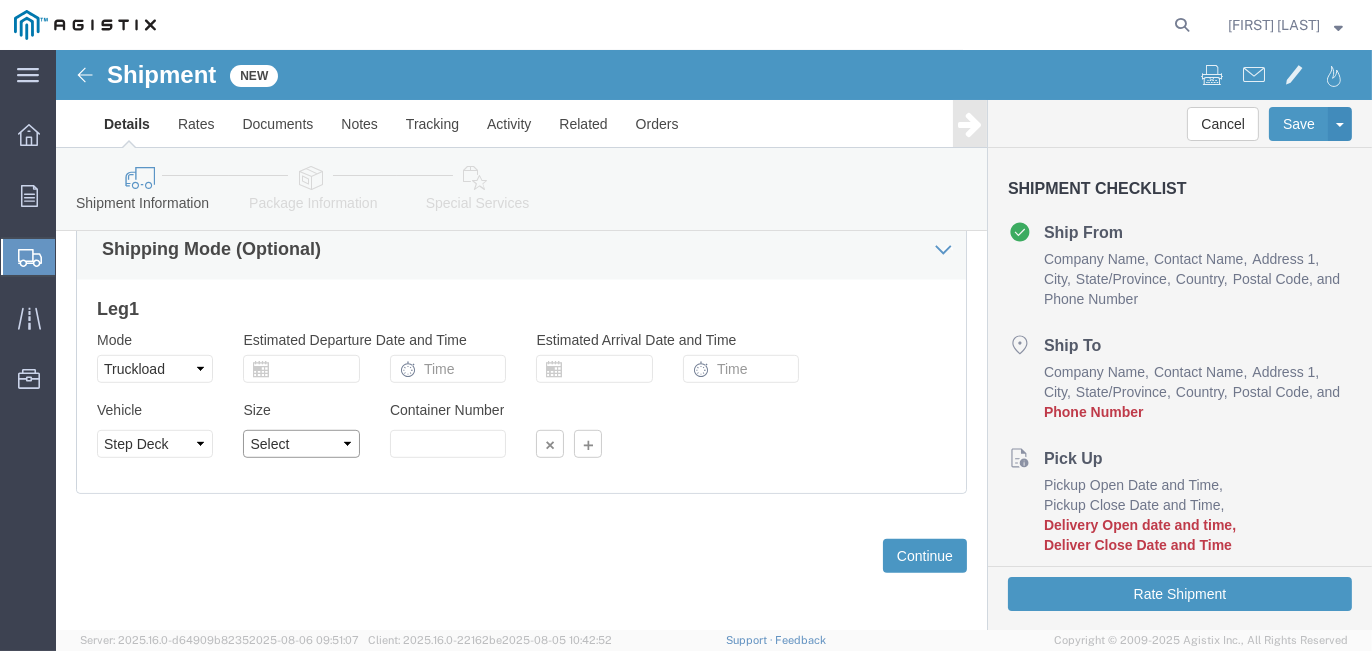 click on "Select 20 Feet 35 Feet 53 Feet 48 Feet" 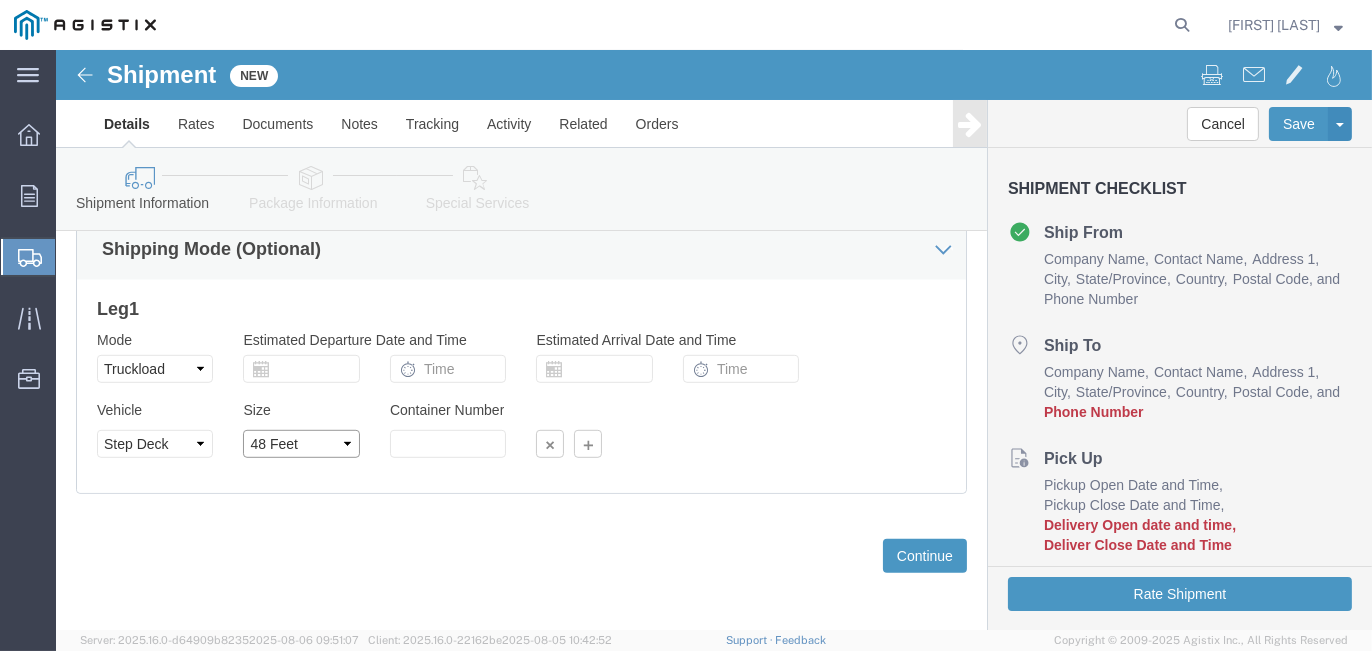 click on "Select 20 Feet 35 Feet 53 Feet 48 Feet" 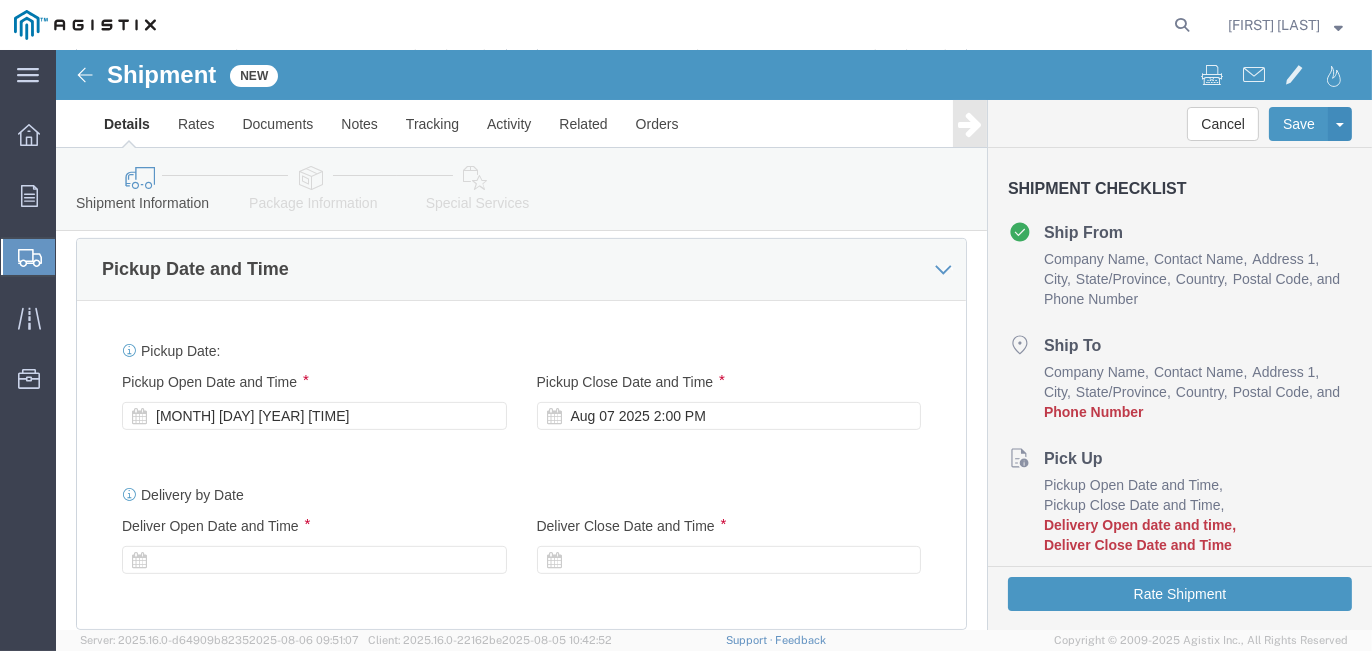 scroll, scrollTop: 990, scrollLeft: 0, axis: vertical 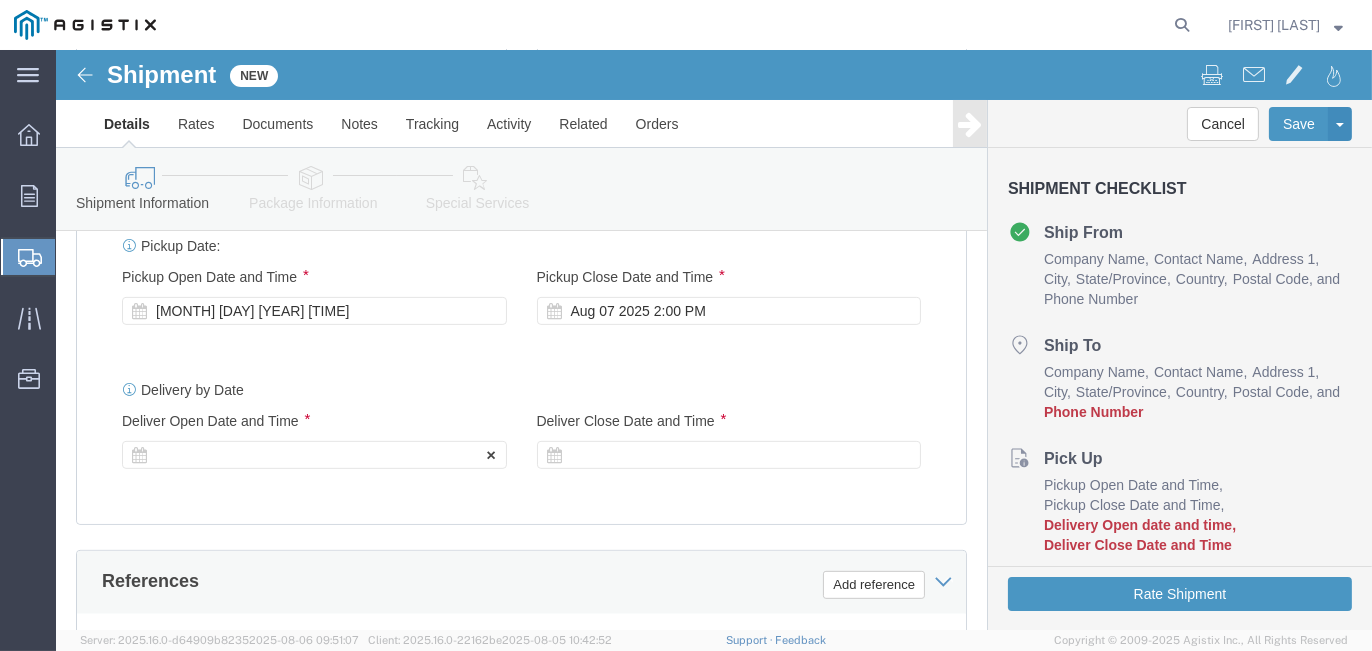 click 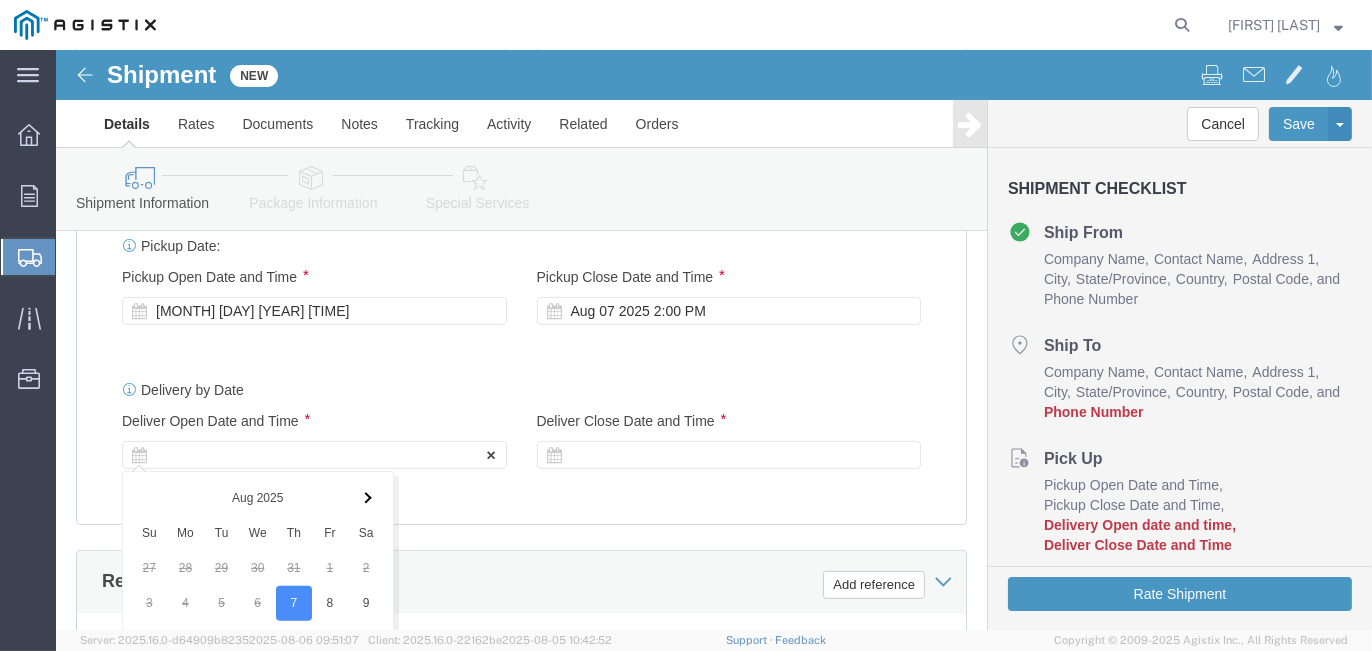 scroll, scrollTop: 1463, scrollLeft: 0, axis: vertical 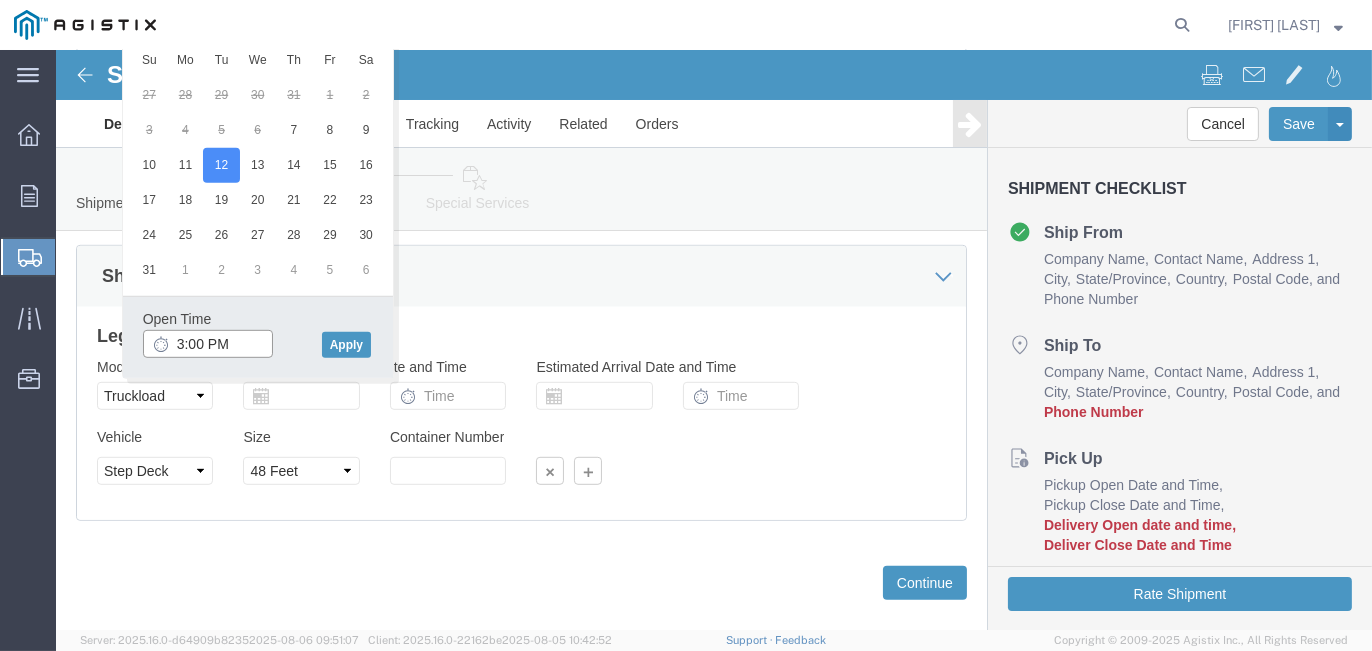 click on "3:00 PM" 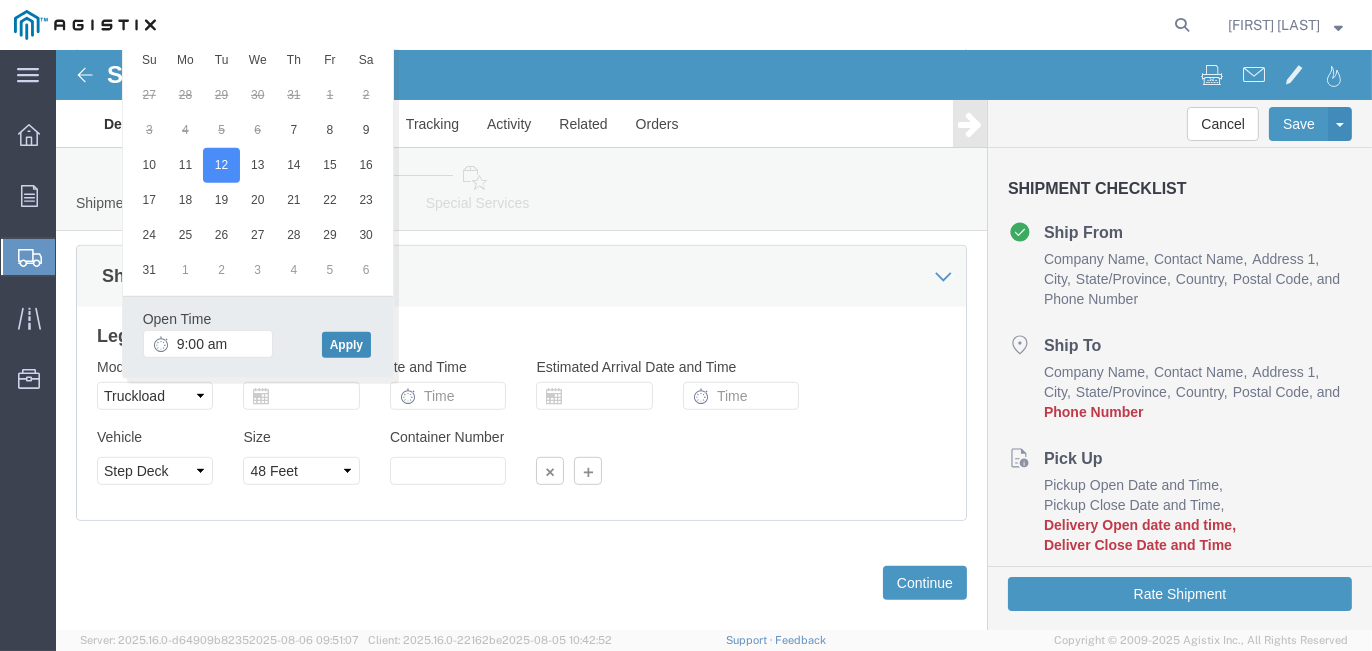 type on "9:00 AM" 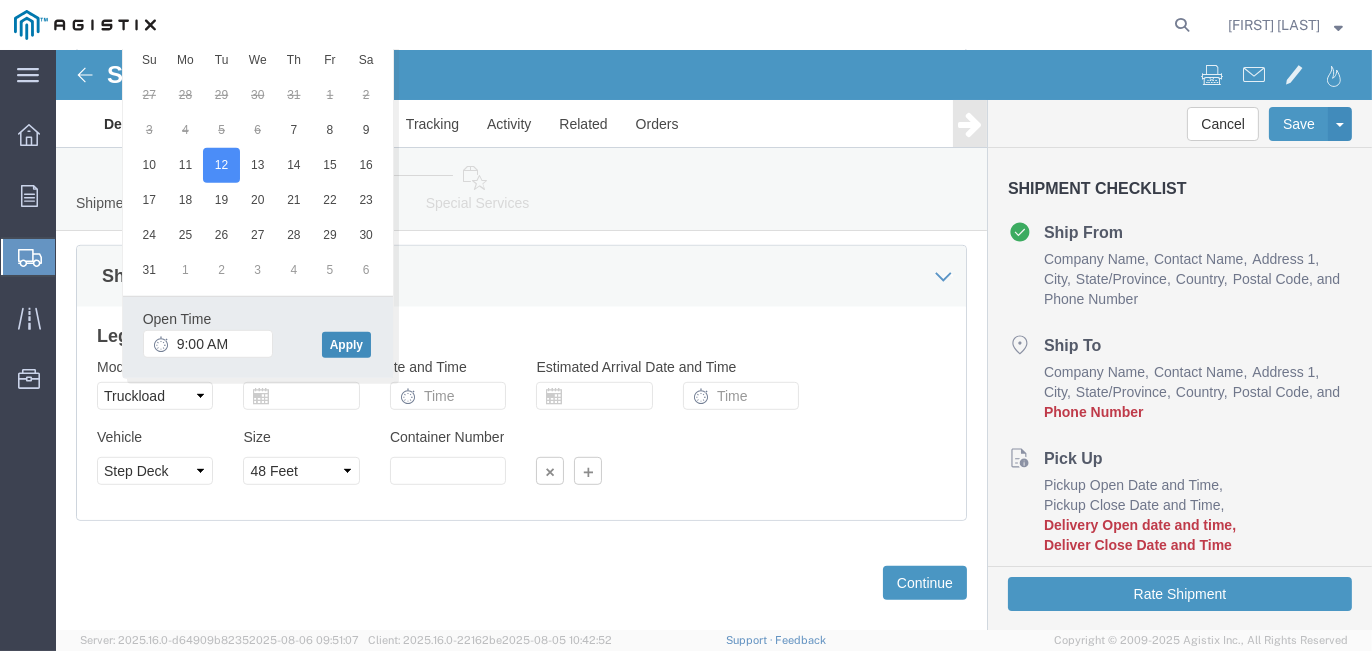 type 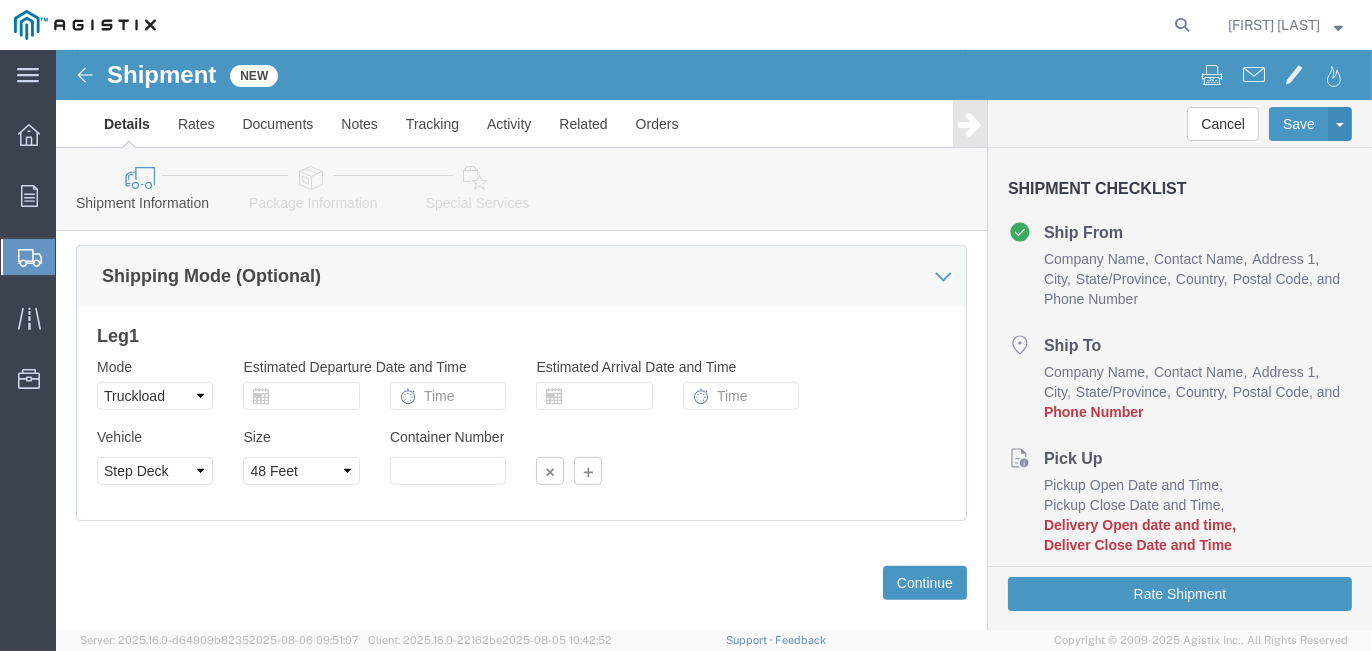 click on "Leg  1" 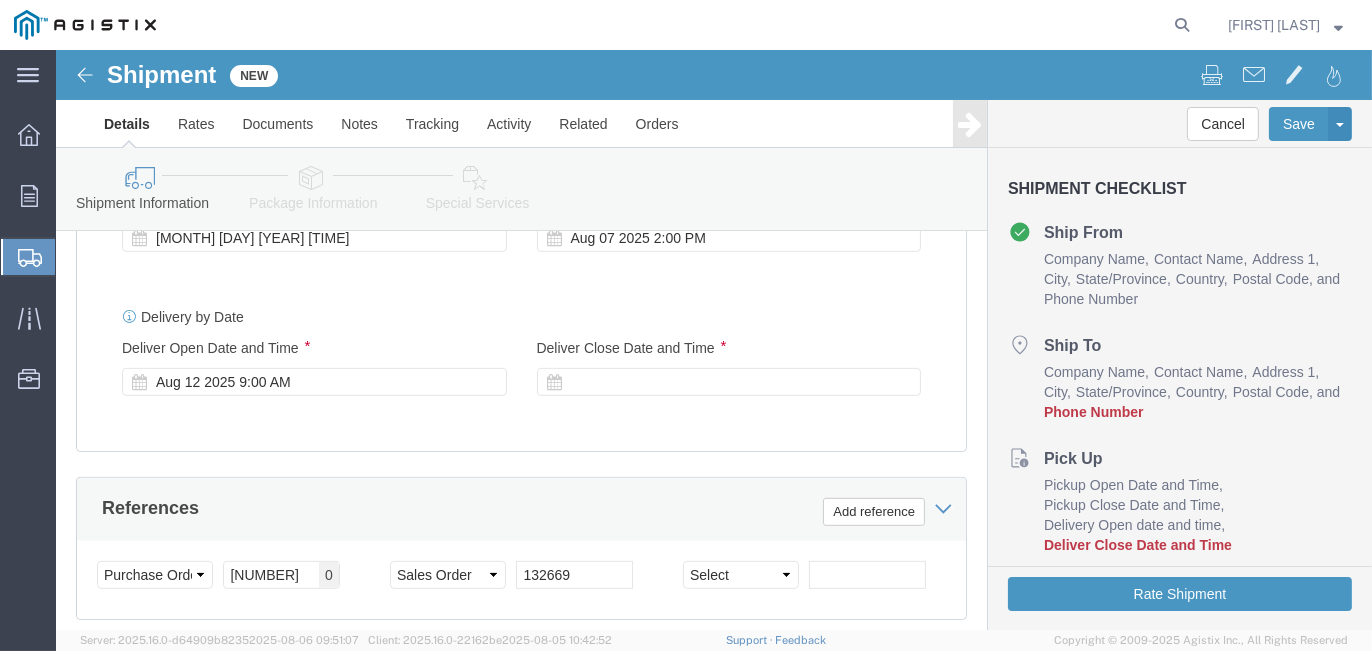 scroll, scrollTop: 1163, scrollLeft: 0, axis: vertical 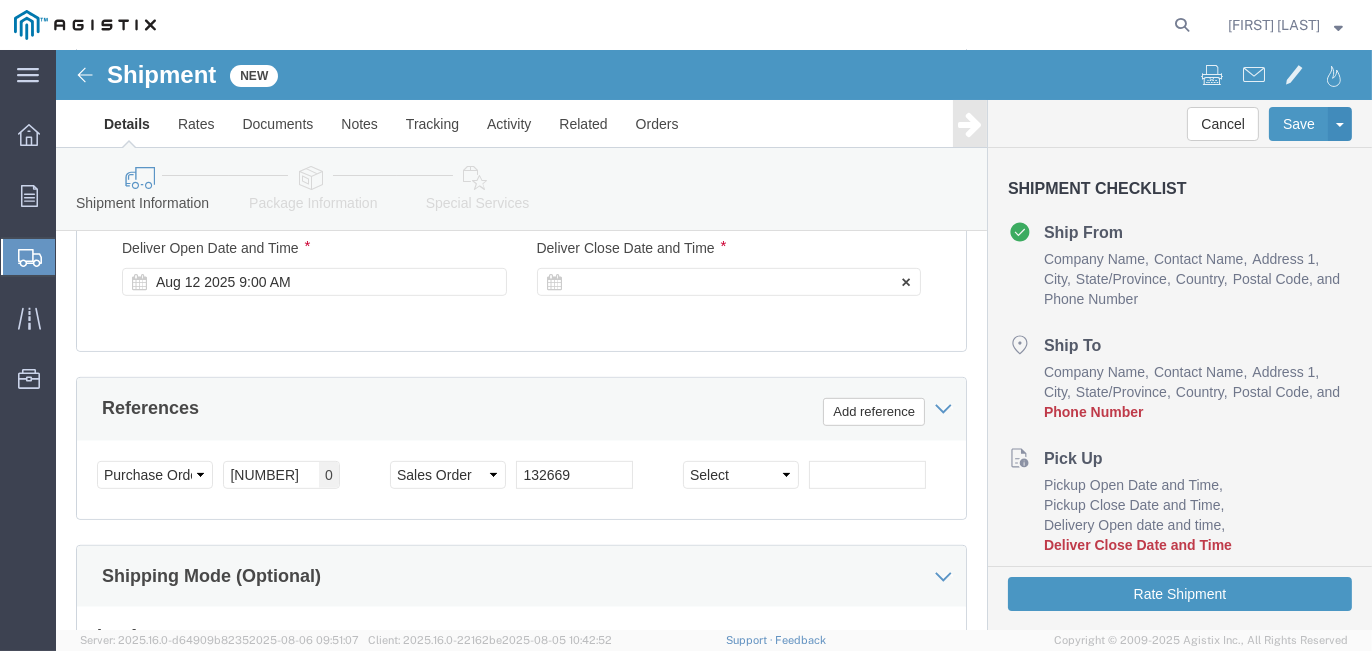 click 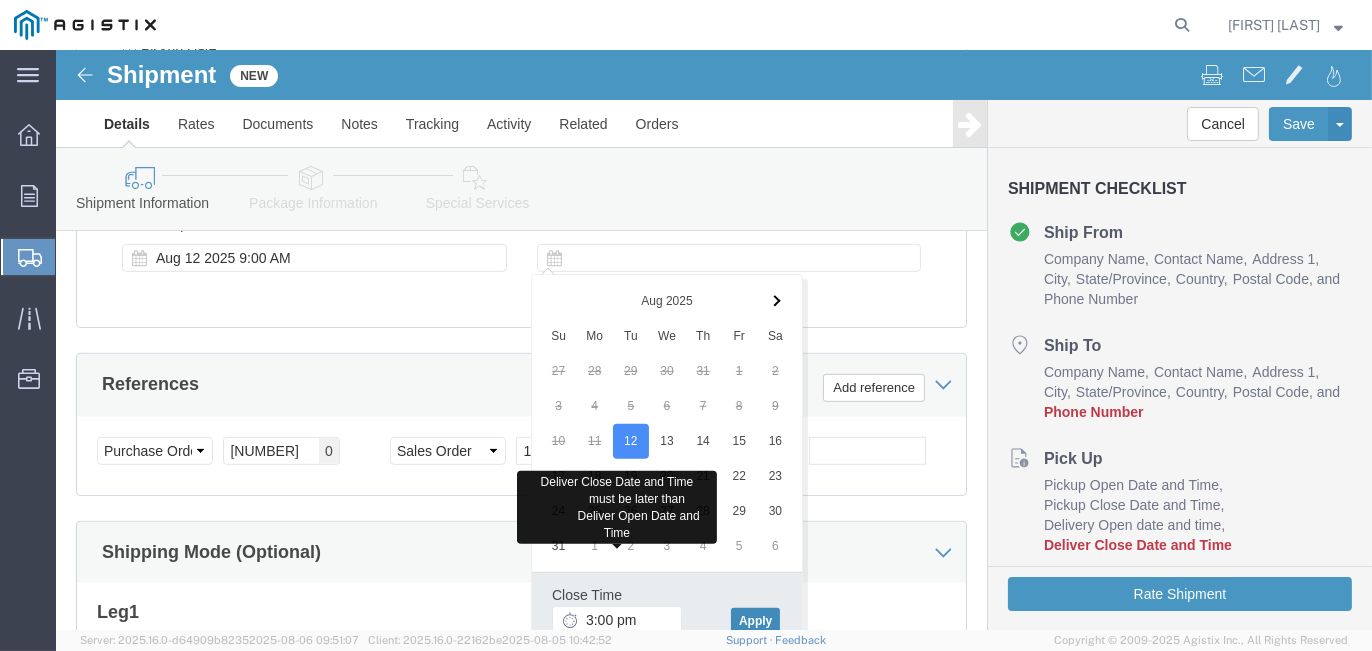 type on "3:00 PM" 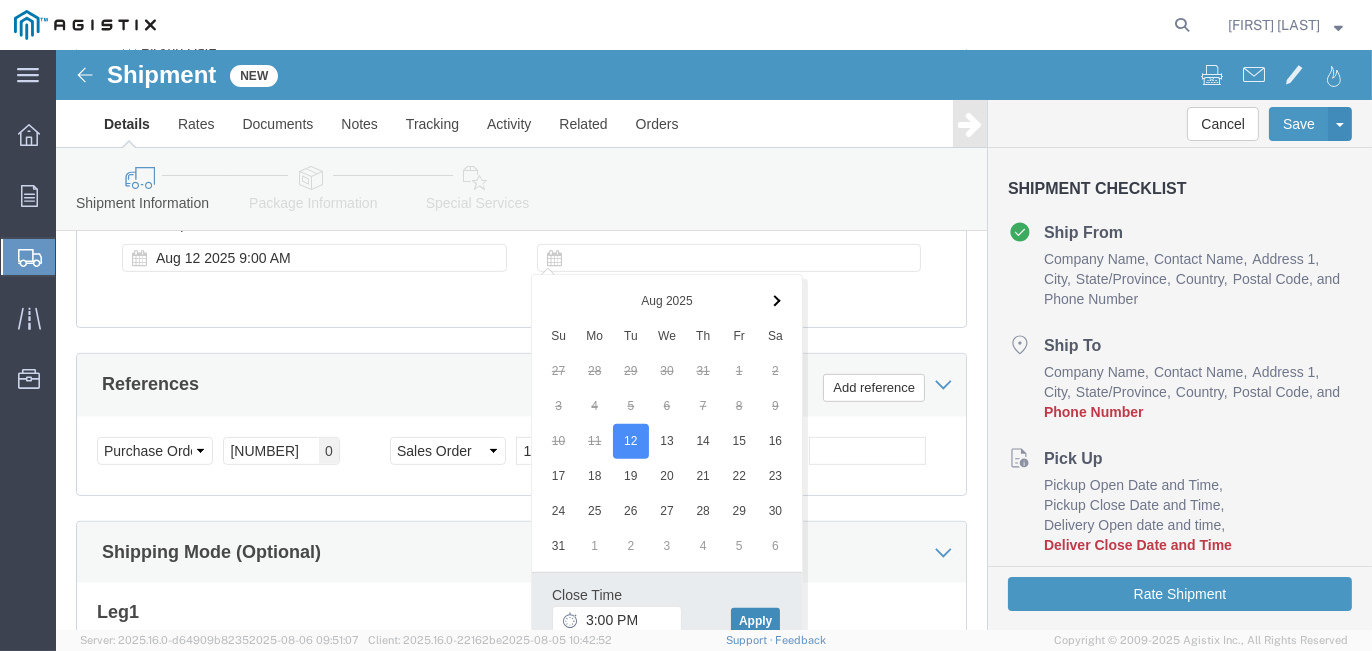 click on "Apply" 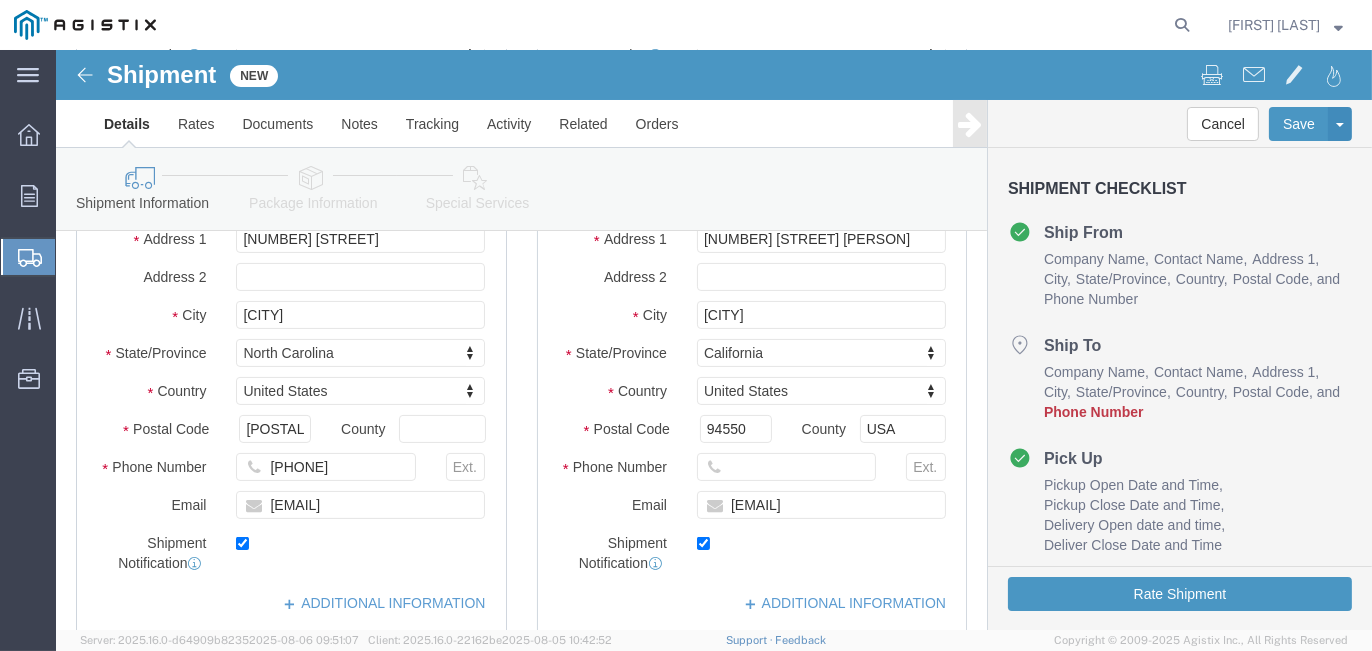 scroll, scrollTop: 487, scrollLeft: 0, axis: vertical 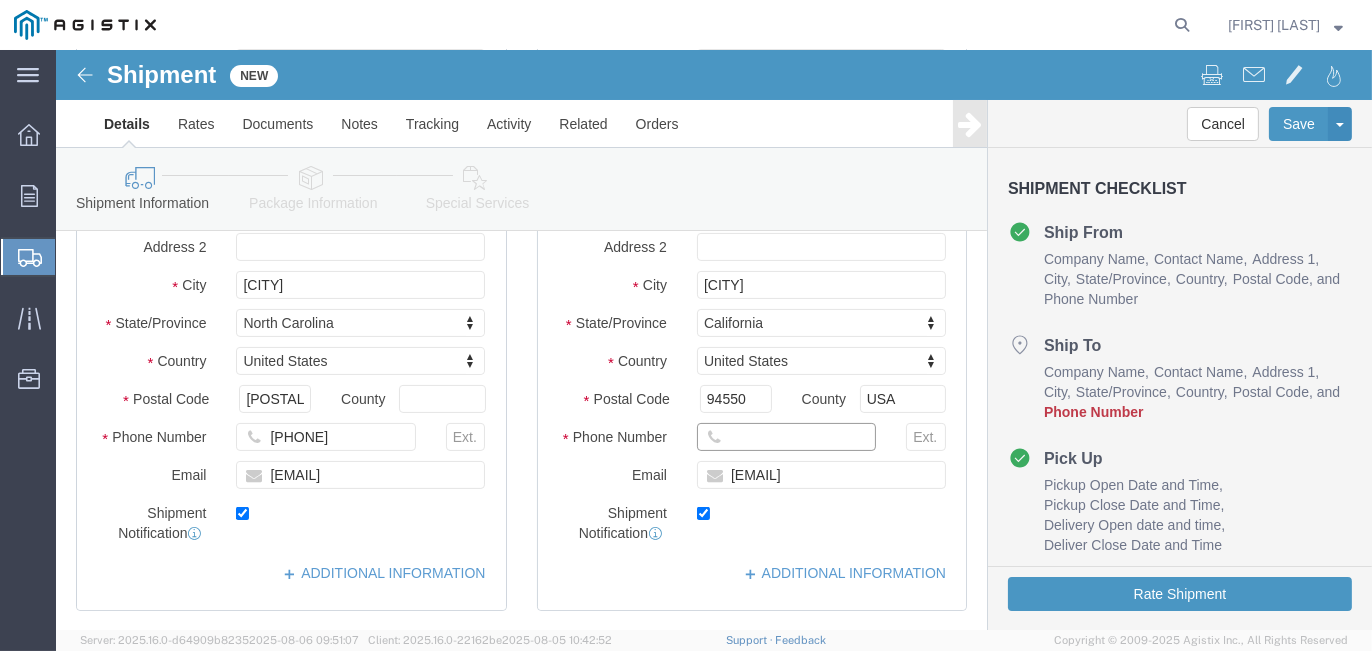 click 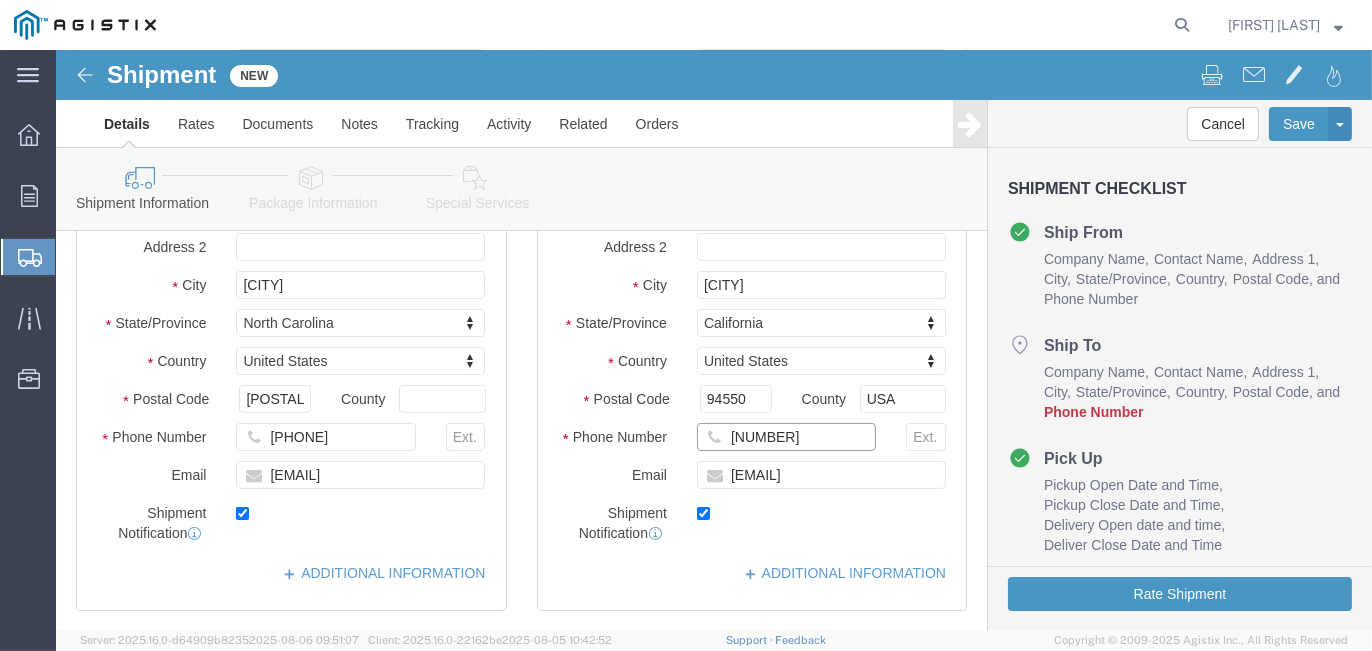 type on "[NUMBER]" 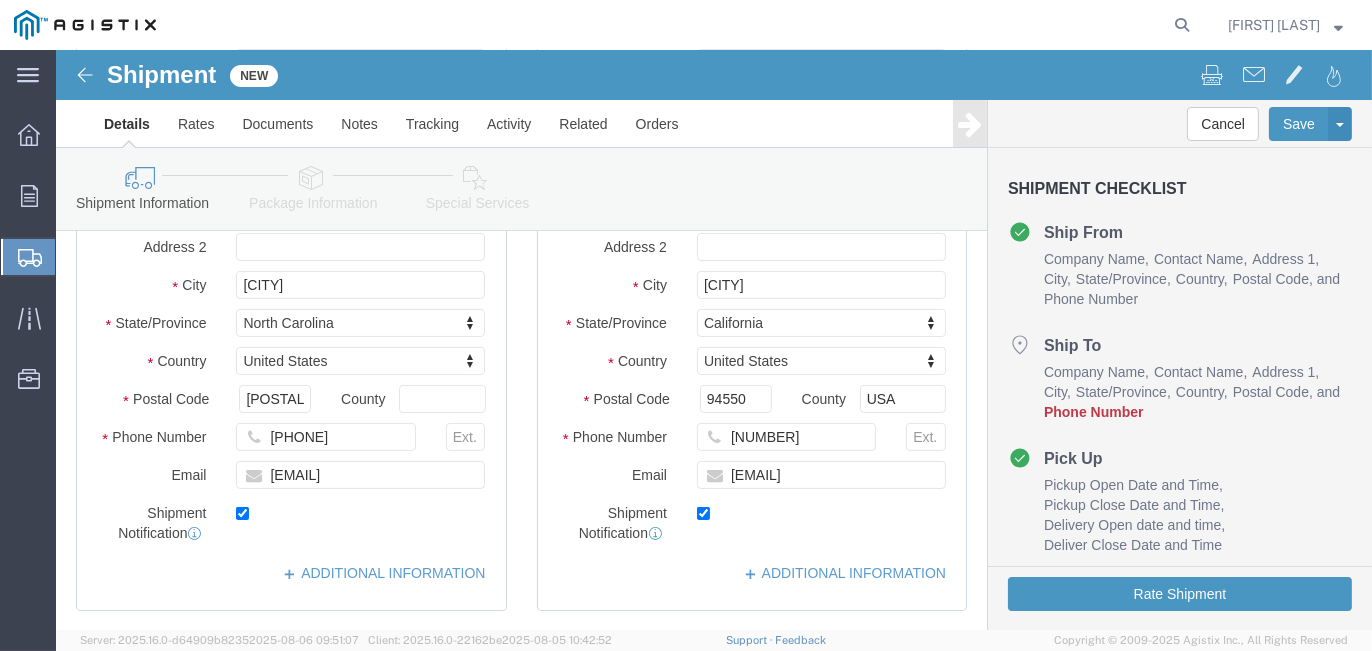 click 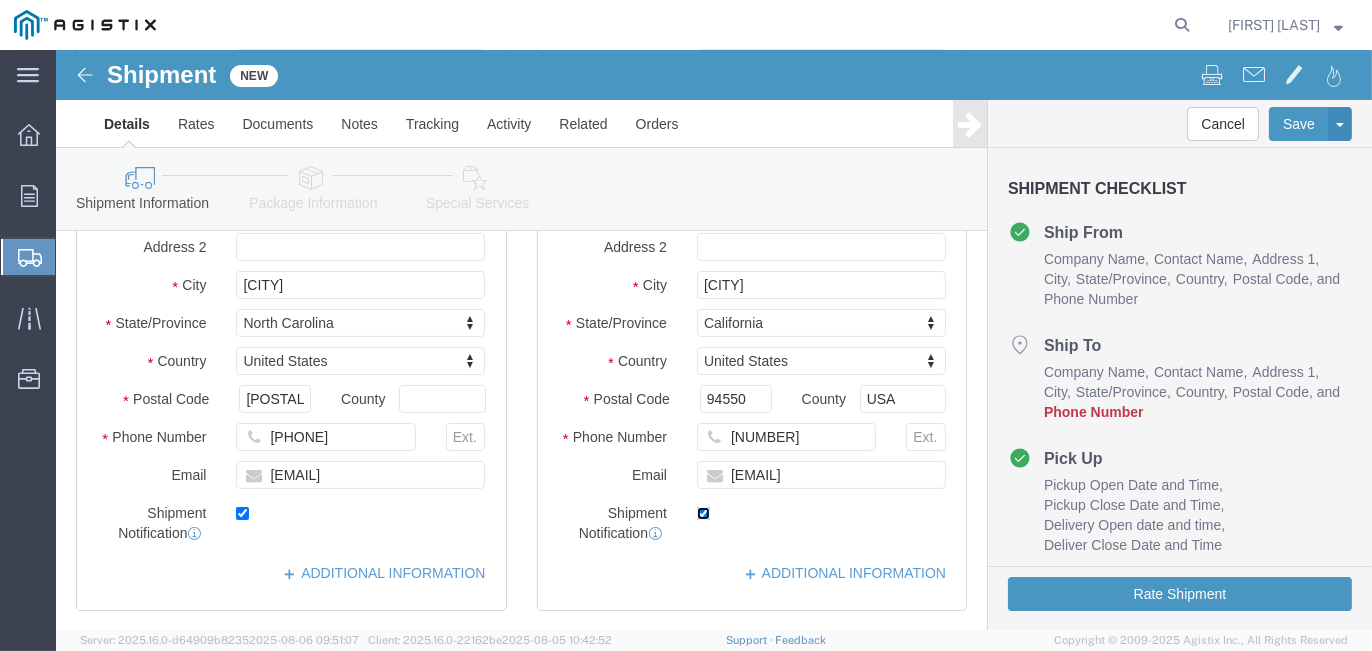click 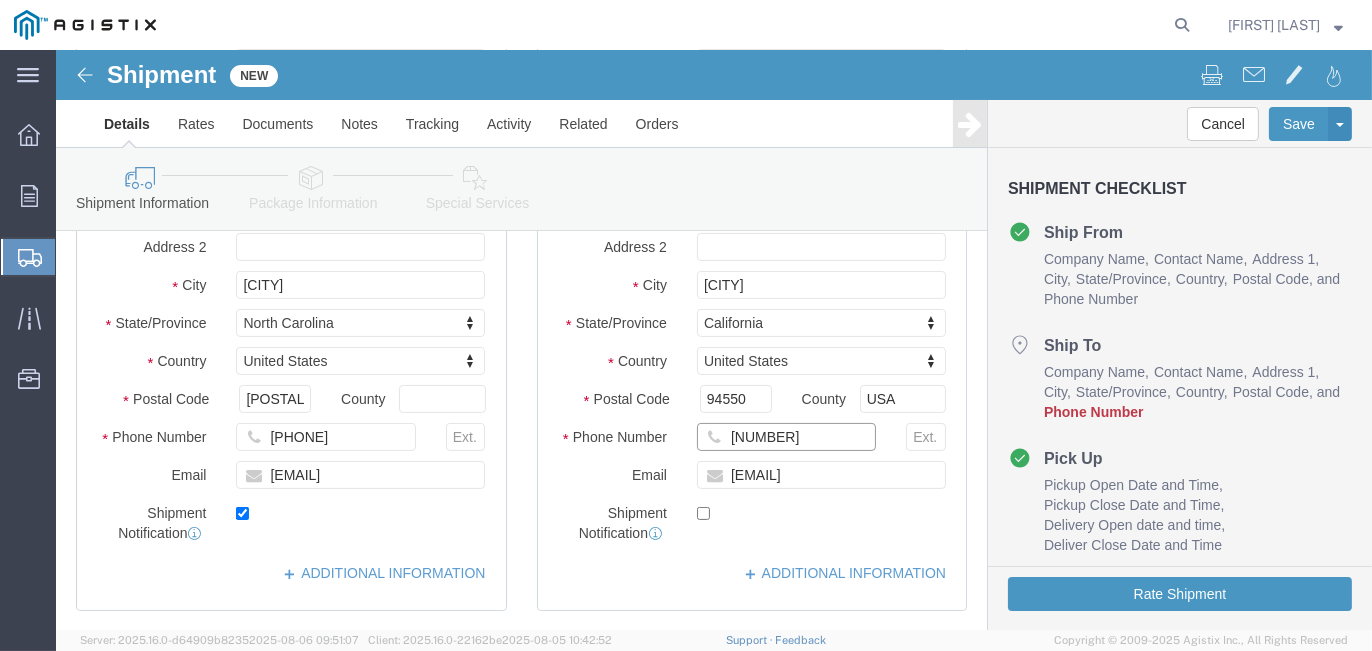 drag, startPoint x: 770, startPoint y: 381, endPoint x: 628, endPoint y: 367, distance: 142.68848 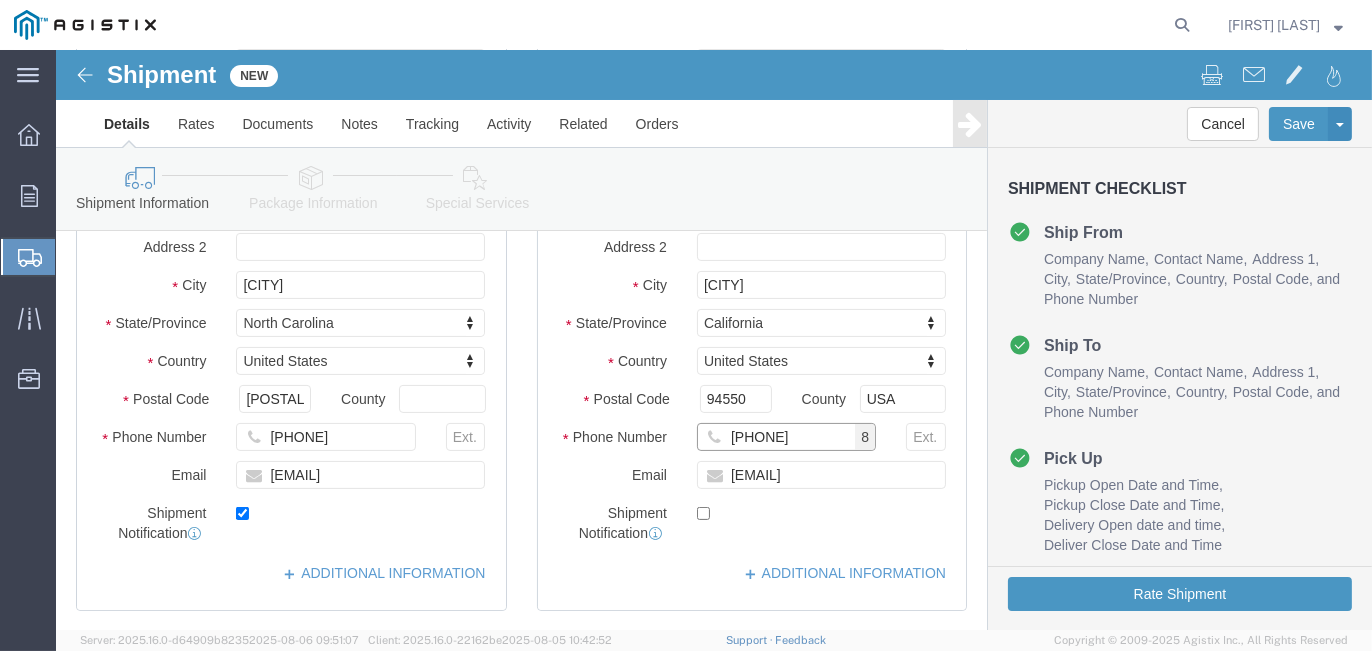 type on "[PHONE]" 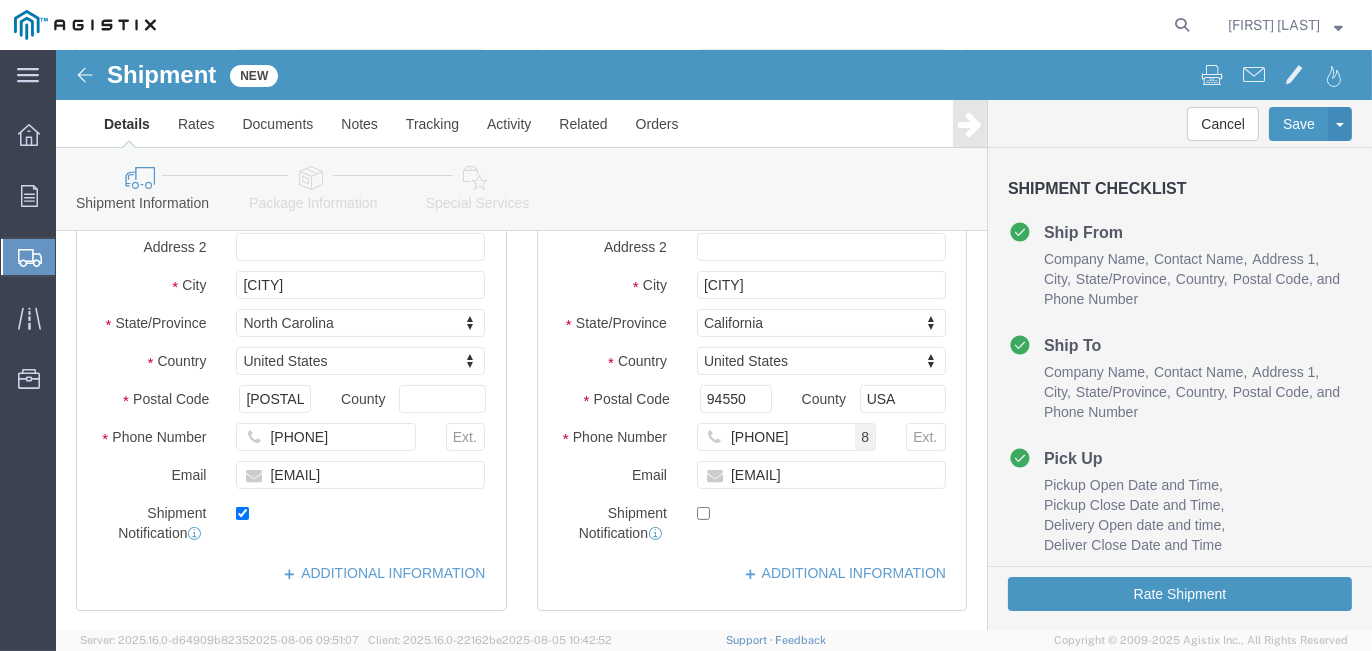 click on "Shipment Notification" 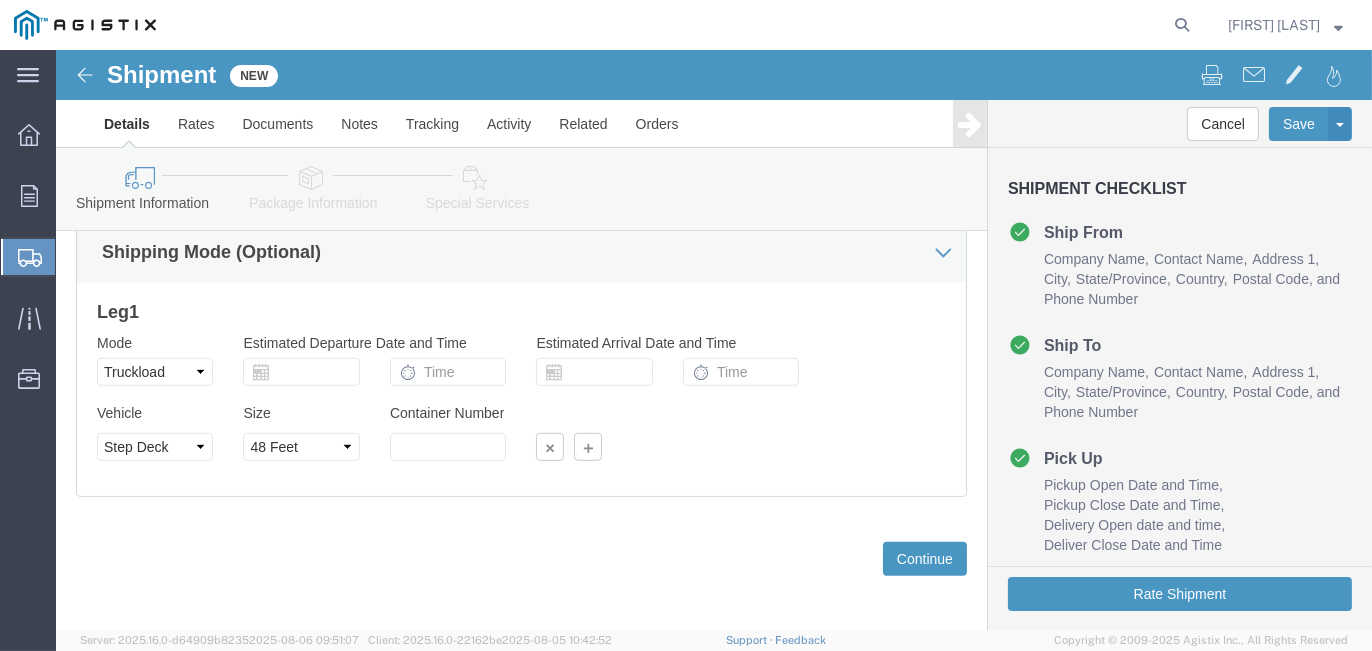 scroll, scrollTop: 1490, scrollLeft: 0, axis: vertical 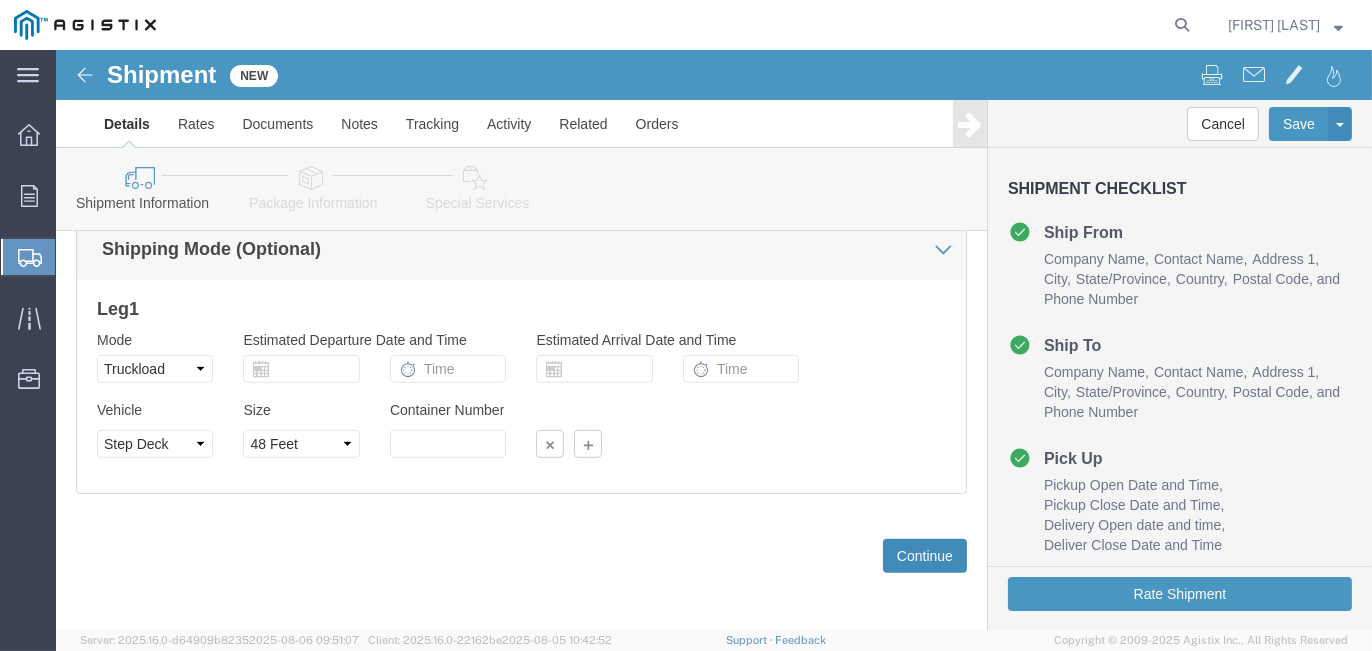 click on "Continue" 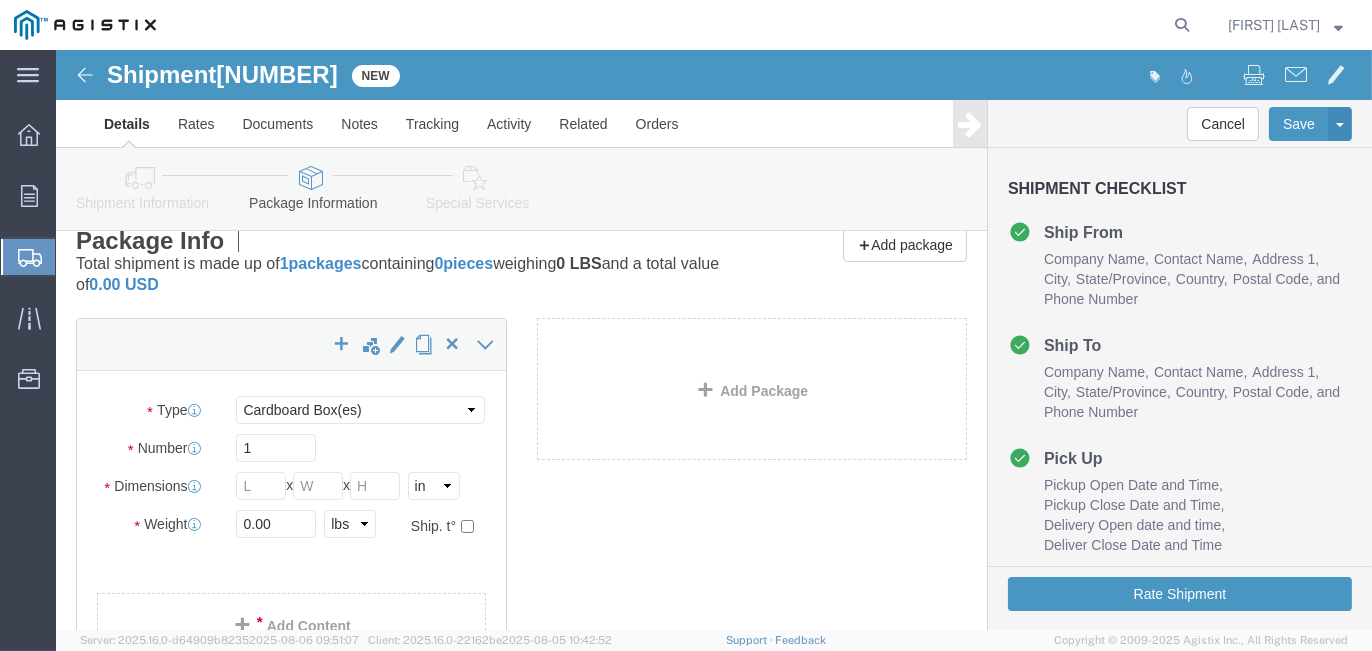 scroll, scrollTop: 0, scrollLeft: 0, axis: both 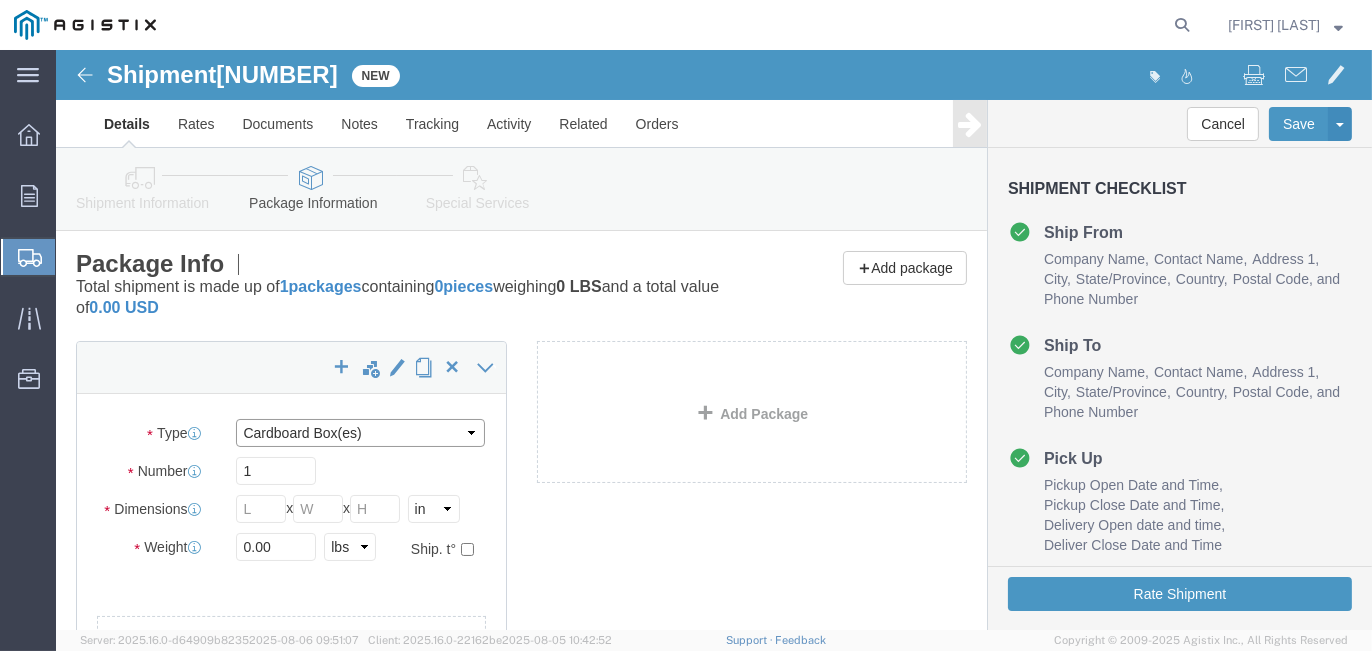 click on "Select Bulk Bundle(s) Cardboard Box(es) Carton(s) Crate(s) Drum(s) (Fiberboard) Drum(s) (Metal) Drum(s) (Plastic) Envelope Naked Cargo (UnPackaged) Pallet(s) Oversized (Not Stackable) Pallet(s) Oversized (Stackable) Pallet(s) Standard (Not Stackable) Pallet(s) Standard (Stackable) Roll(s) Your Packaging" 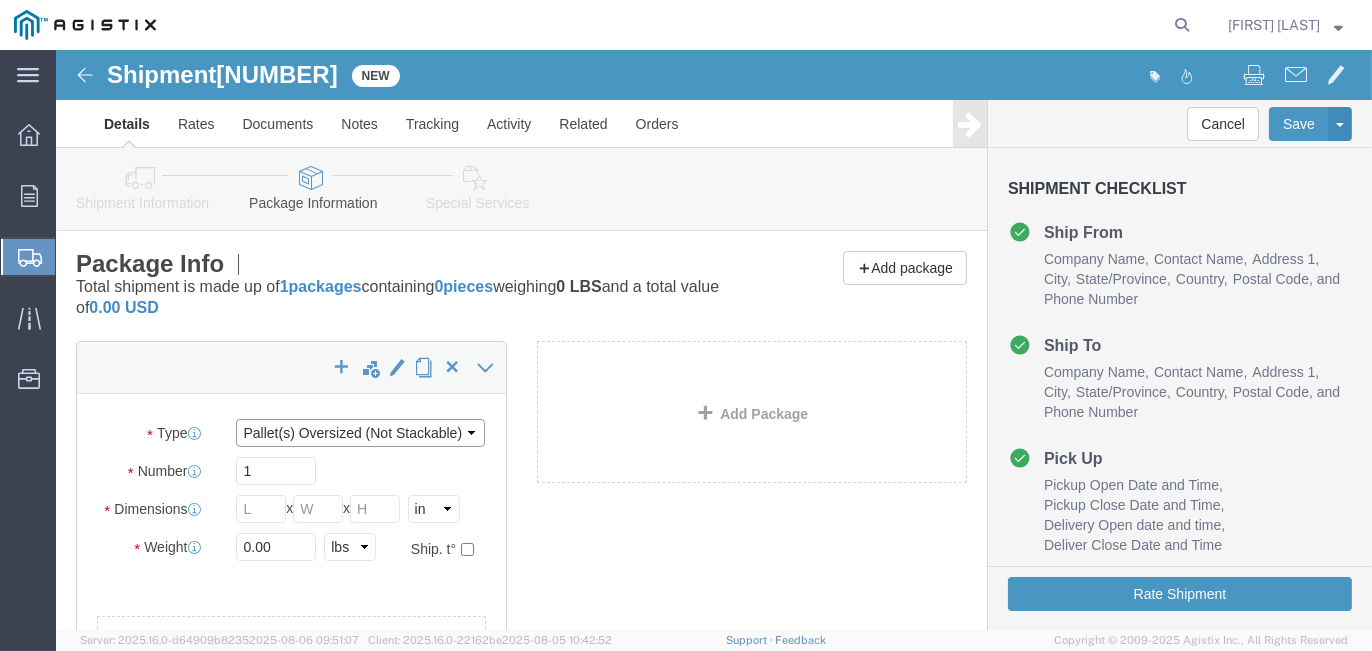 click on "Select Bulk Bundle(s) Cardboard Box(es) Carton(s) Crate(s) Drum(s) (Fiberboard) Drum(s) (Metal) Drum(s) (Plastic) Envelope Naked Cargo (UnPackaged) Pallet(s) Oversized (Not Stackable) Pallet(s) Oversized (Stackable) Pallet(s) Standard (Not Stackable) Pallet(s) Standard (Stackable) Roll(s) Your Packaging" 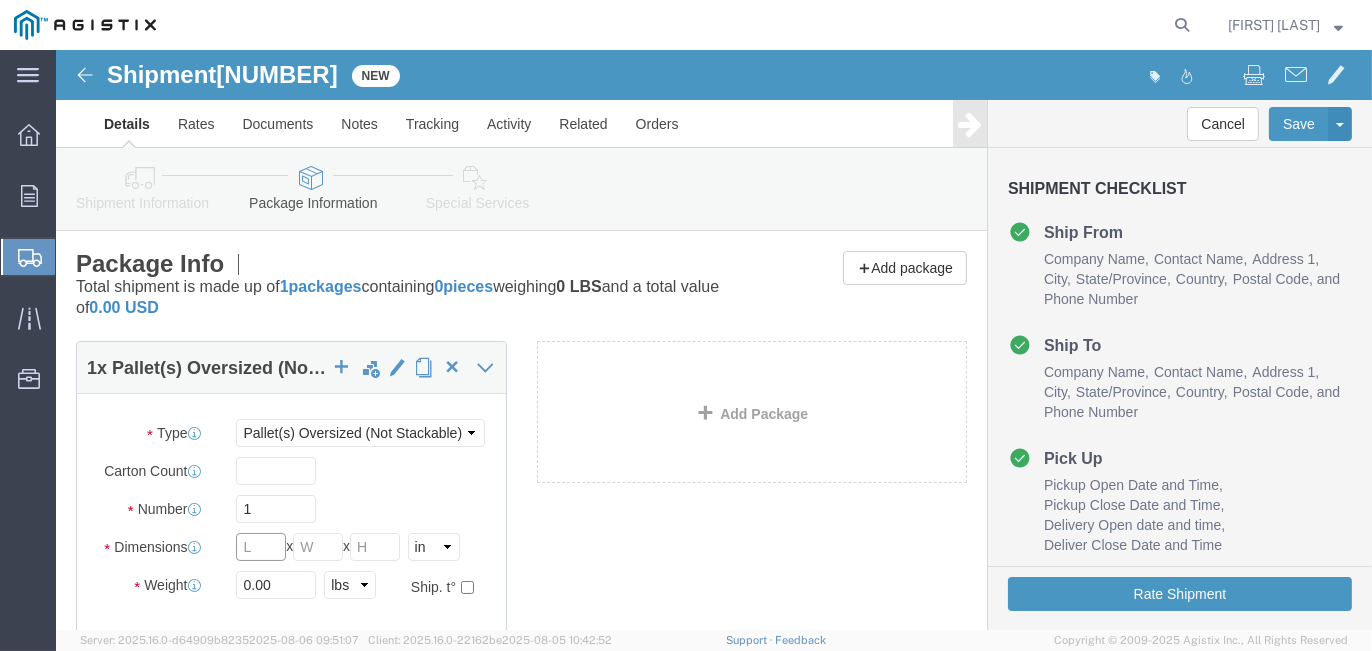 click 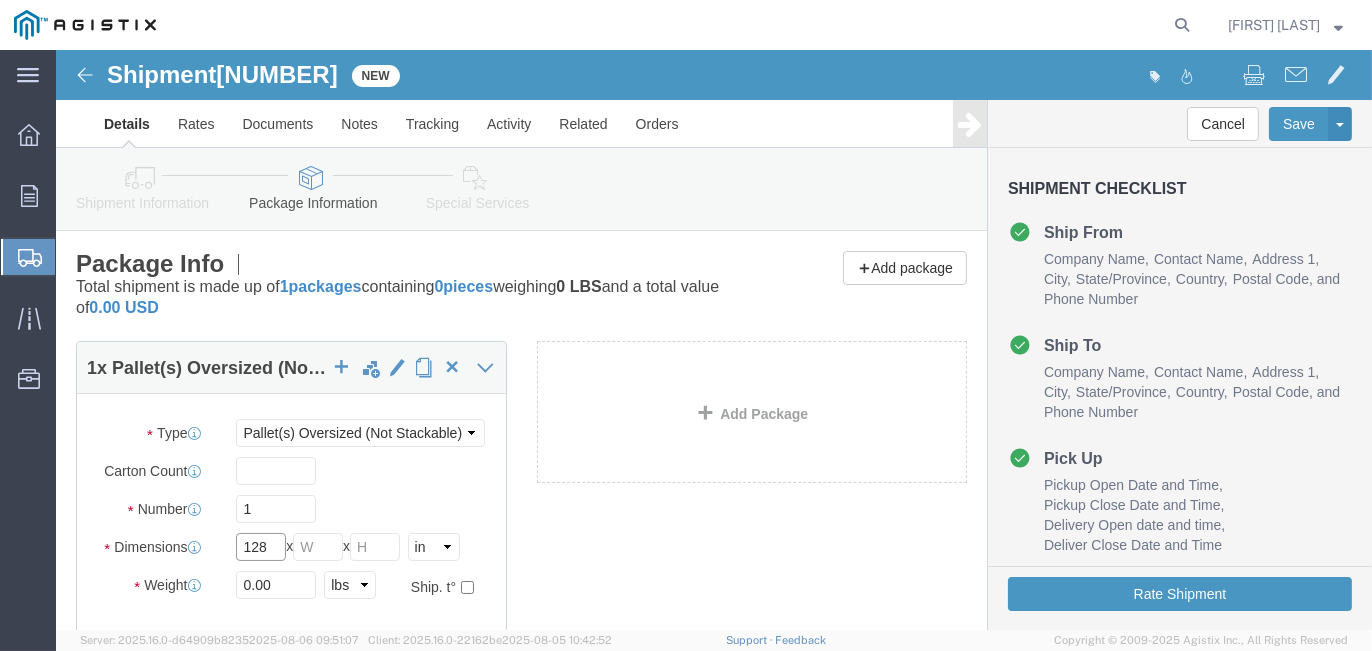 type on "128" 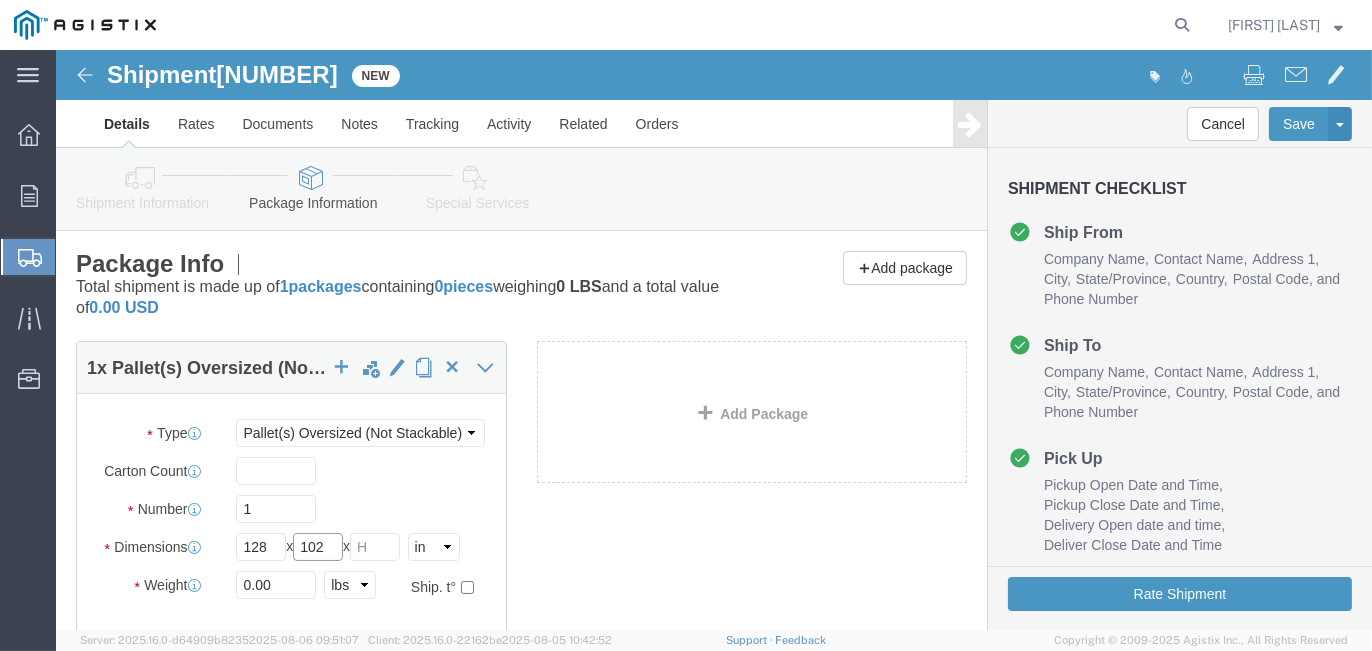 type on "102" 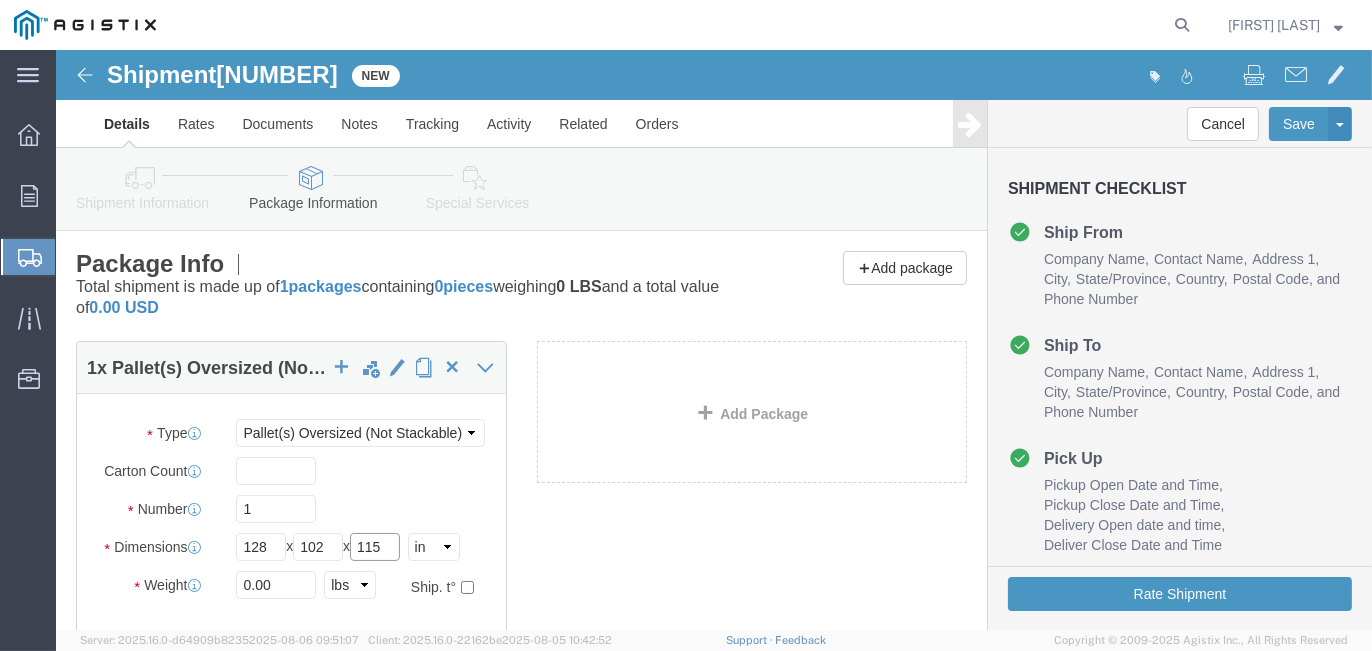 type on "115" 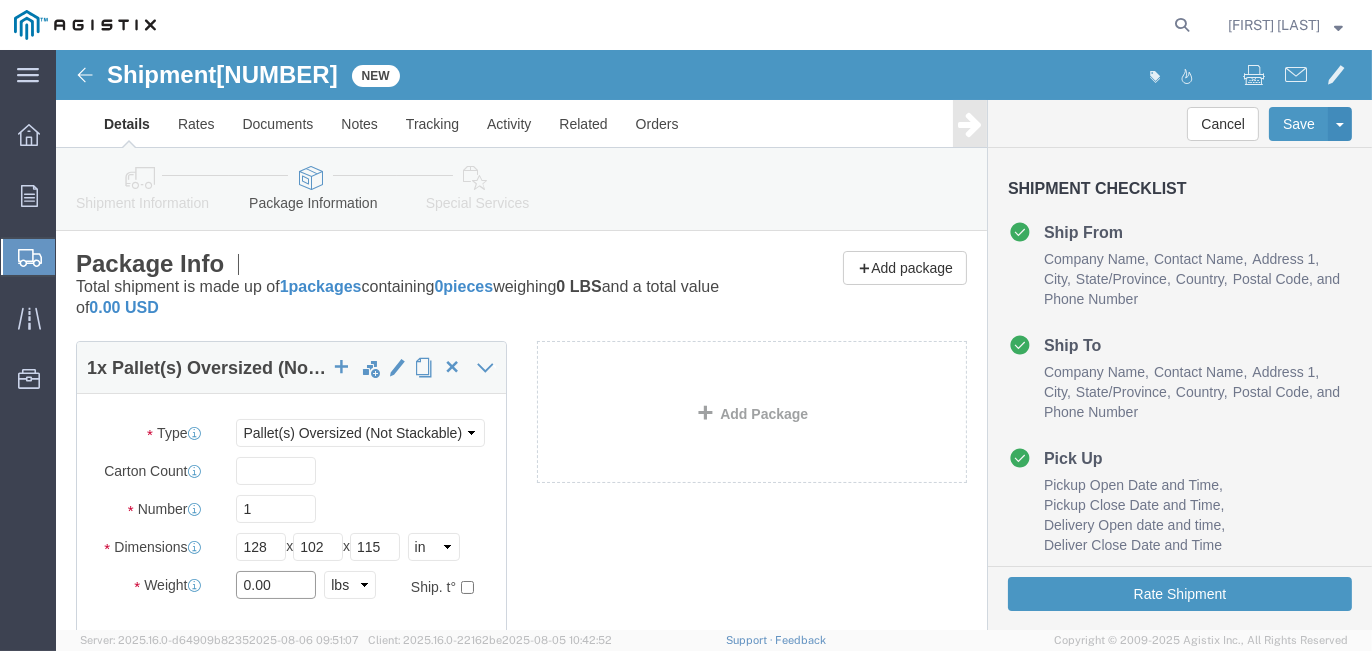 drag, startPoint x: 231, startPoint y: 535, endPoint x: 112, endPoint y: 522, distance: 119.70798 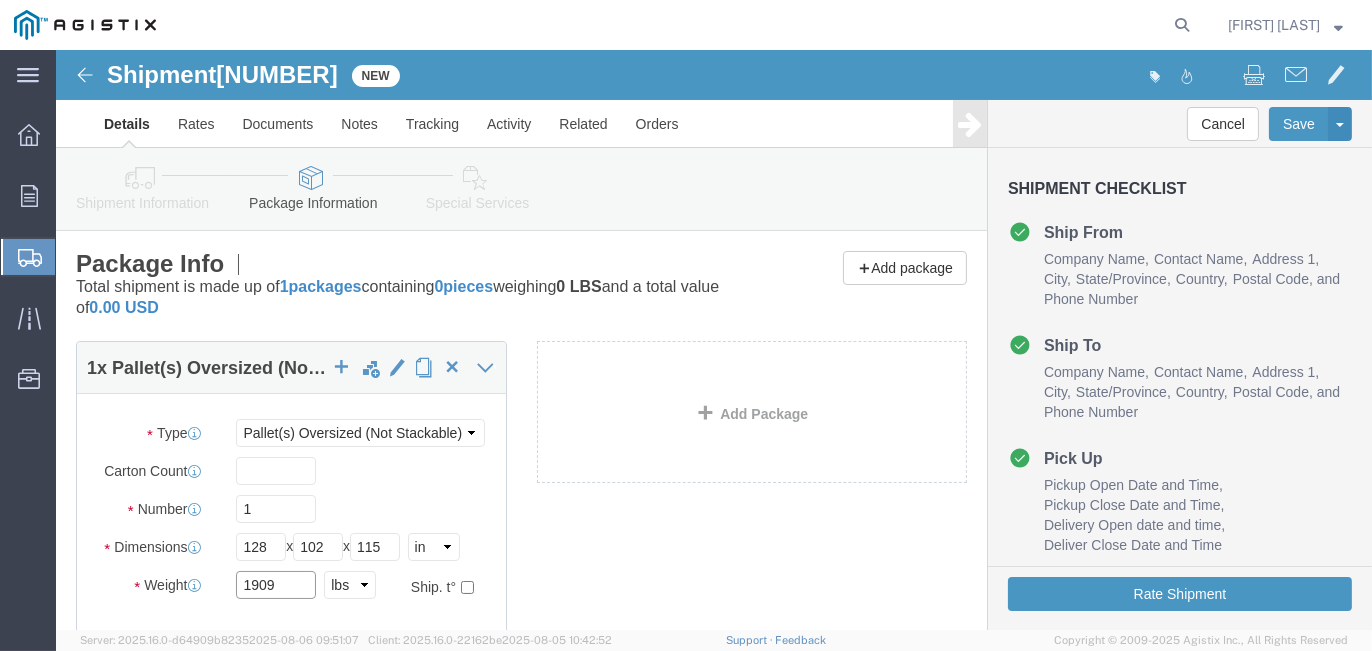 type on "1909" 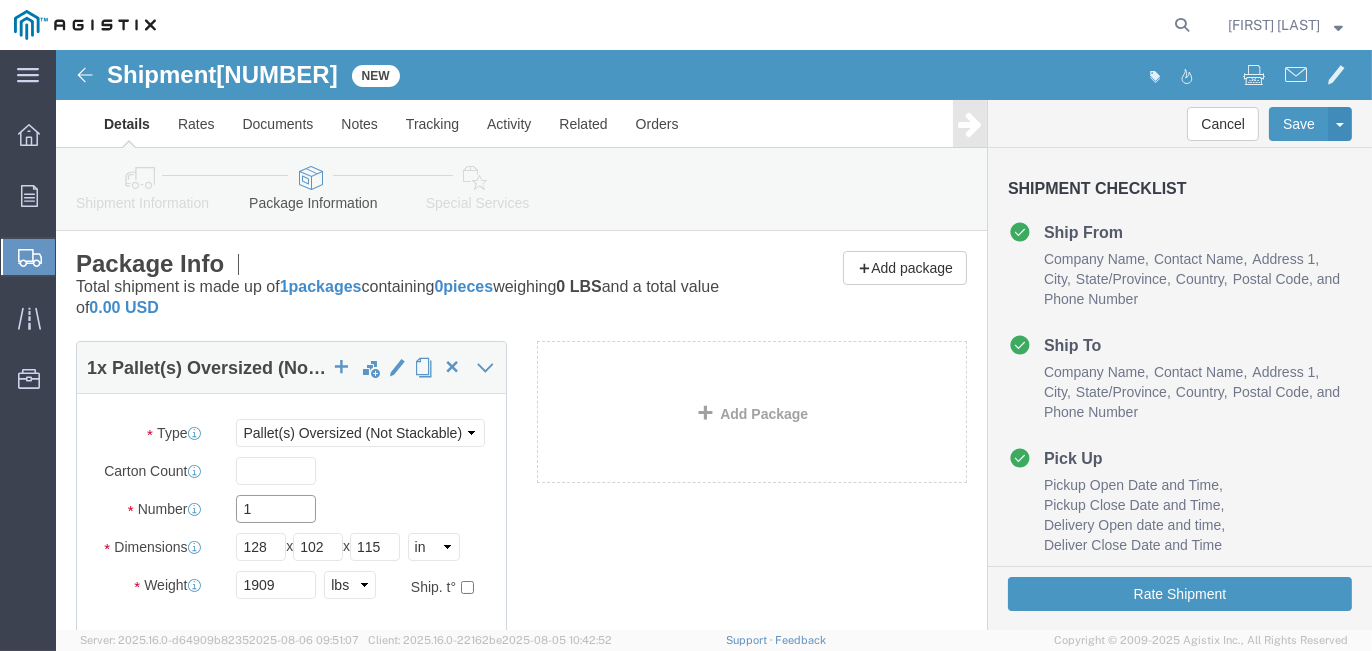 drag, startPoint x: 227, startPoint y: 449, endPoint x: 126, endPoint y: 449, distance: 101 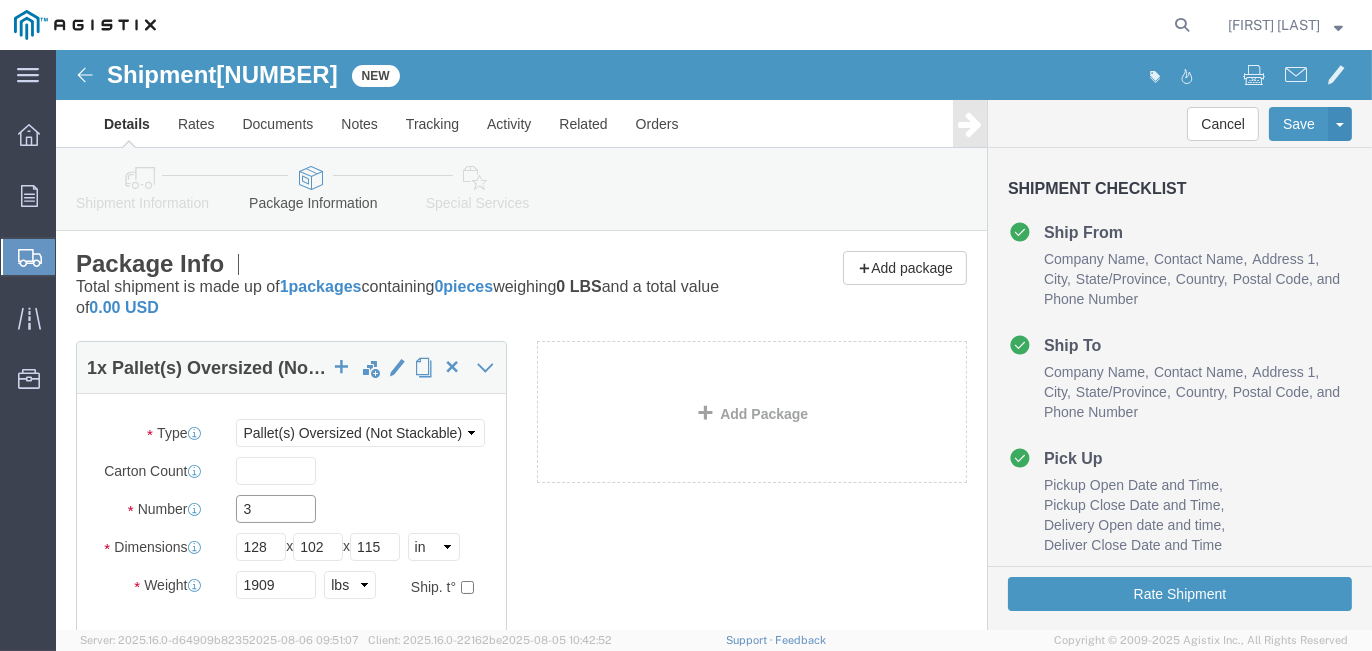 type on "3" 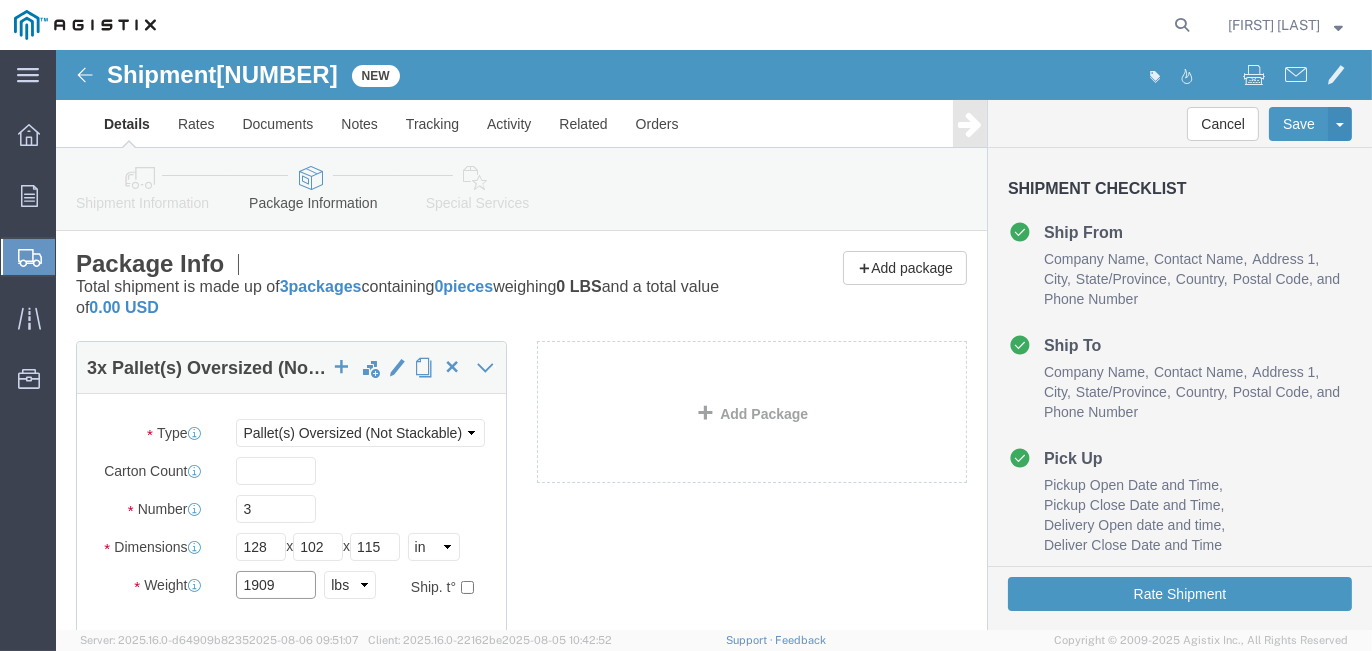 drag, startPoint x: 245, startPoint y: 530, endPoint x: 81, endPoint y: 520, distance: 164.3046 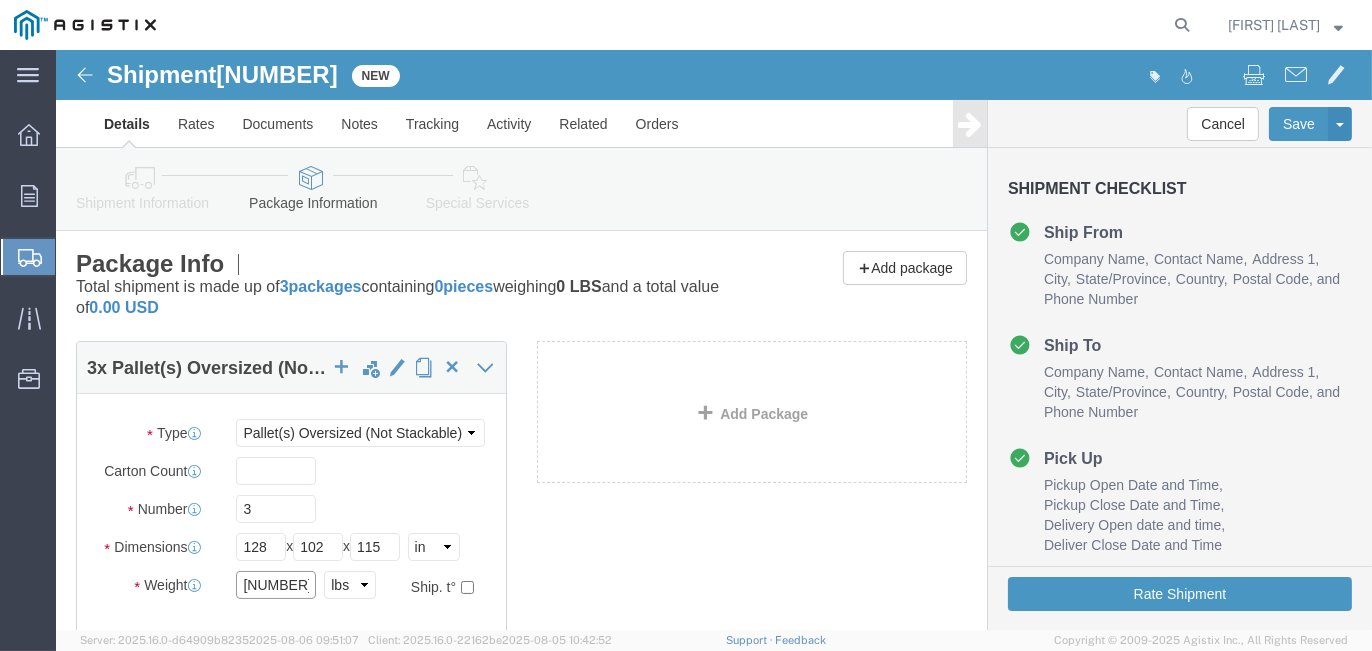 type on "[NUMBER]" 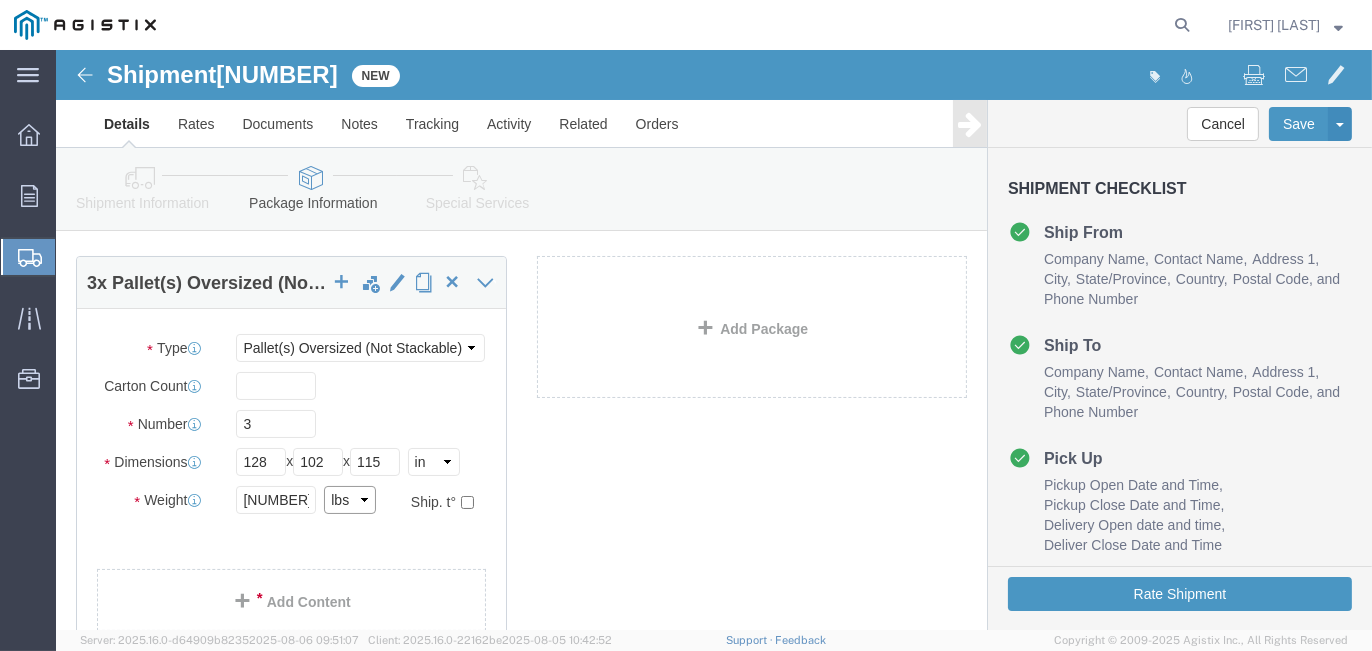 scroll, scrollTop: 200, scrollLeft: 0, axis: vertical 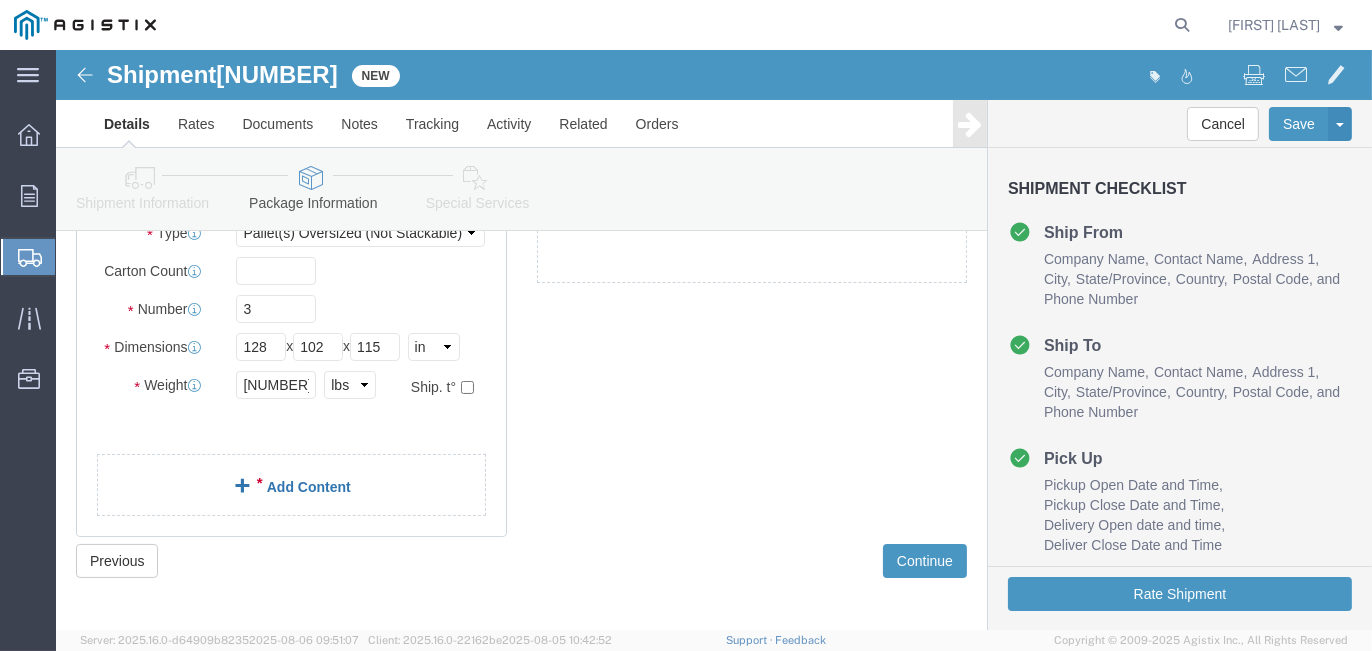 click on "Add Content" 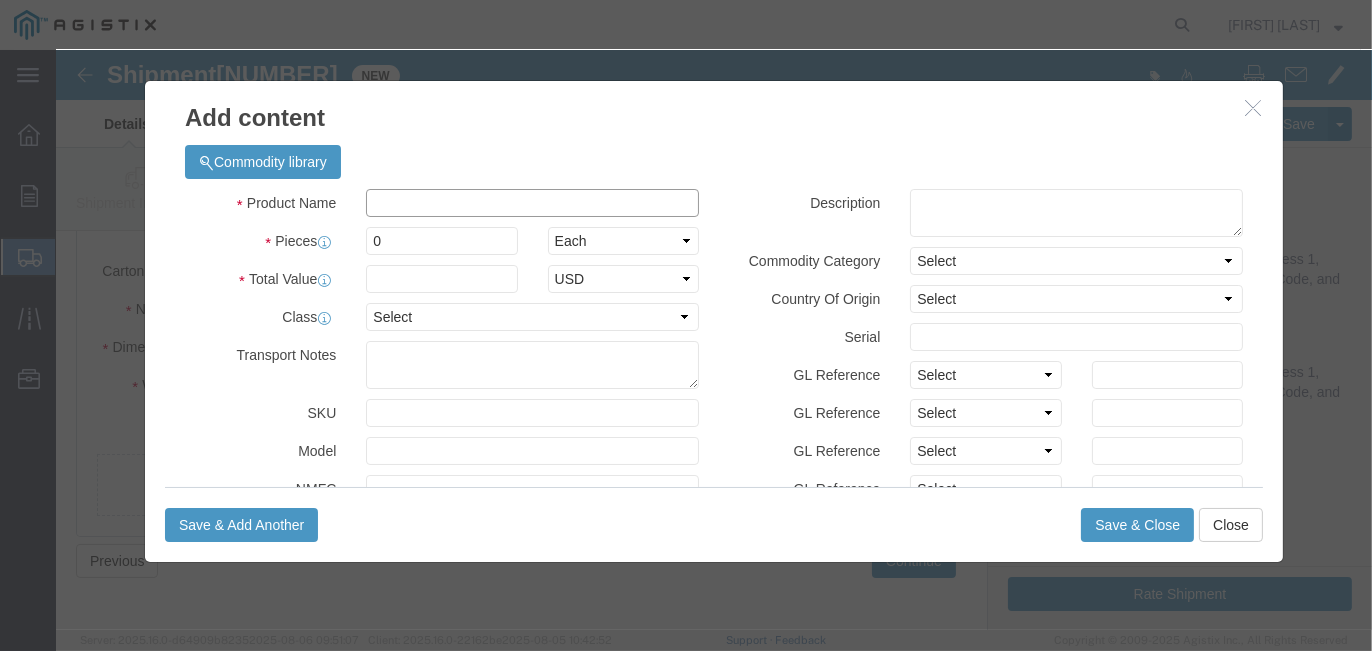 click 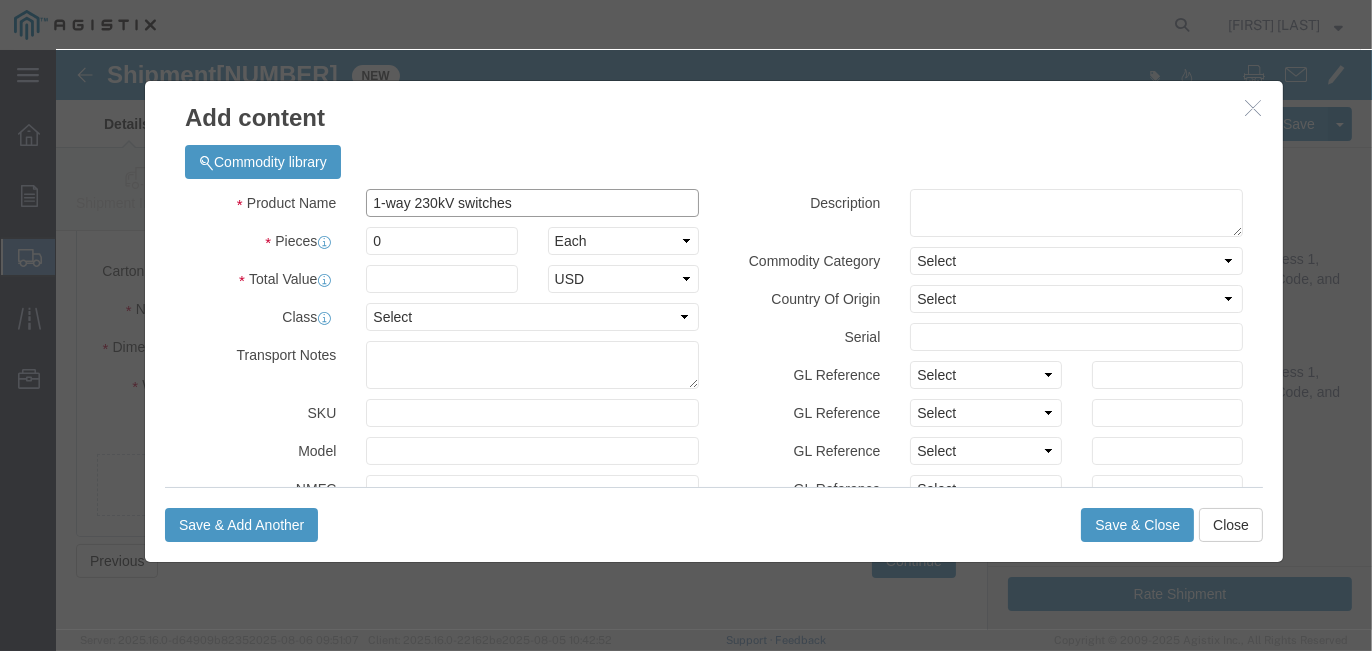 type on "1-way 230kV switches" 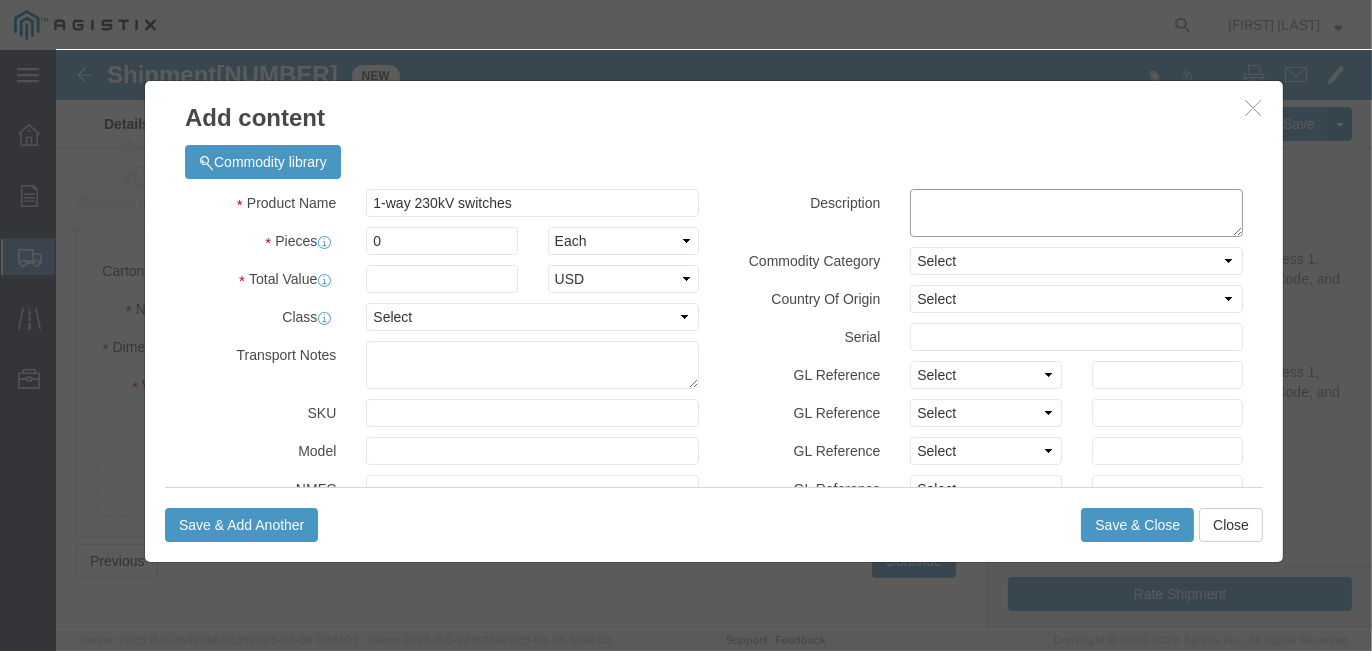 click 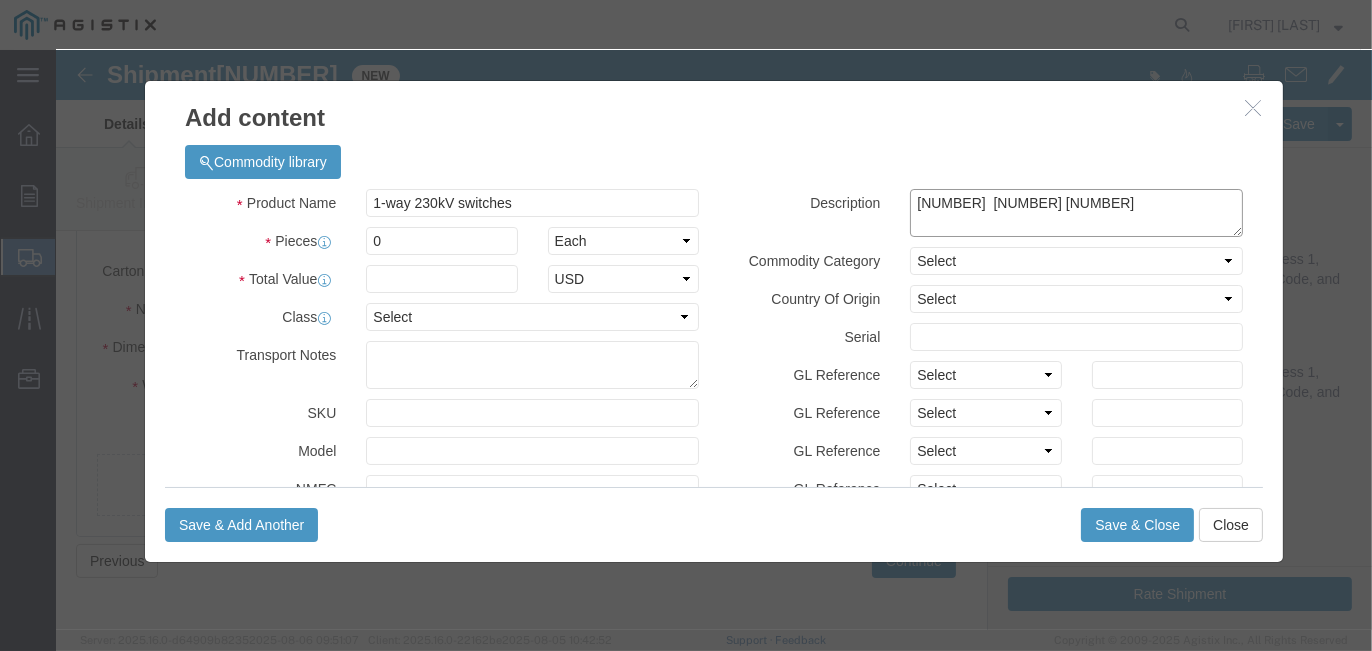 type on "[NUMBER]  [NUMBER] [NUMBER]" 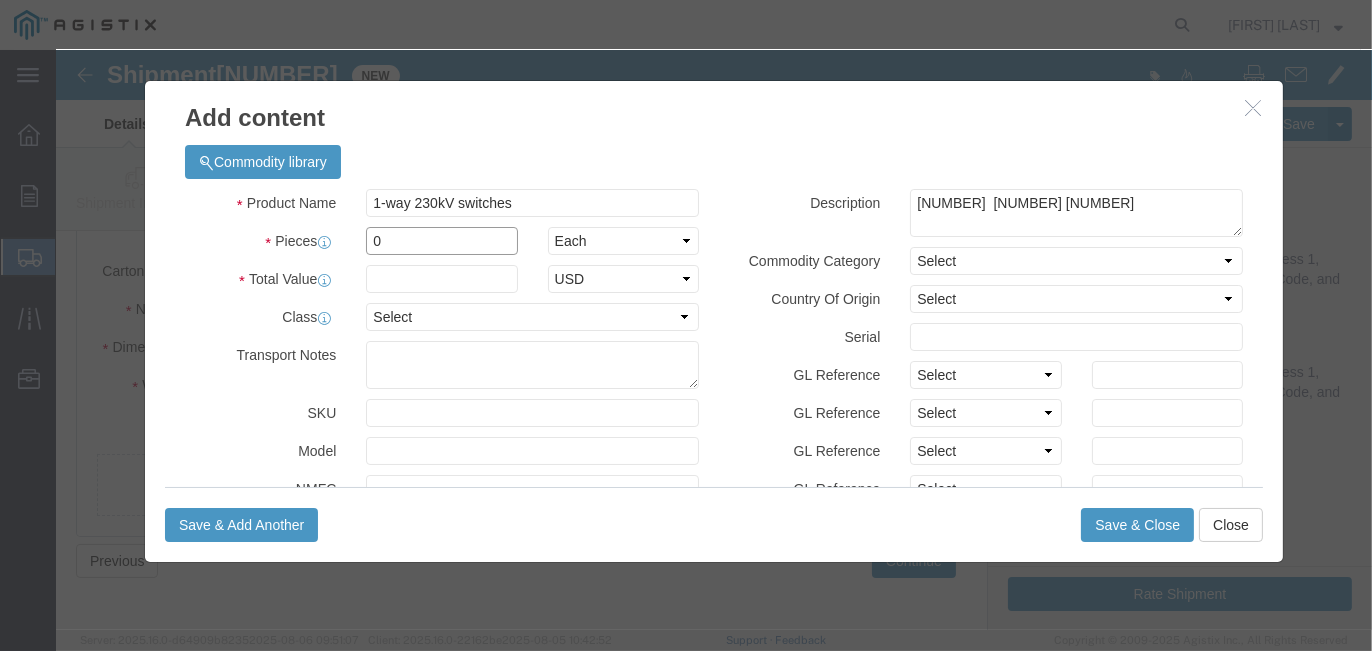 drag, startPoint x: 323, startPoint y: 190, endPoint x: 242, endPoint y: 185, distance: 81.154175 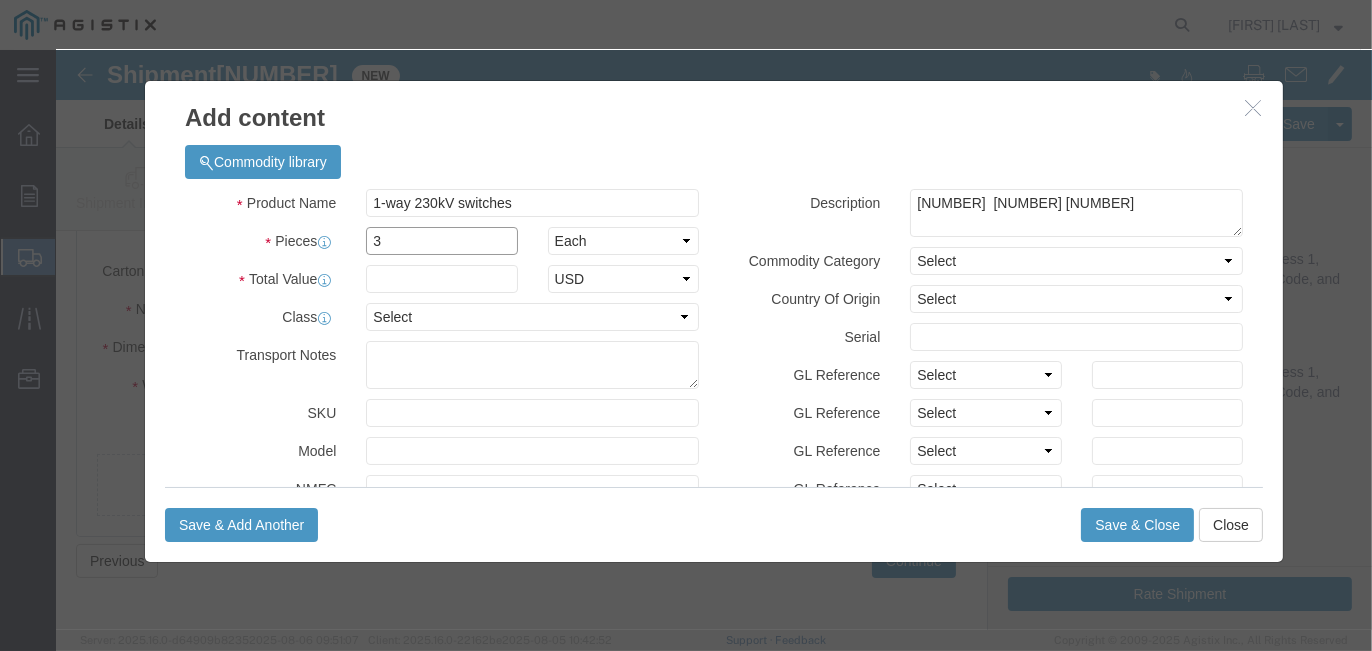 type on "3" 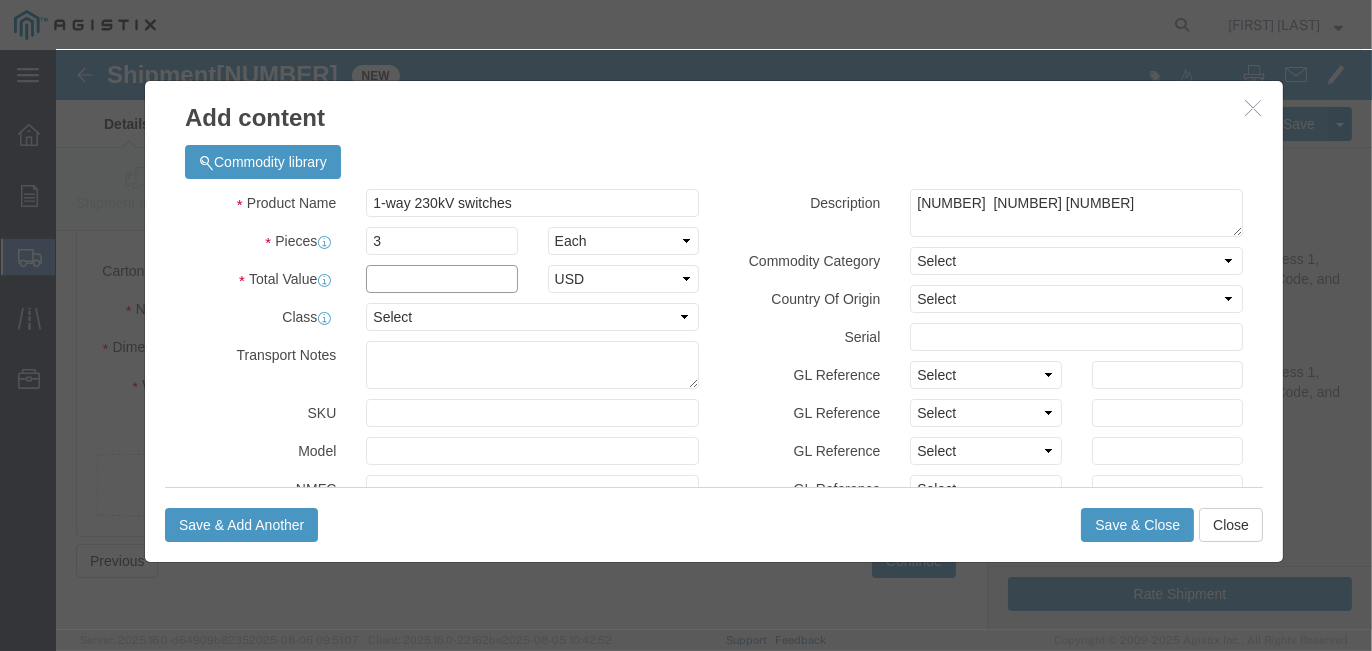 click 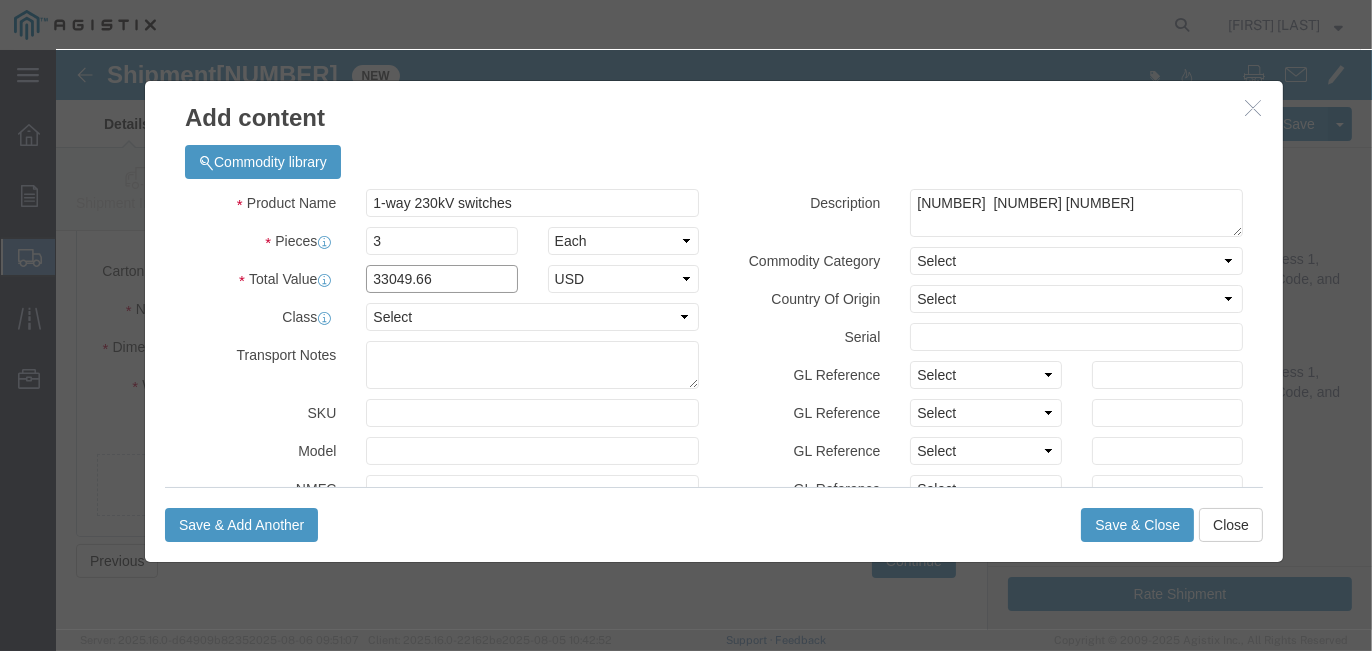 type on "33049.66" 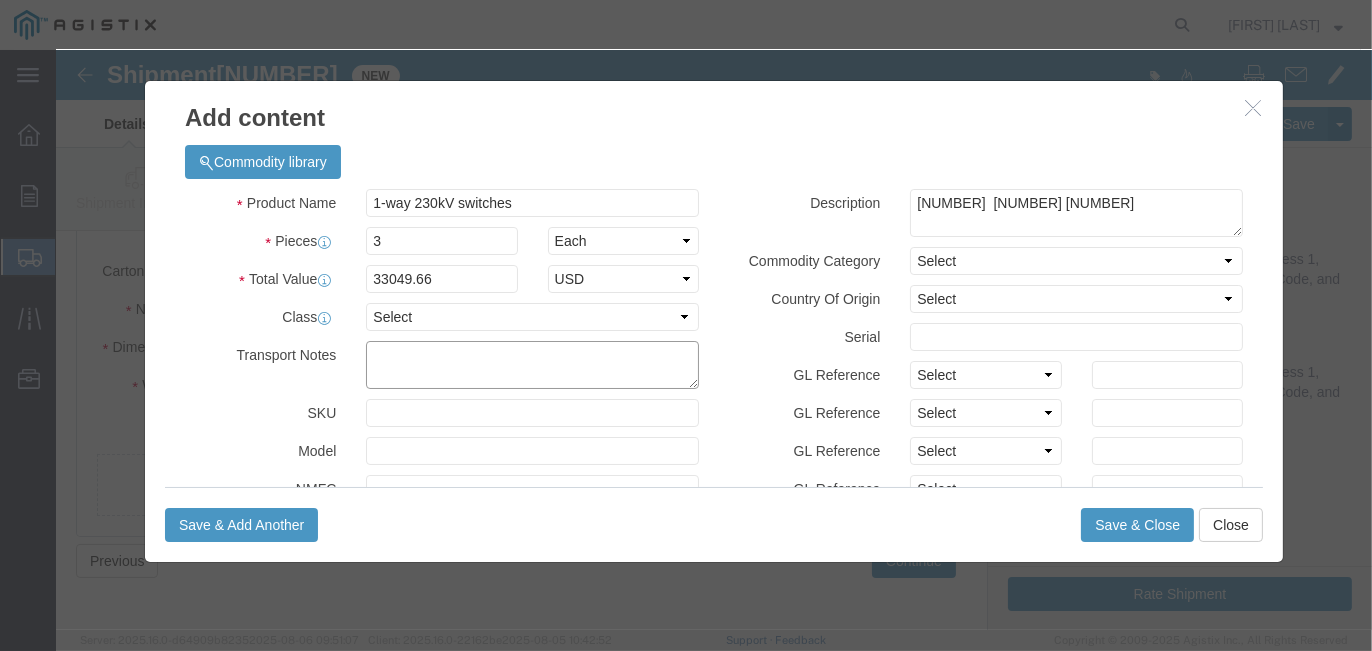 click 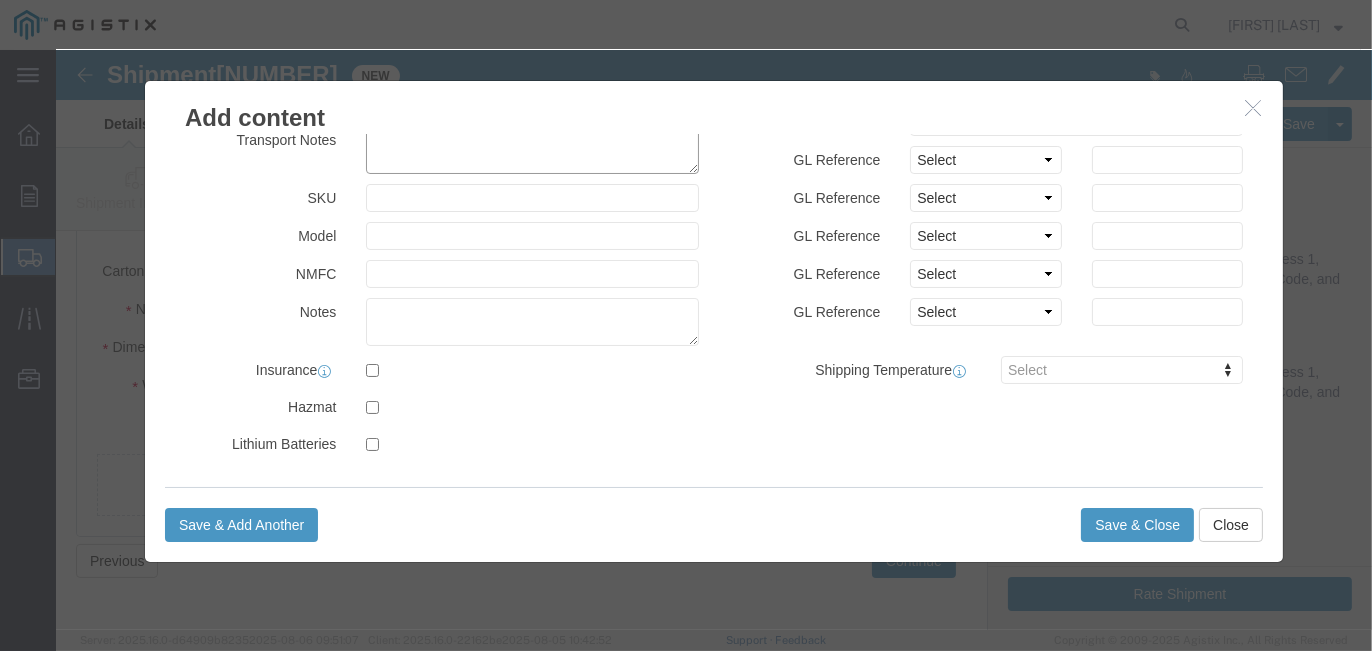 scroll, scrollTop: 218, scrollLeft: 0, axis: vertical 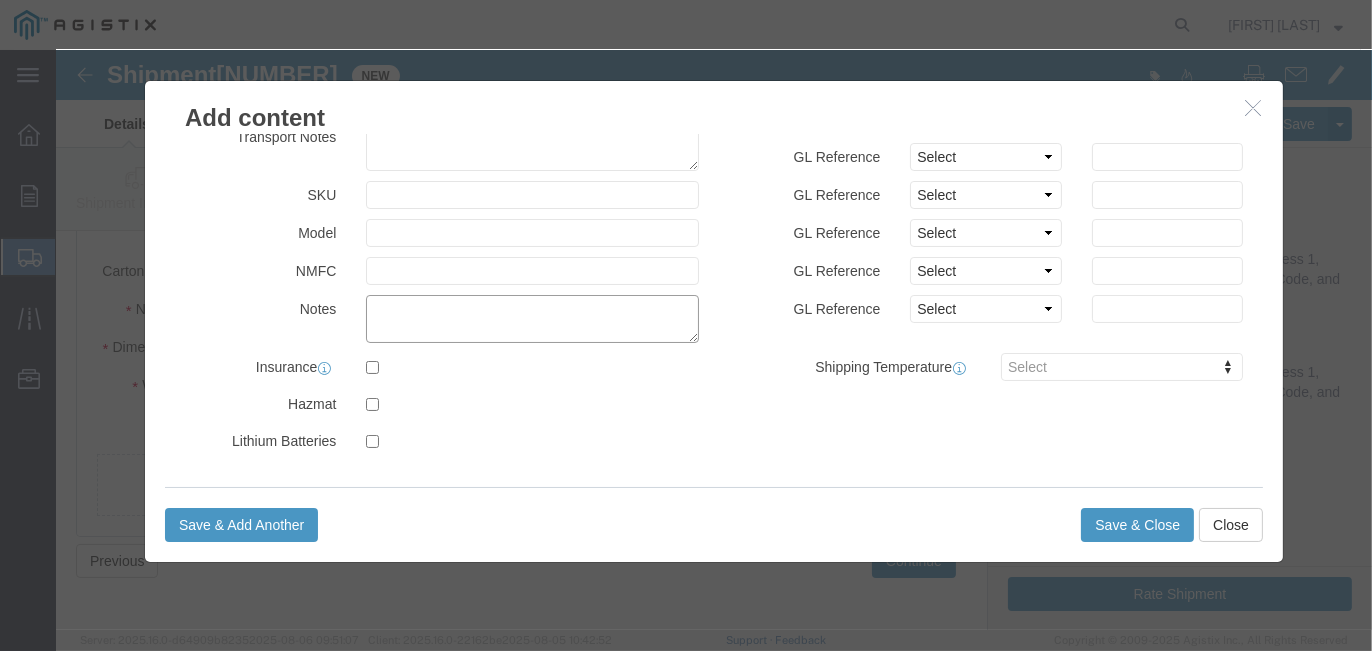 click 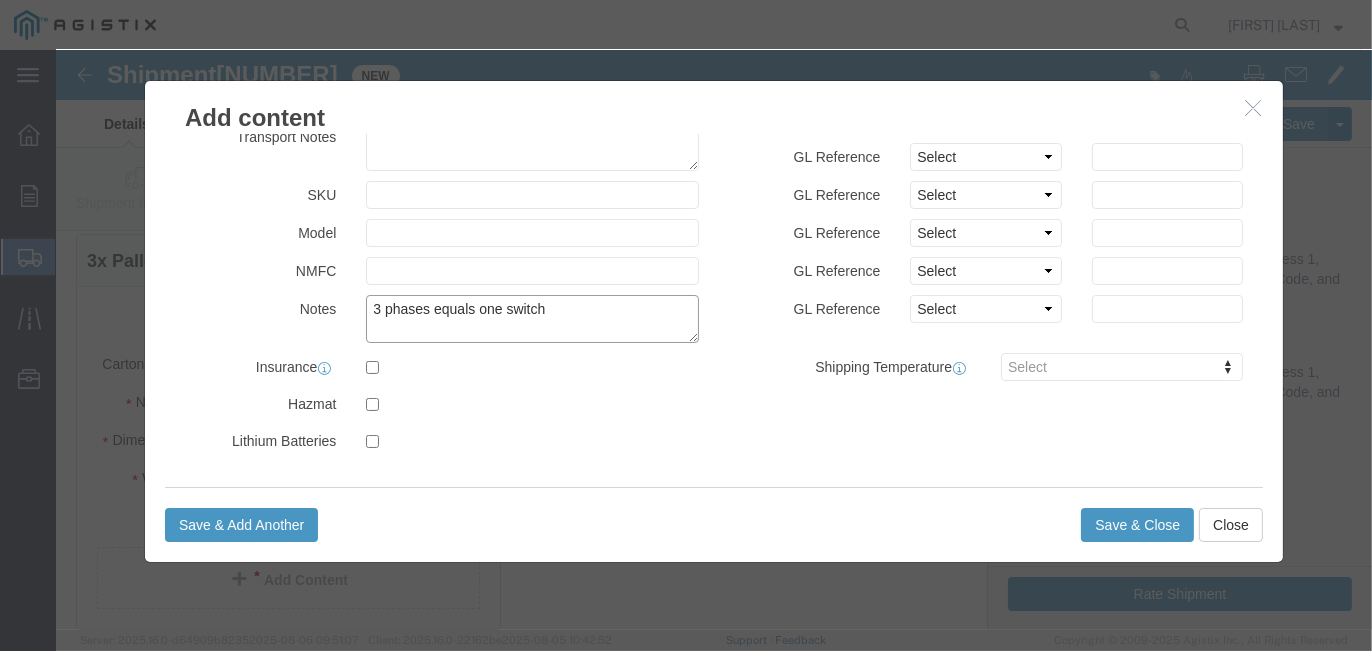 scroll, scrollTop: 0, scrollLeft: 0, axis: both 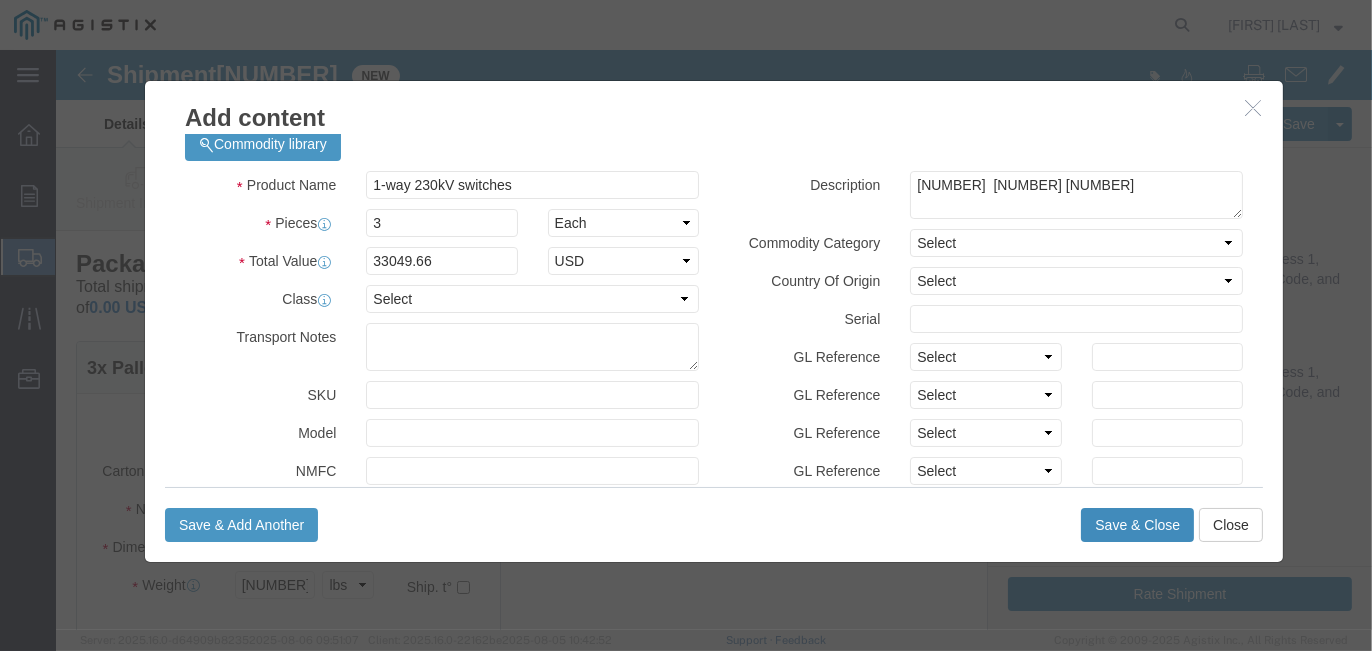 type on "3 phases equals one switch" 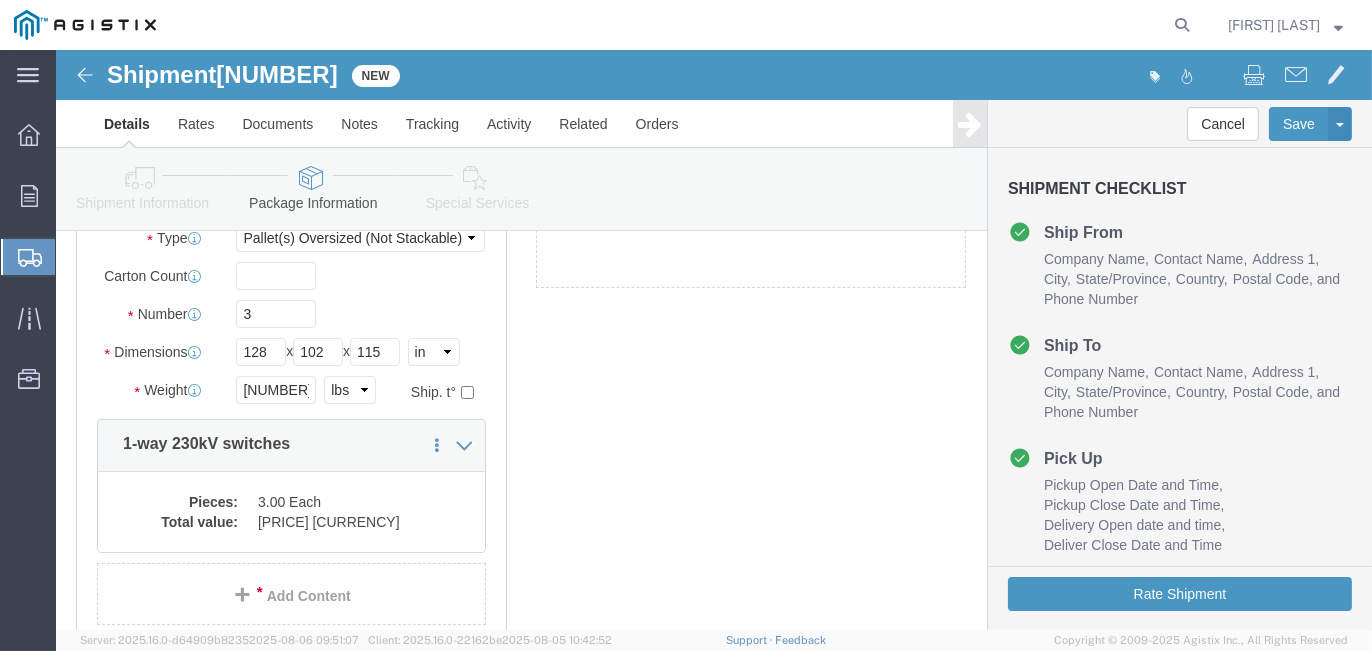scroll, scrollTop: 0, scrollLeft: 0, axis: both 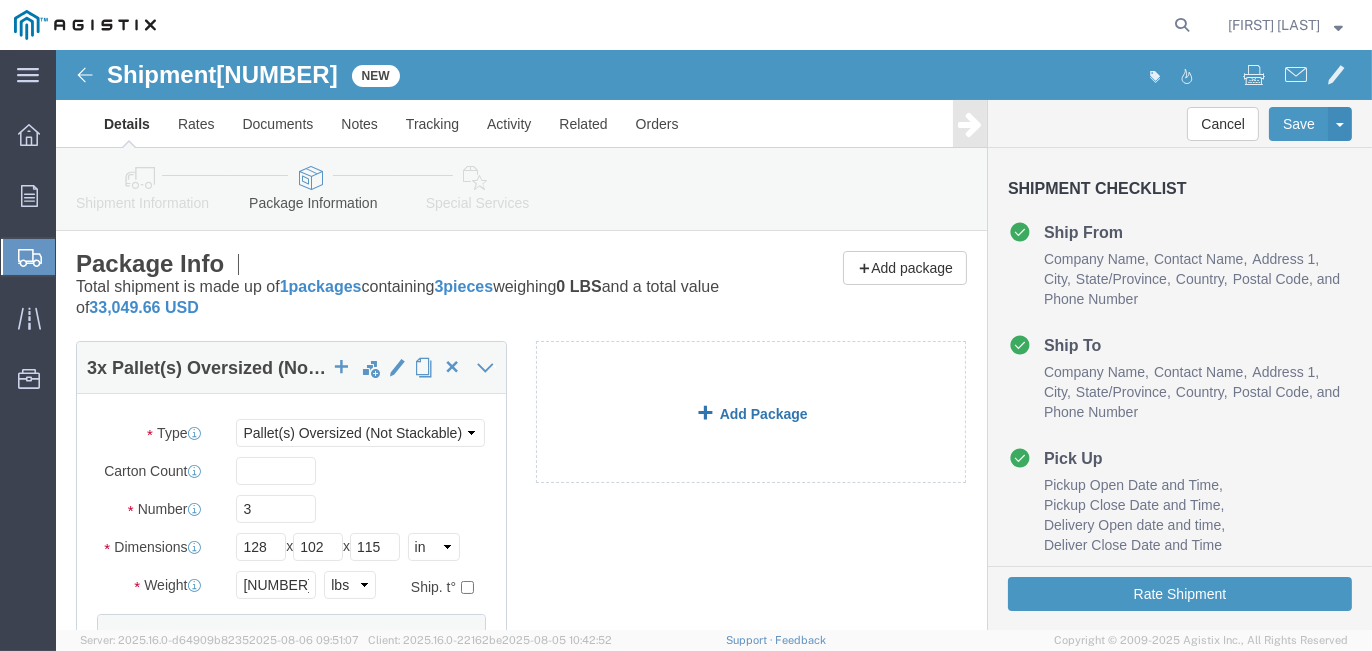 click on "Add Package" 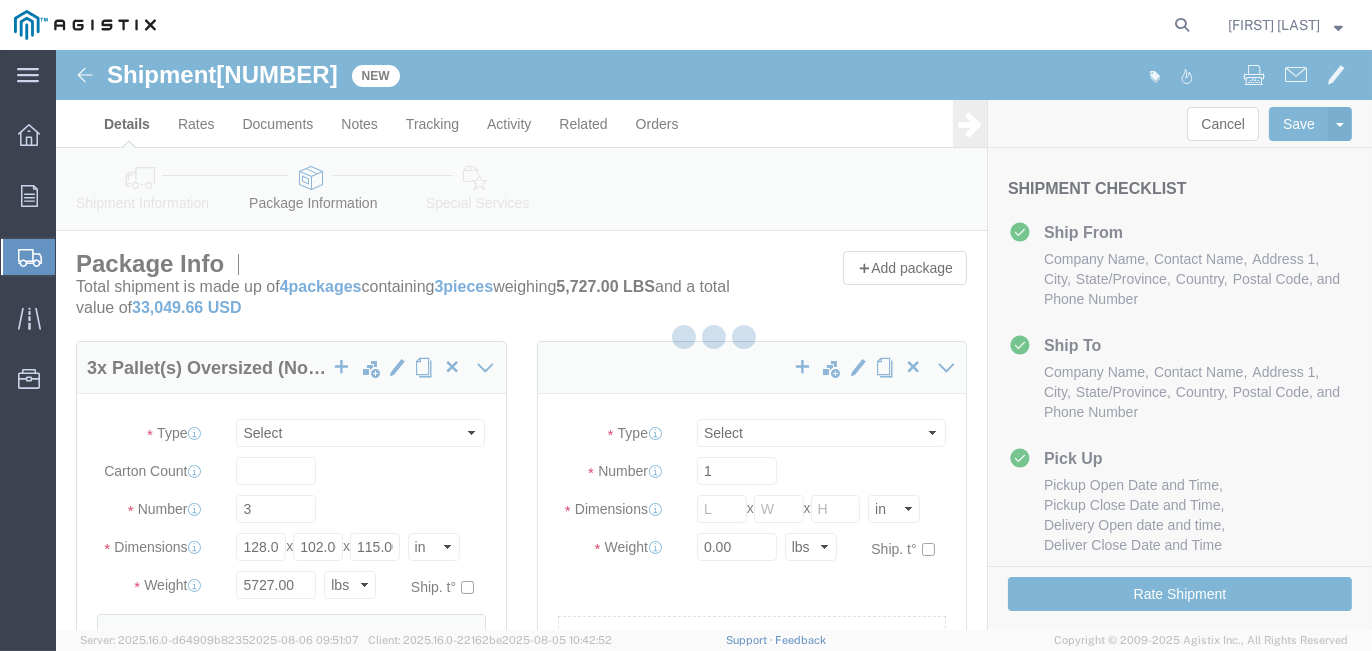 select on "PONS" 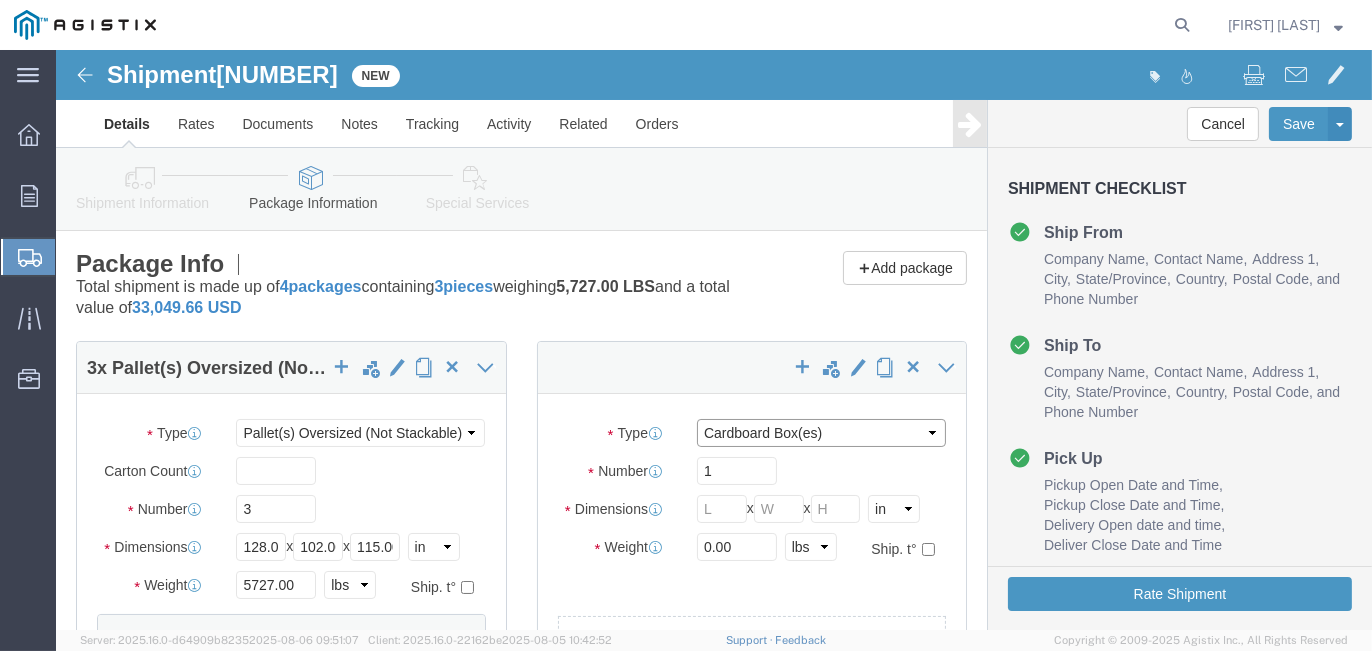 click on "Select Bulk Bundle(s) Cardboard Box(es) Carton(s) Crate(s) Drum(s) (Fiberboard) Drum(s) (Metal) Drum(s) (Plastic) Envelope Naked Cargo (UnPackaged) Pallet(s) Oversized (Not Stackable) Pallet(s) Oversized (Stackable) Pallet(s) Standard (Not Stackable) Pallet(s) Standard (Stackable) Roll(s) Your Packaging" 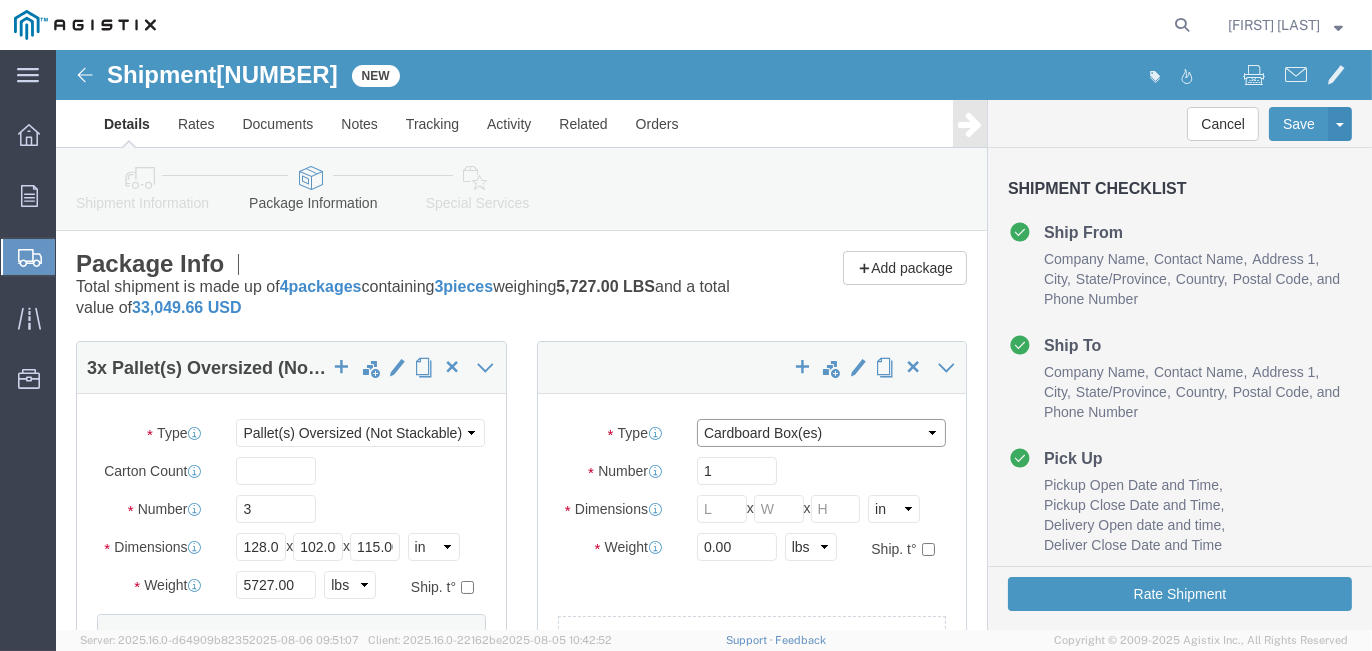 select on "YRPK" 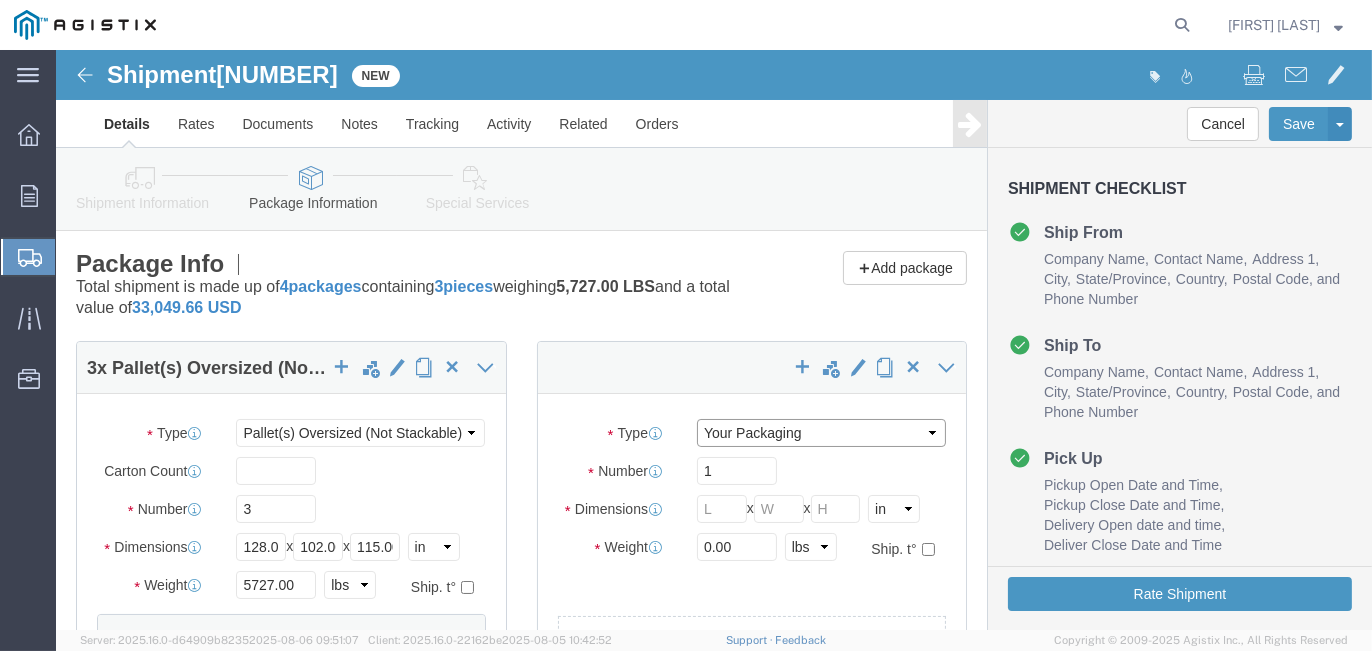 click on "Select Bulk Bundle(s) Cardboard Box(es) Carton(s) Crate(s) Drum(s) (Fiberboard) Drum(s) (Metal) Drum(s) (Plastic) Envelope Naked Cargo (UnPackaged) Pallet(s) Oversized (Not Stackable) Pallet(s) Oversized (Stackable) Pallet(s) Standard (Not Stackable) Pallet(s) Standard (Stackable) Roll(s) Your Packaging" 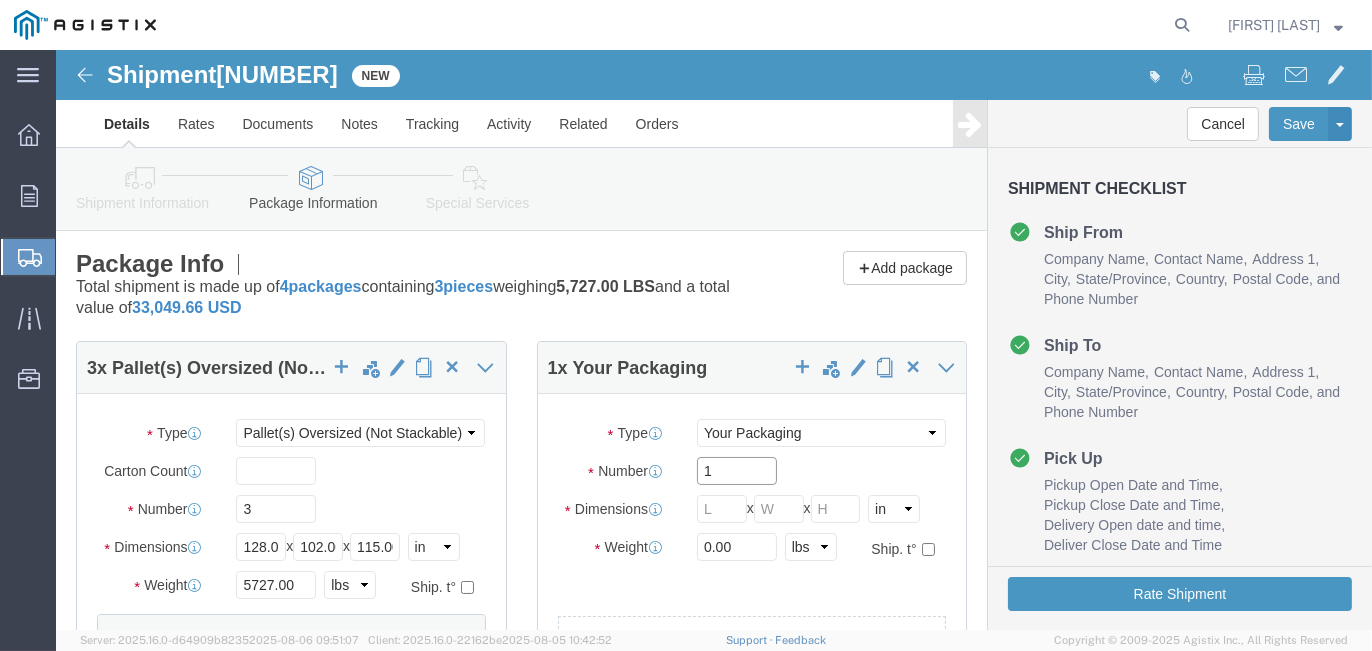 click on "1" 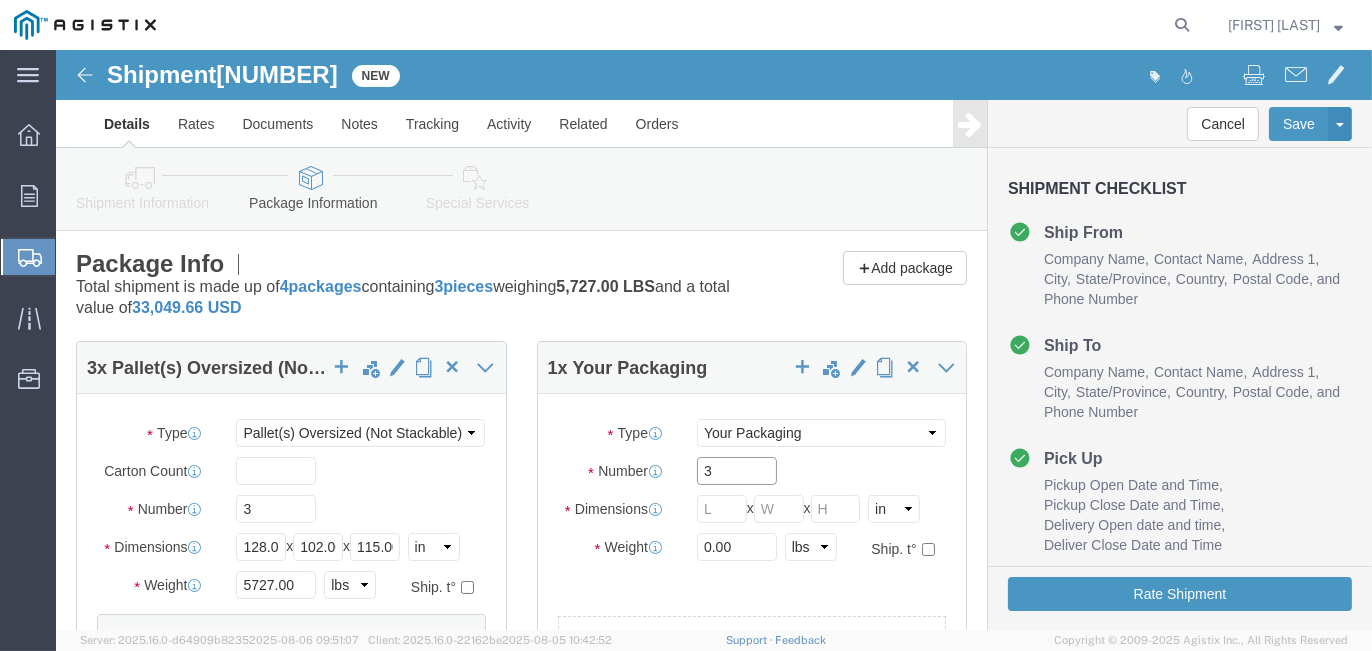 type on "3" 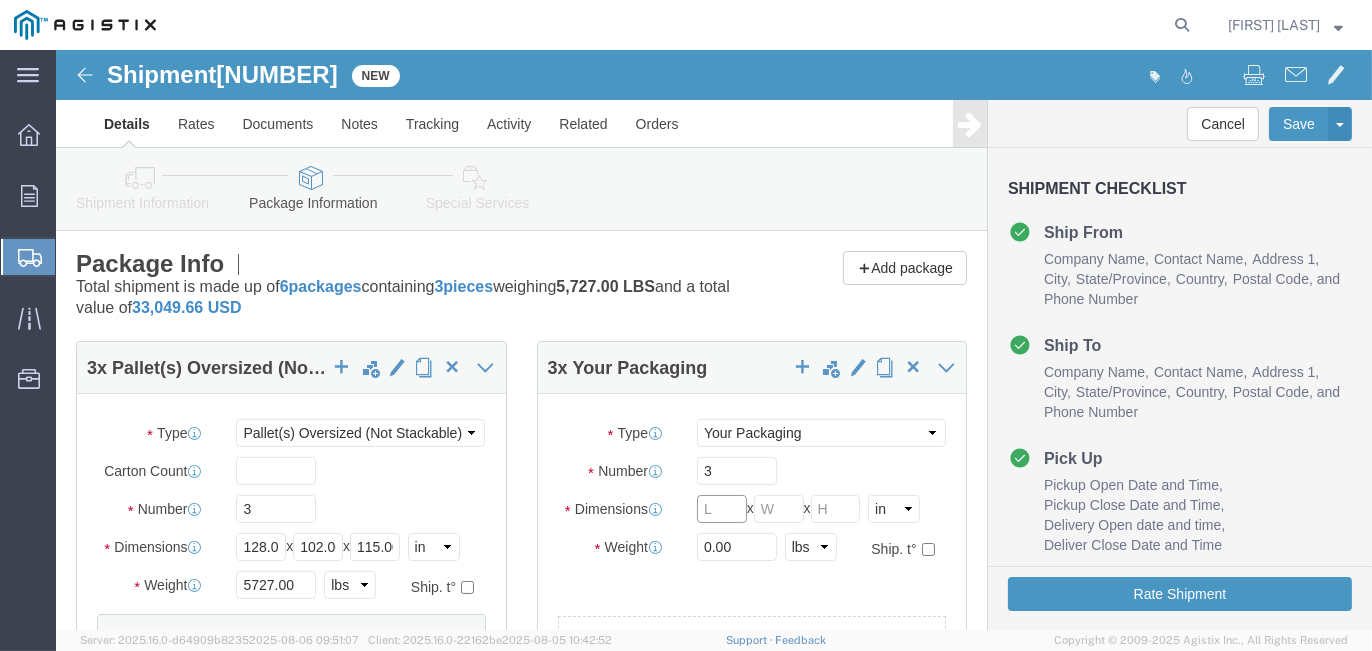 click 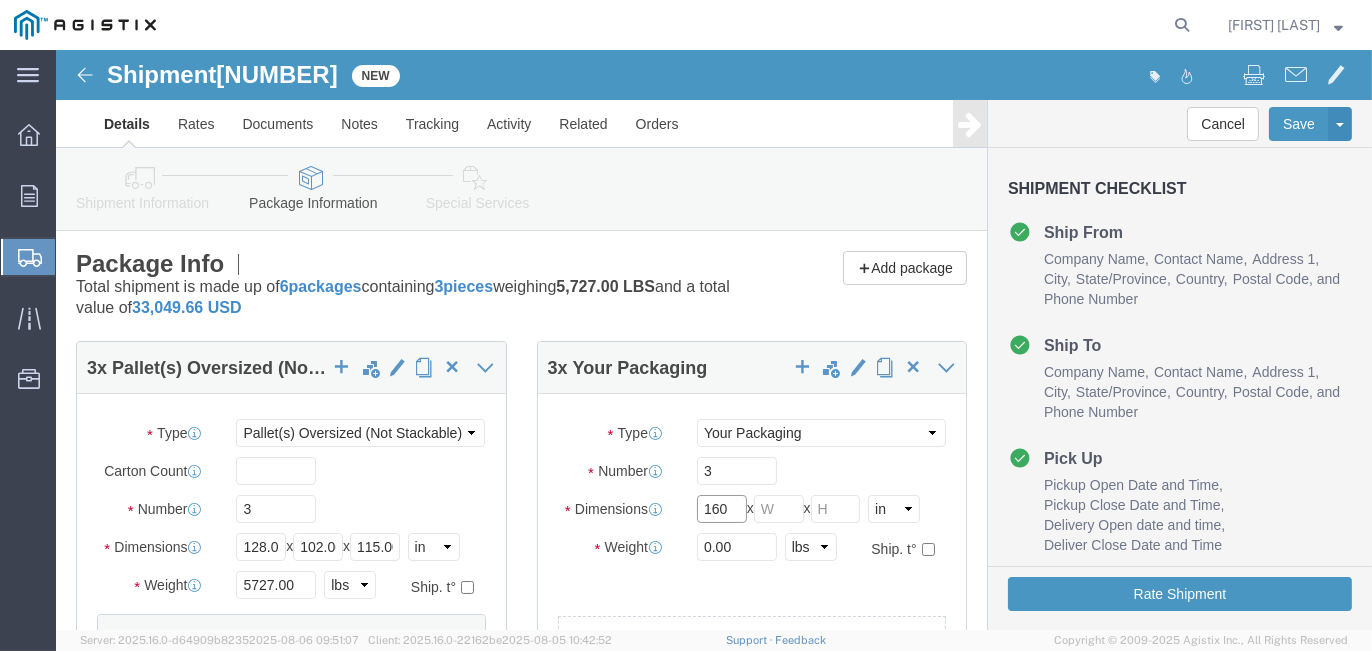 type on "160" 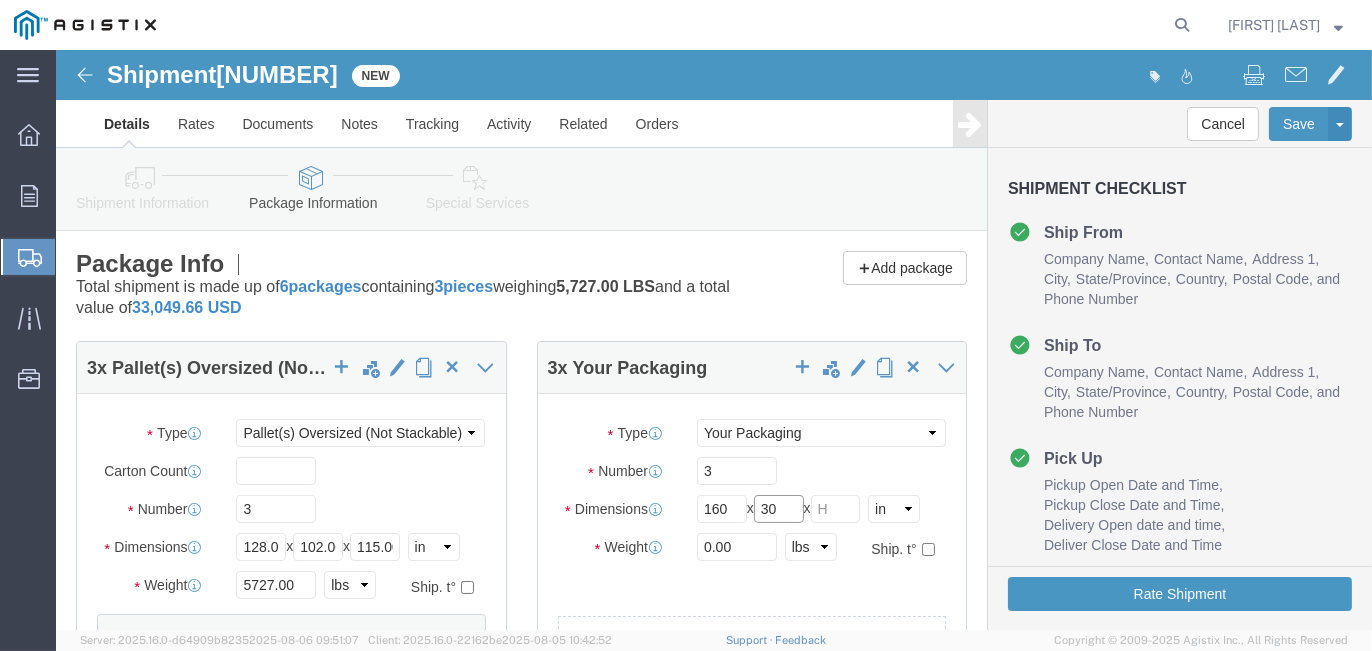 type on "30" 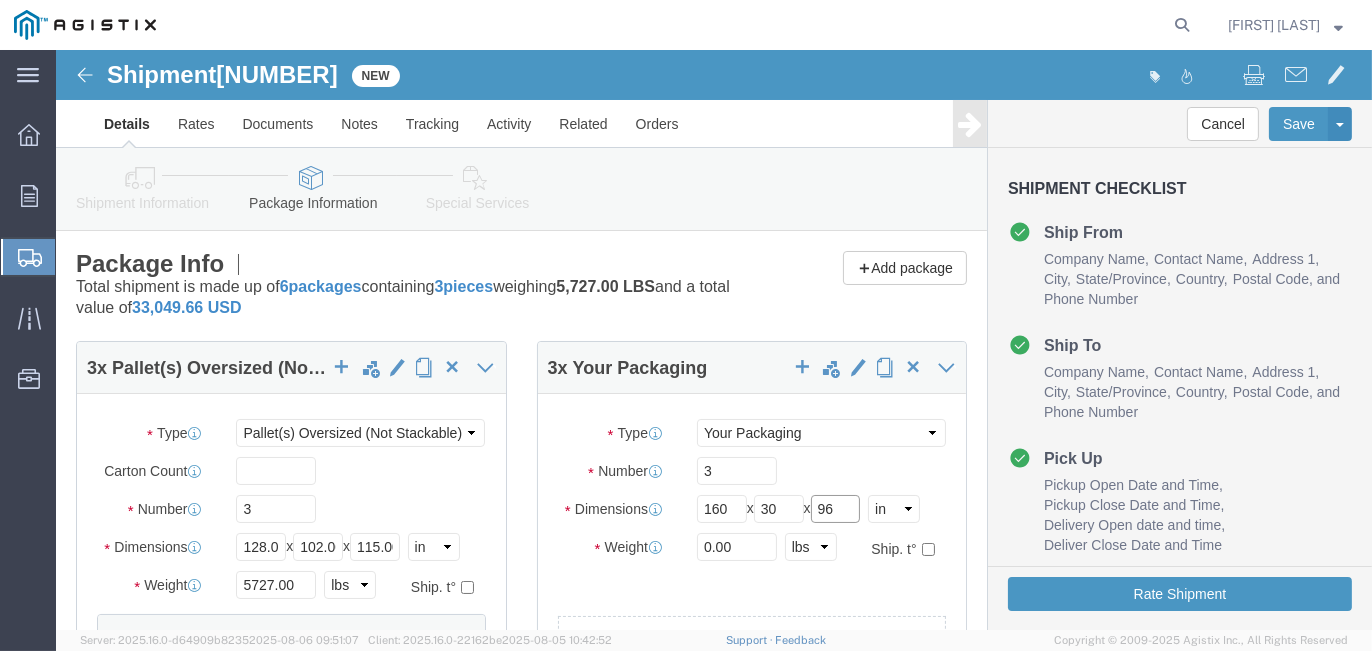 type on "96" 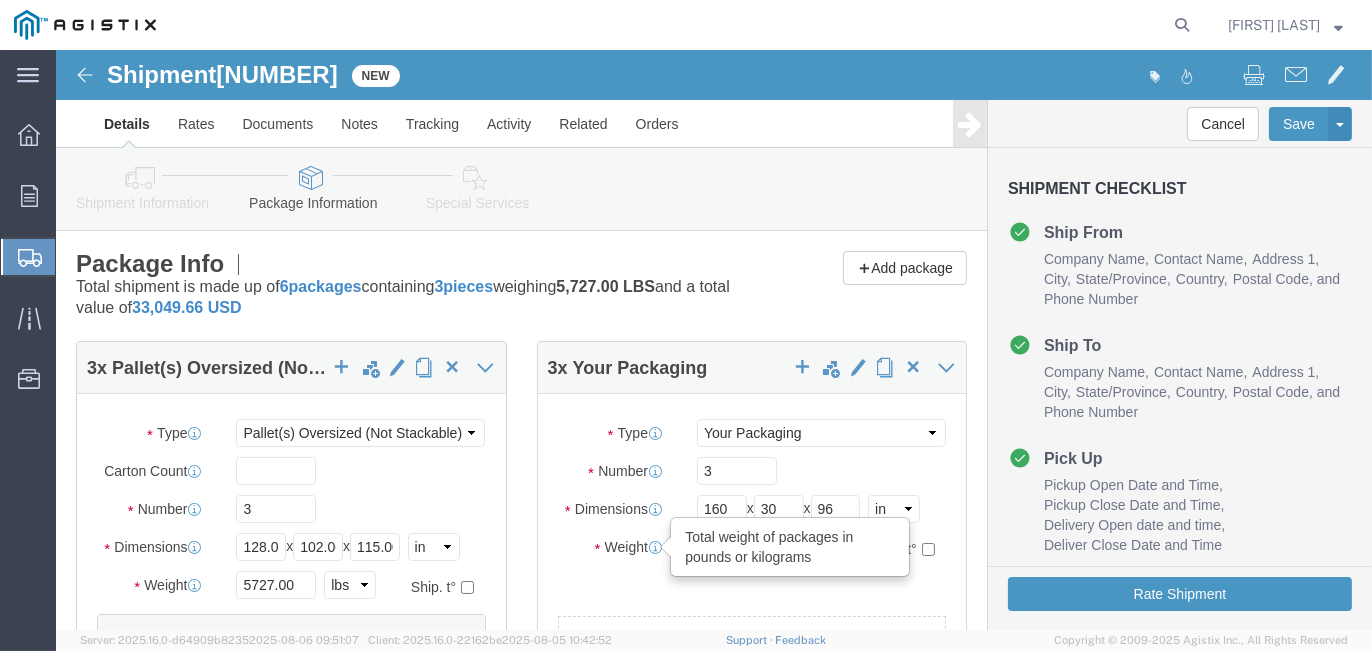 drag, startPoint x: 671, startPoint y: 495, endPoint x: 594, endPoint y: 495, distance: 77 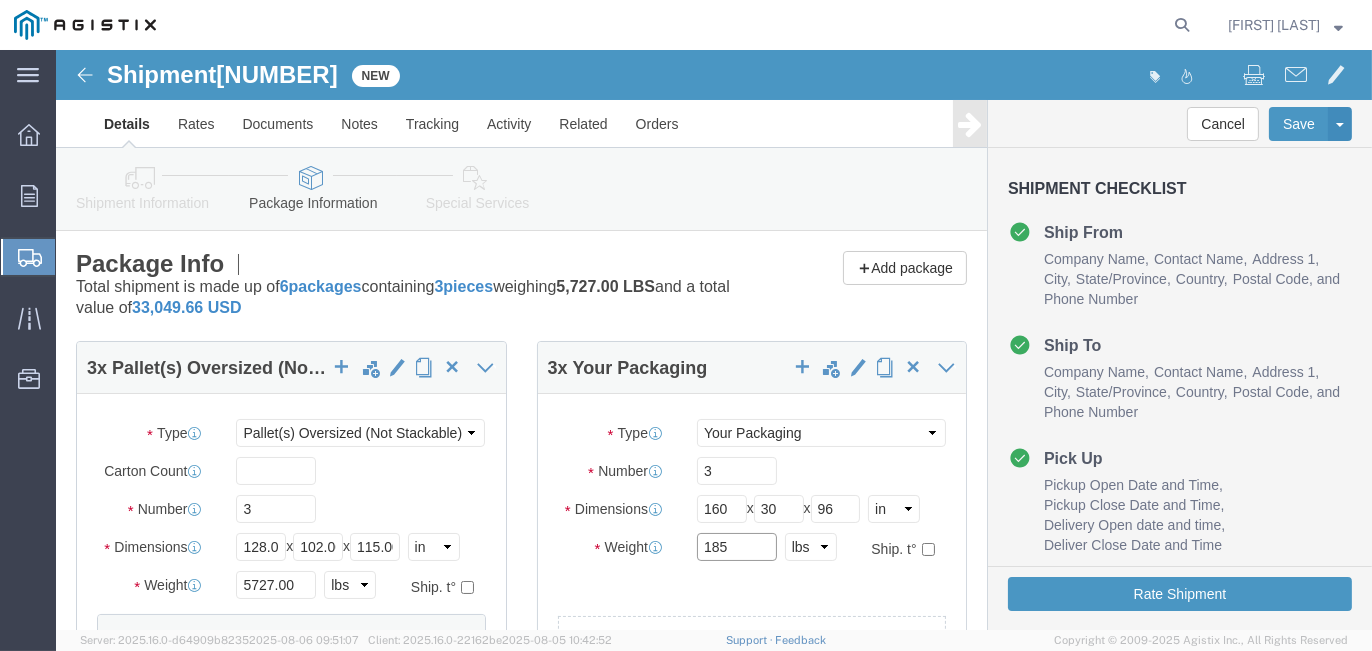 drag, startPoint x: 679, startPoint y: 496, endPoint x: 590, endPoint y: 496, distance: 89 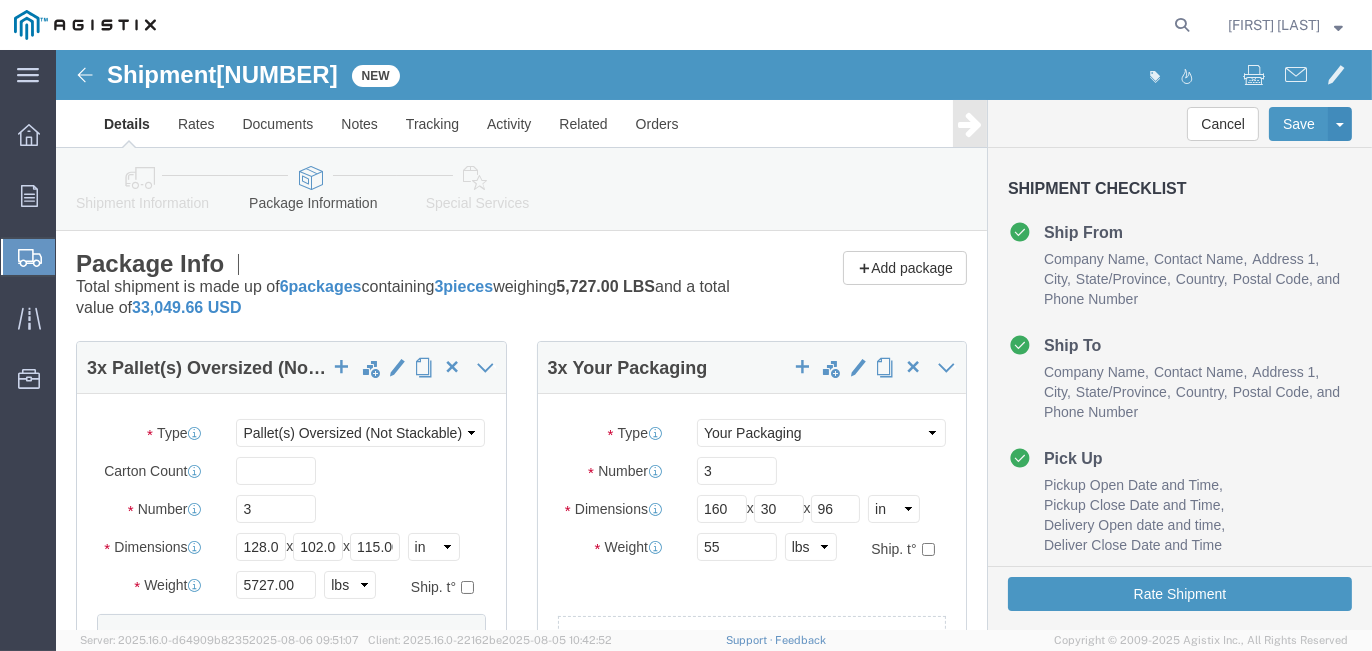 click 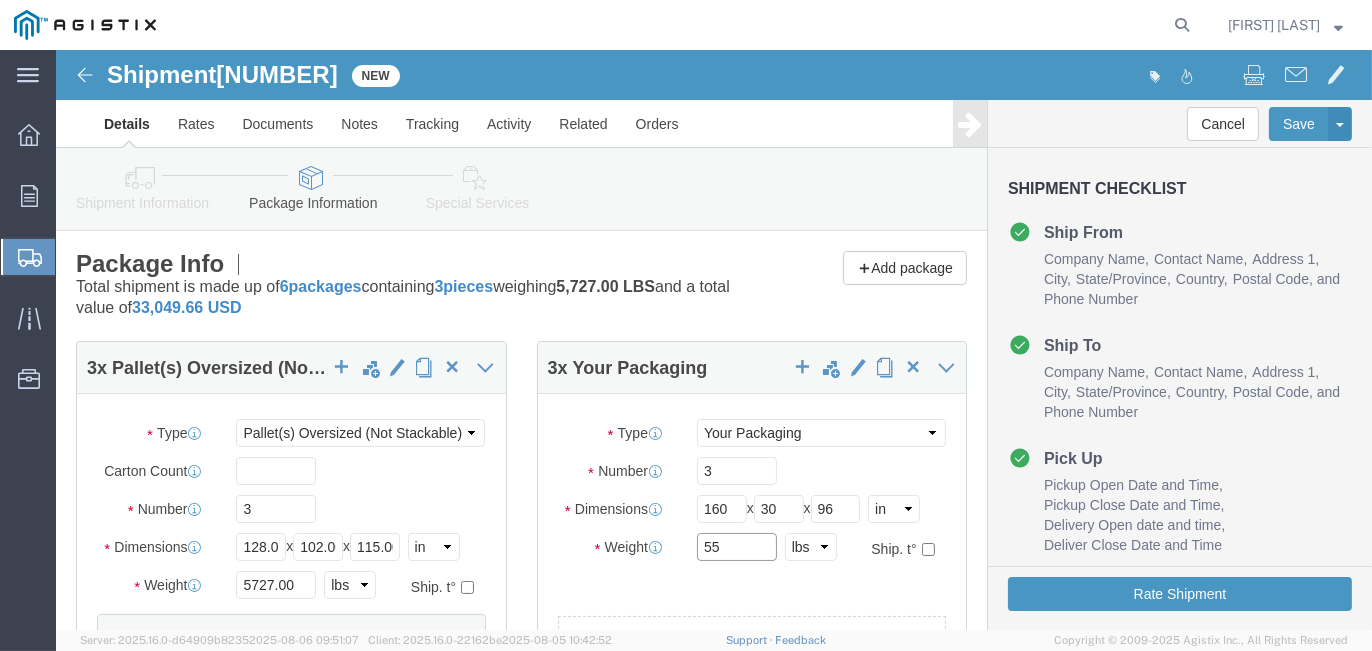 click on "55" 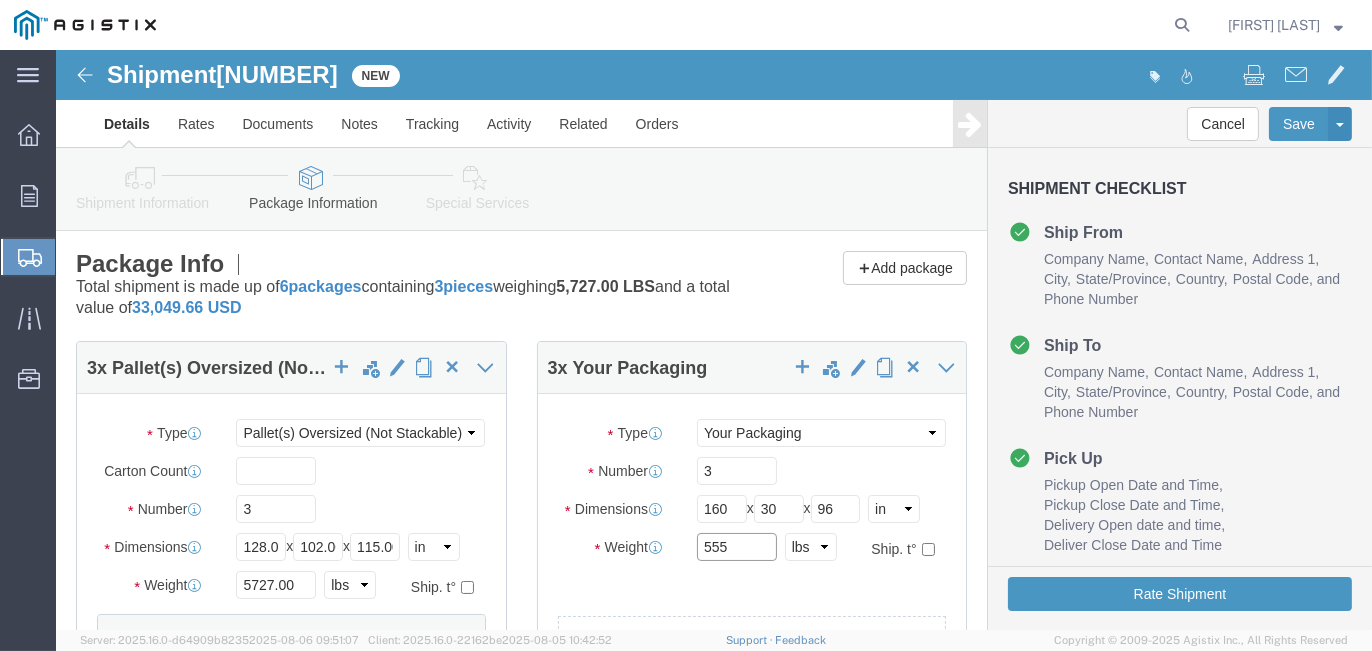 type on "555" 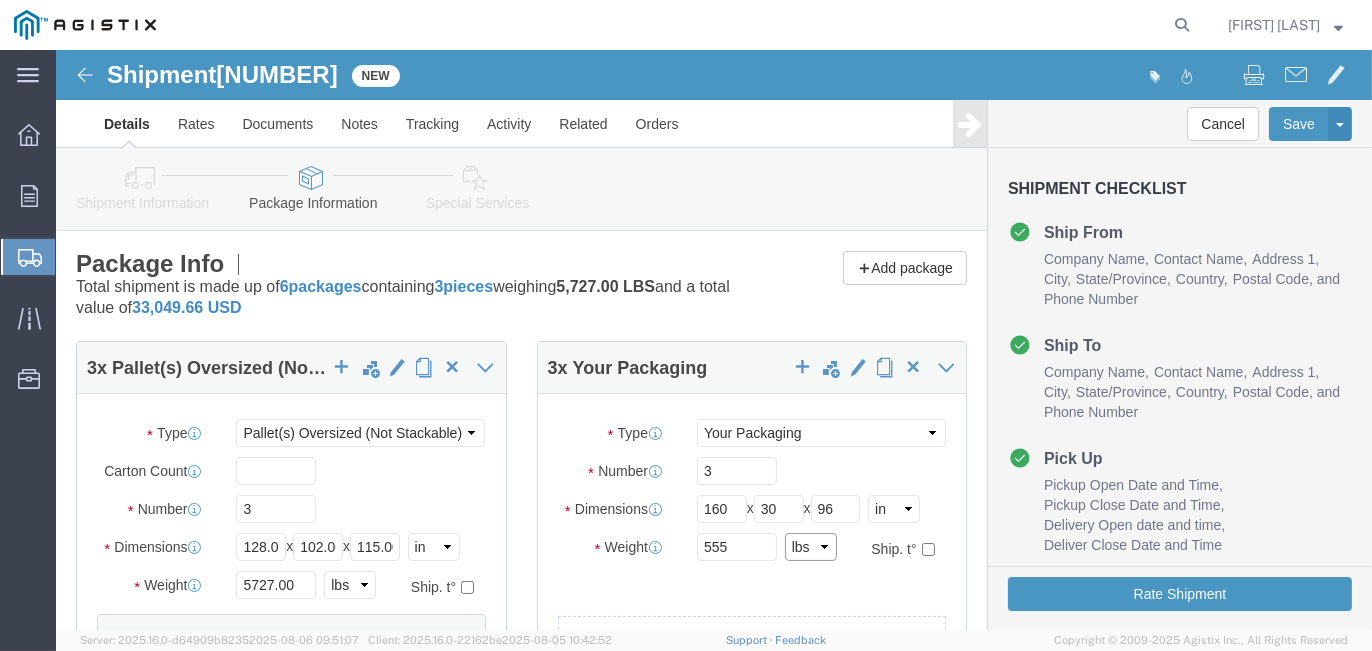 scroll, scrollTop: 200, scrollLeft: 0, axis: vertical 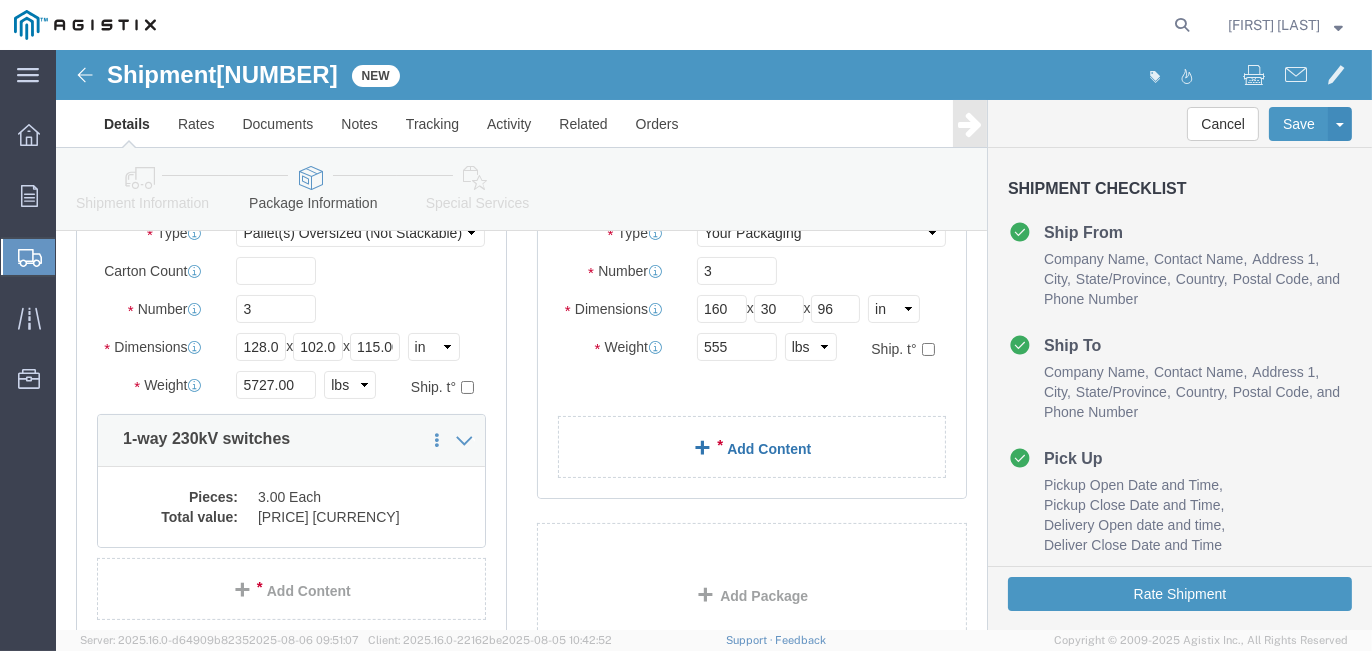 click on "Add Content" 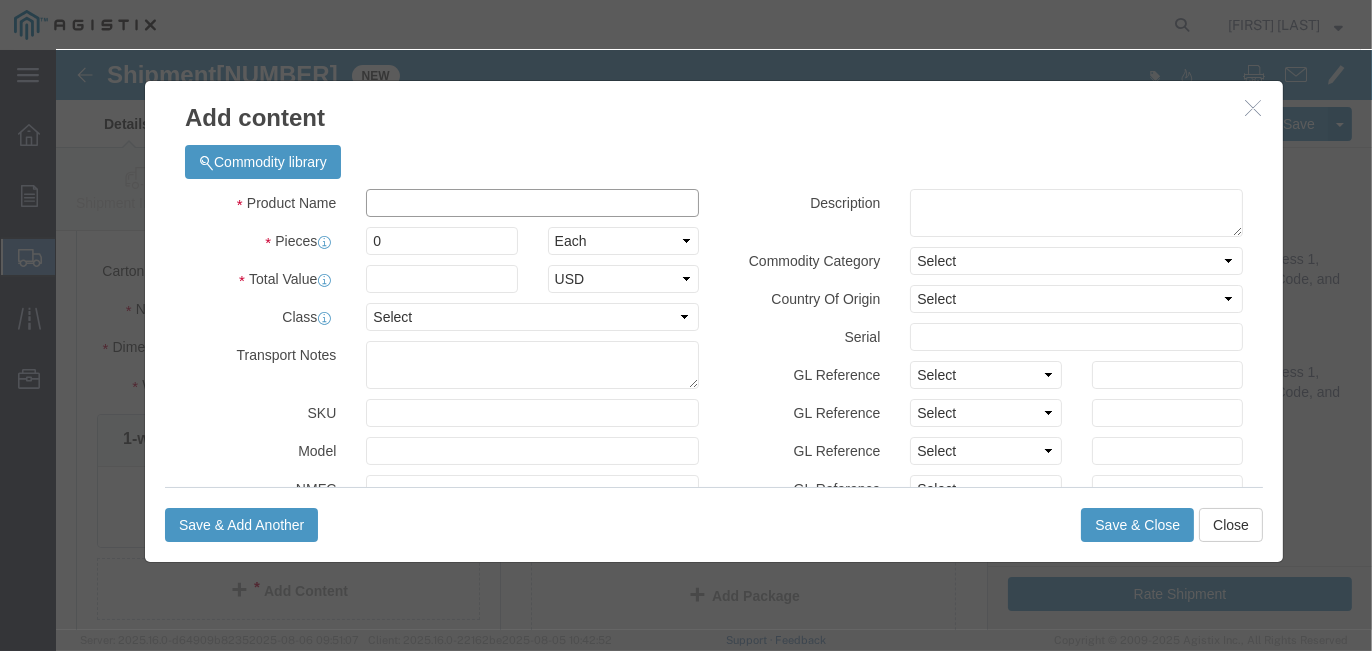 click 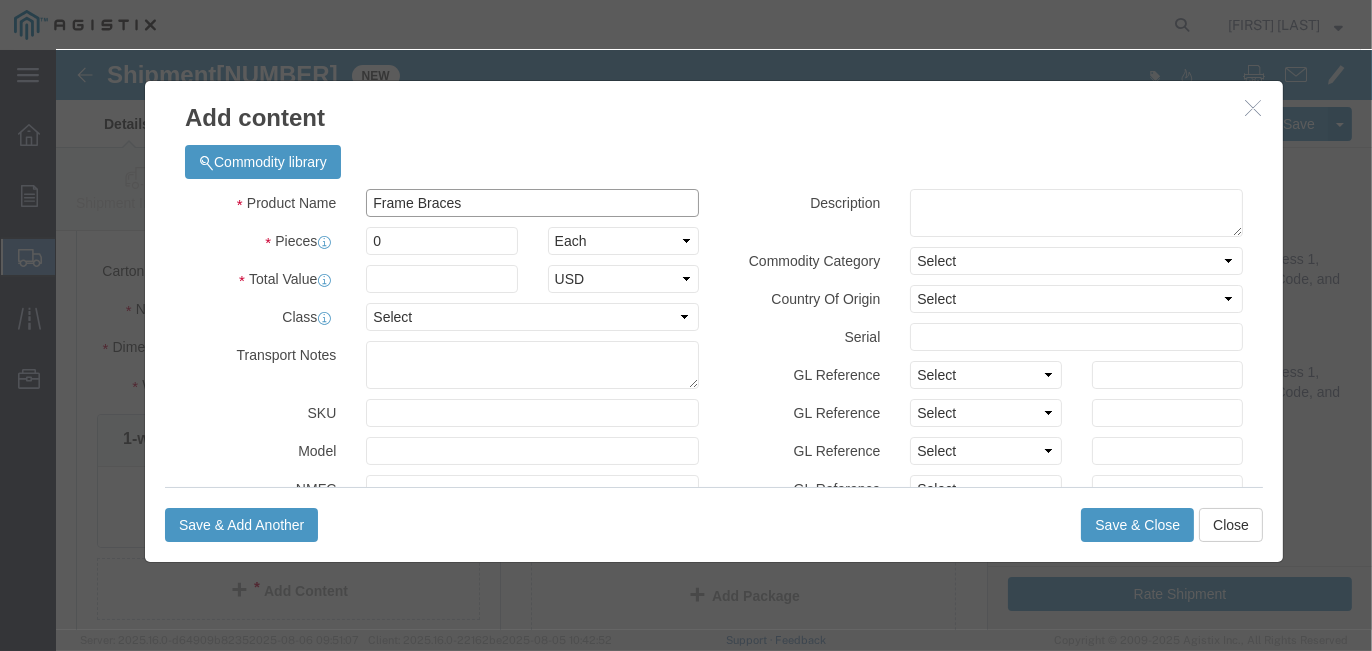 type on "Frame Braces" 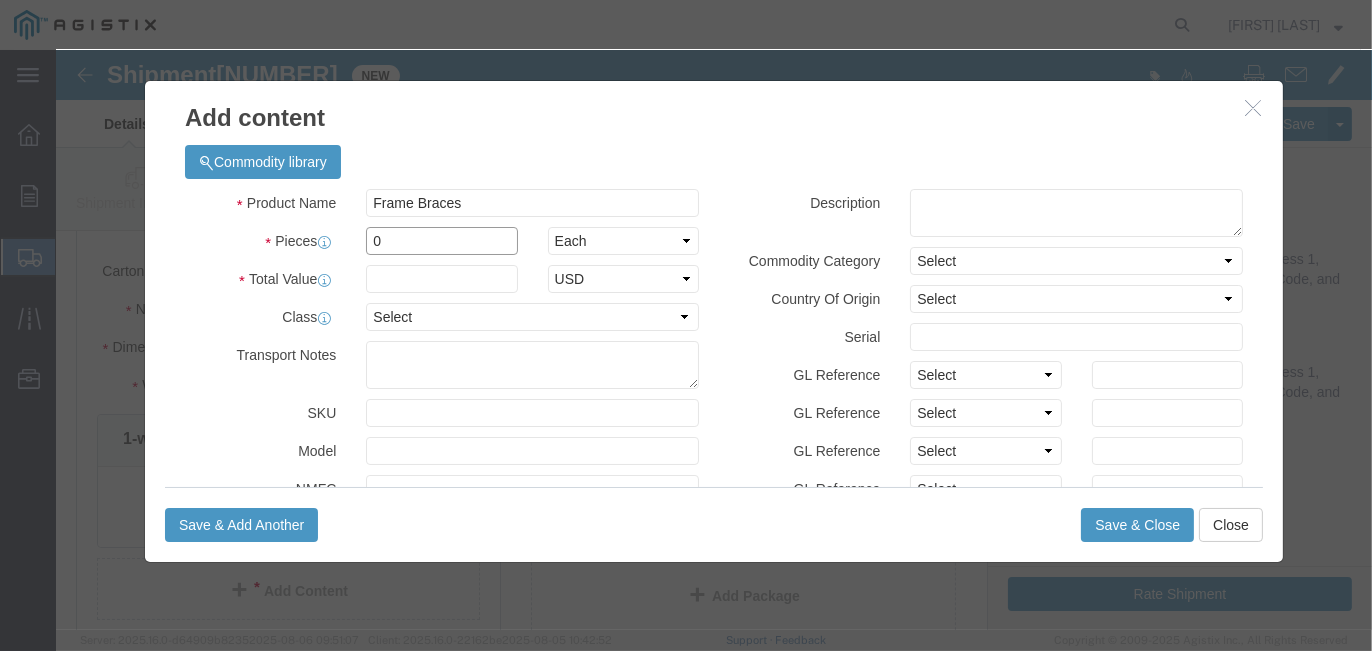 drag, startPoint x: 364, startPoint y: 193, endPoint x: 283, endPoint y: 182, distance: 81.7435 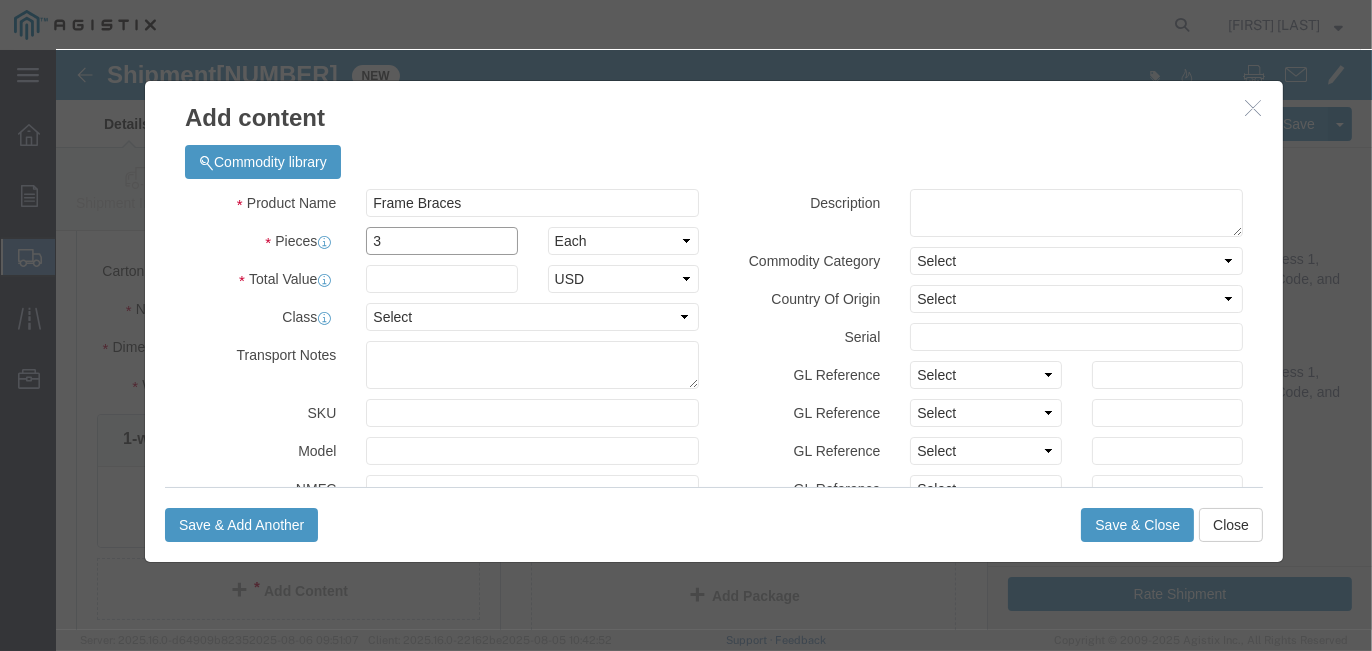 type on "3" 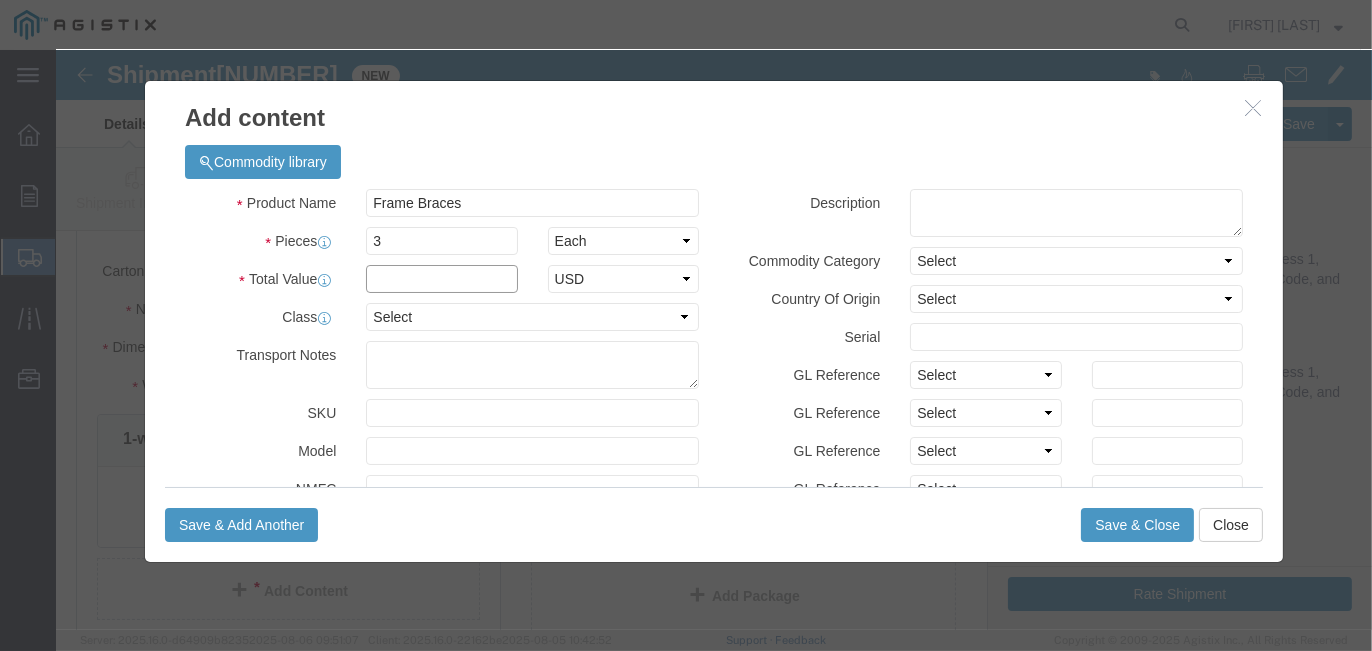 click 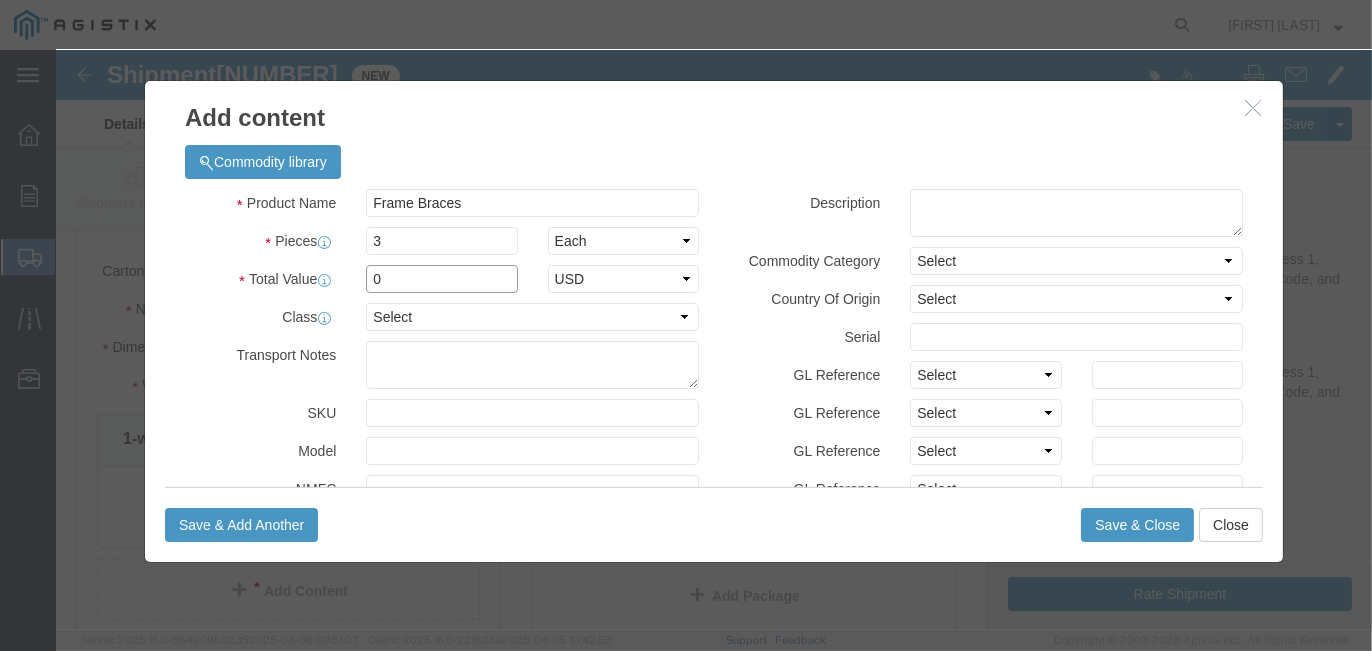 type on "0" 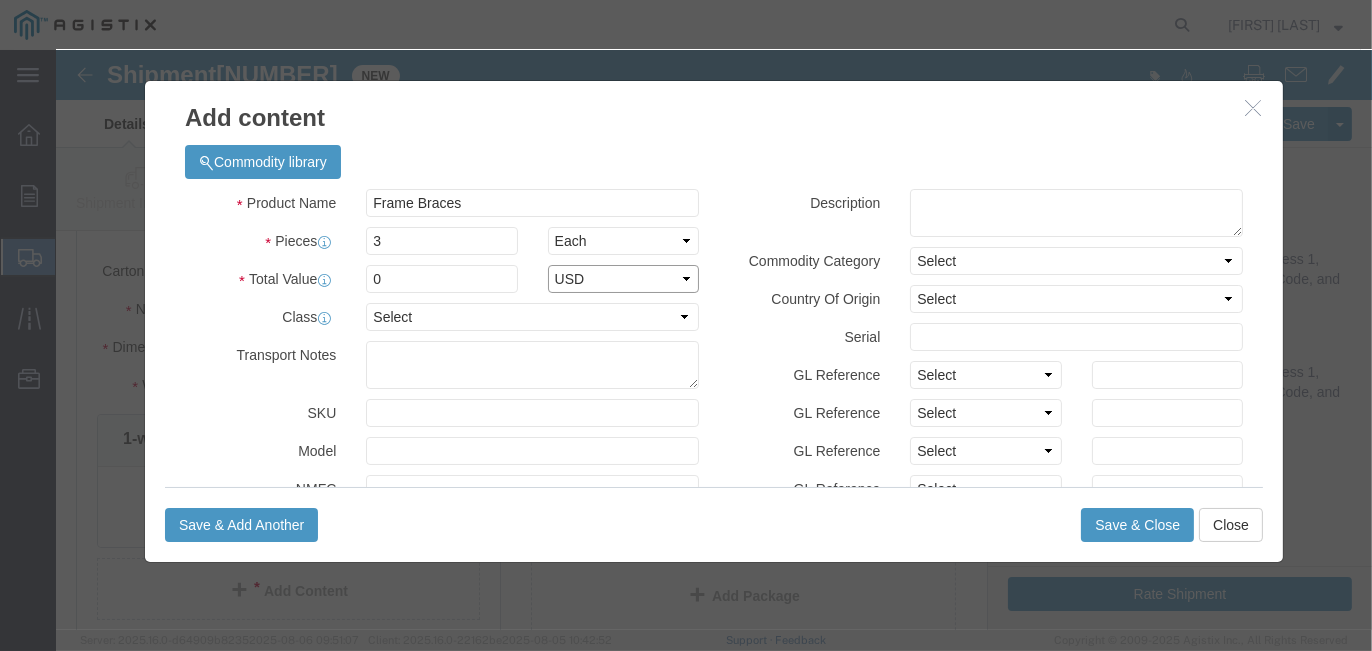 select on "USD" 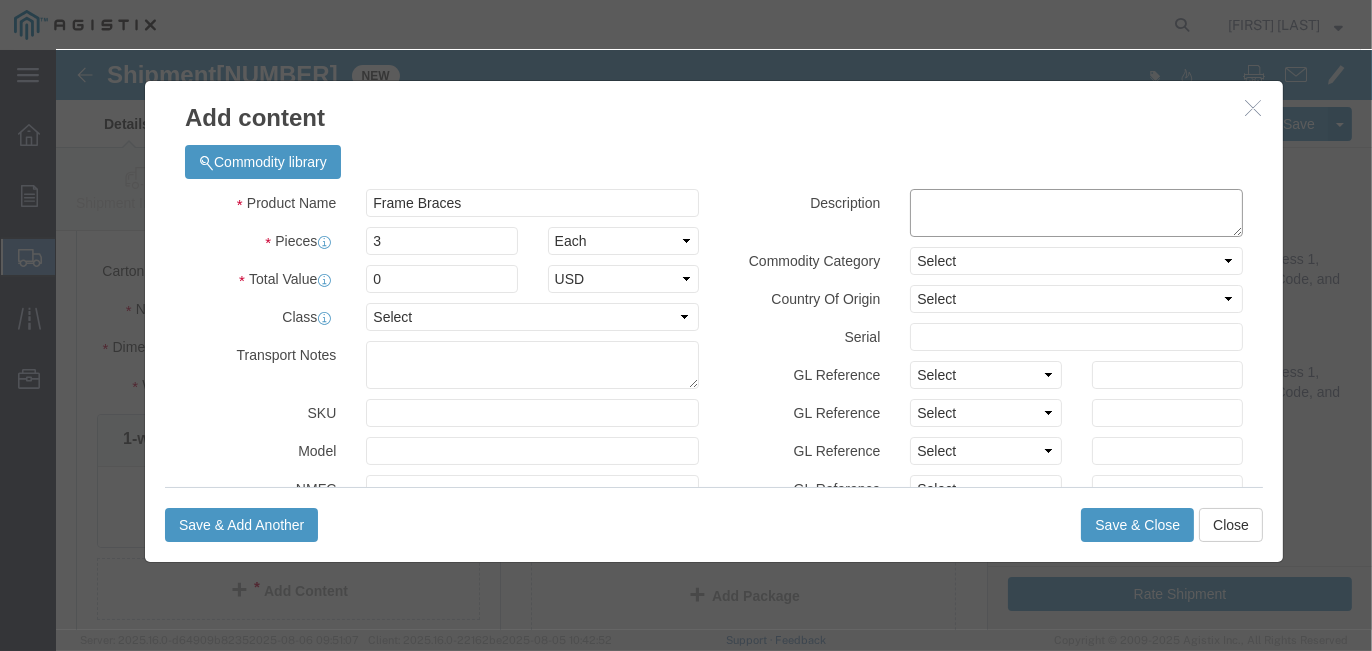 click 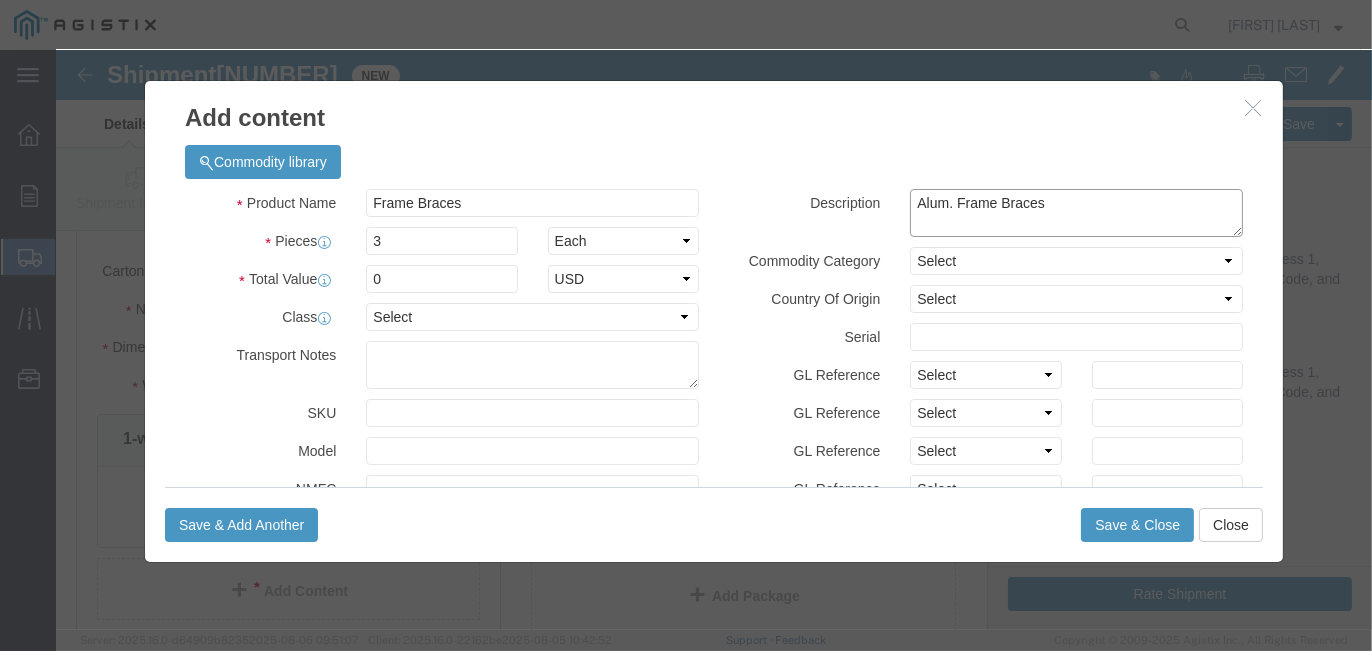 scroll, scrollTop: 200, scrollLeft: 0, axis: vertical 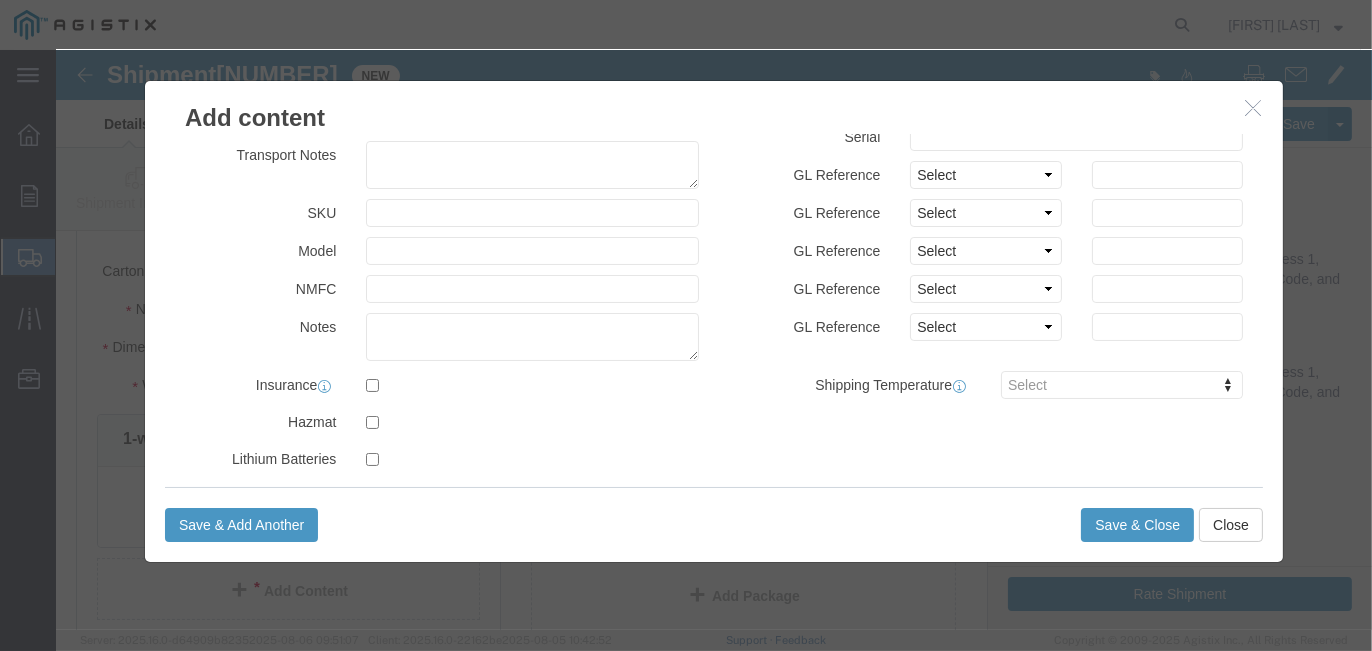 type on "Alum. Frame Braces" 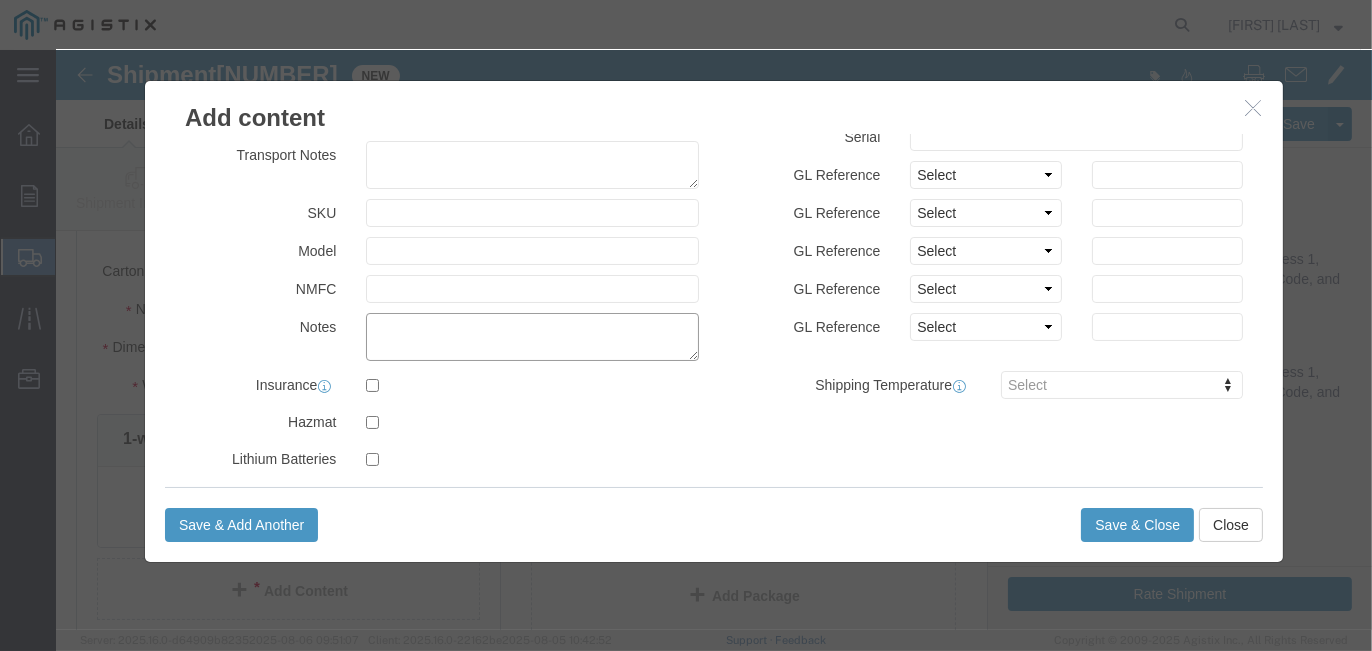 click 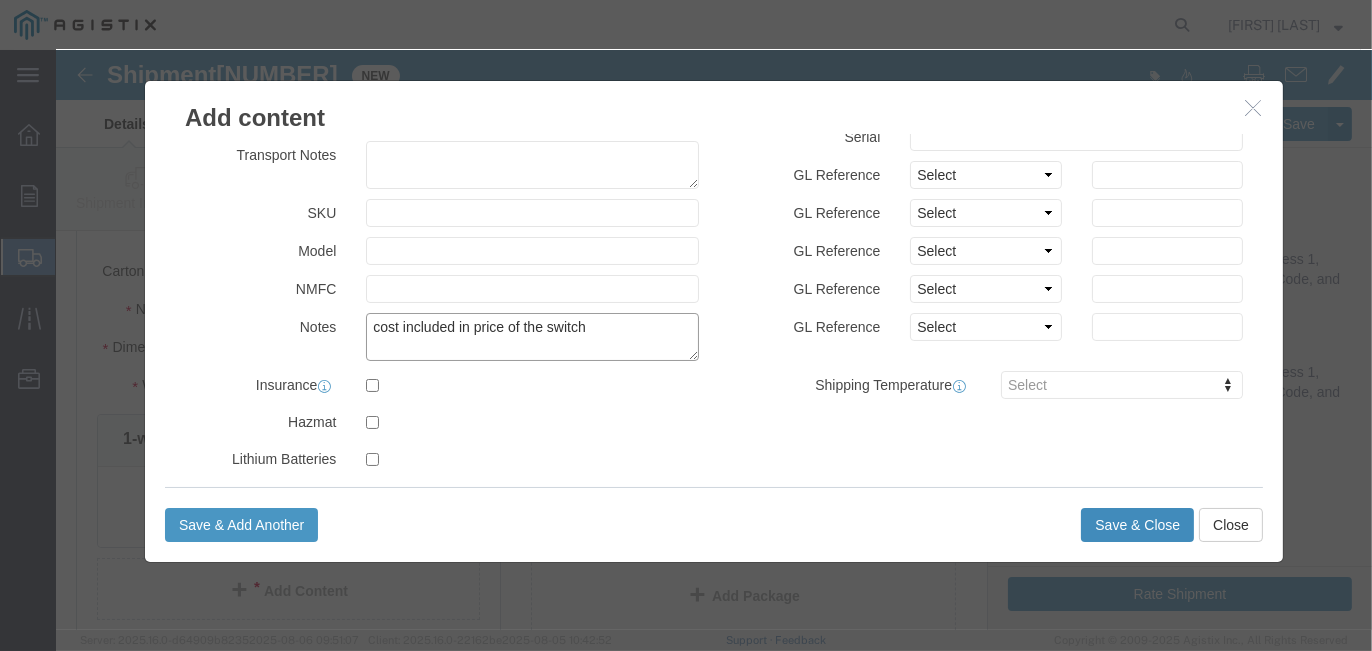 type on "cost included in price of the switch" 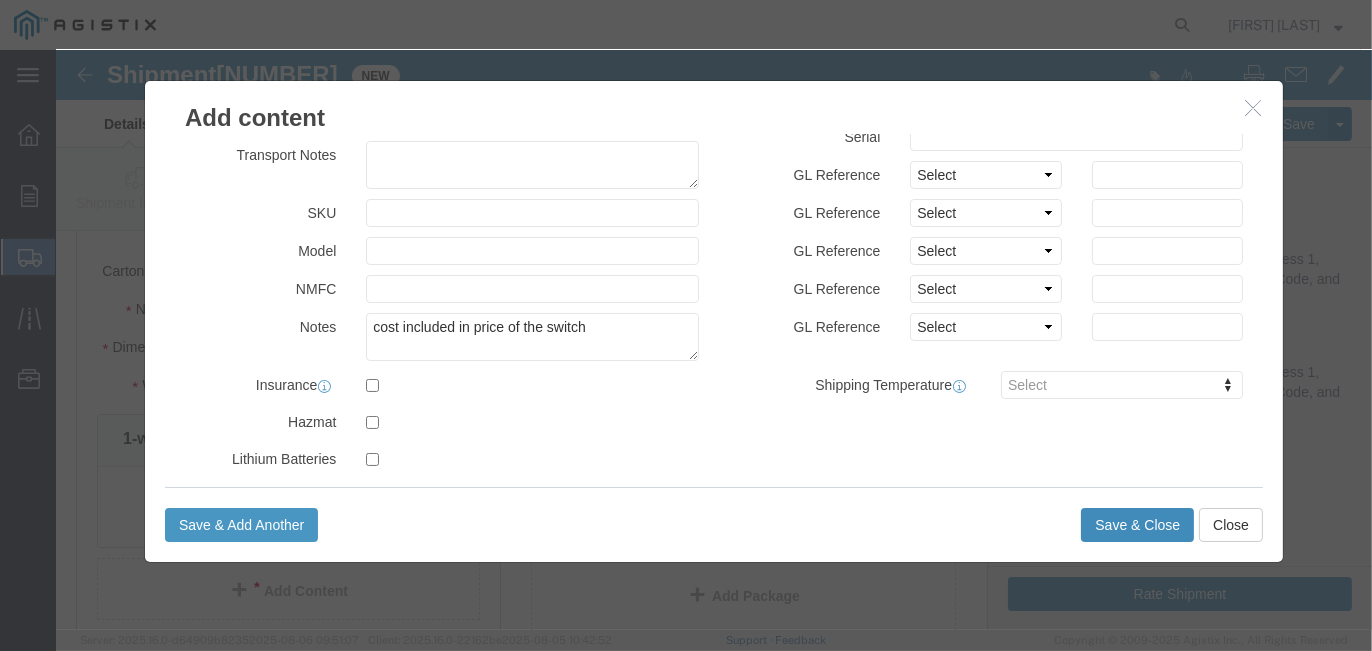 click on "Save & Close" 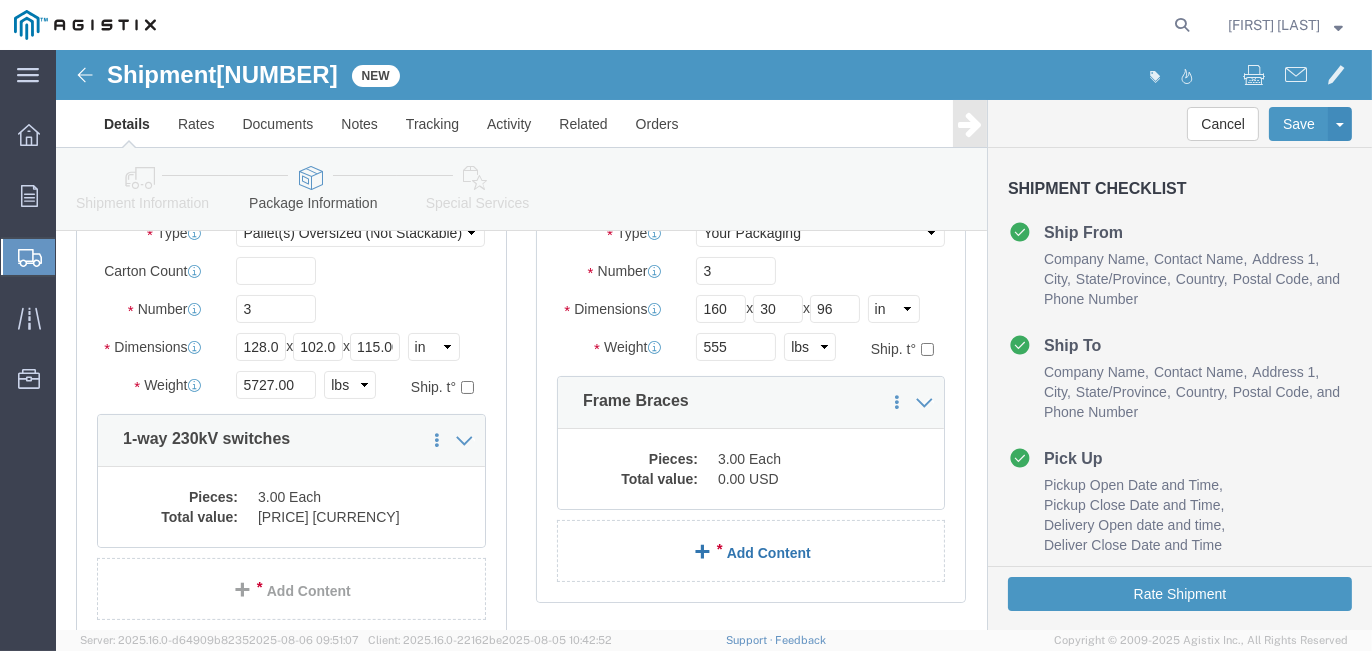 scroll, scrollTop: 300, scrollLeft: 0, axis: vertical 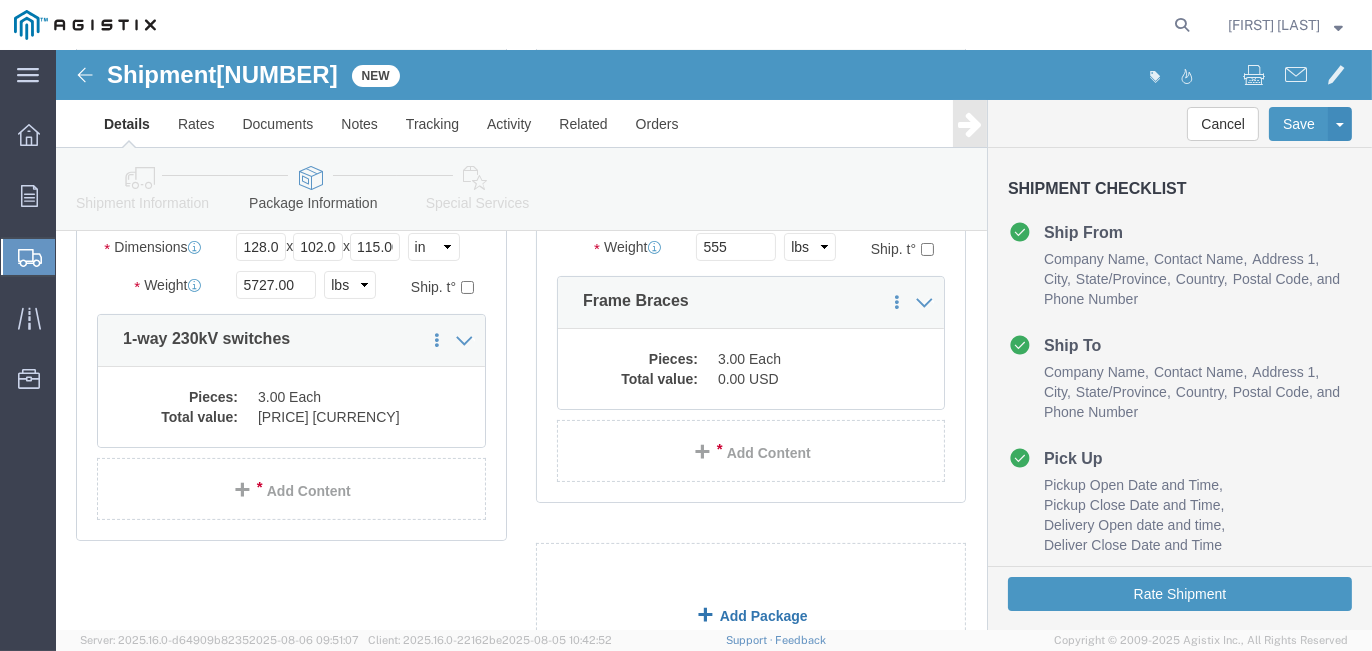 click on "Add Package" 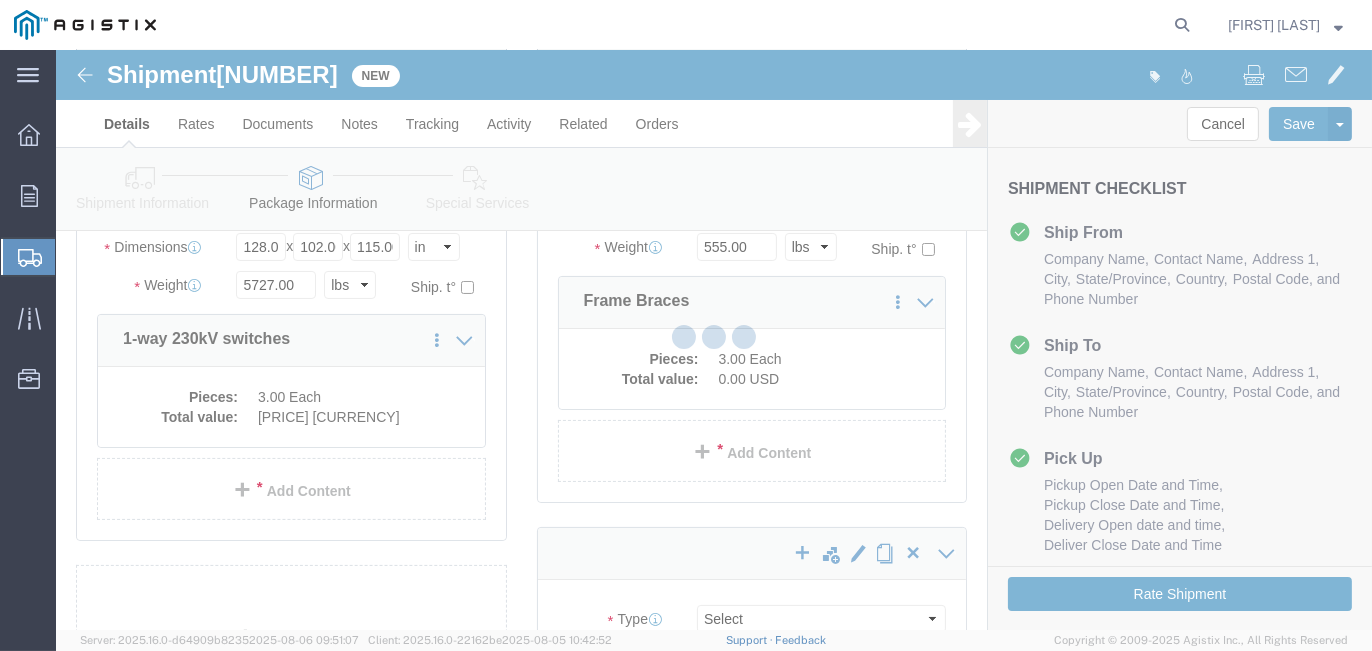 scroll, scrollTop: 234, scrollLeft: 0, axis: vertical 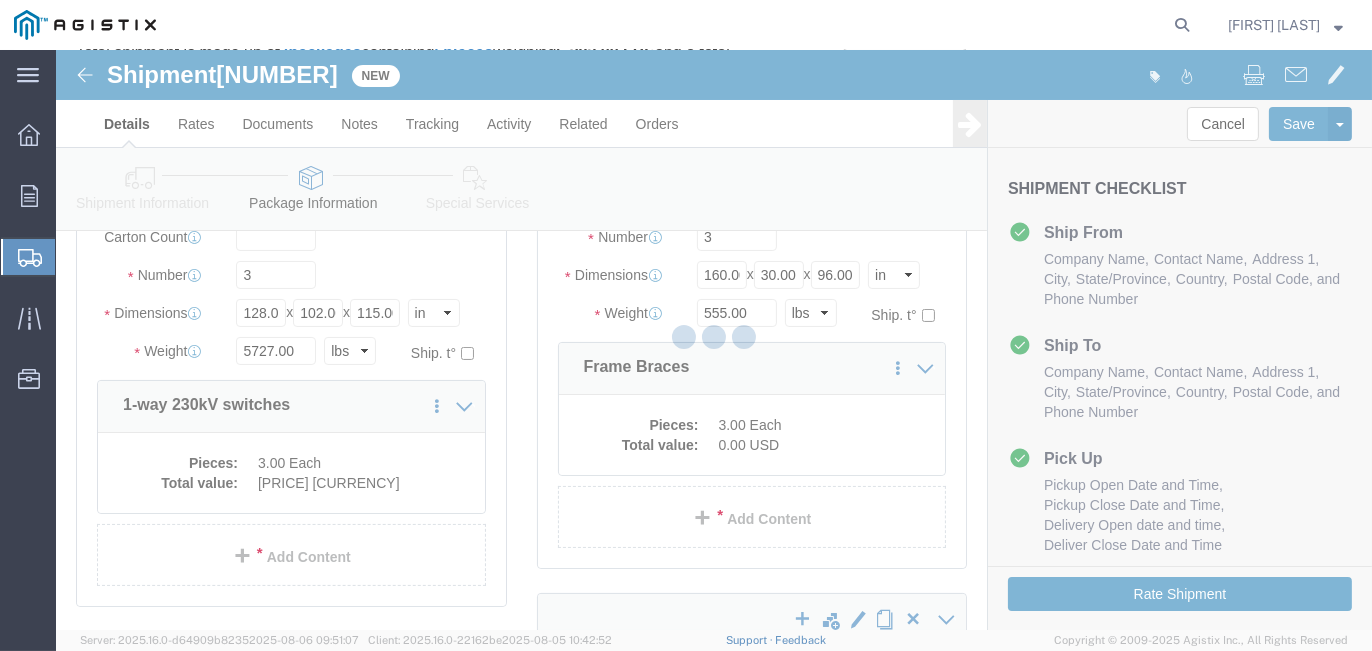 select on "PONS" 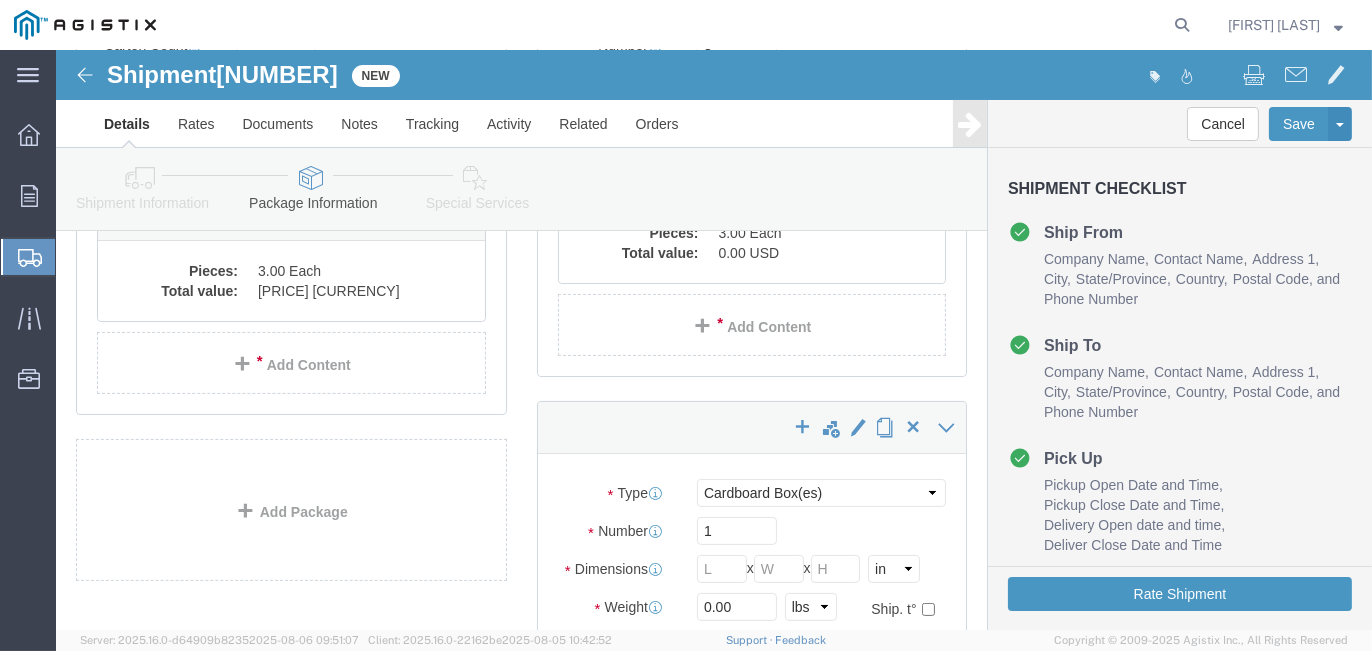 scroll, scrollTop: 434, scrollLeft: 0, axis: vertical 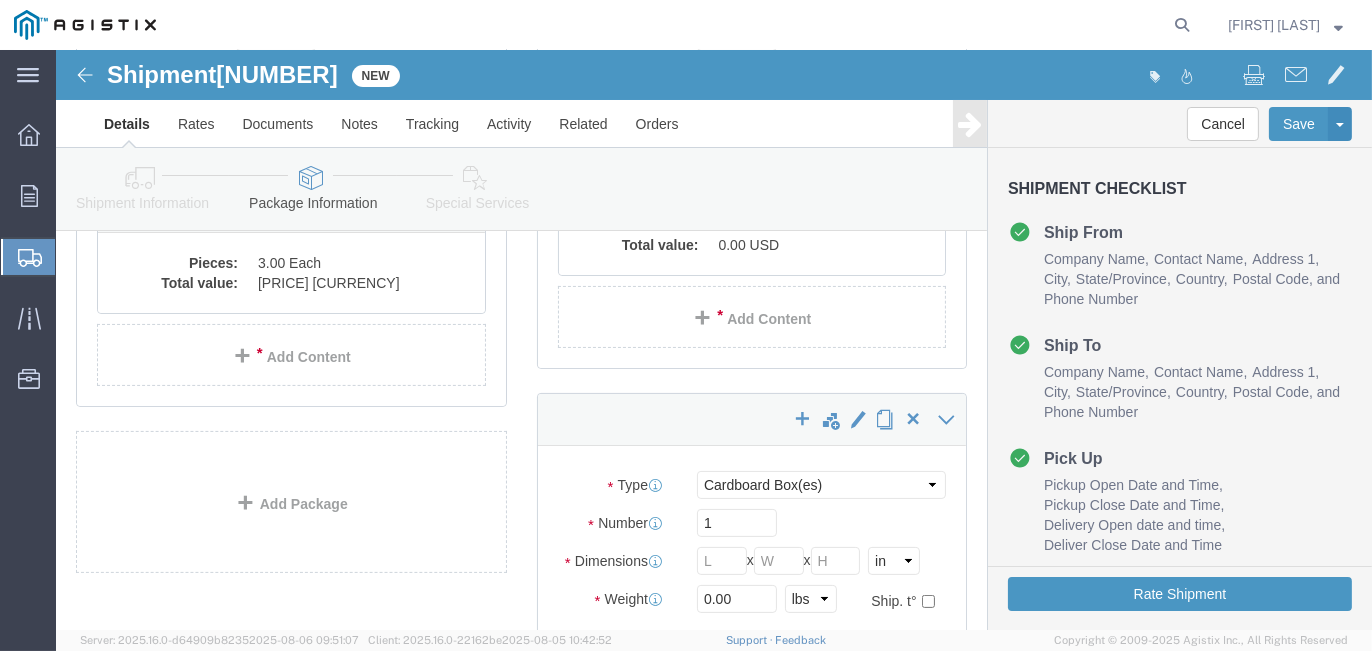 click on "Select Bulk Bundle(s) Cardboard Box(es) Carton(s) Crate(s) Drum(s) (Fiberboard) Drum(s) (Metal) Drum(s) (Plastic) Envelope Naked Cargo (UnPackaged) Pallet(s) Oversized (Not Stackable) Pallet(s) Oversized (Stackable) Pallet(s) Standard (Not Stackable) Pallet(s) Standard (Stackable) Roll(s) Your Packaging" 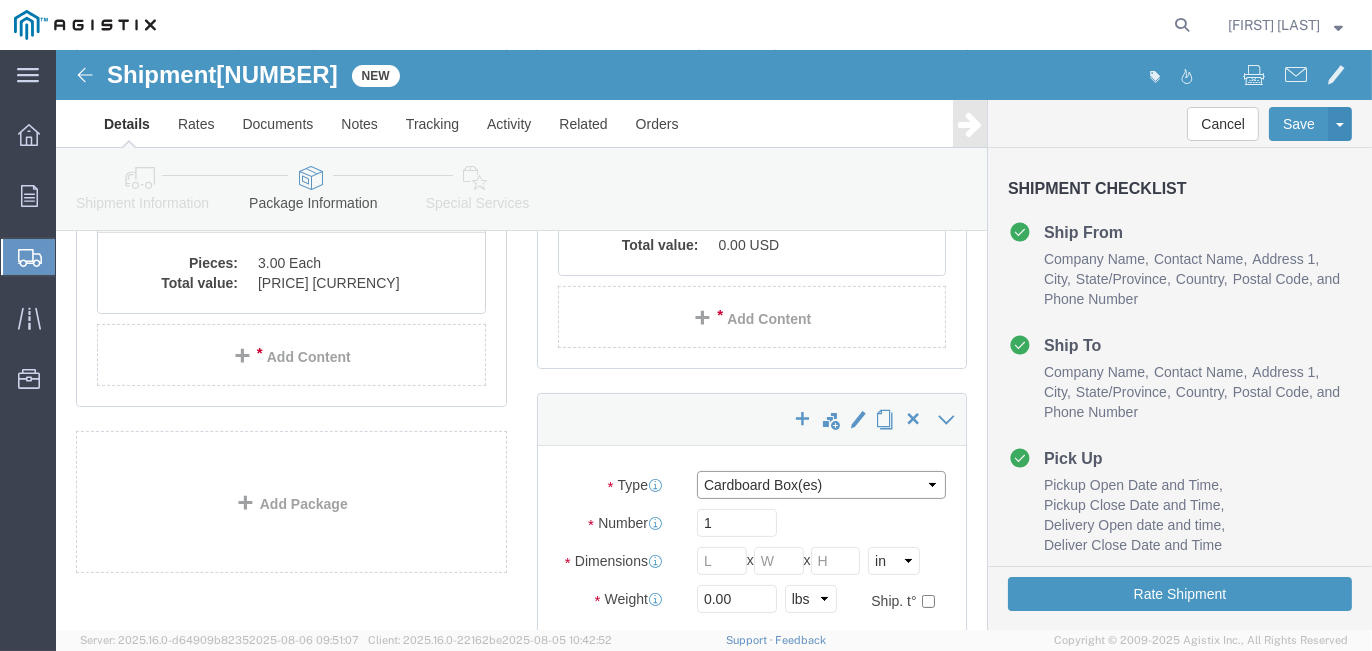 click on "Select Bulk Bundle(s) Cardboard Box(es) Carton(s) Crate(s) Drum(s) (Fiberboard) Drum(s) (Metal) Drum(s) (Plastic) Envelope Naked Cargo (UnPackaged) Pallet(s) Oversized (Not Stackable) Pallet(s) Oversized (Stackable) Pallet(s) Standard (Not Stackable) Pallet(s) Standard (Stackable) Roll(s) Your Packaging" 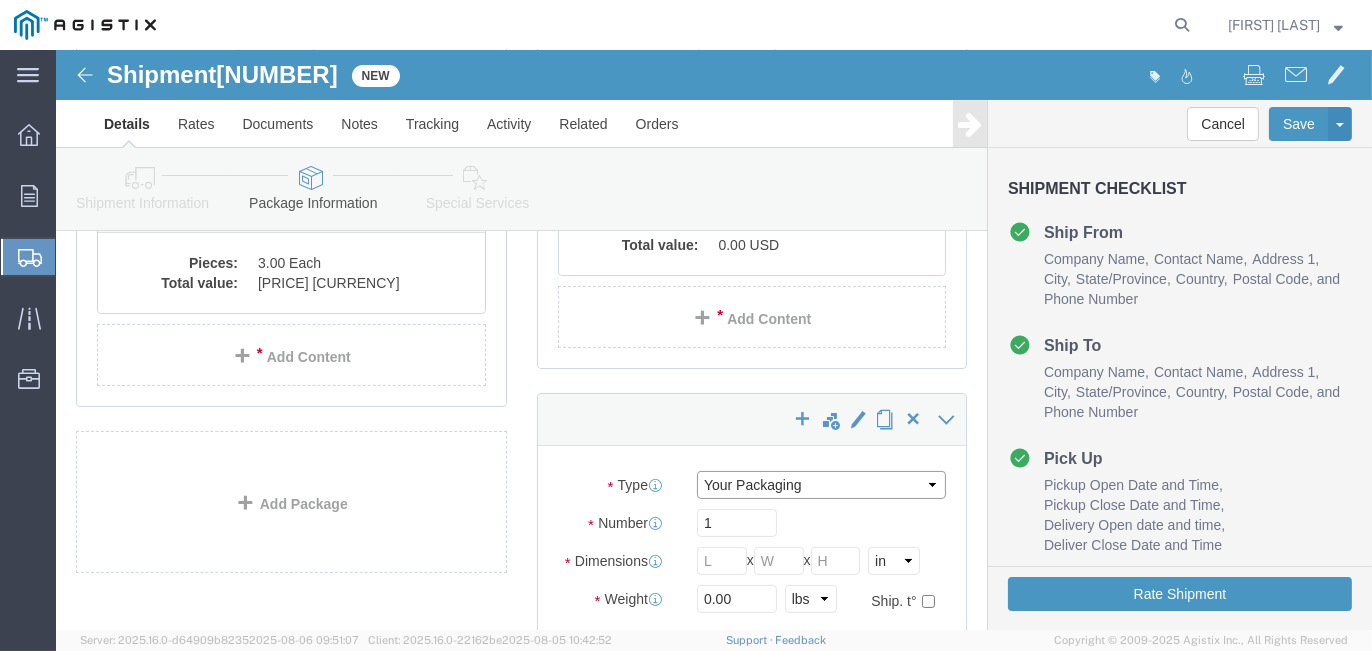 click on "Select Bulk Bundle(s) Cardboard Box(es) Carton(s) Crate(s) Drum(s) (Fiberboard) Drum(s) (Metal) Drum(s) (Plastic) Envelope Naked Cargo (UnPackaged) Pallet(s) Oversized (Not Stackable) Pallet(s) Oversized (Stackable) Pallet(s) Standard (Not Stackable) Pallet(s) Standard (Stackable) Roll(s) Your Packaging" 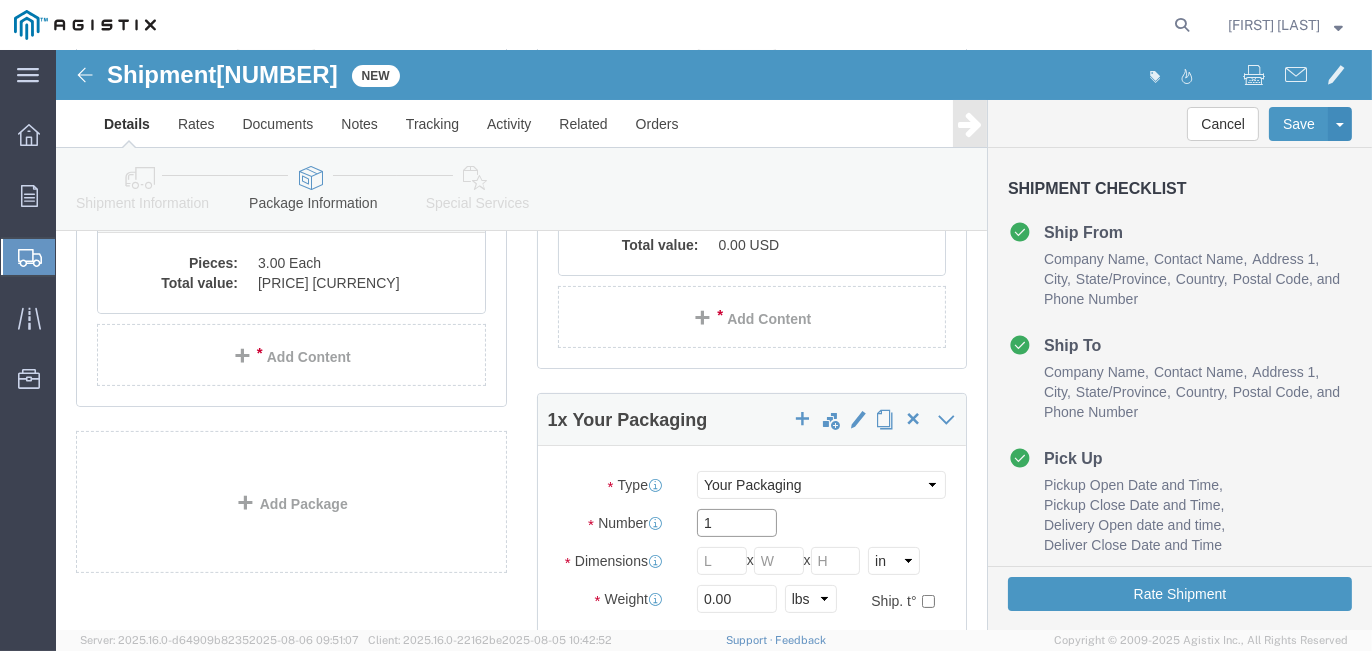 click on "1" 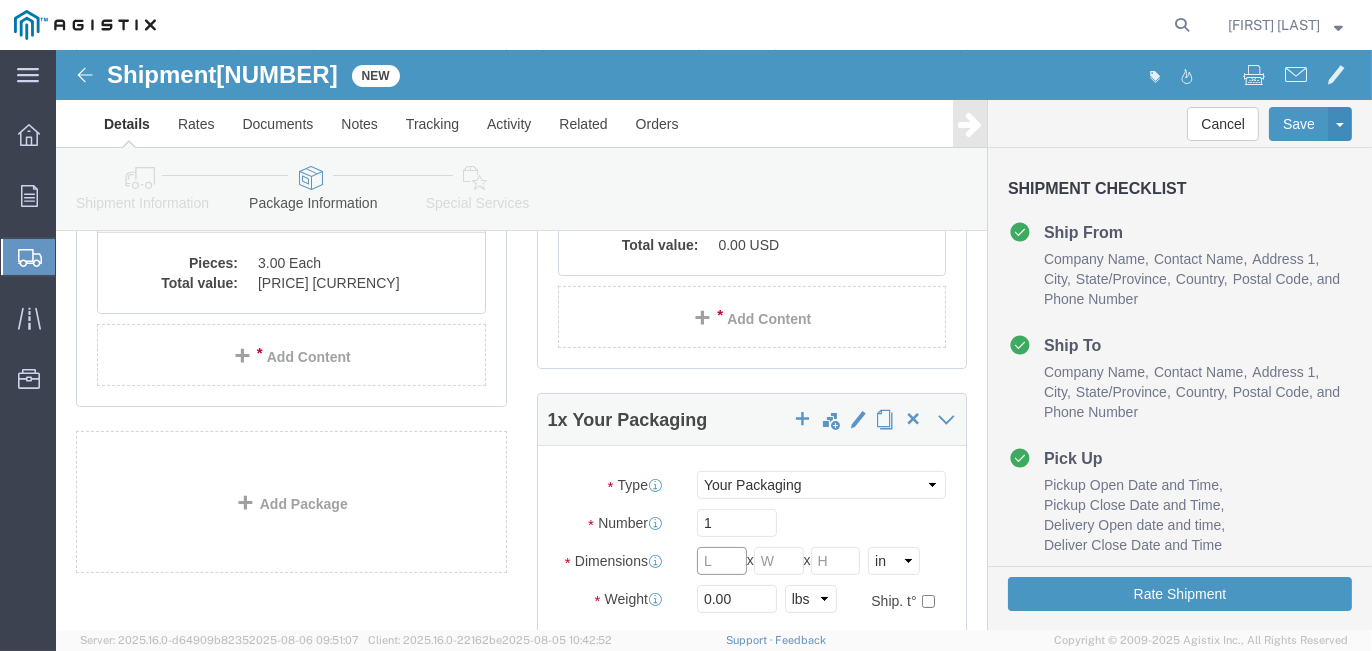 click 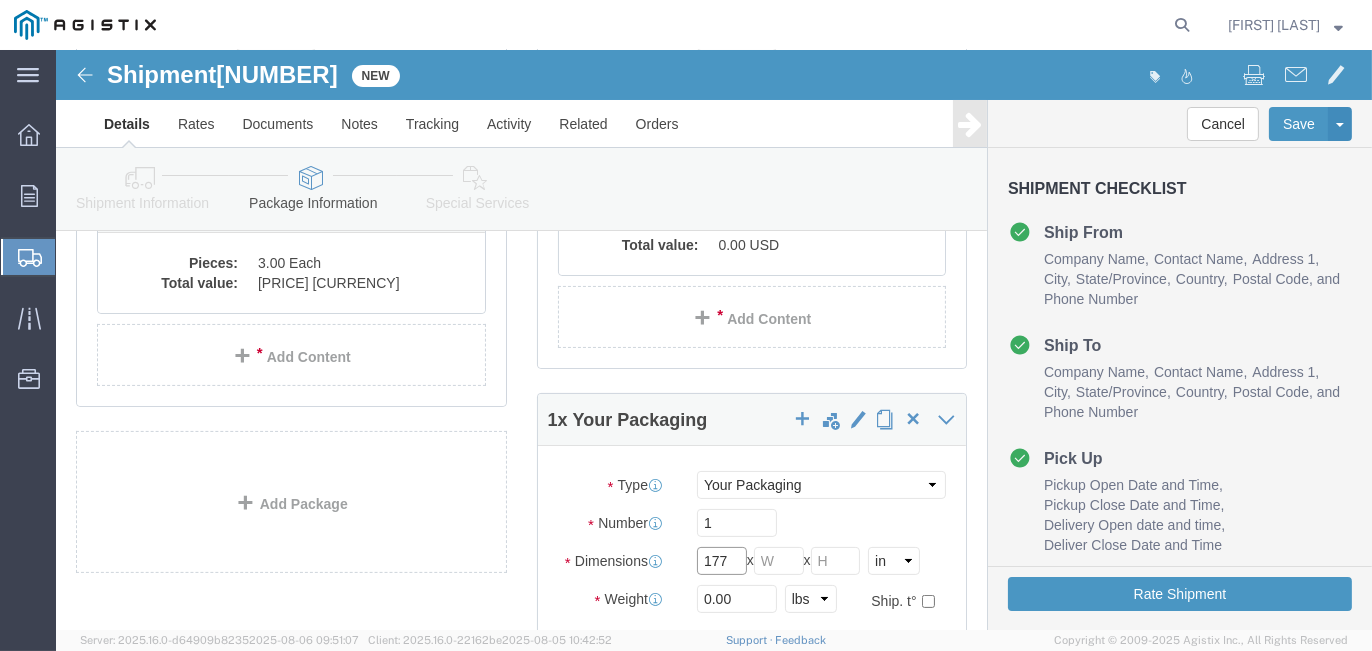 type on "177" 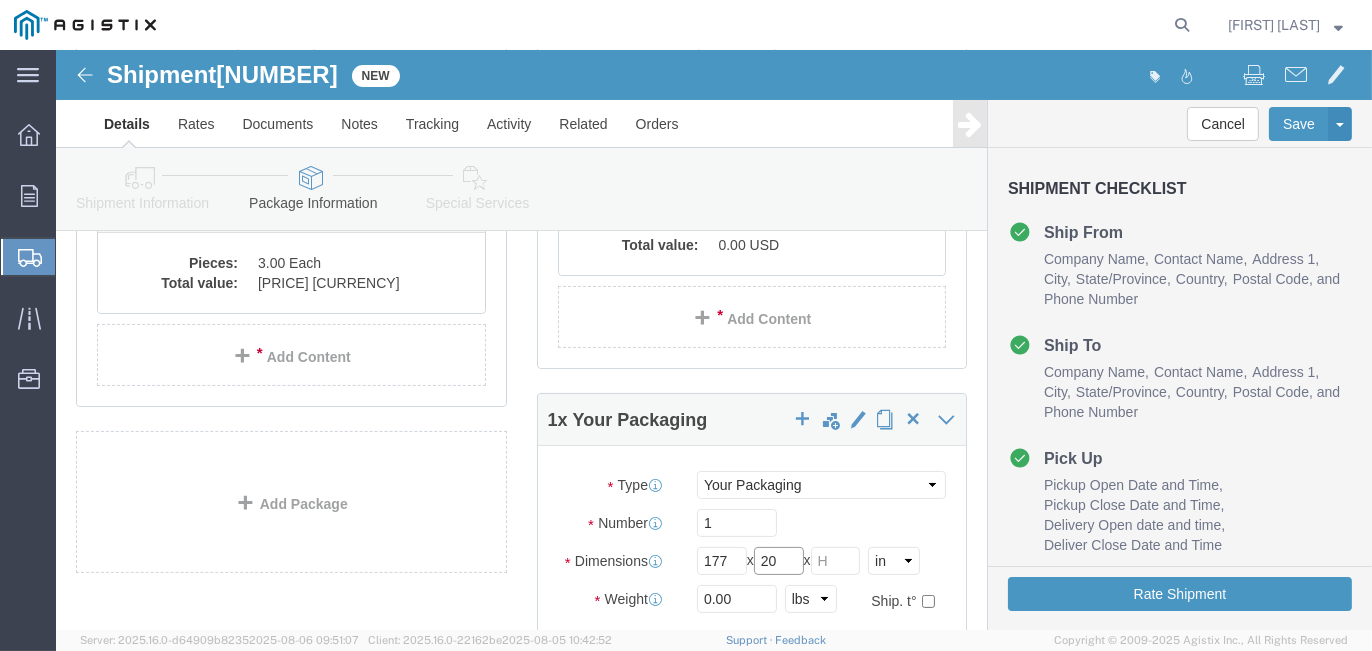 type on "20" 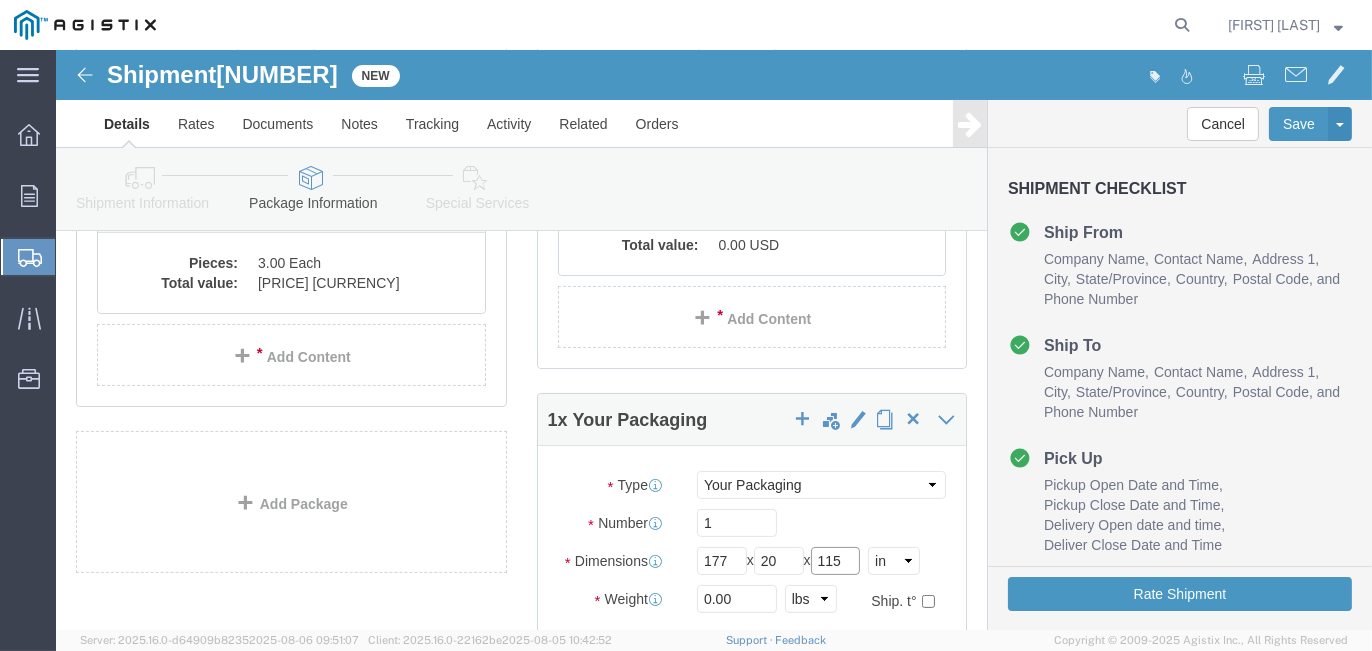 type on "115" 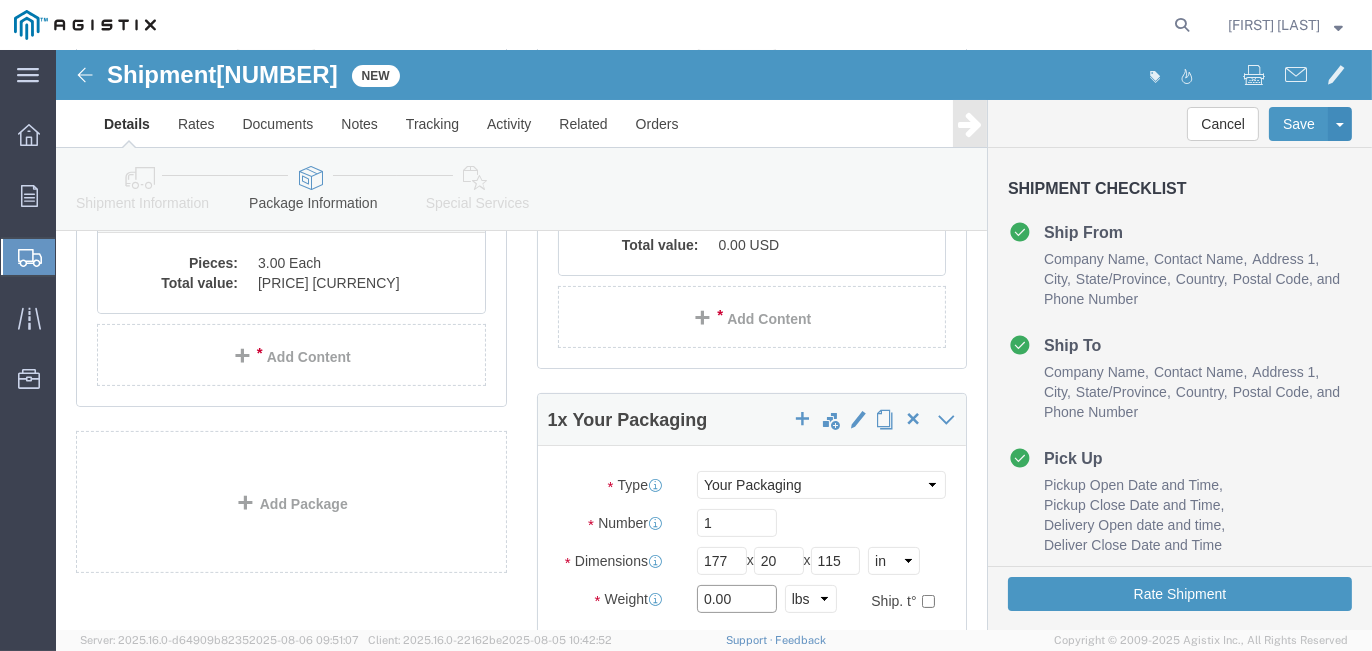 drag, startPoint x: 682, startPoint y: 548, endPoint x: 604, endPoint y: 515, distance: 84.693565 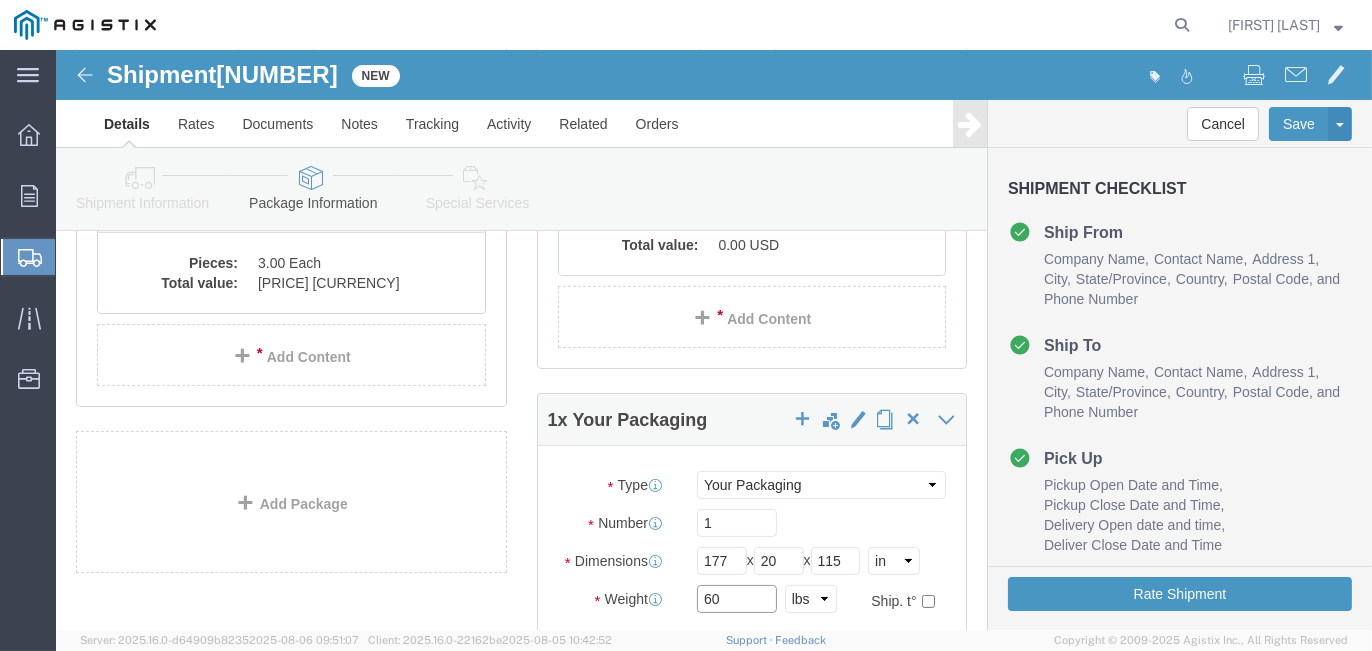 type on "6" 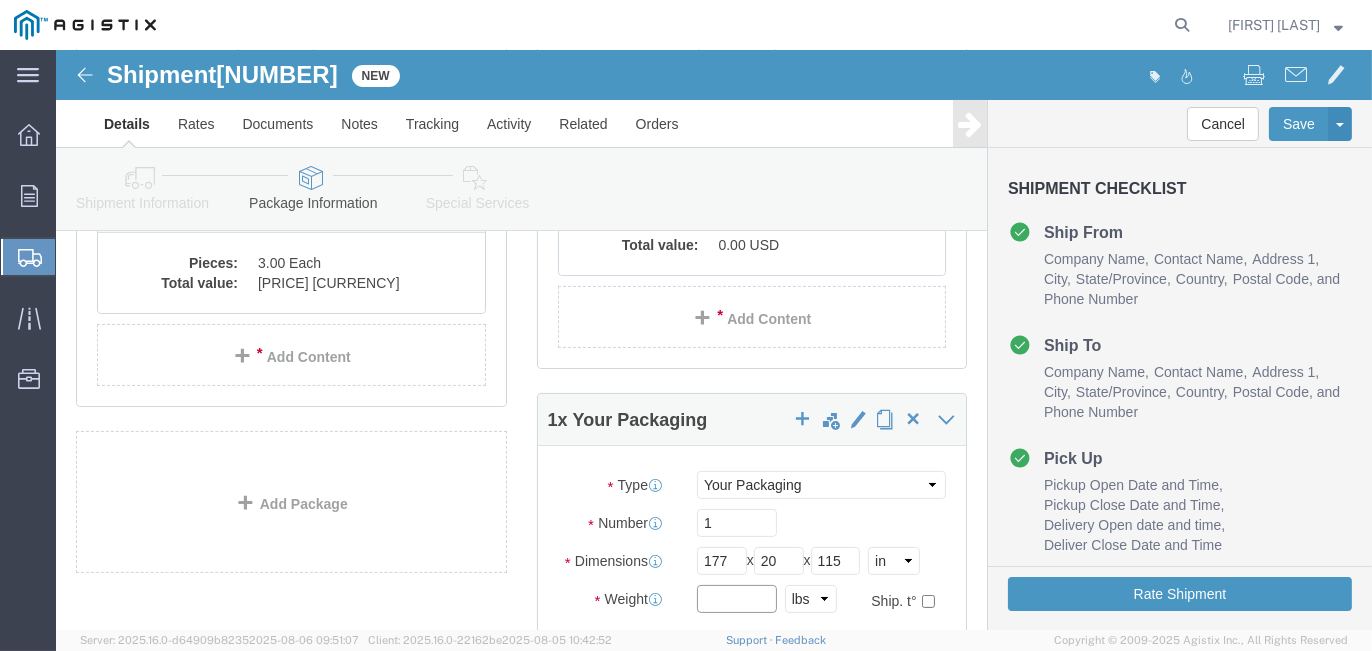 type on "3" 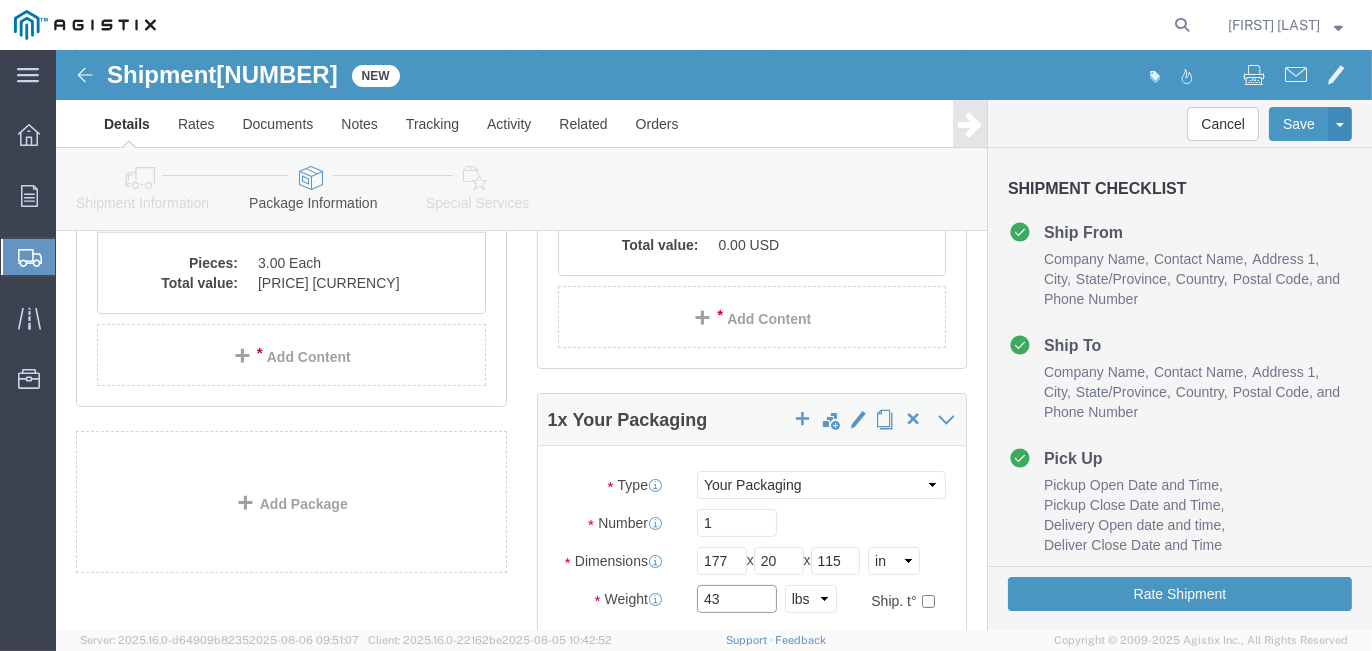 type on "4" 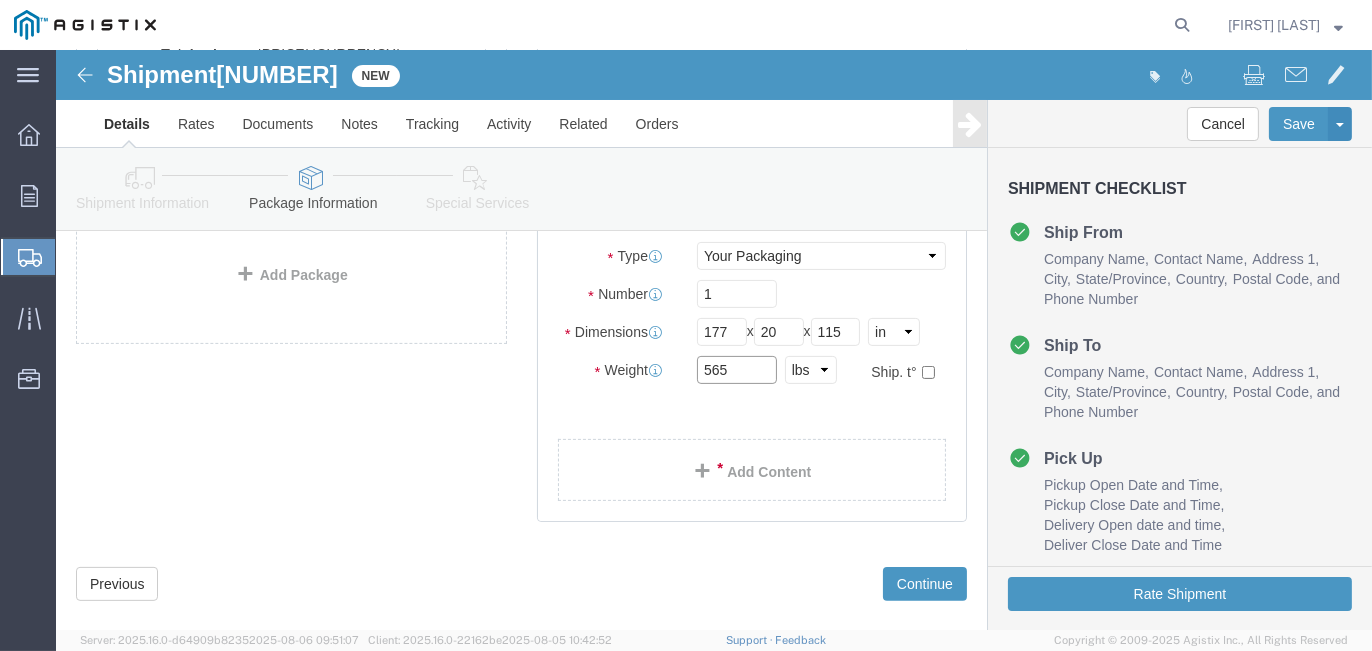 scroll, scrollTop: 694, scrollLeft: 0, axis: vertical 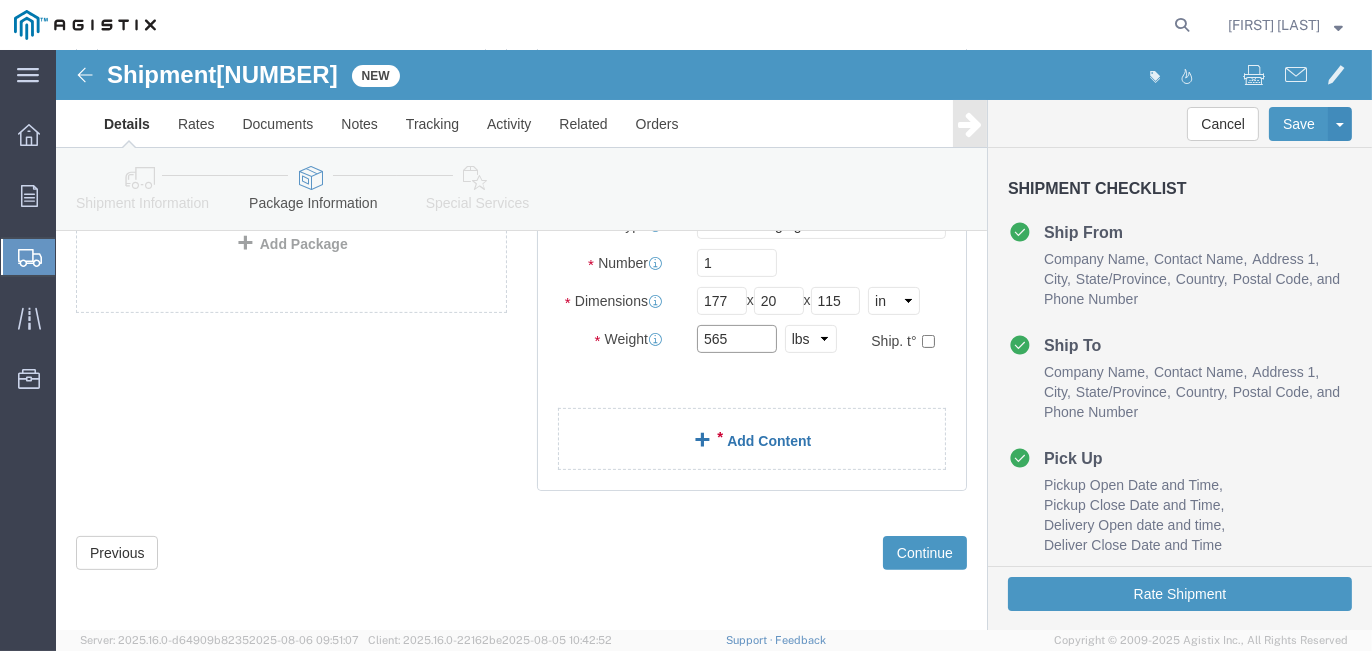type on "565" 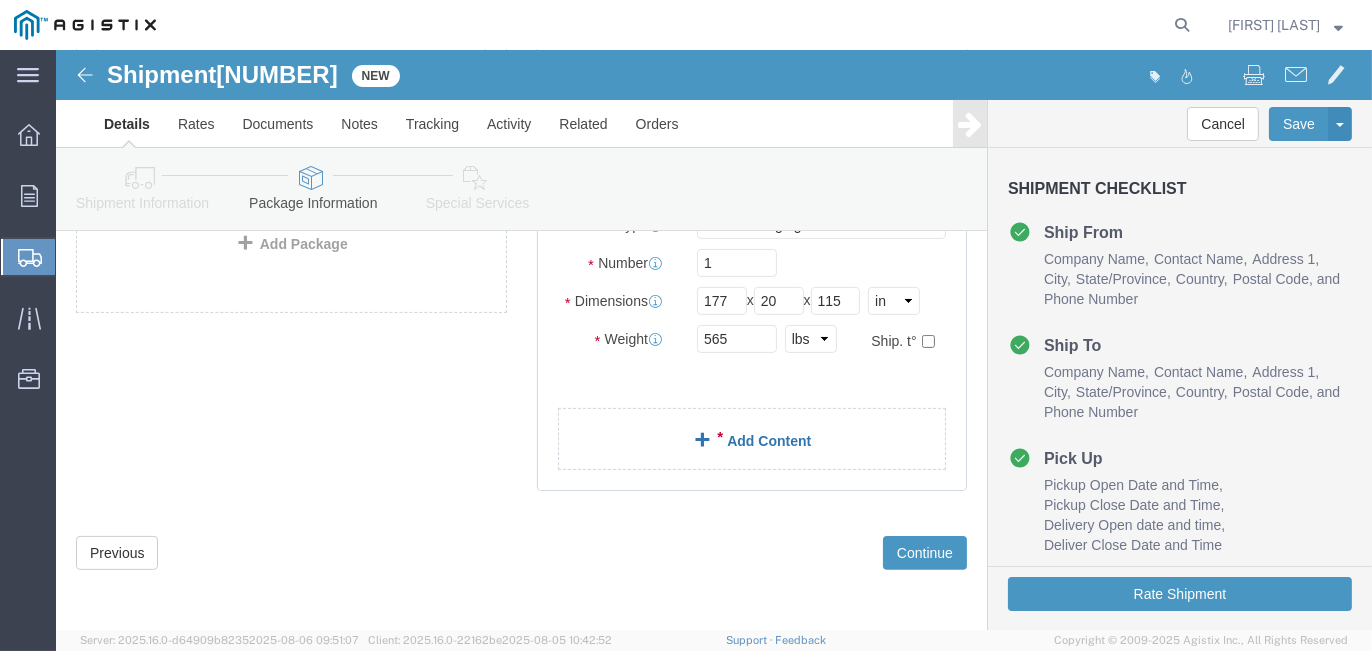 click on "Add Content" 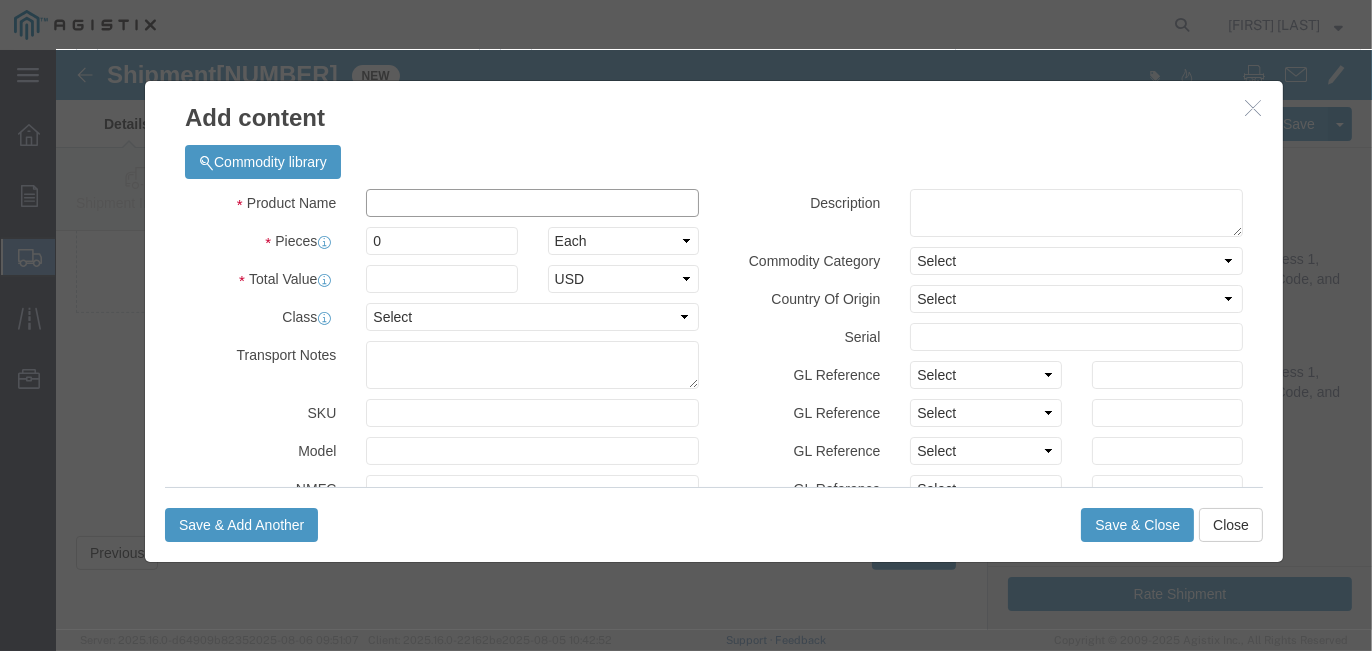 click 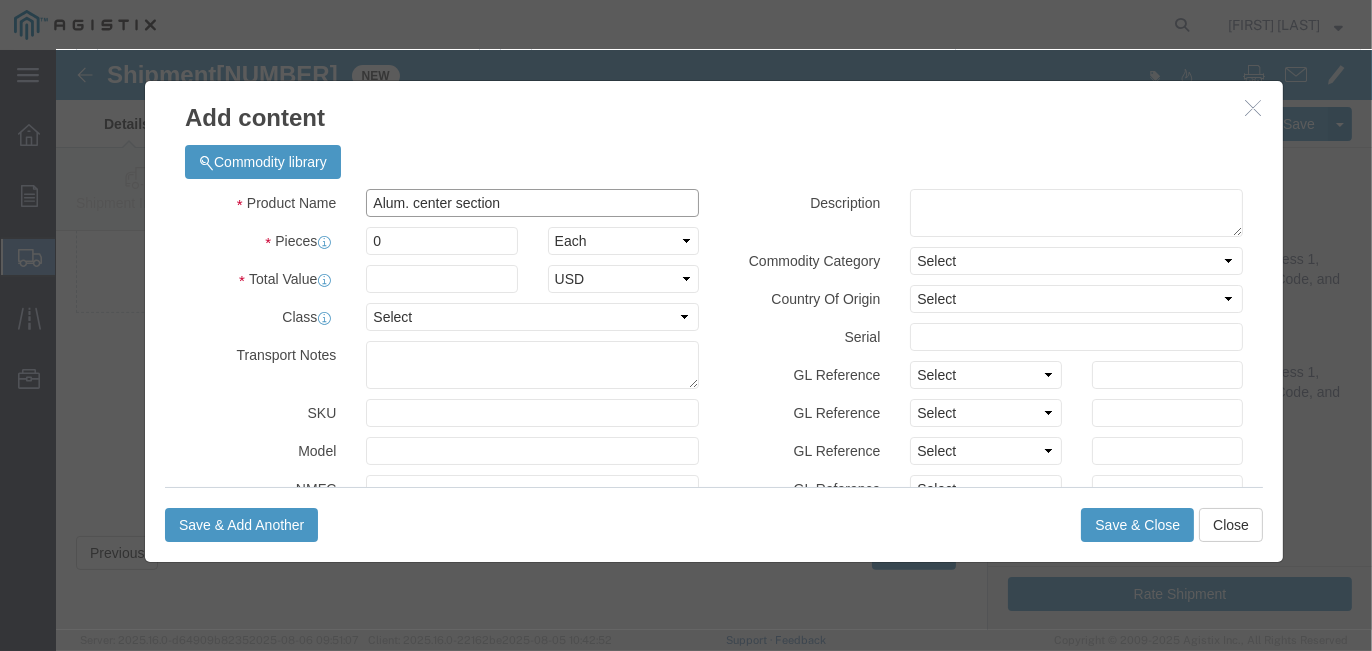 type on "Alum. center section" 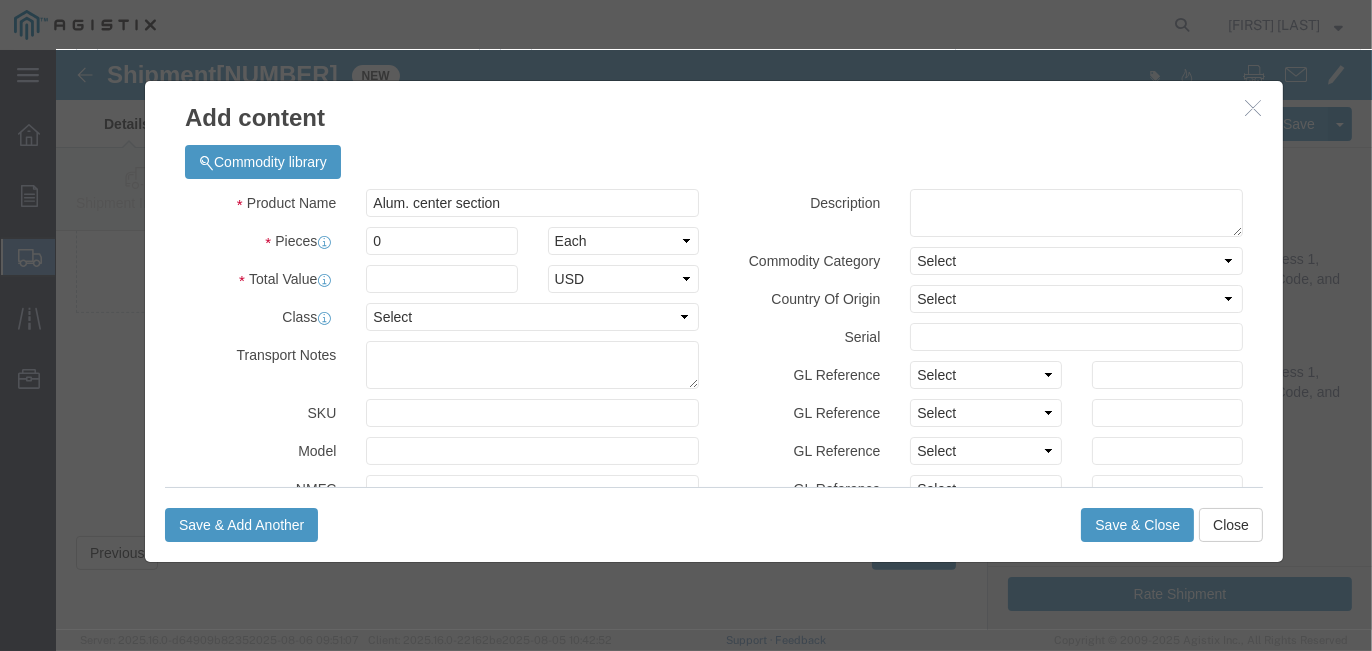 click on "Commodity library" 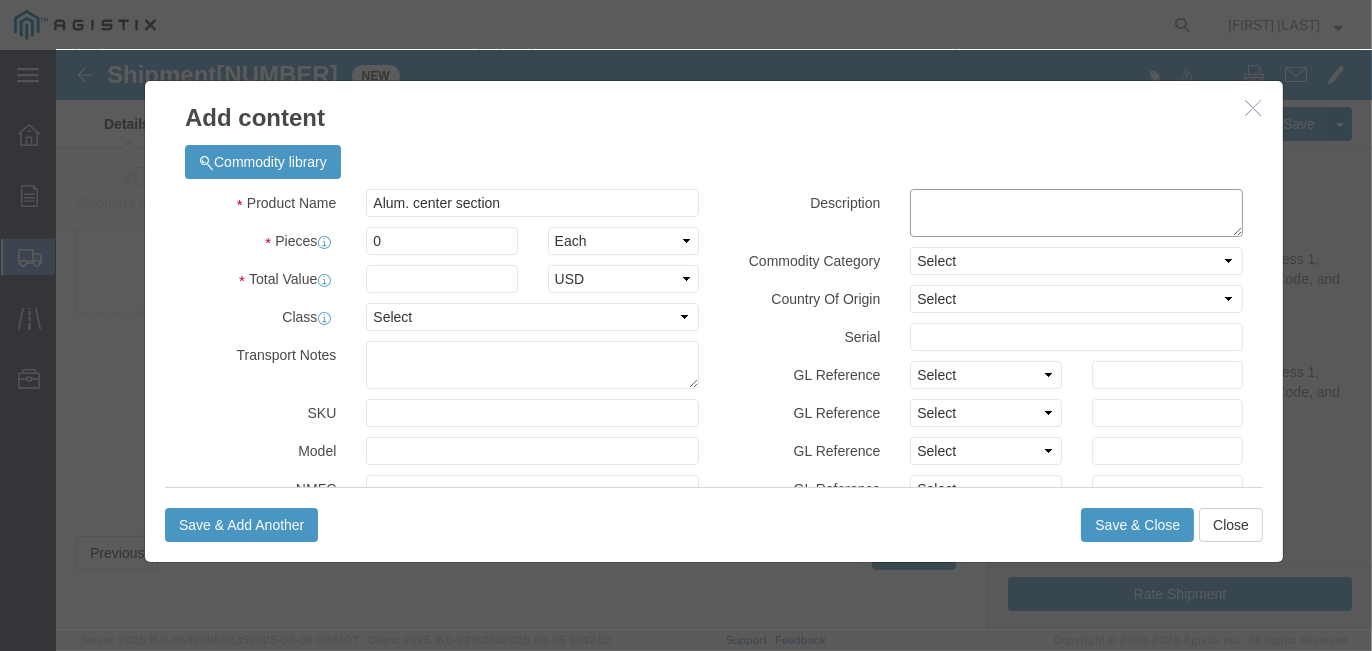 click 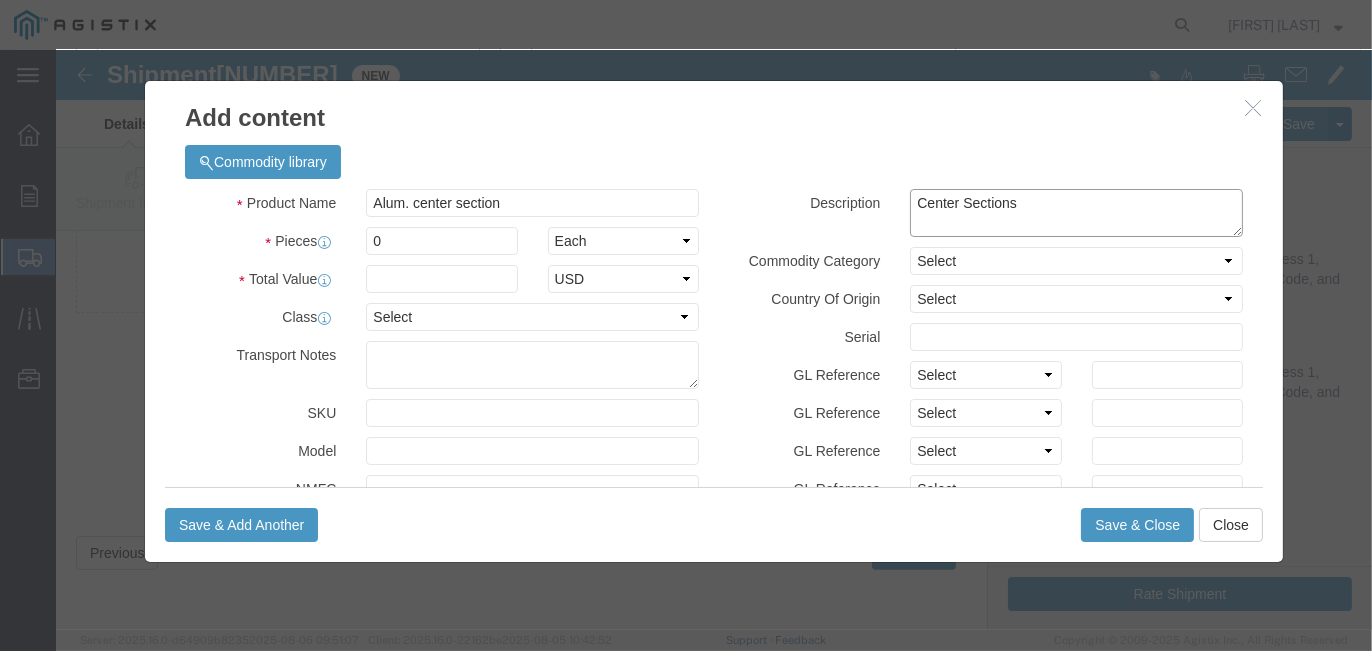 type on "Center Sections" 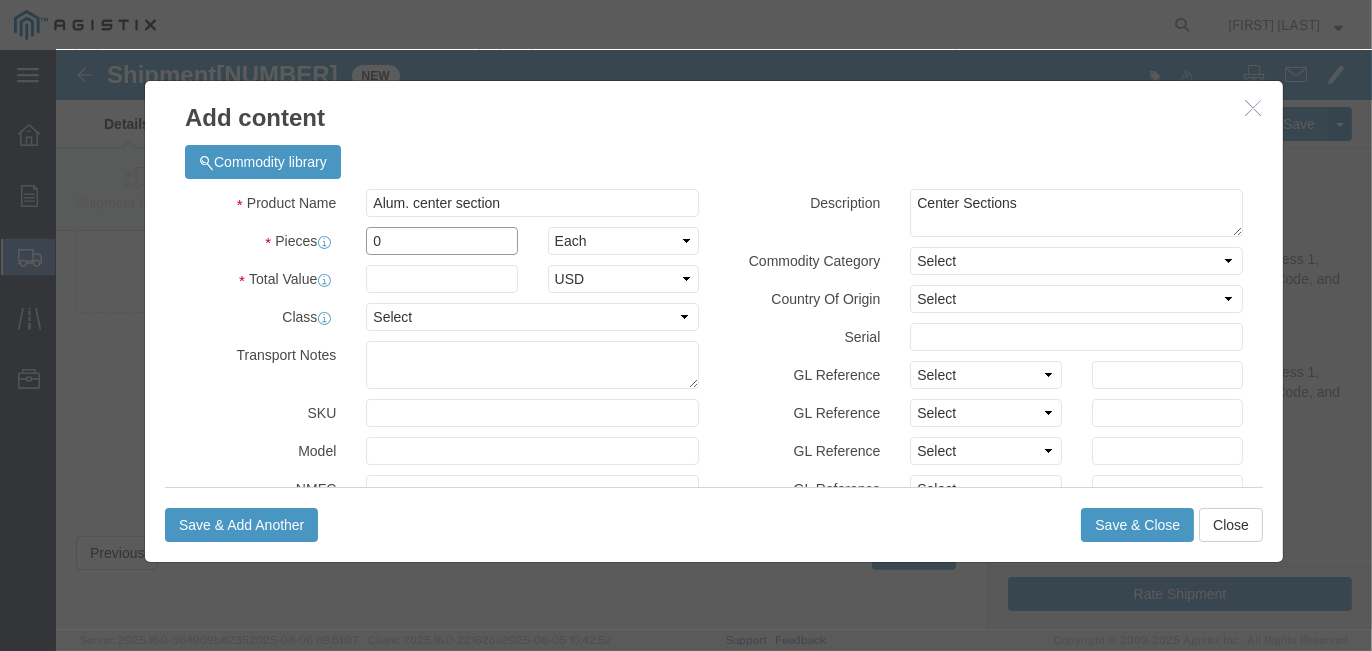 drag, startPoint x: 339, startPoint y: 193, endPoint x: 176, endPoint y: 193, distance: 163 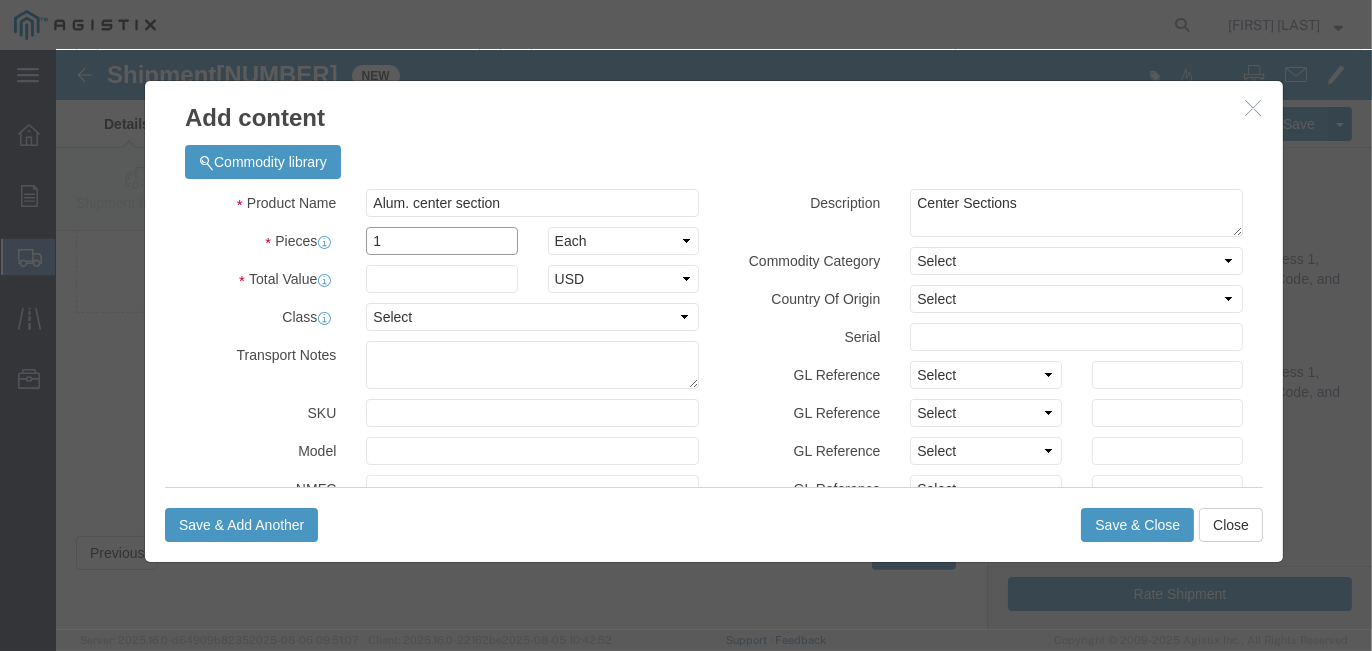 type on "1" 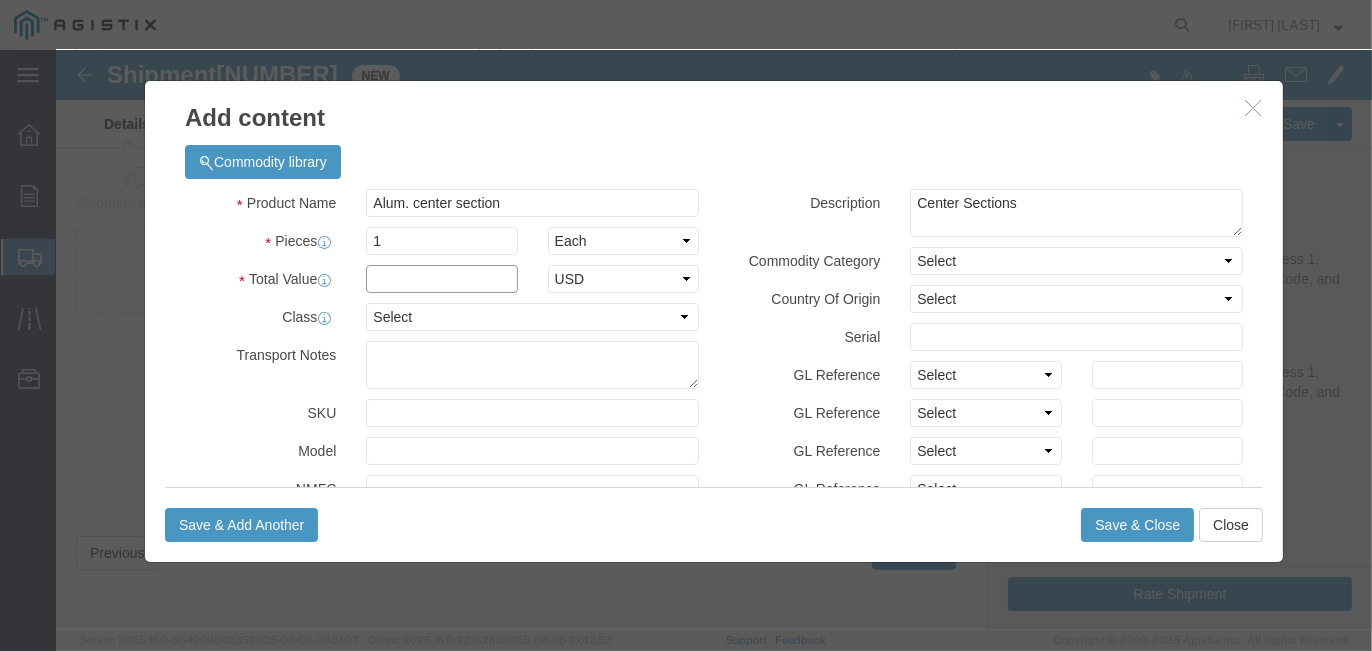 click 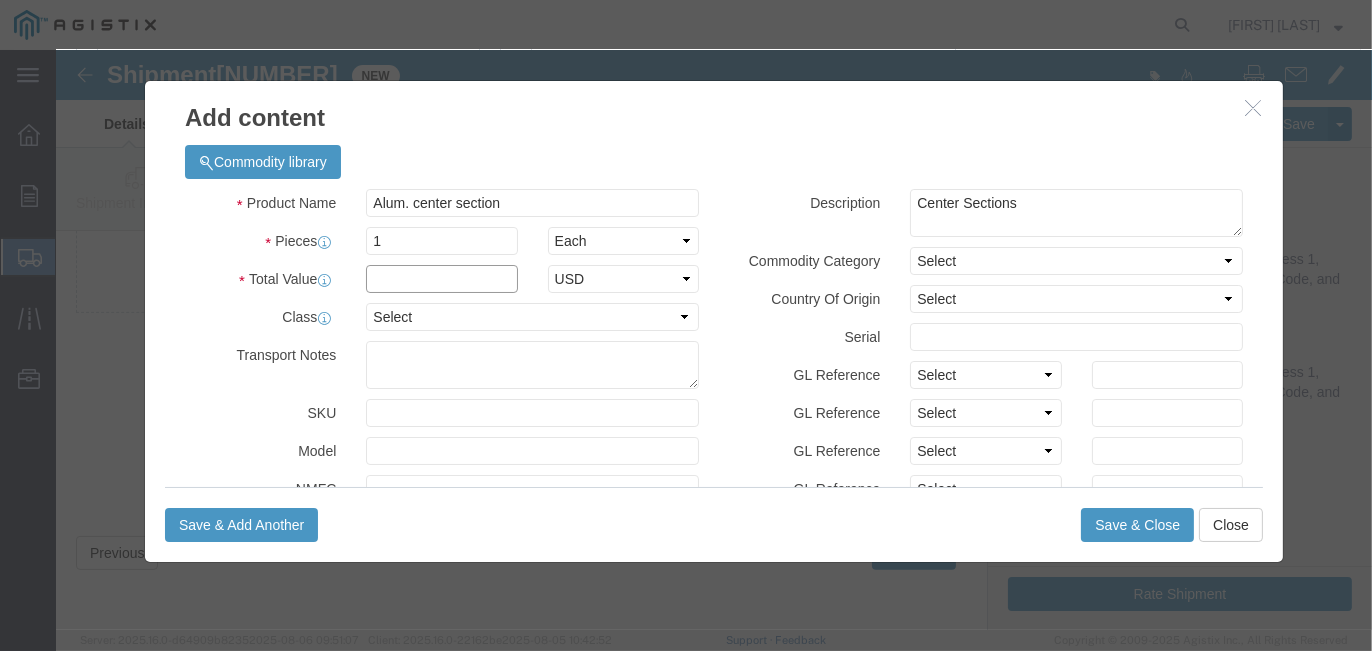 type on "0.01" 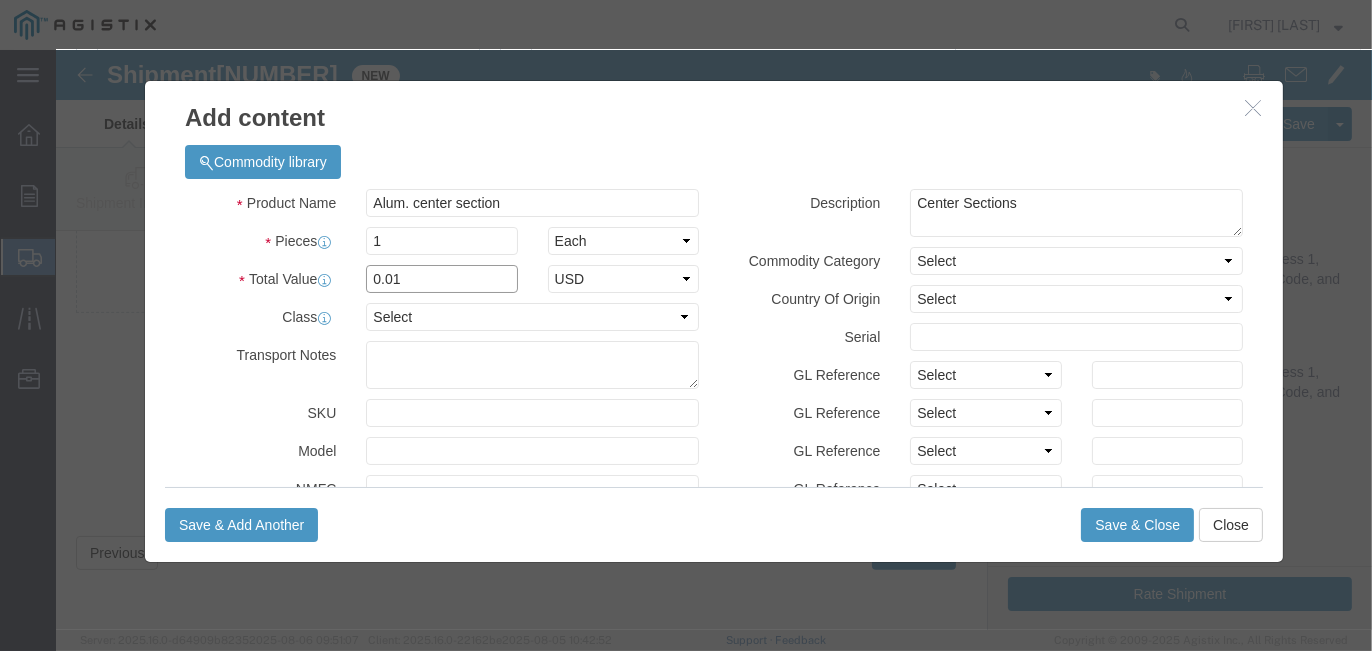 scroll, scrollTop: 218, scrollLeft: 0, axis: vertical 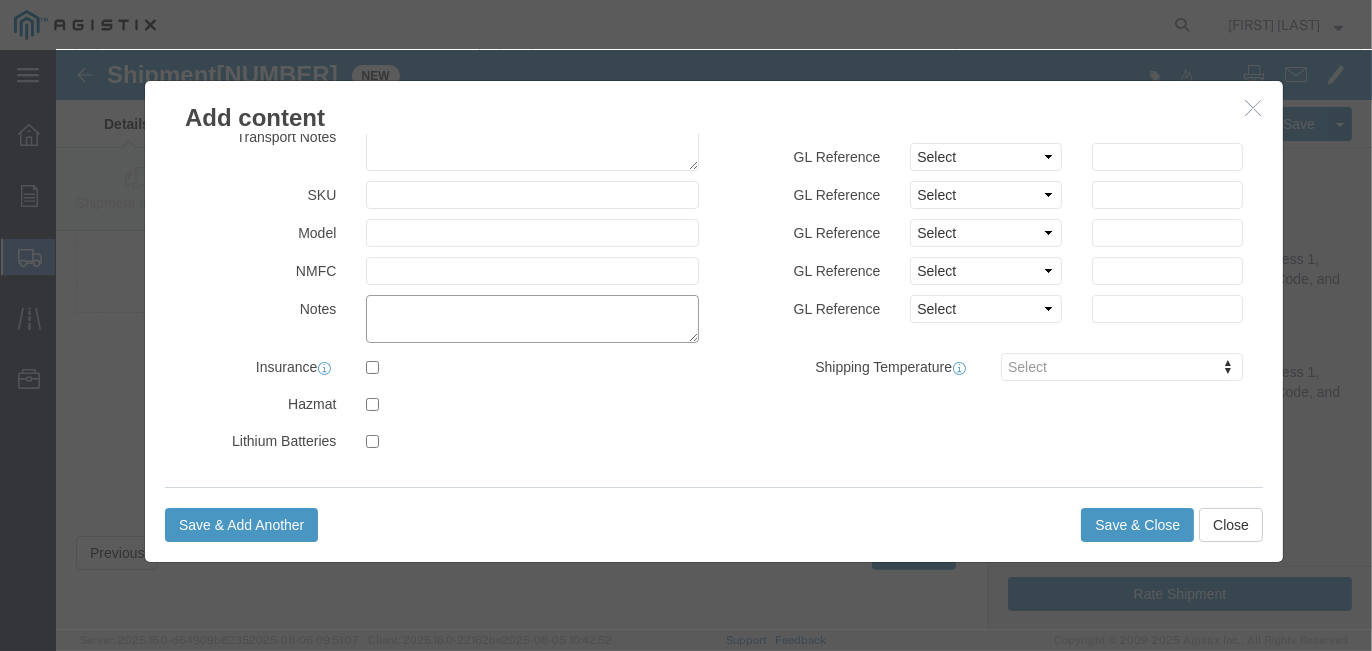 click 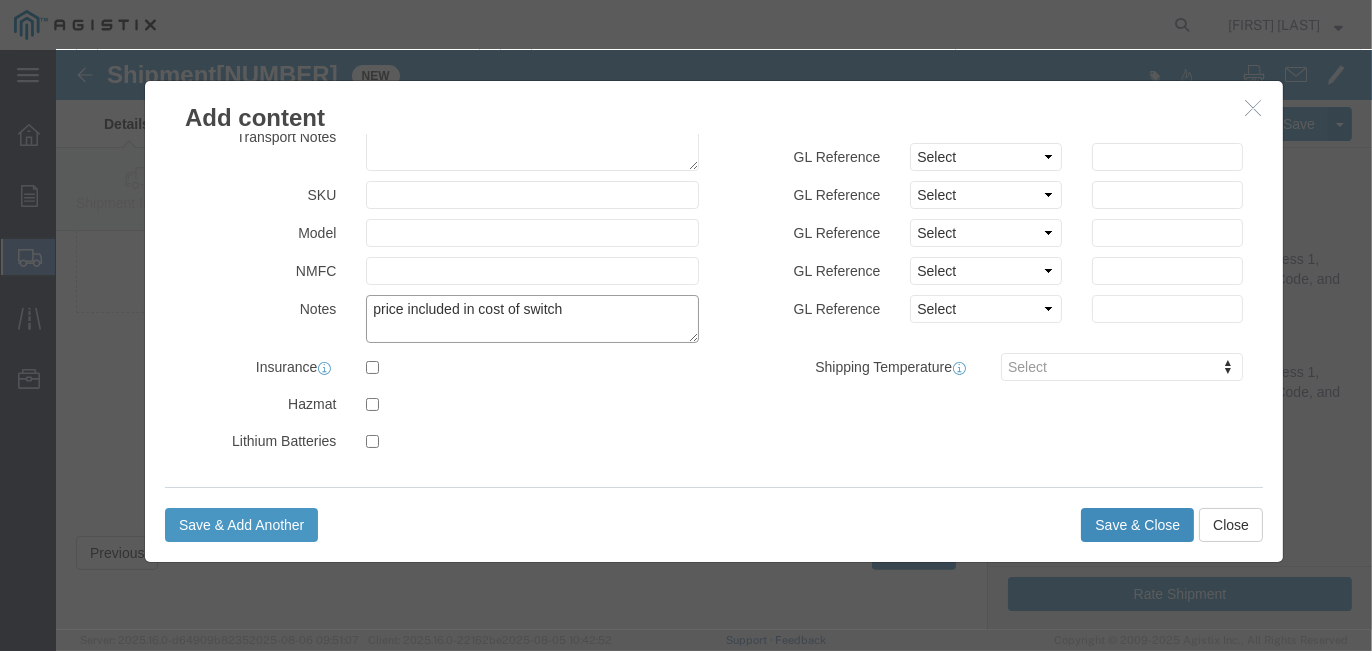 type on "price included in cost of switch" 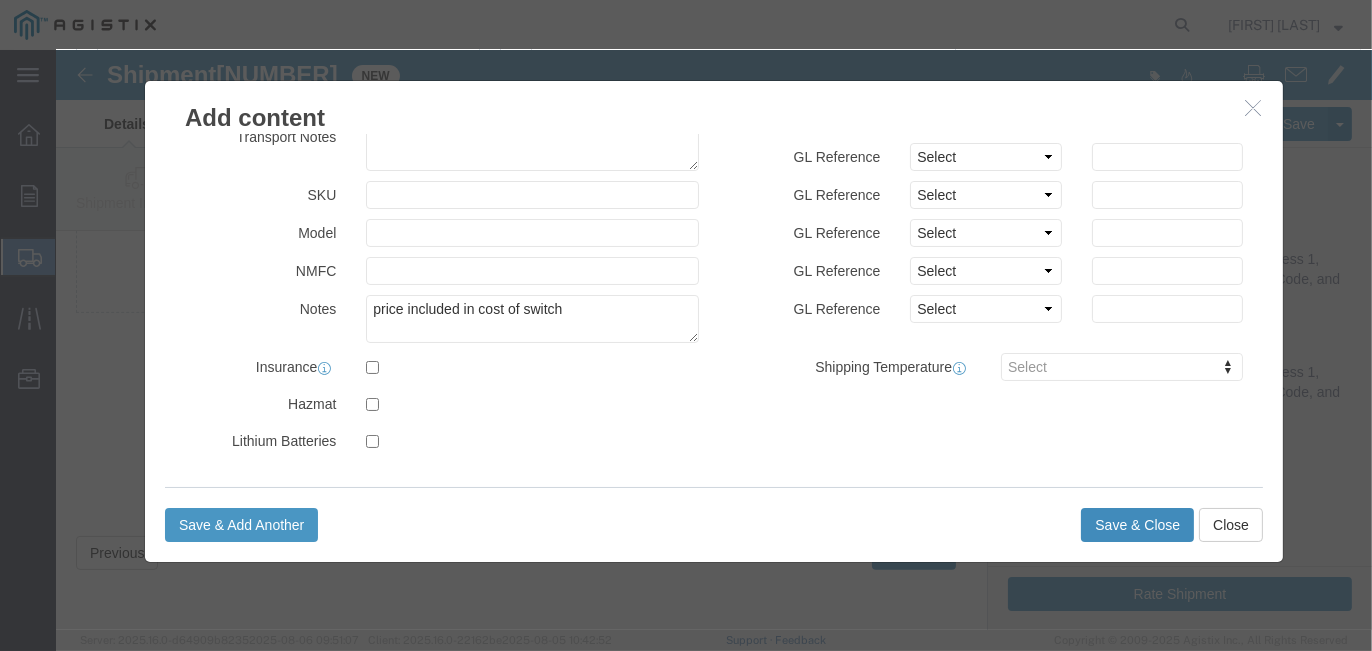 click on "Save & Close" 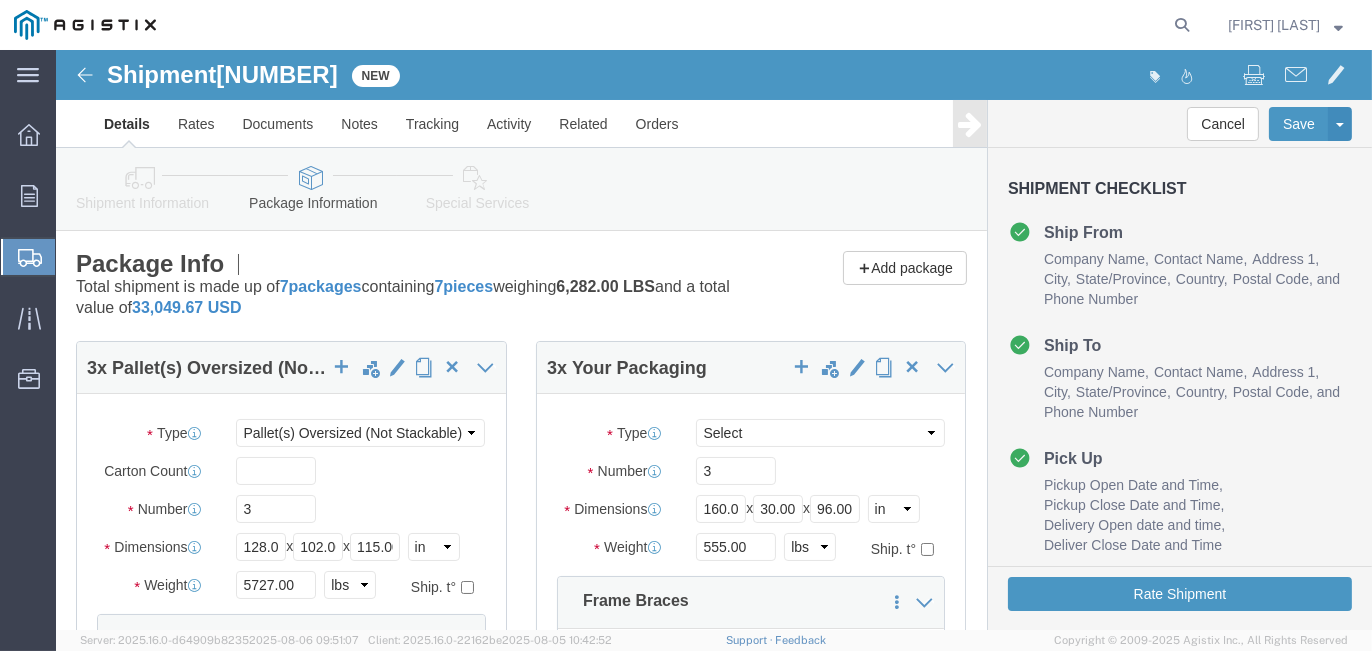 scroll, scrollTop: 300, scrollLeft: 0, axis: vertical 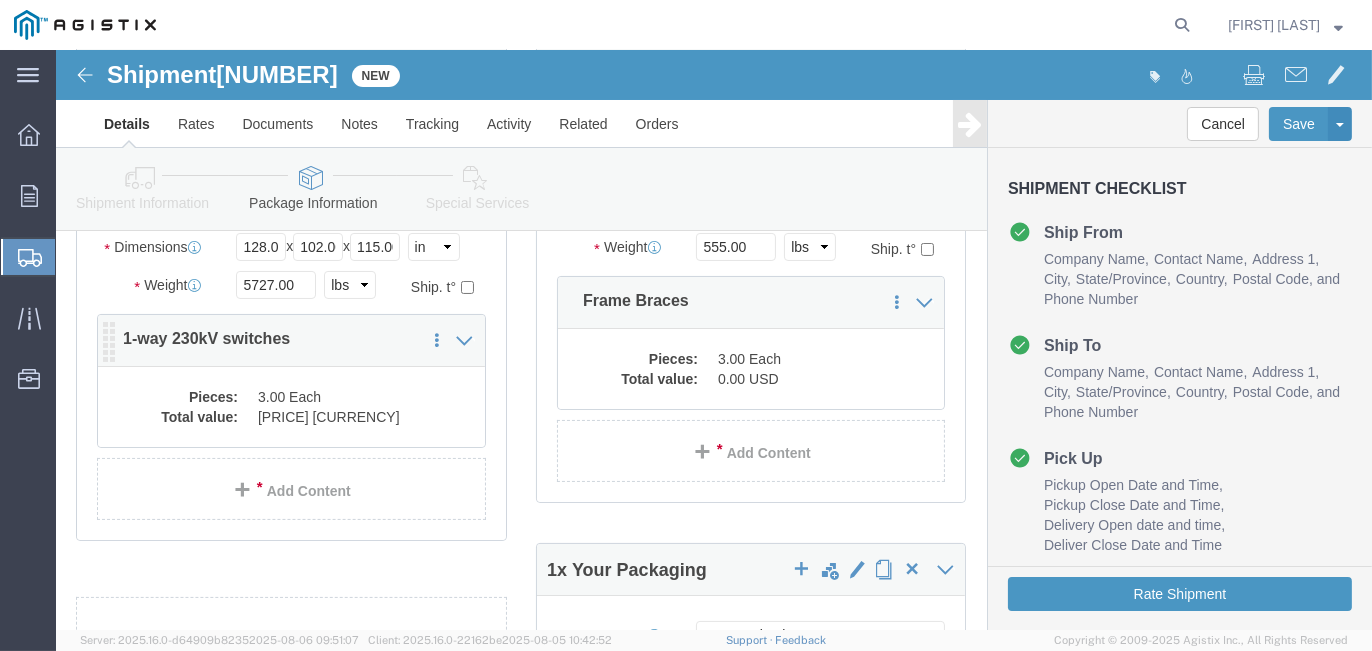 click on "[PRICE] [CURRENCY]" 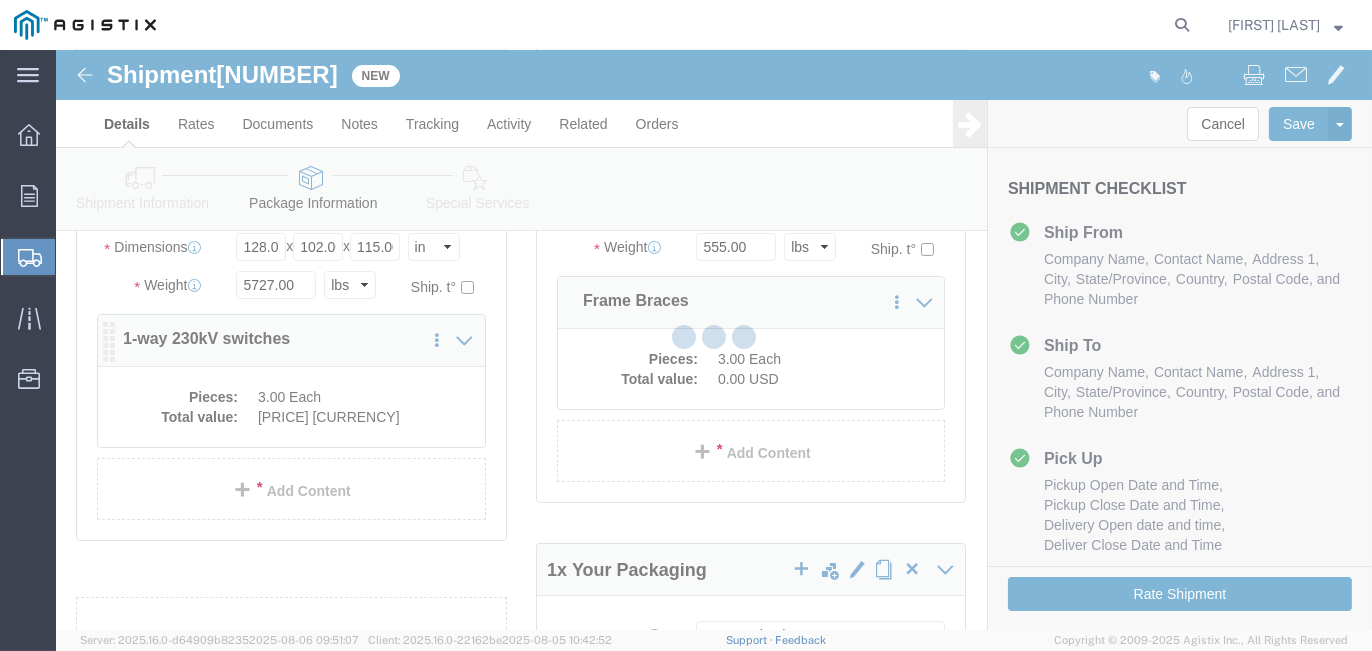 click 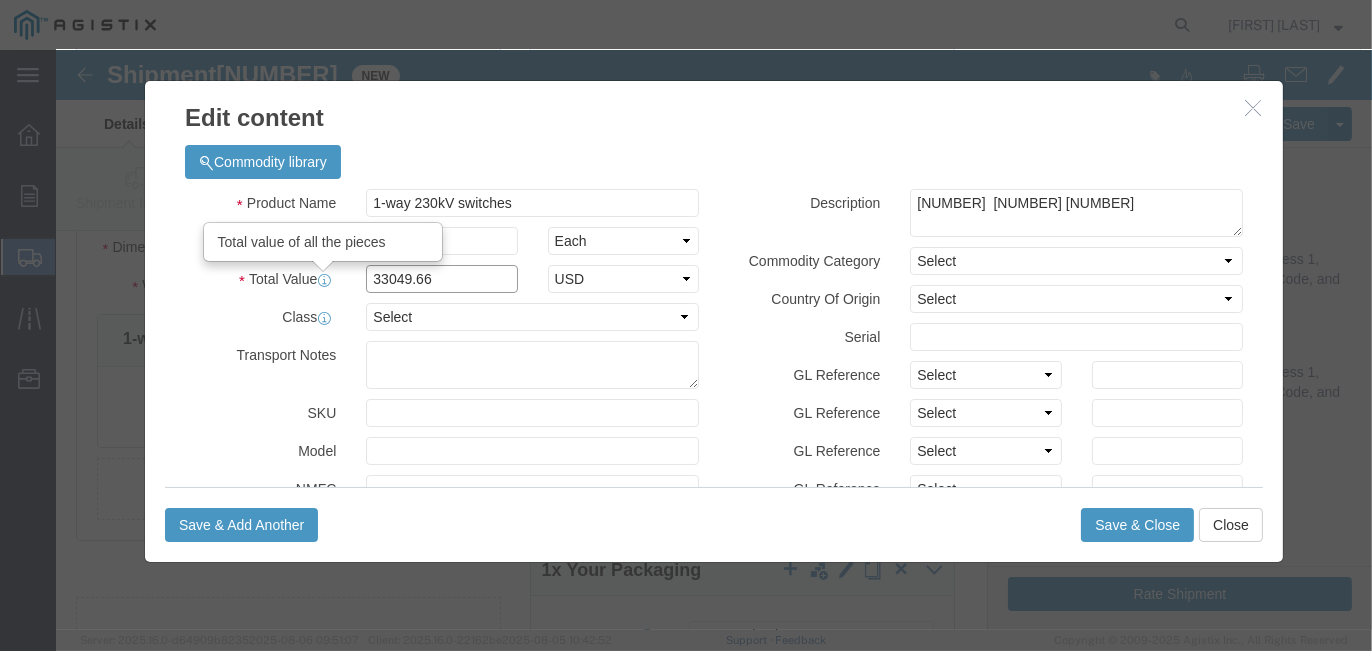 drag, startPoint x: 384, startPoint y: 234, endPoint x: 214, endPoint y: 230, distance: 170.04706 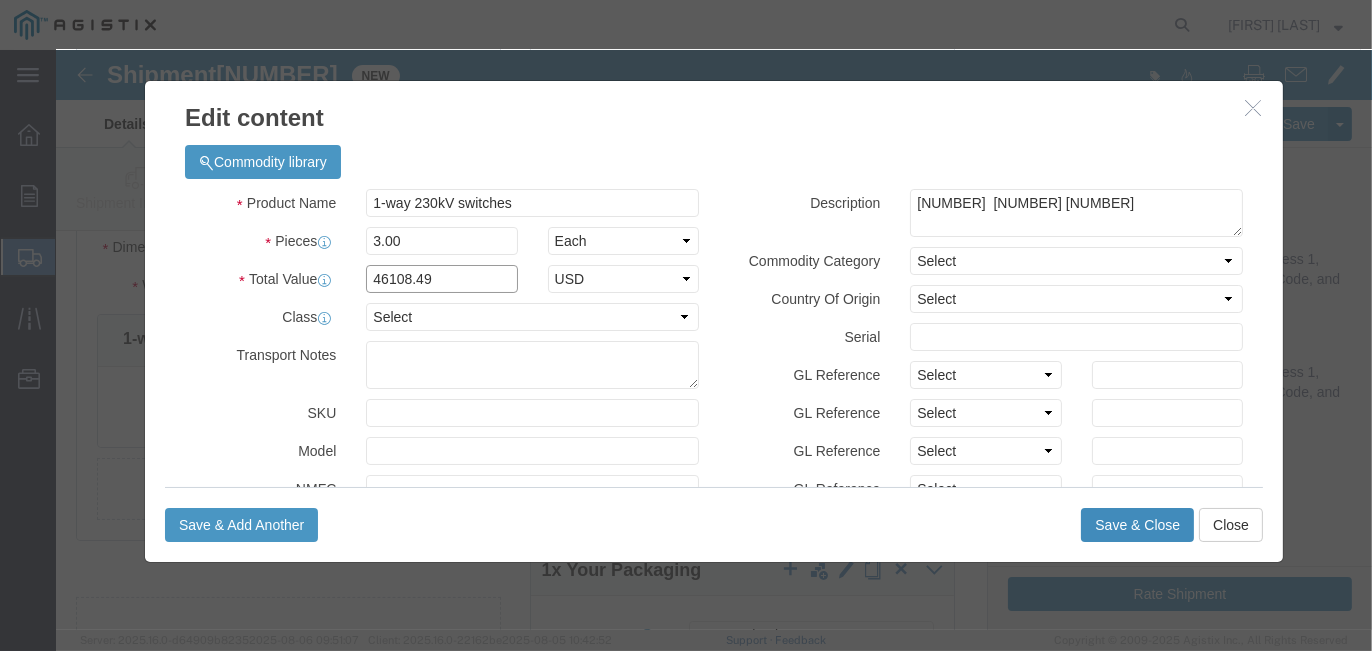type on "46108.49" 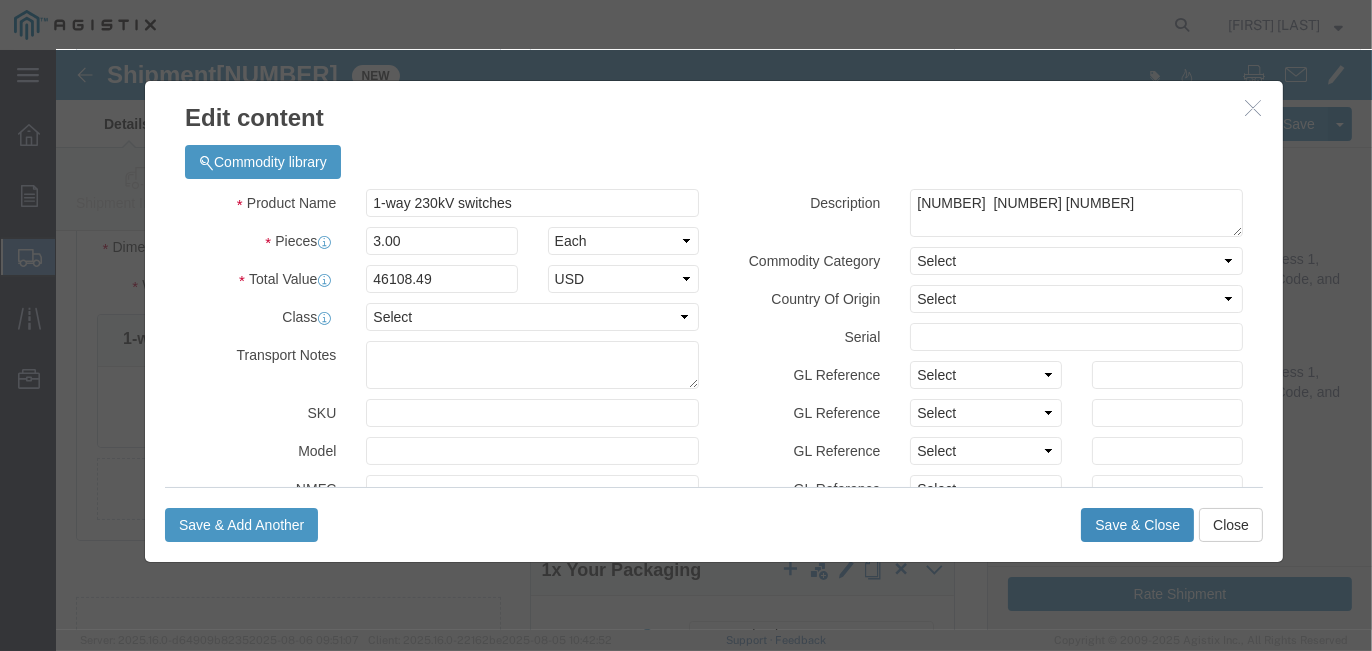 click on "Save & Close" 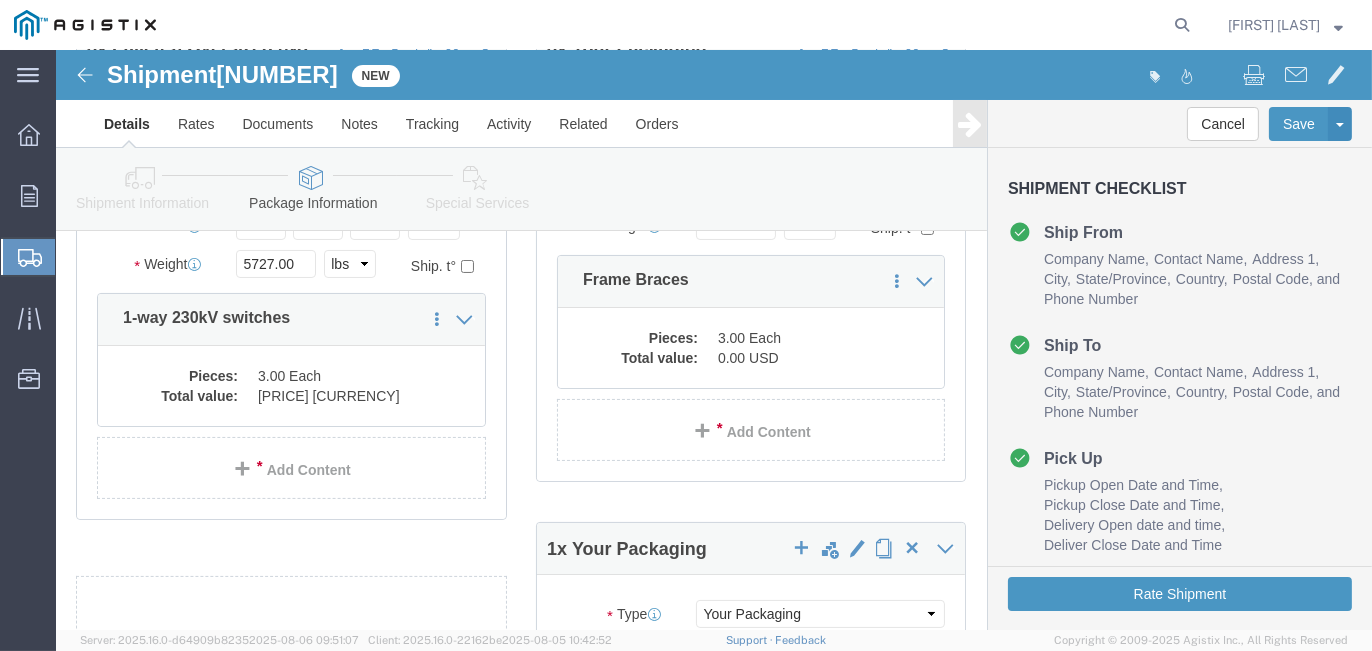 scroll, scrollTop: 400, scrollLeft: 0, axis: vertical 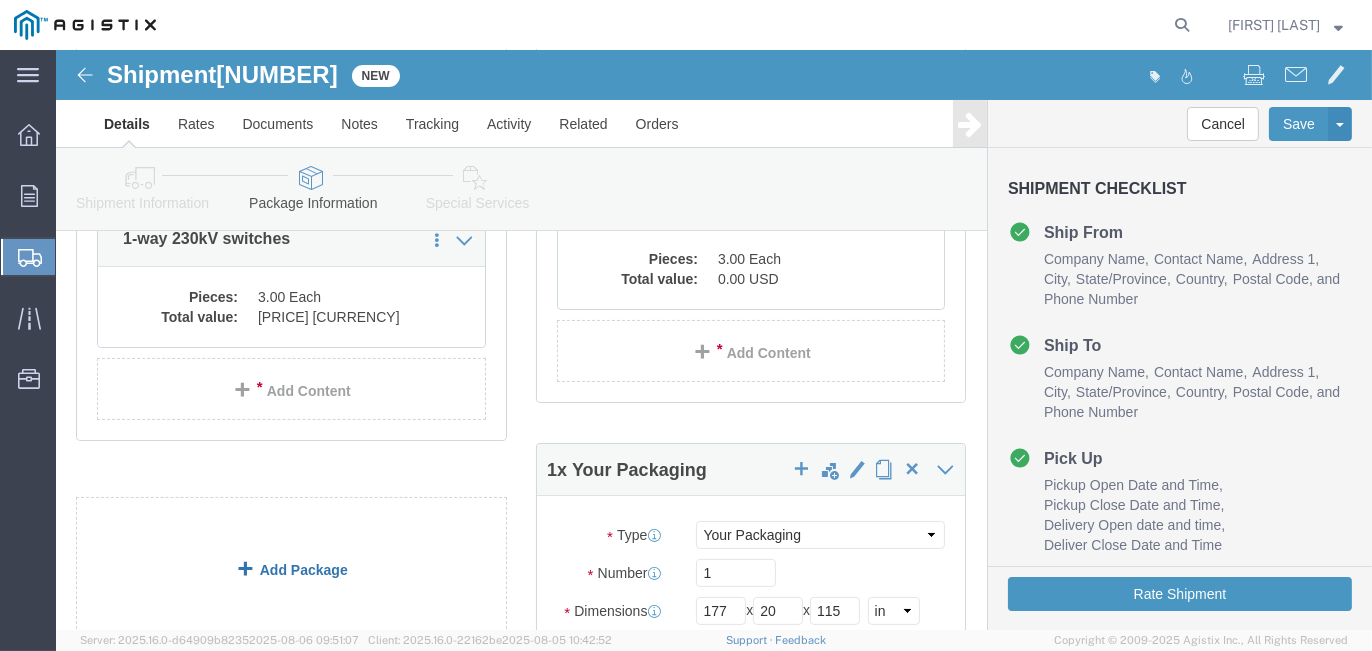 click on "Add Package" 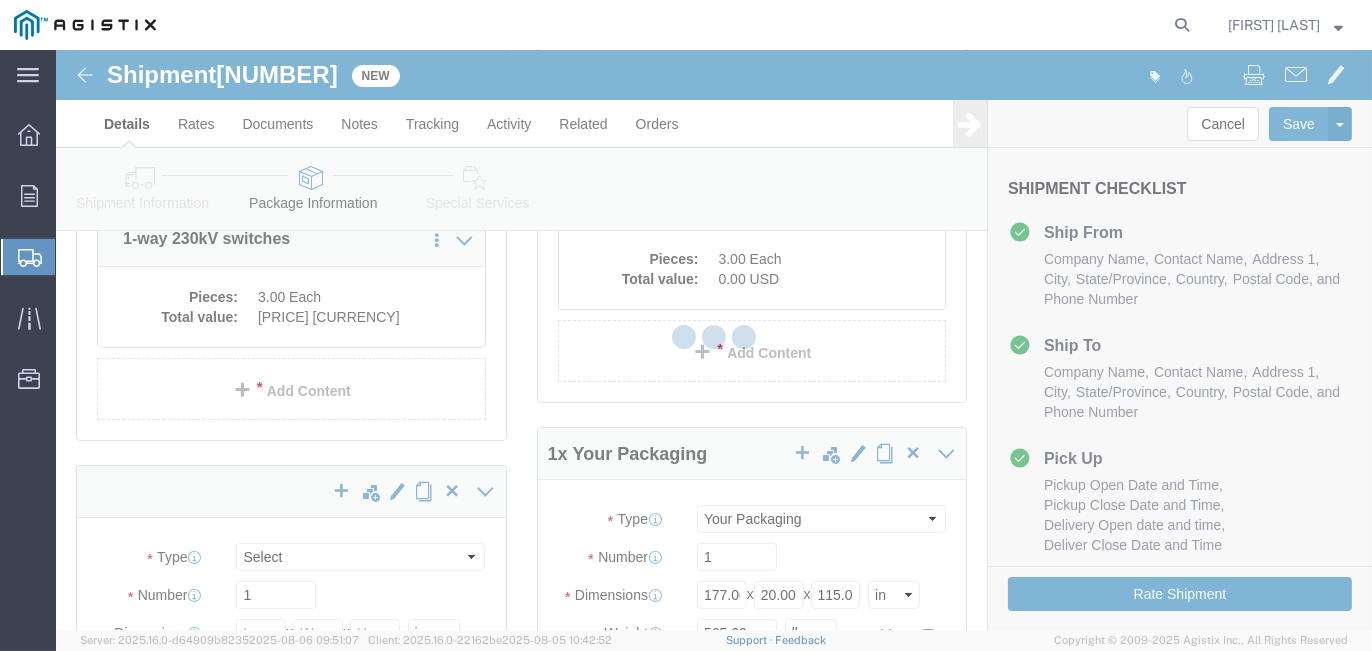 scroll, scrollTop: 234, scrollLeft: 0, axis: vertical 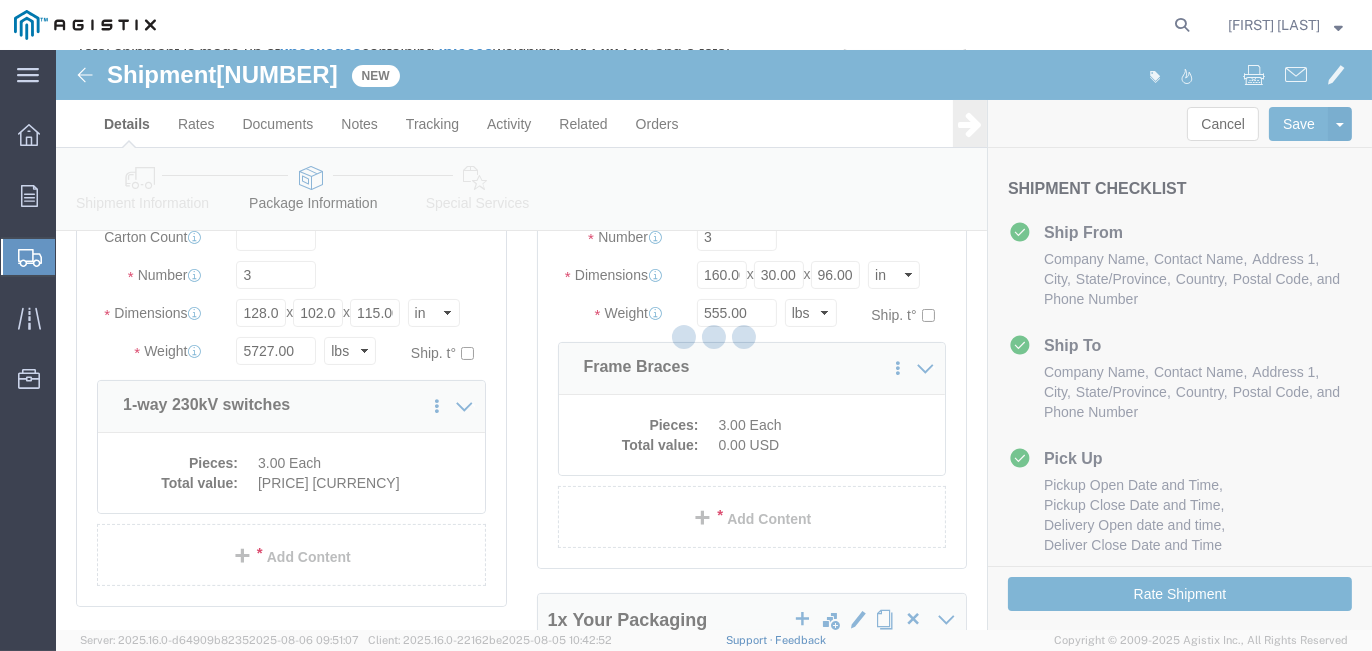 select on "PONS" 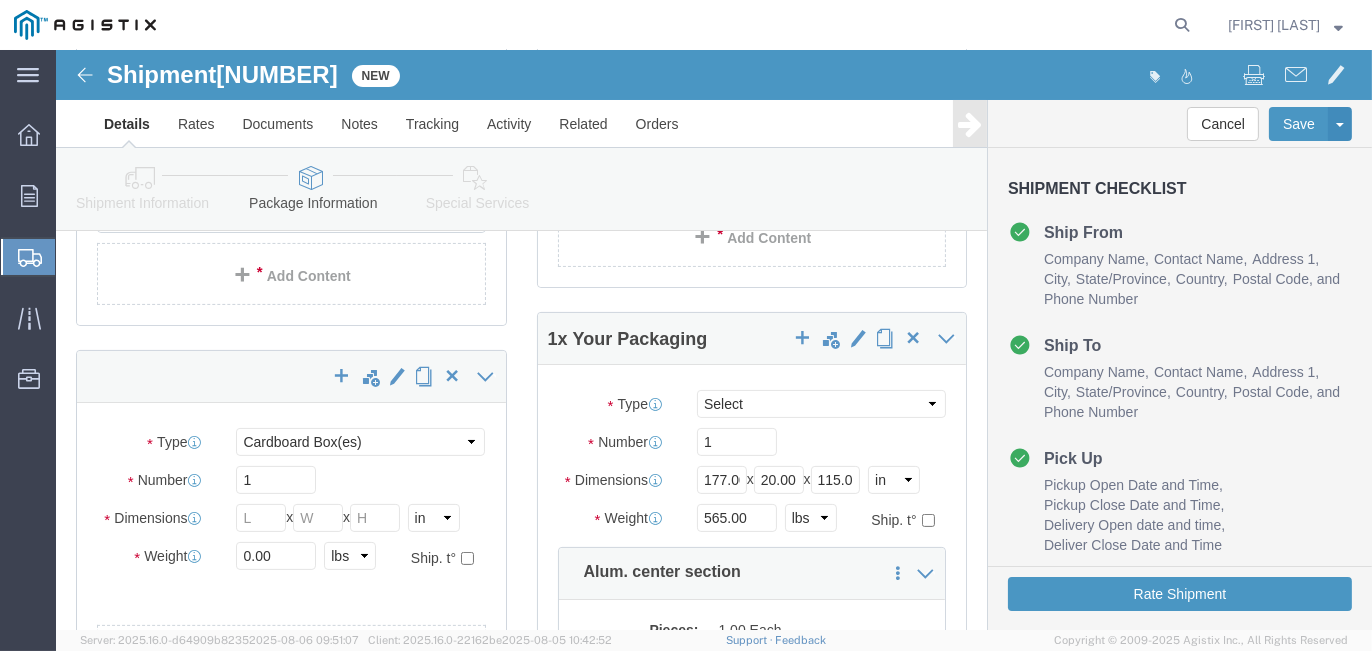 scroll, scrollTop: 534, scrollLeft: 0, axis: vertical 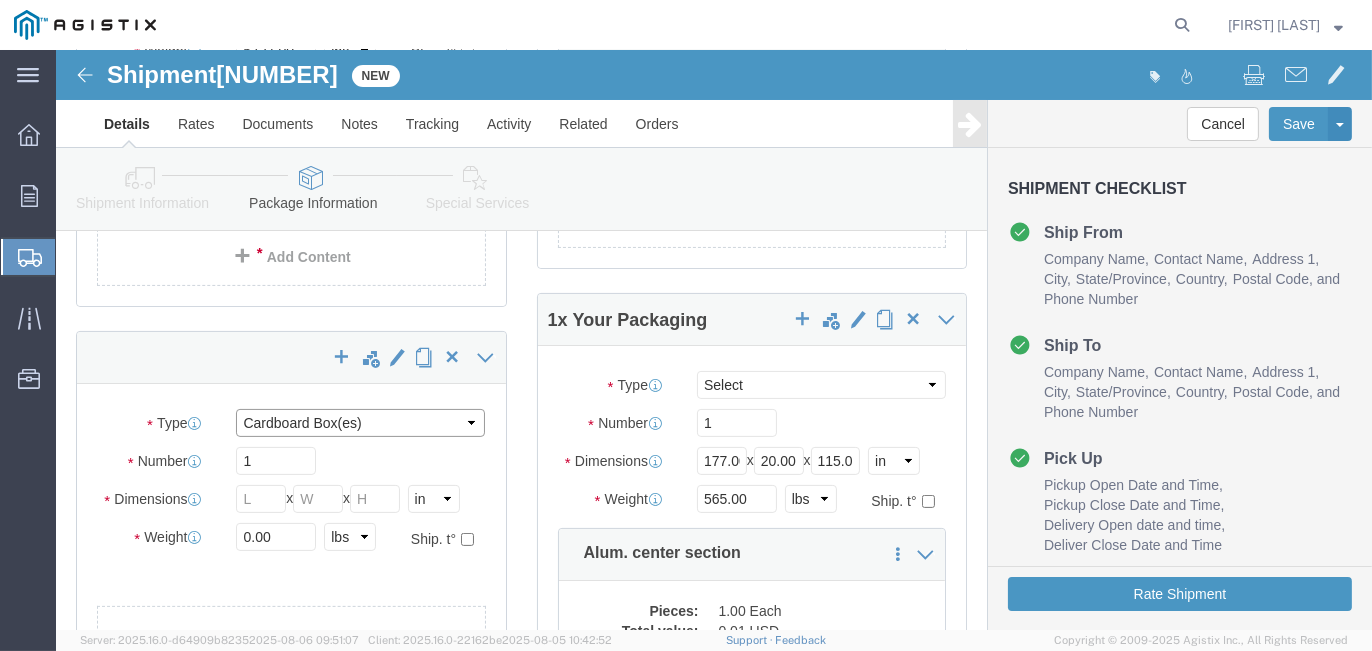 click on "Select Bulk Bundle(s) Cardboard Box(es) Carton(s) Crate(s) Drum(s) (Fiberboard) Drum(s) (Metal) Drum(s) (Plastic) Envelope Naked Cargo (UnPackaged) Pallet(s) Oversized (Not Stackable) Pallet(s) Oversized (Stackable) Pallet(s) Standard (Not Stackable) Pallet(s) Standard (Stackable) Roll(s) Your Packaging" 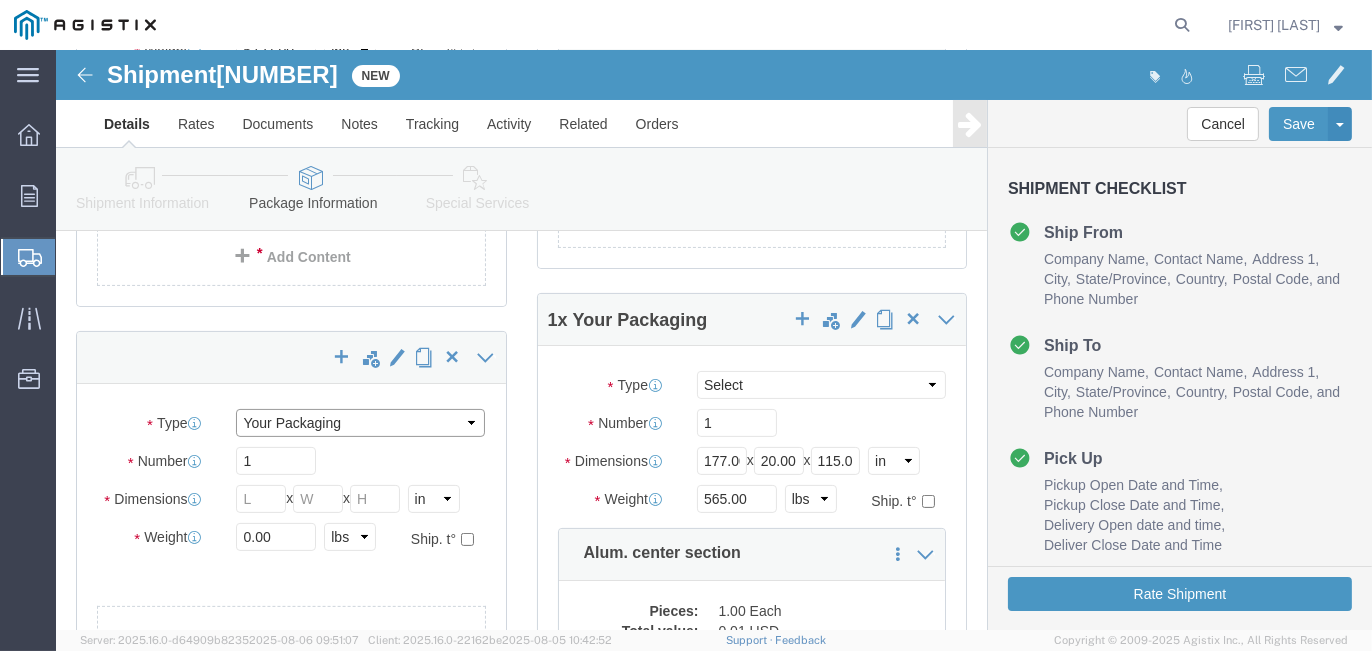 click on "Select Bulk Bundle(s) Cardboard Box(es) Carton(s) Crate(s) Drum(s) (Fiberboard) Drum(s) (Metal) Drum(s) (Plastic) Envelope Naked Cargo (UnPackaged) Pallet(s) Oversized (Not Stackable) Pallet(s) Oversized (Stackable) Pallet(s) Standard (Not Stackable) Pallet(s) Standard (Stackable) Roll(s) Your Packaging" 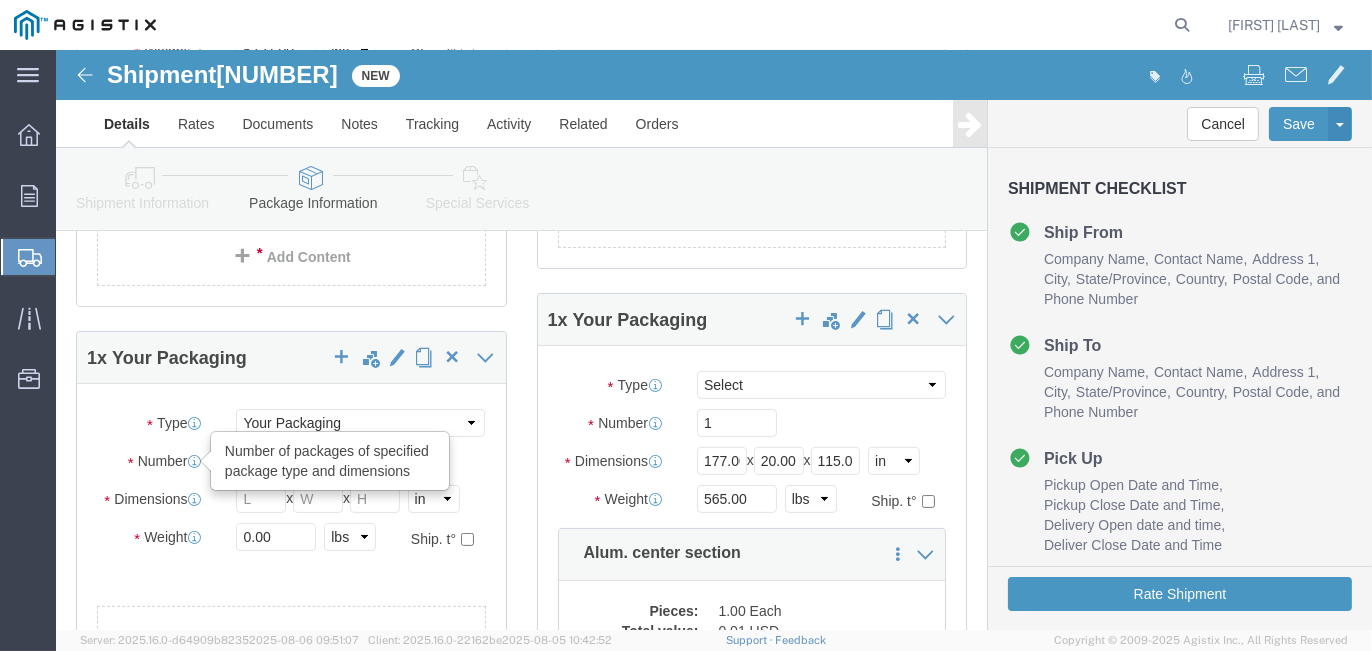 drag, startPoint x: 219, startPoint y: 415, endPoint x: 139, endPoint y: 415, distance: 80 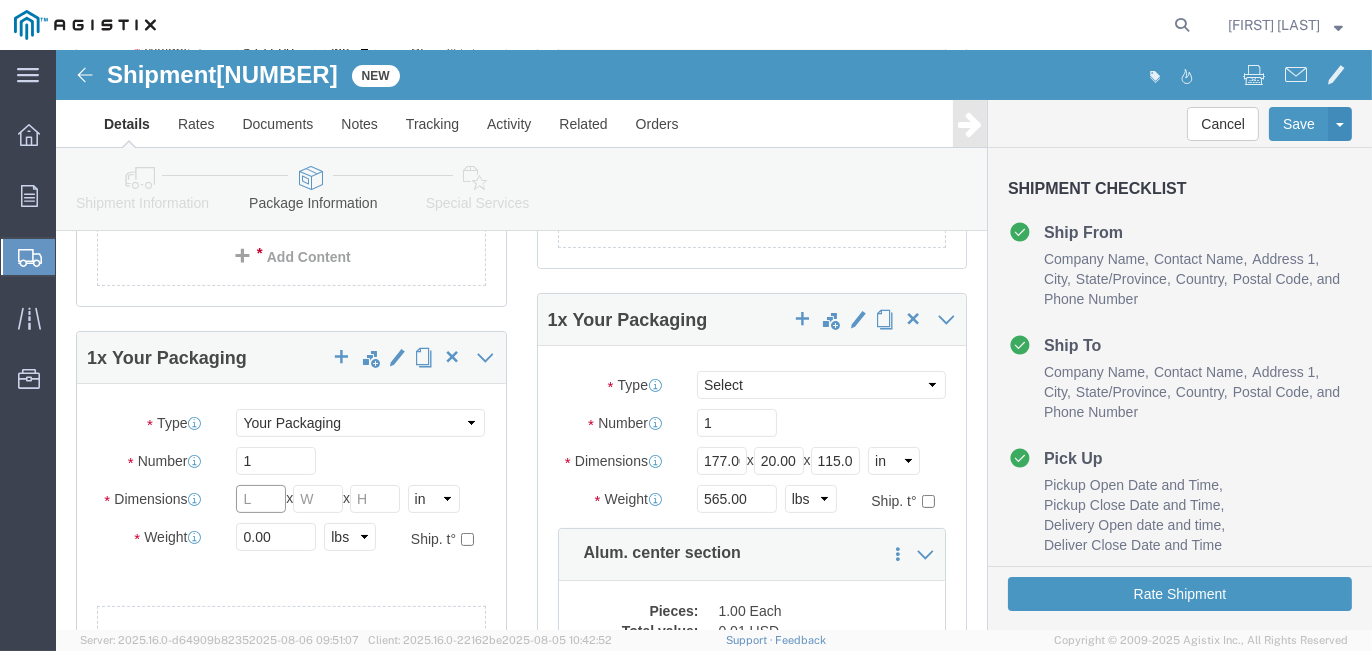 click 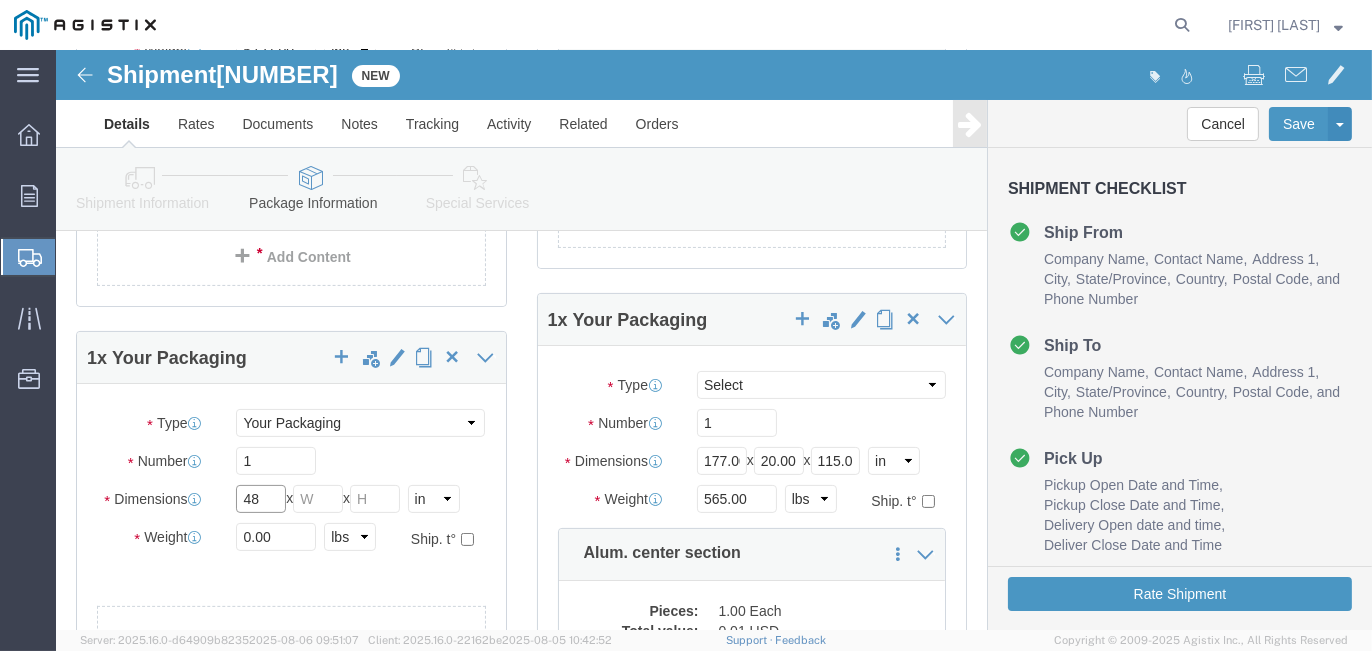 type on "48" 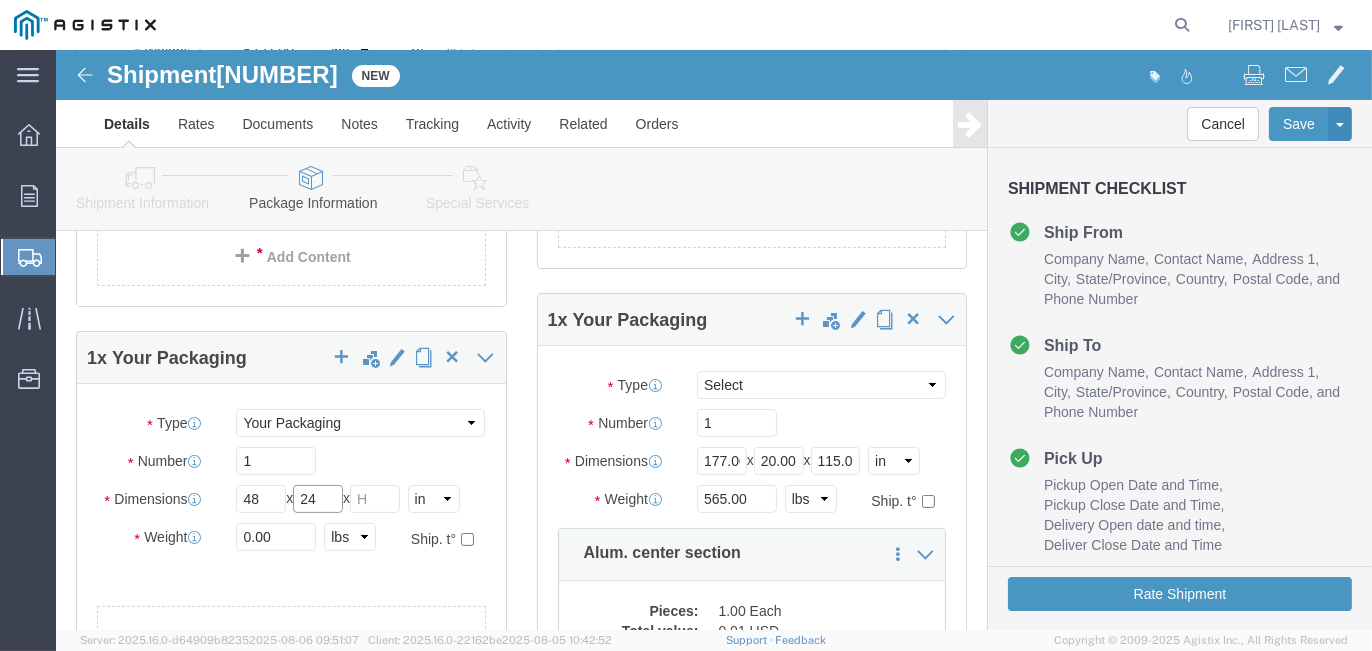 type on "24" 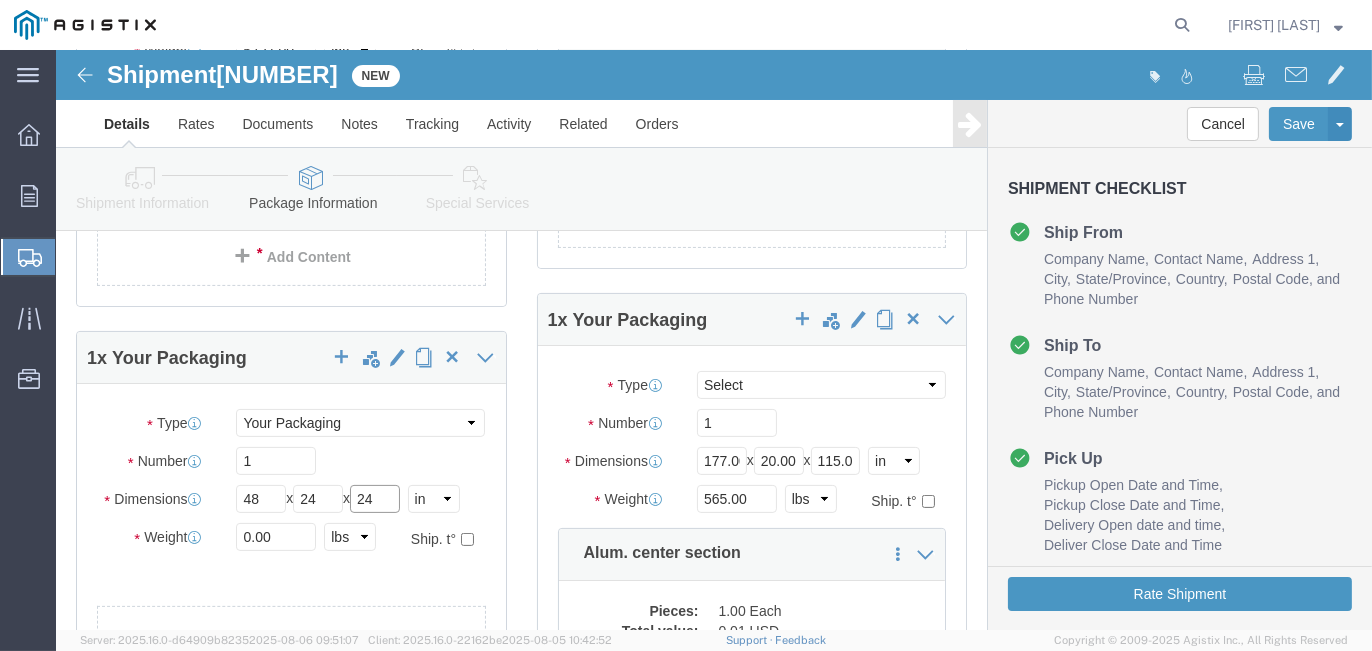 type on "24" 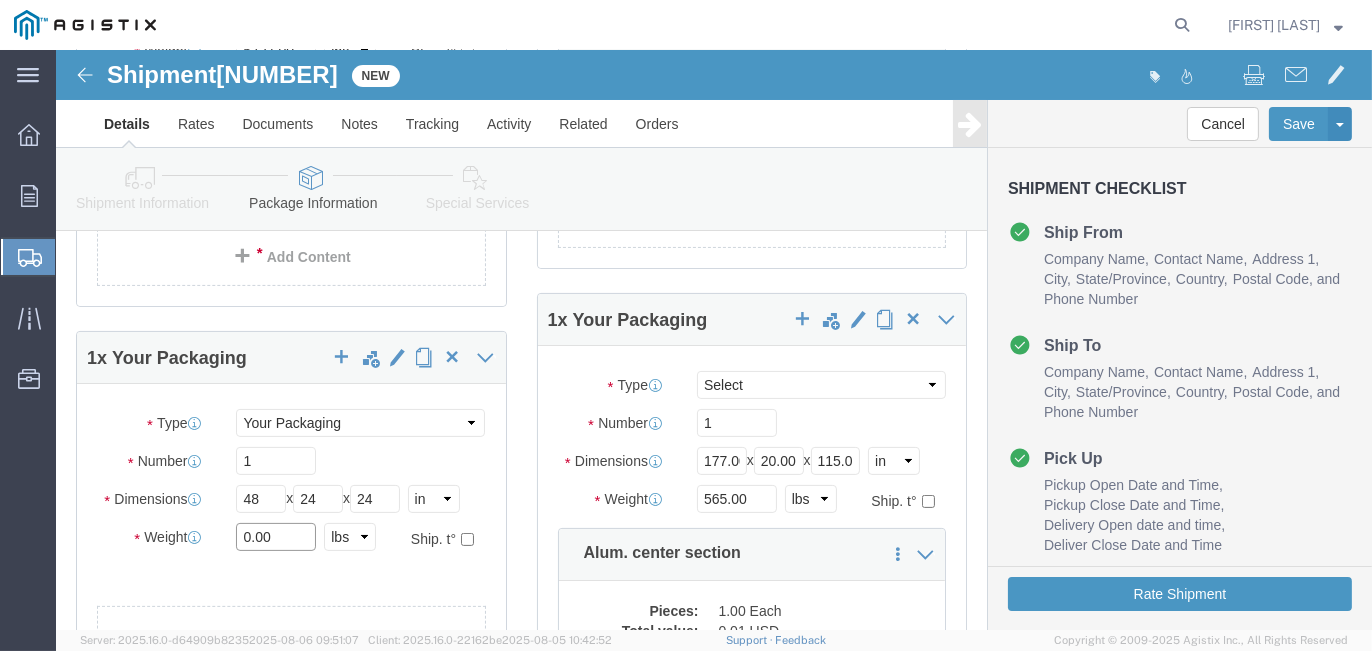 drag, startPoint x: 246, startPoint y: 483, endPoint x: 161, endPoint y: 480, distance: 85.052925 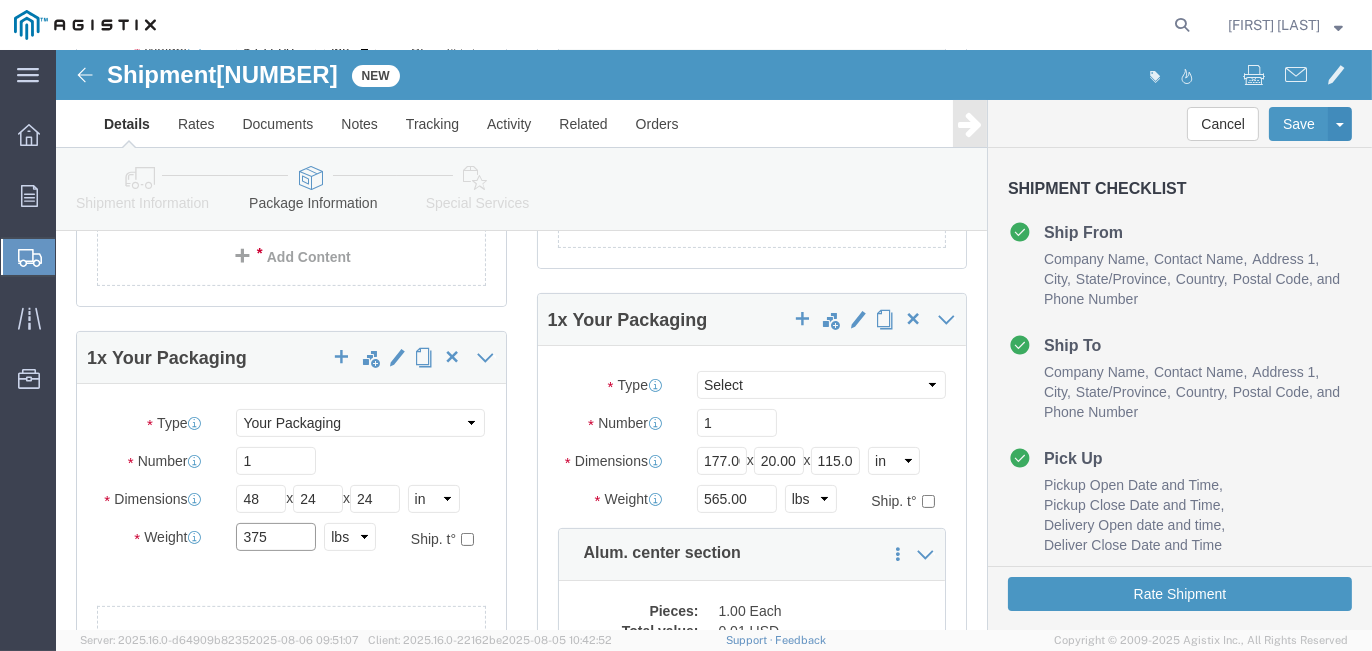 type on "375" 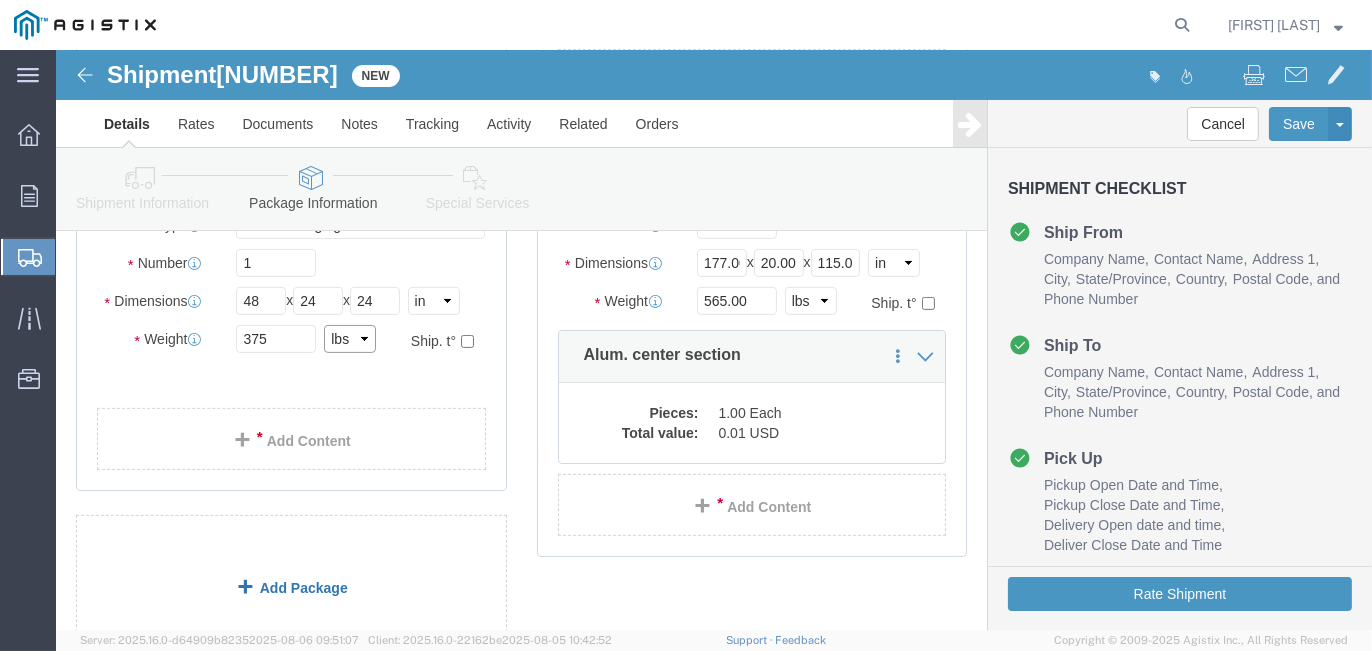scroll, scrollTop: 834, scrollLeft: 0, axis: vertical 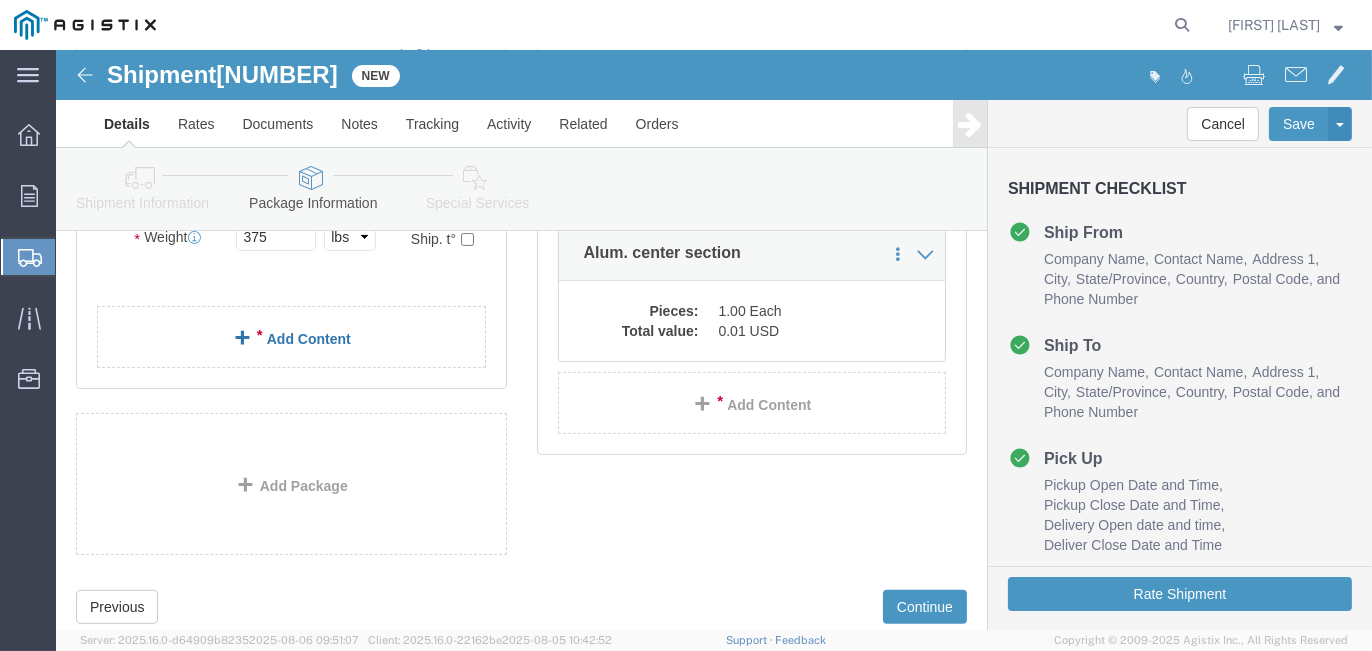click on "Add Content" 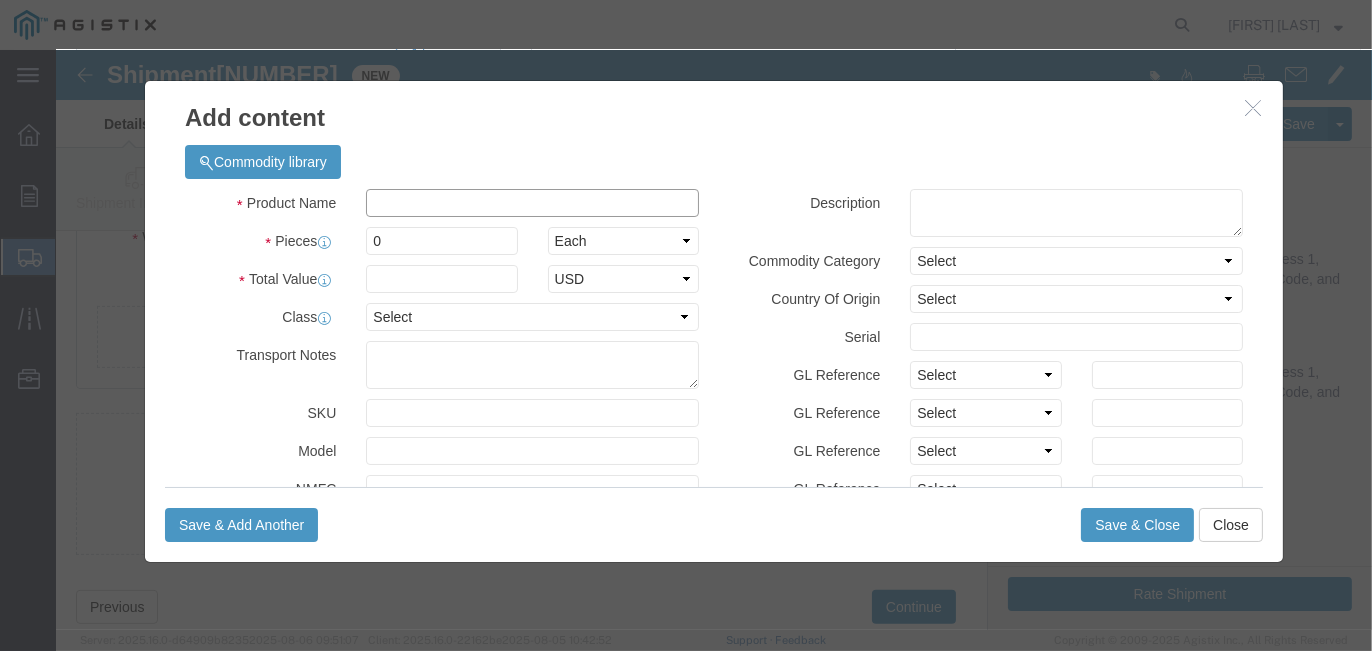 click 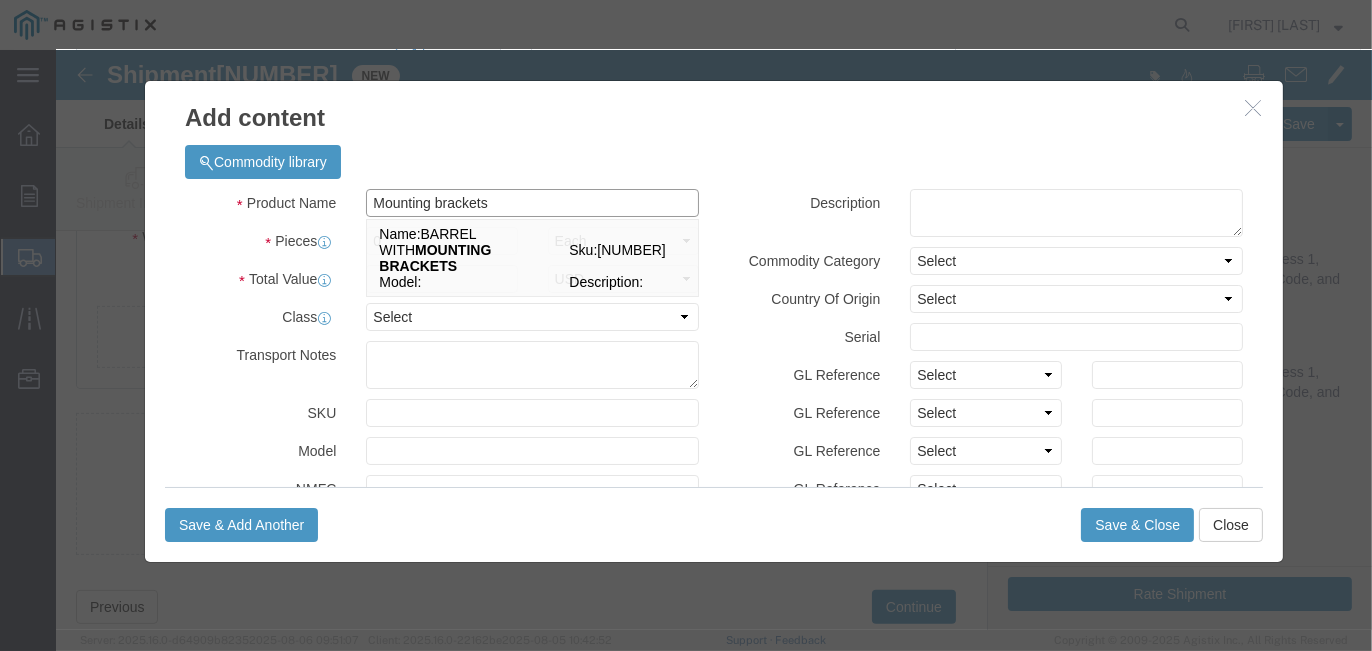 type on "Mounting brackets" 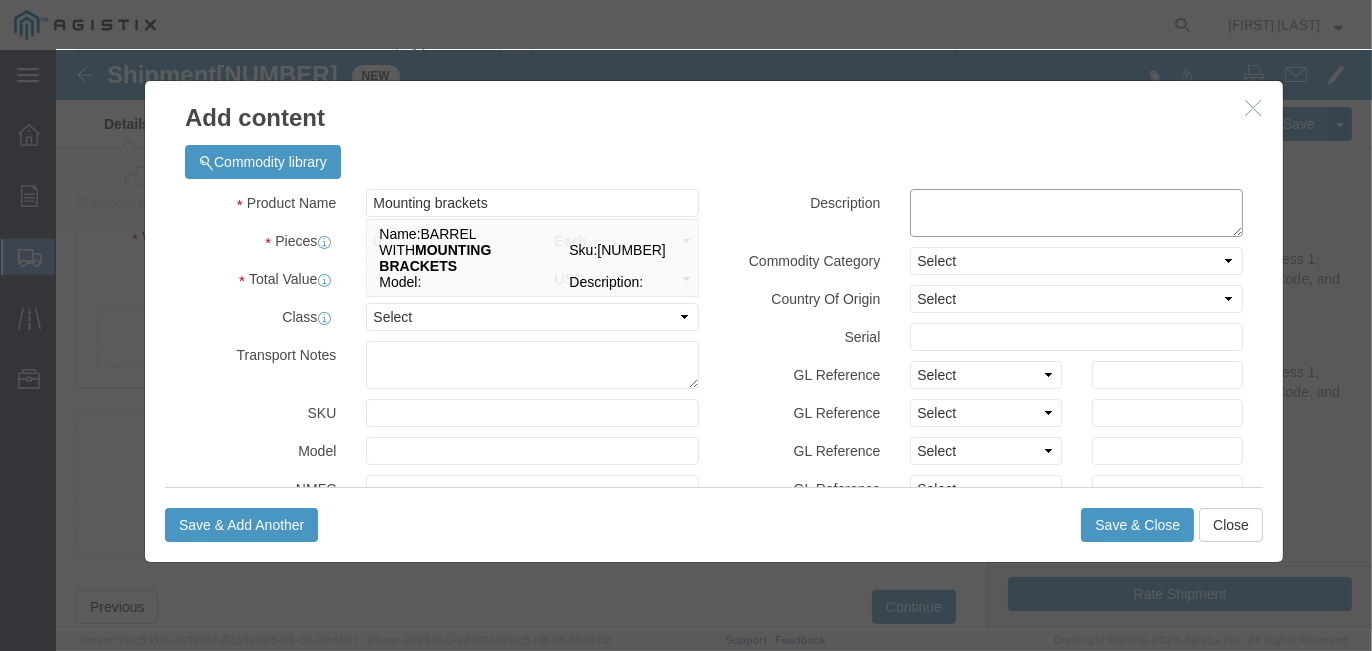 click 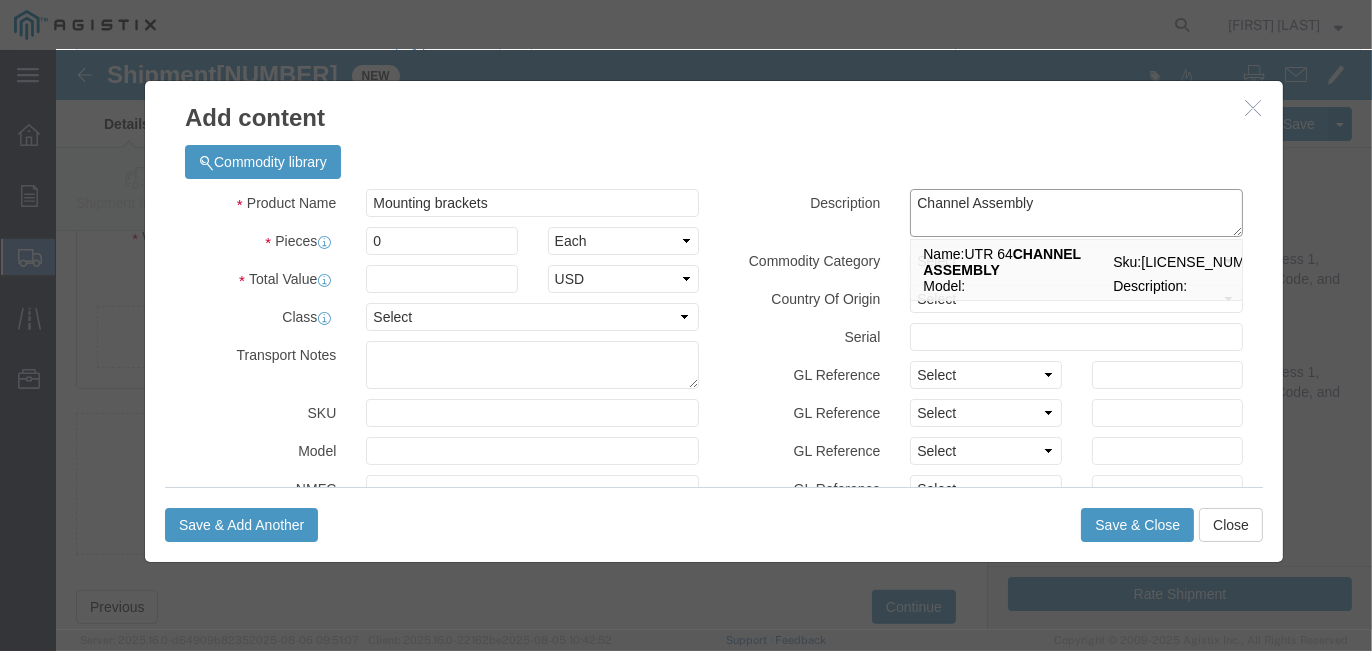 type on "Channel Assembly" 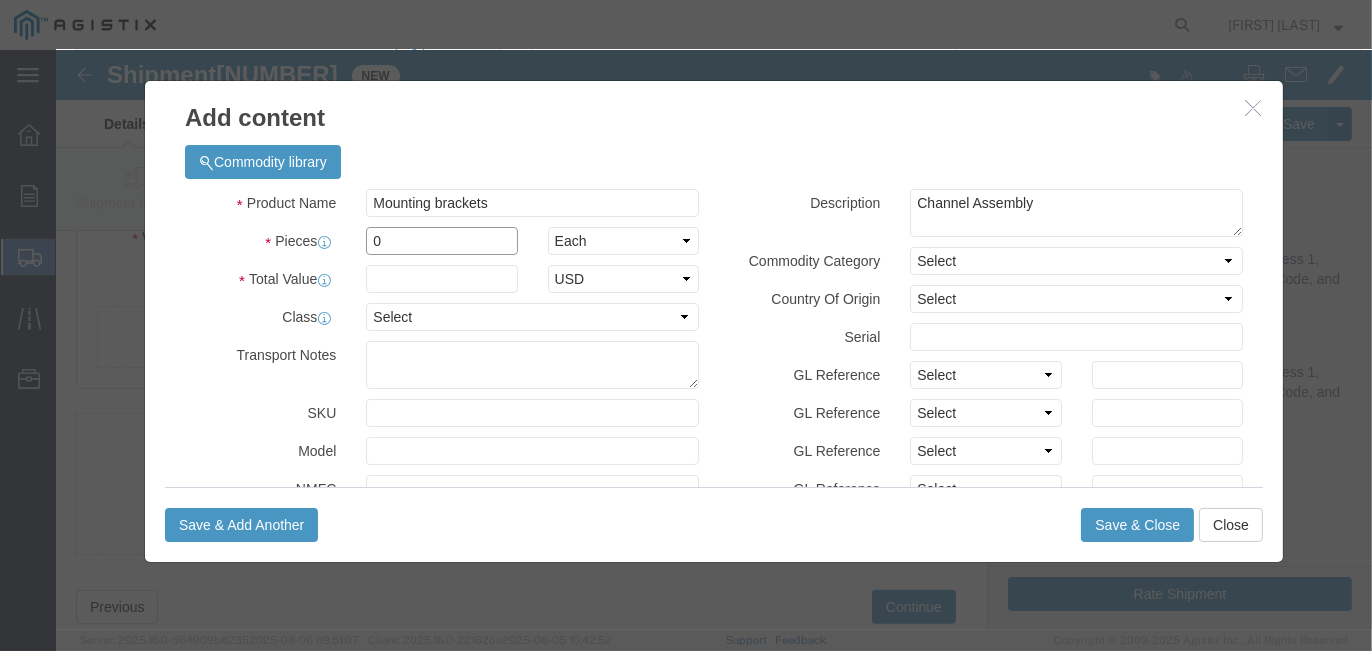 drag, startPoint x: 380, startPoint y: 191, endPoint x: 284, endPoint y: 186, distance: 96.13012 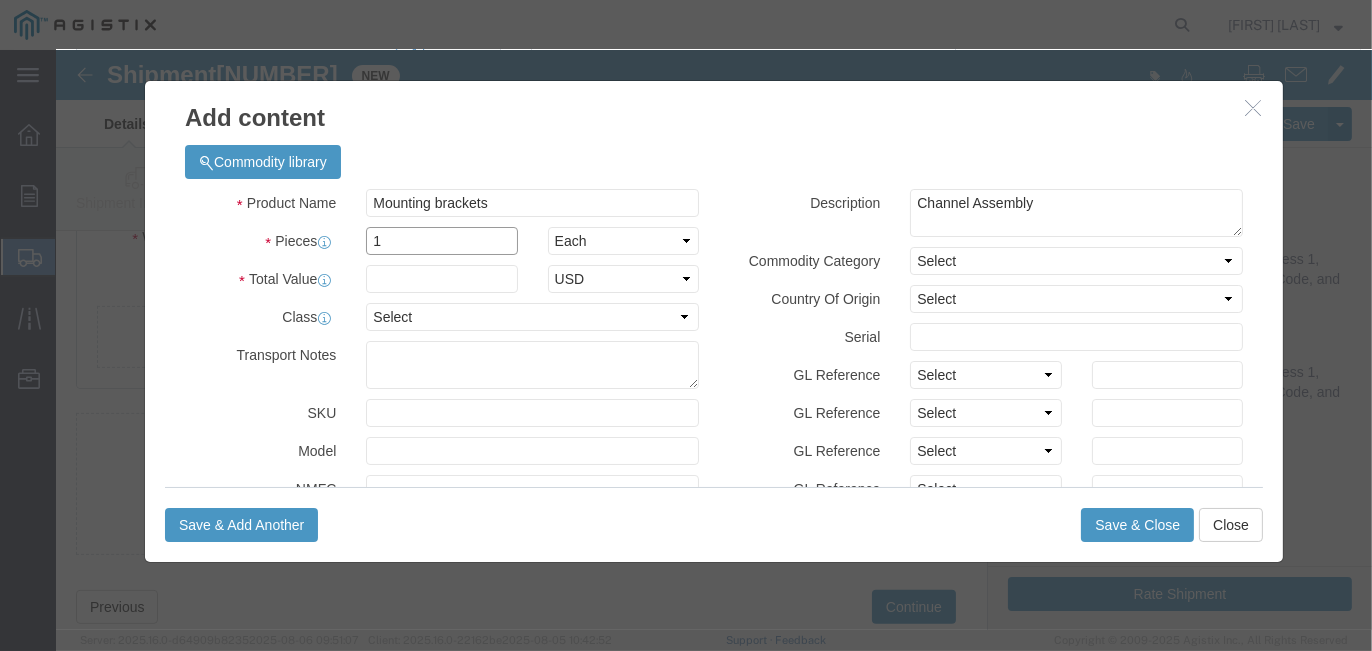 type on "1" 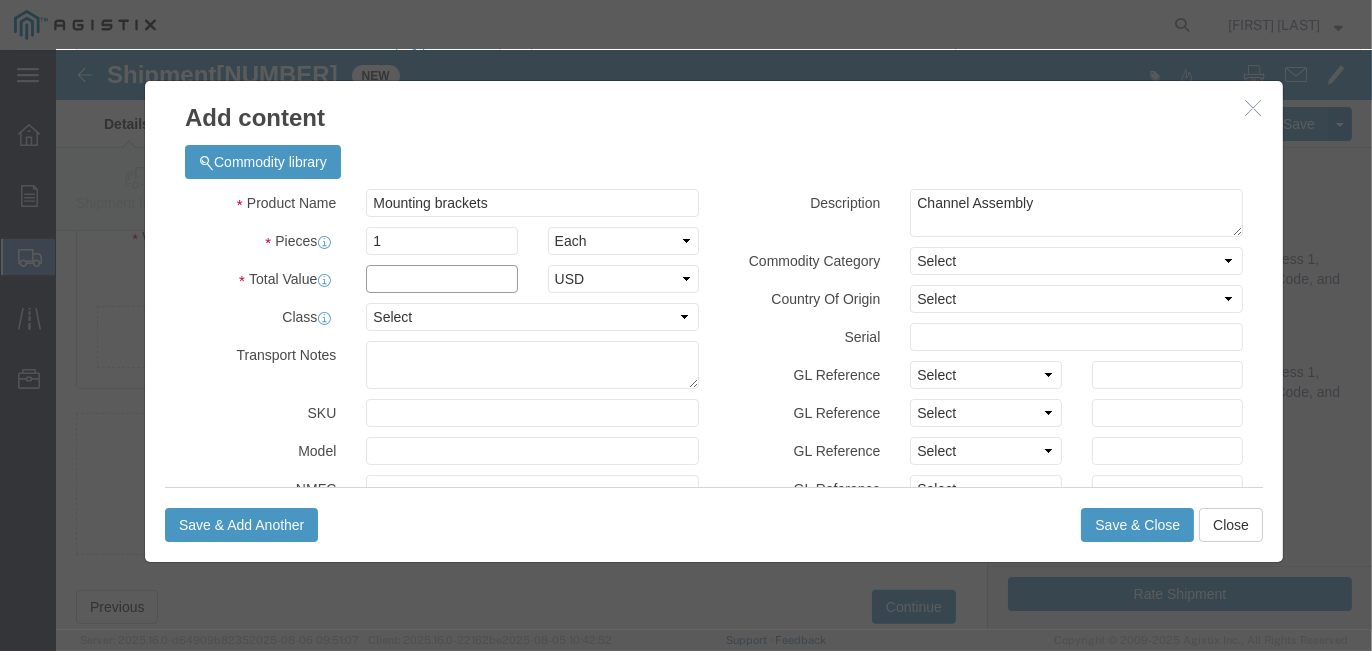click 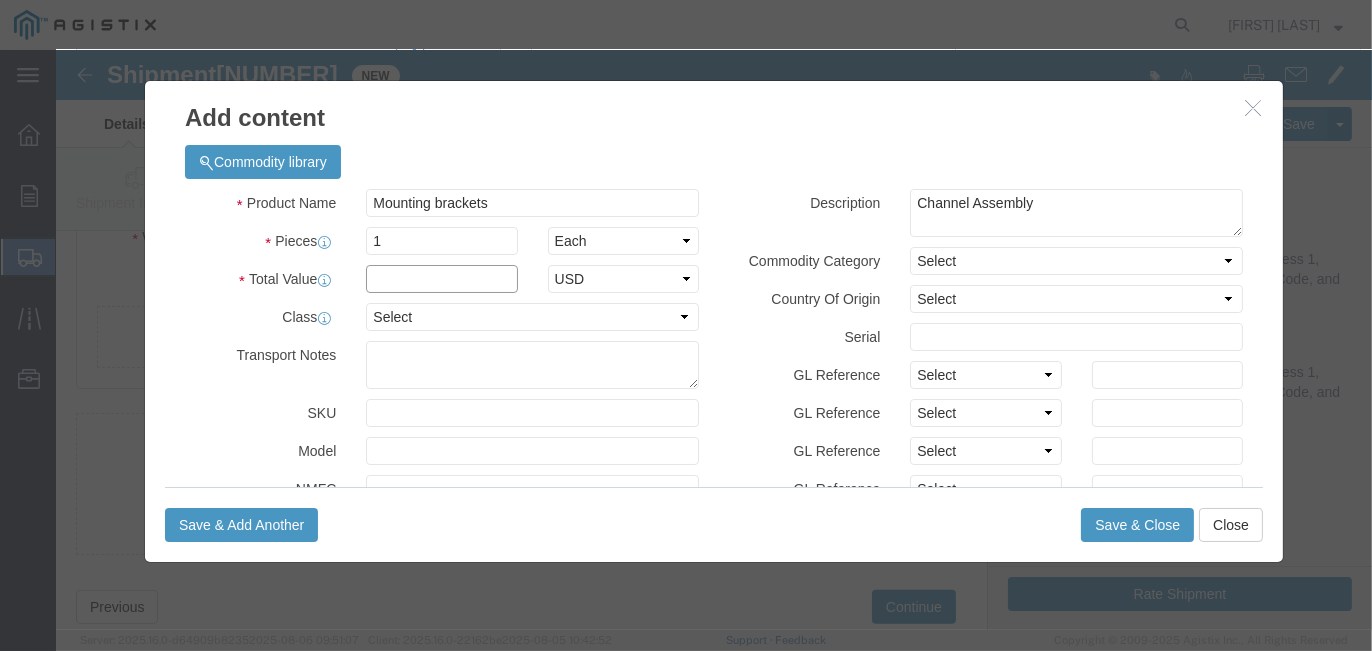 type on "0.01" 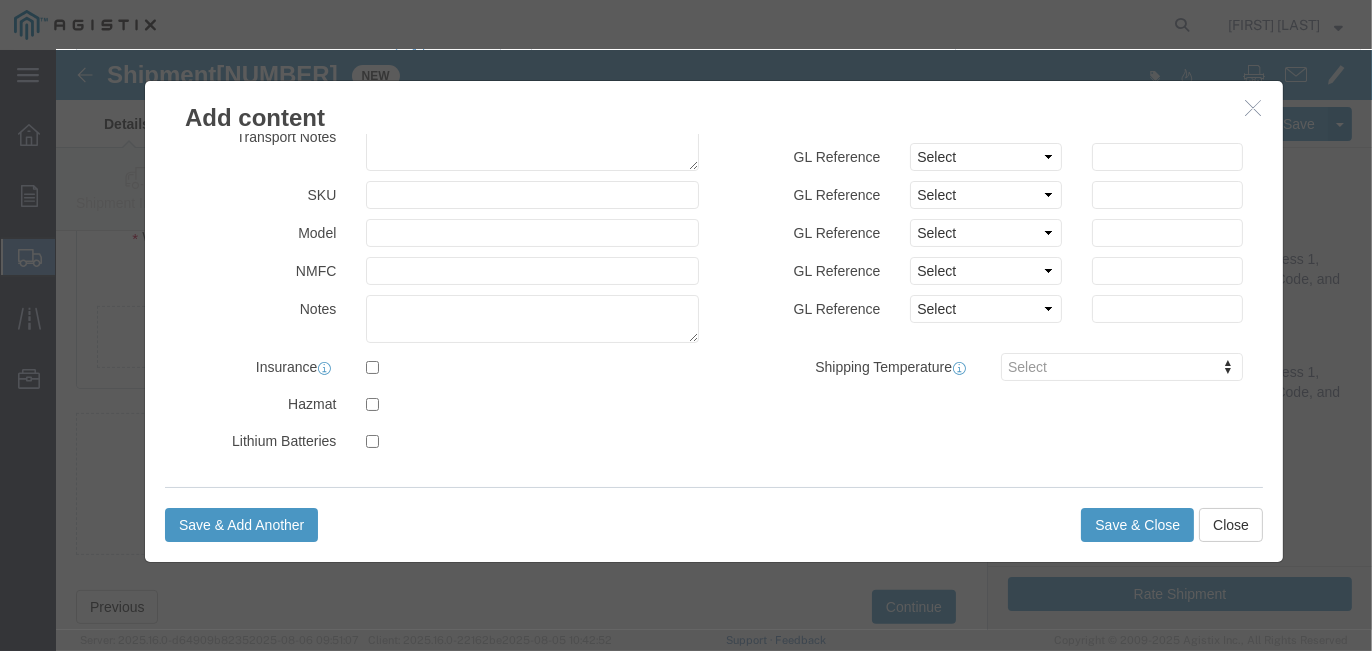 scroll, scrollTop: 18, scrollLeft: 0, axis: vertical 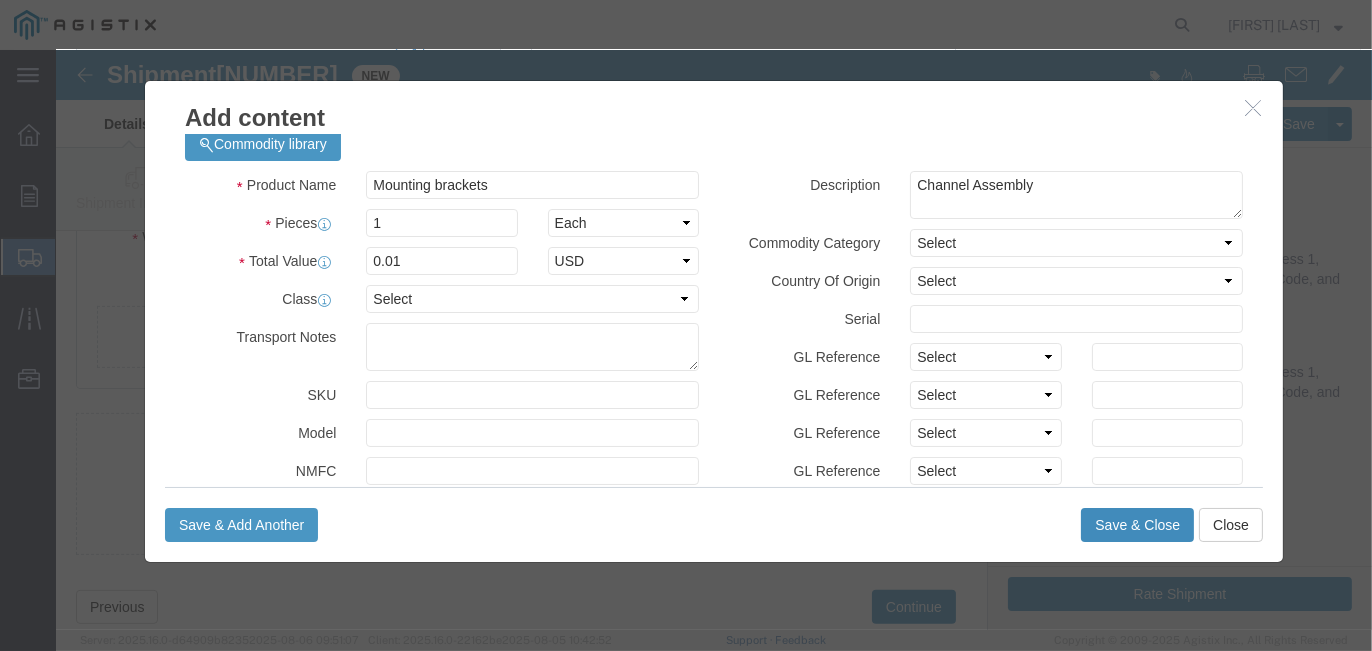 click on "Save & Close" 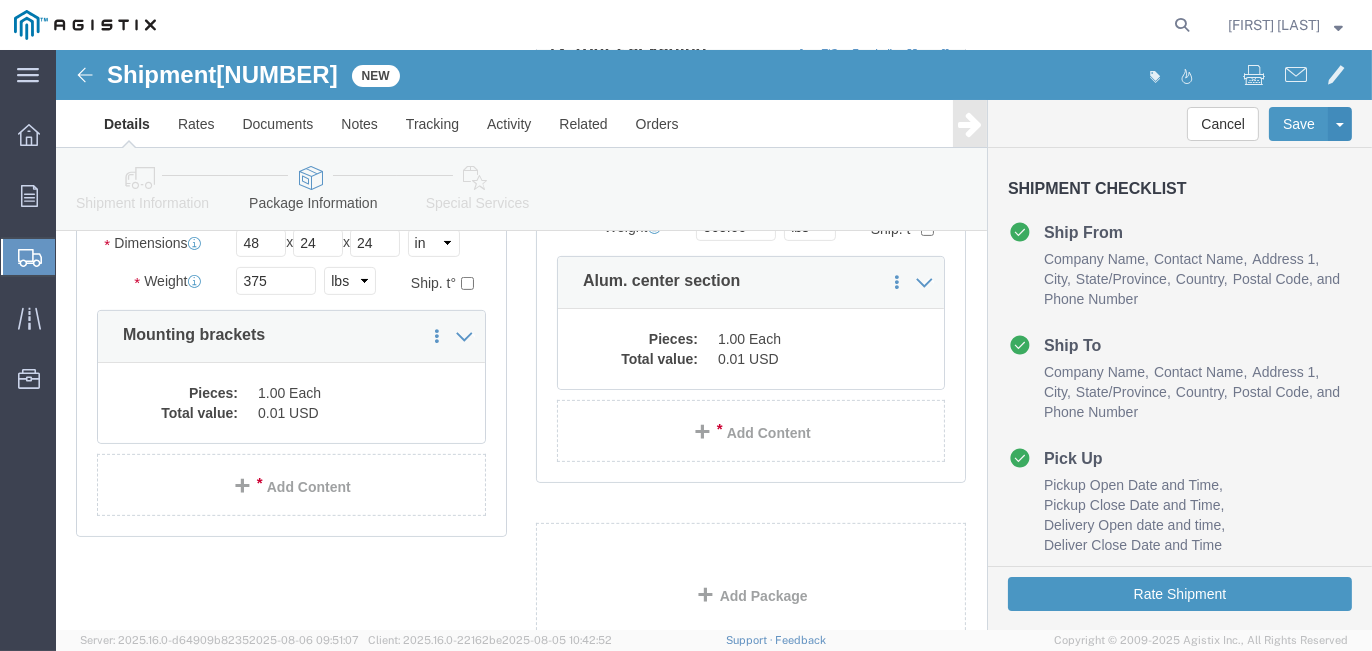 scroll, scrollTop: 934, scrollLeft: 0, axis: vertical 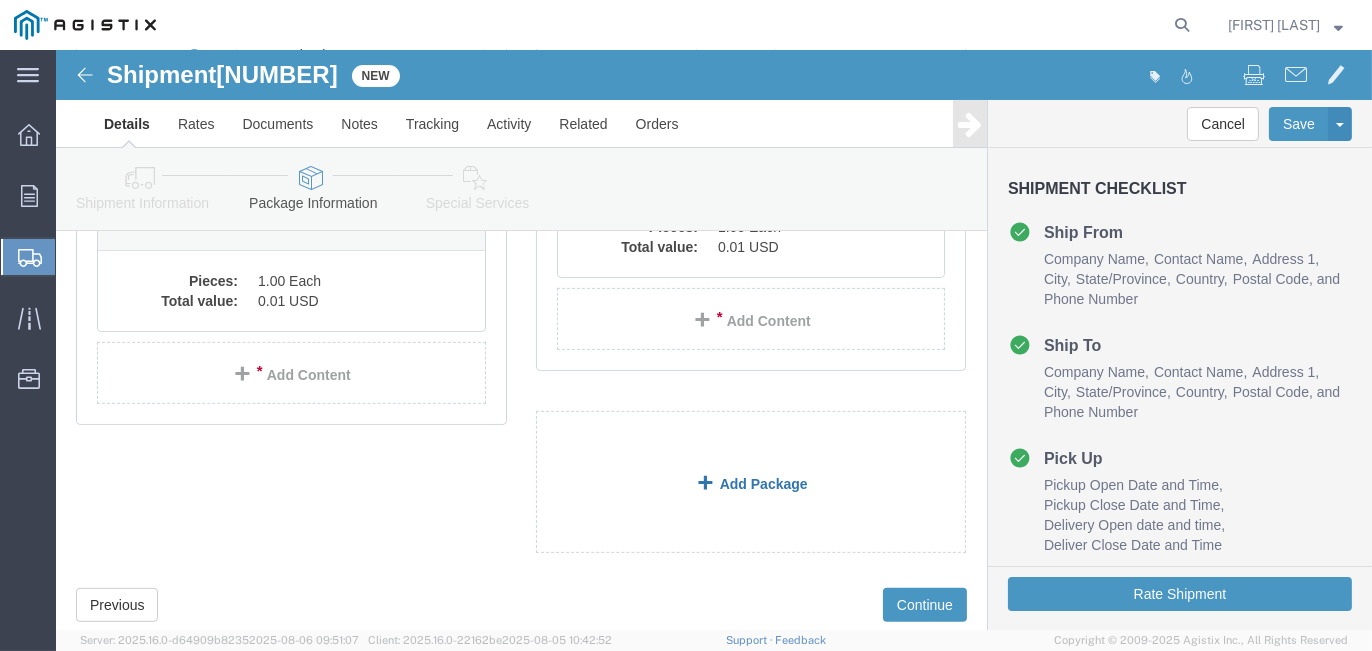 click on "Add Package" 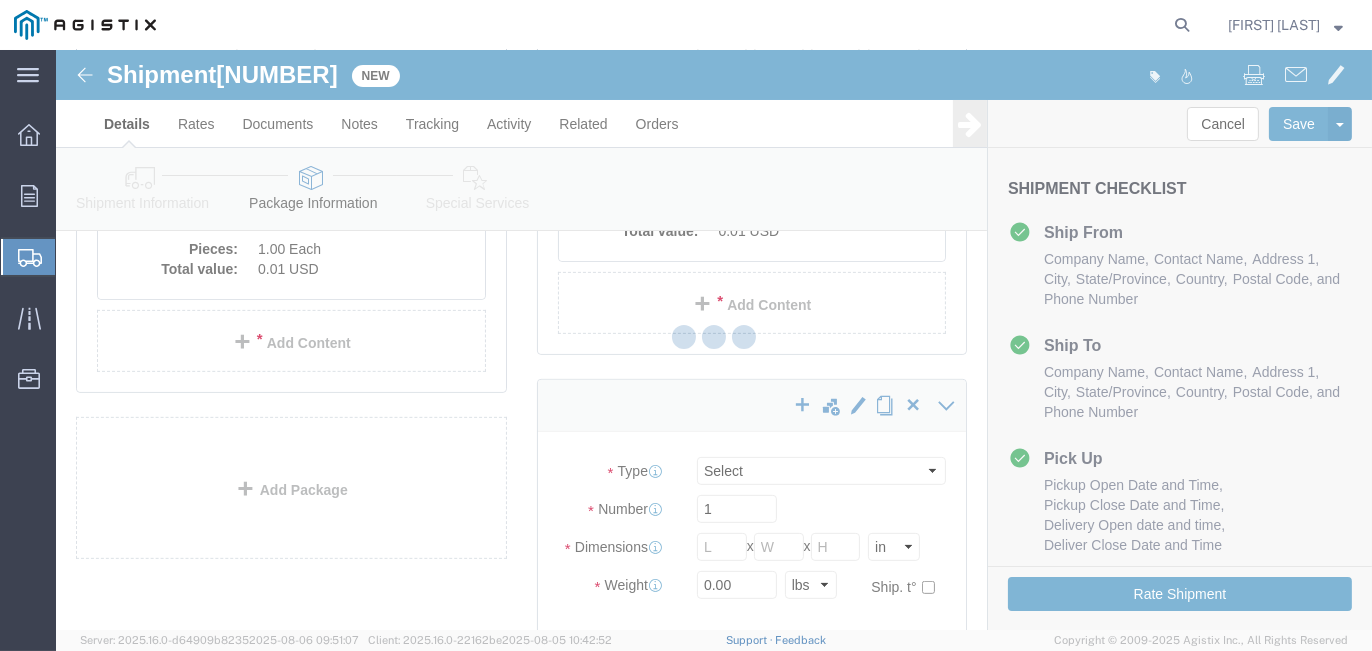 select on "PONS" 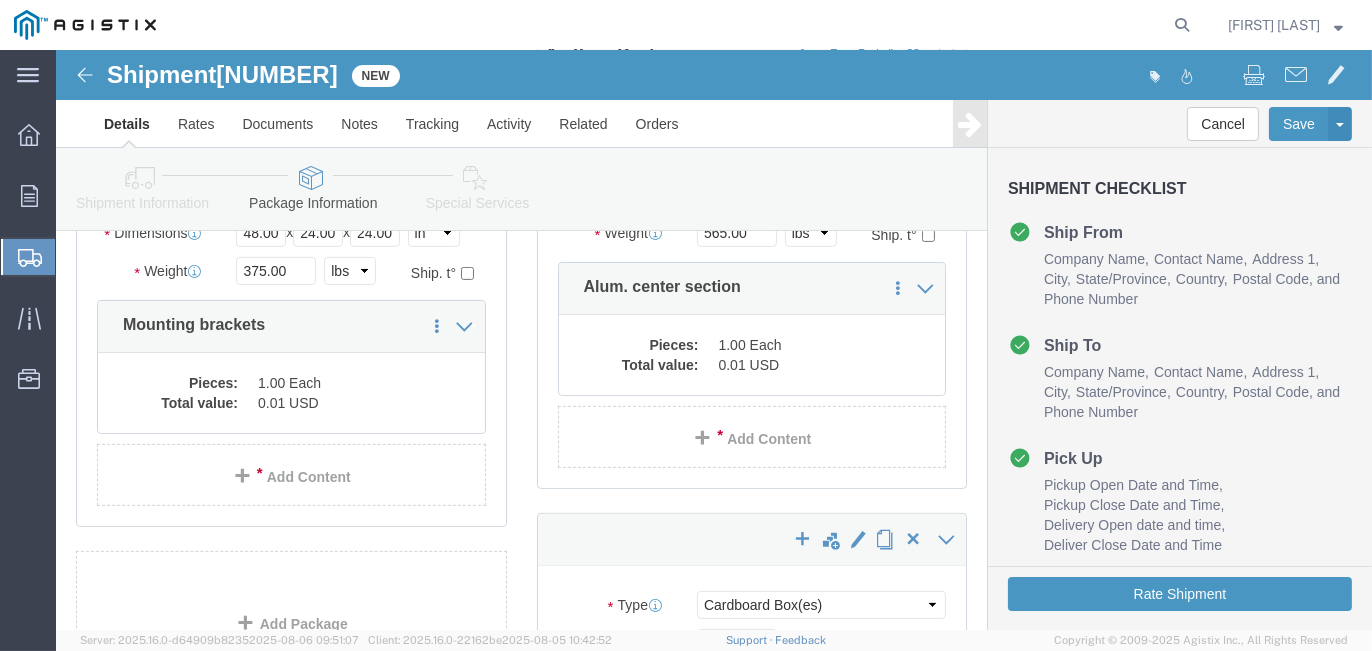 scroll, scrollTop: 1000, scrollLeft: 0, axis: vertical 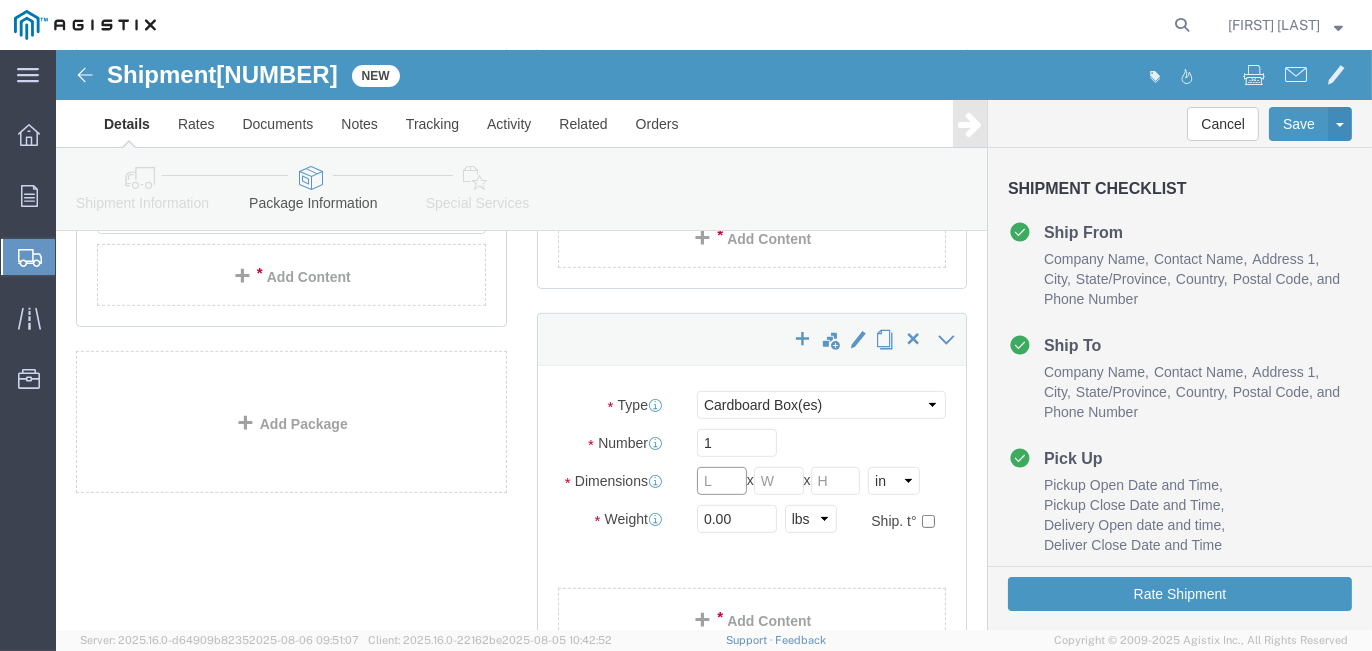 click 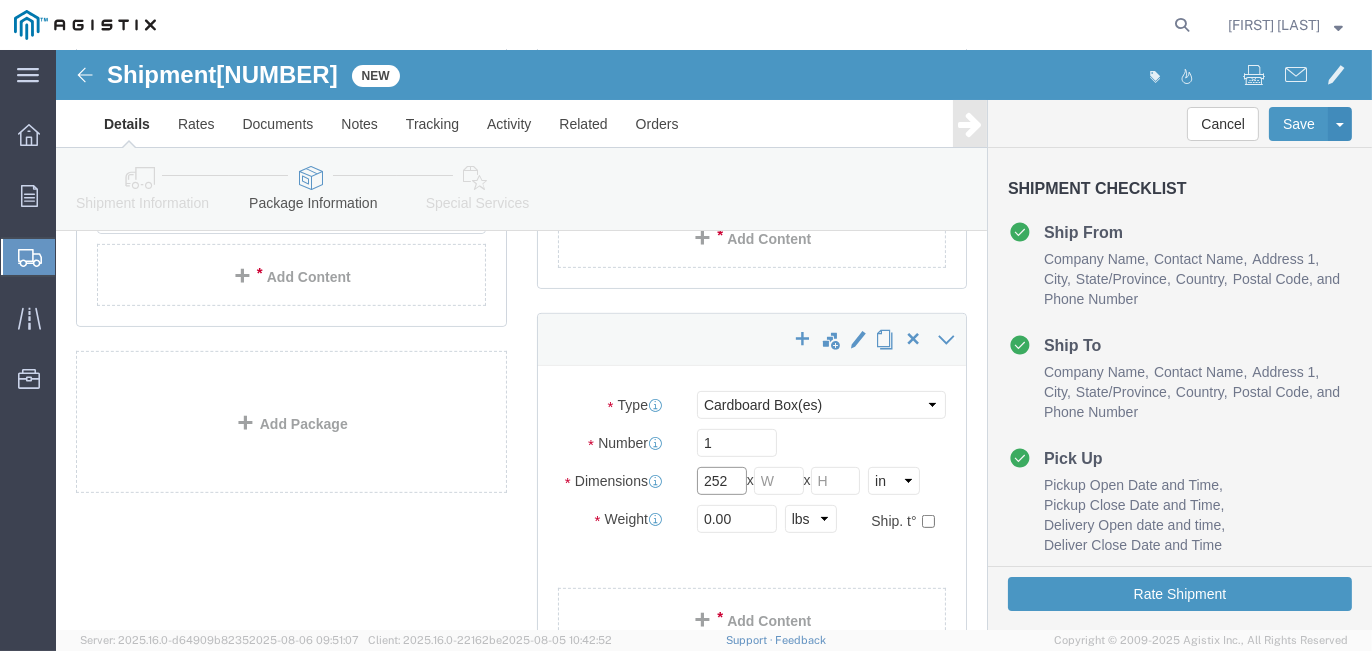 type on "252" 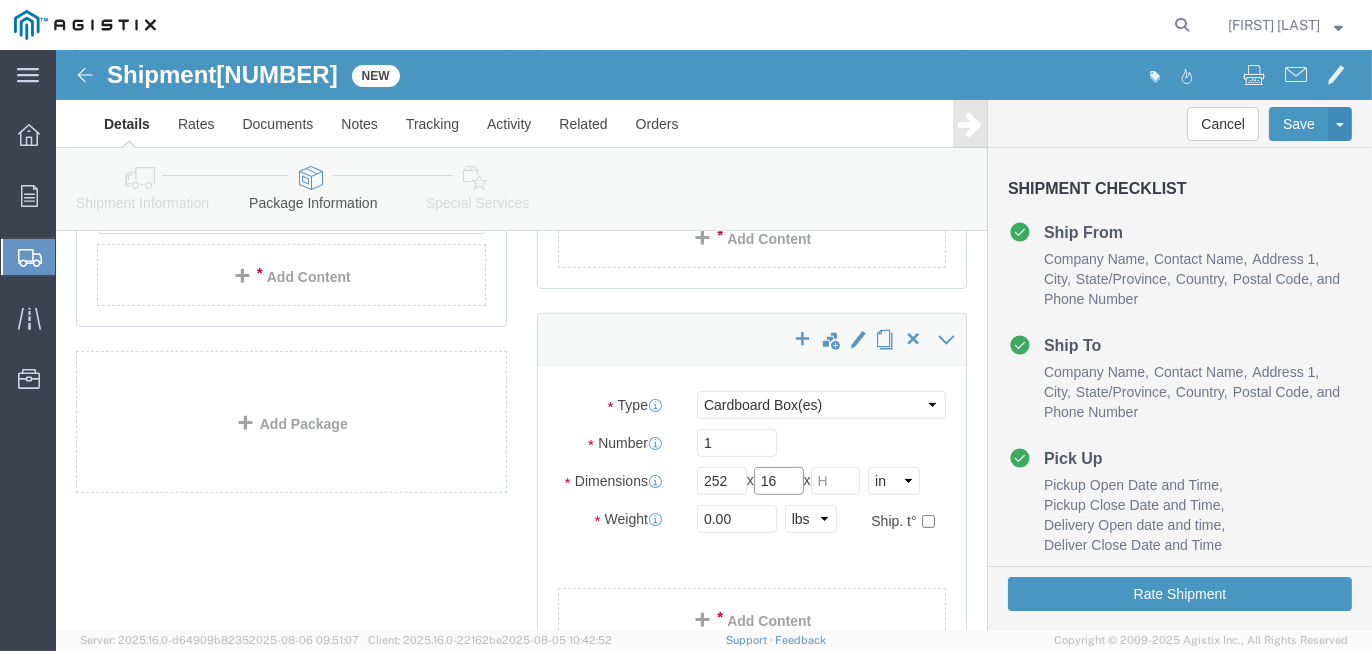 type on "16" 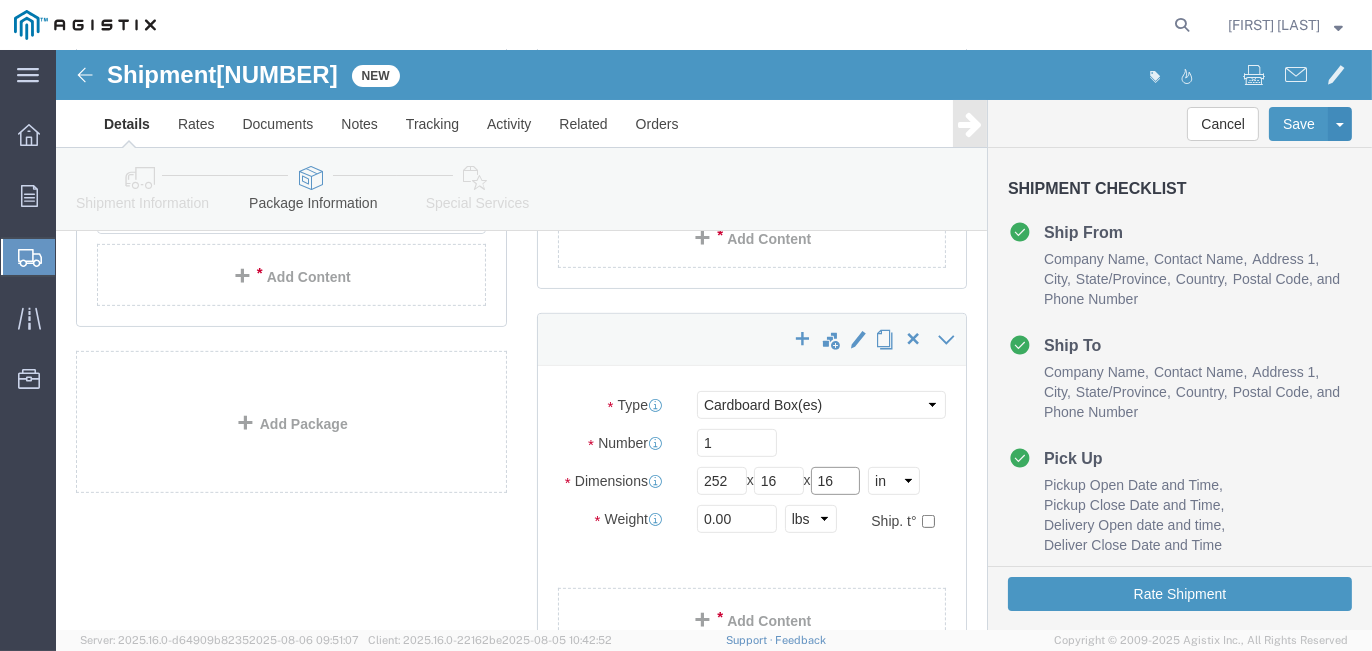 type on "16" 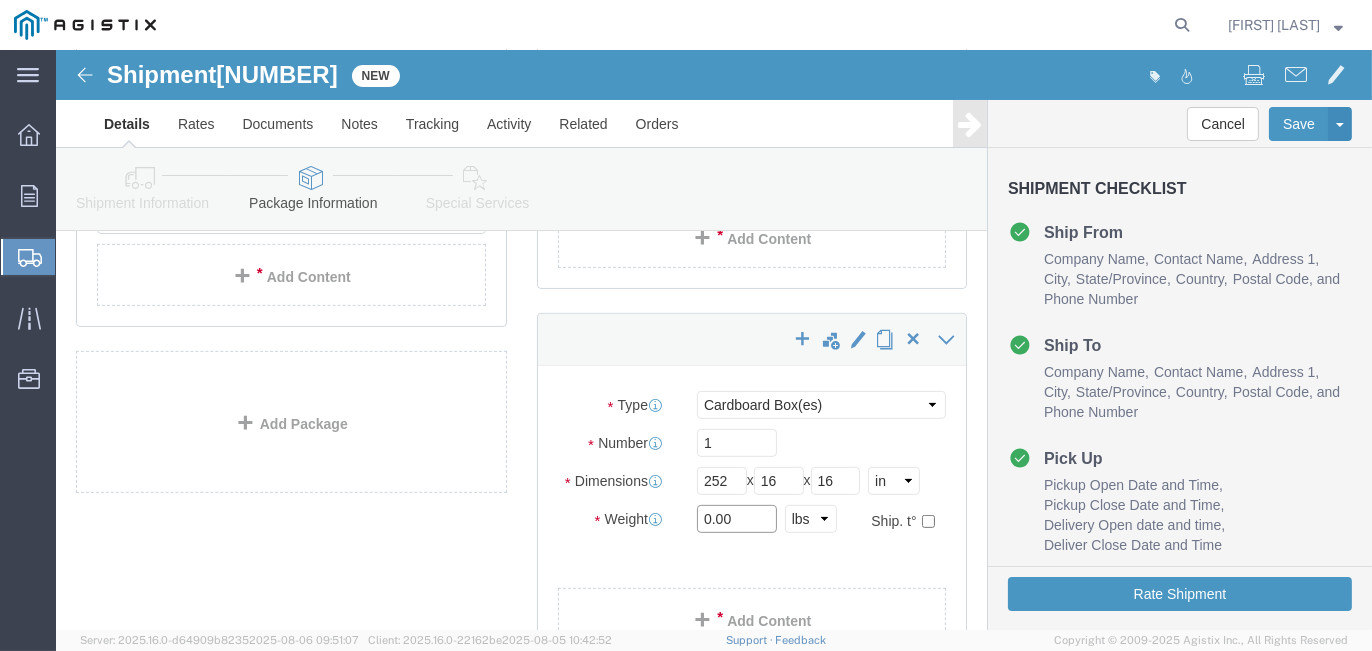 drag, startPoint x: 679, startPoint y: 468, endPoint x: 583, endPoint y: 448, distance: 98.0612 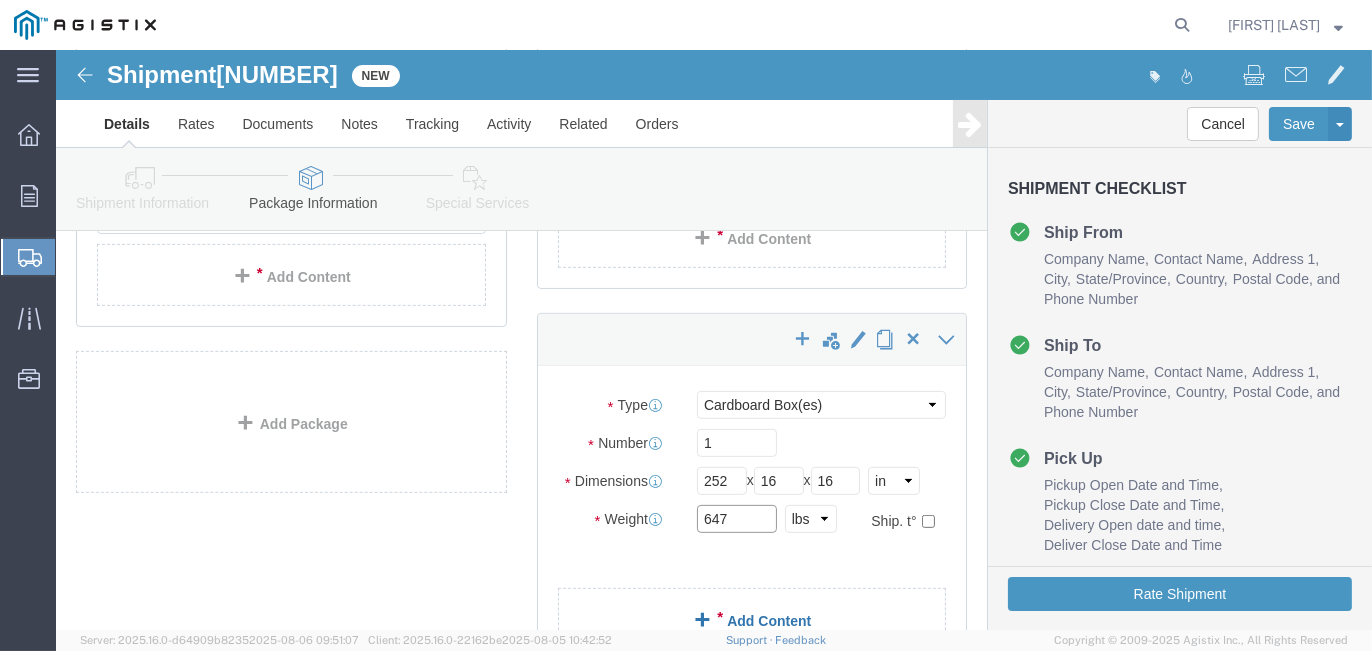 type on "647" 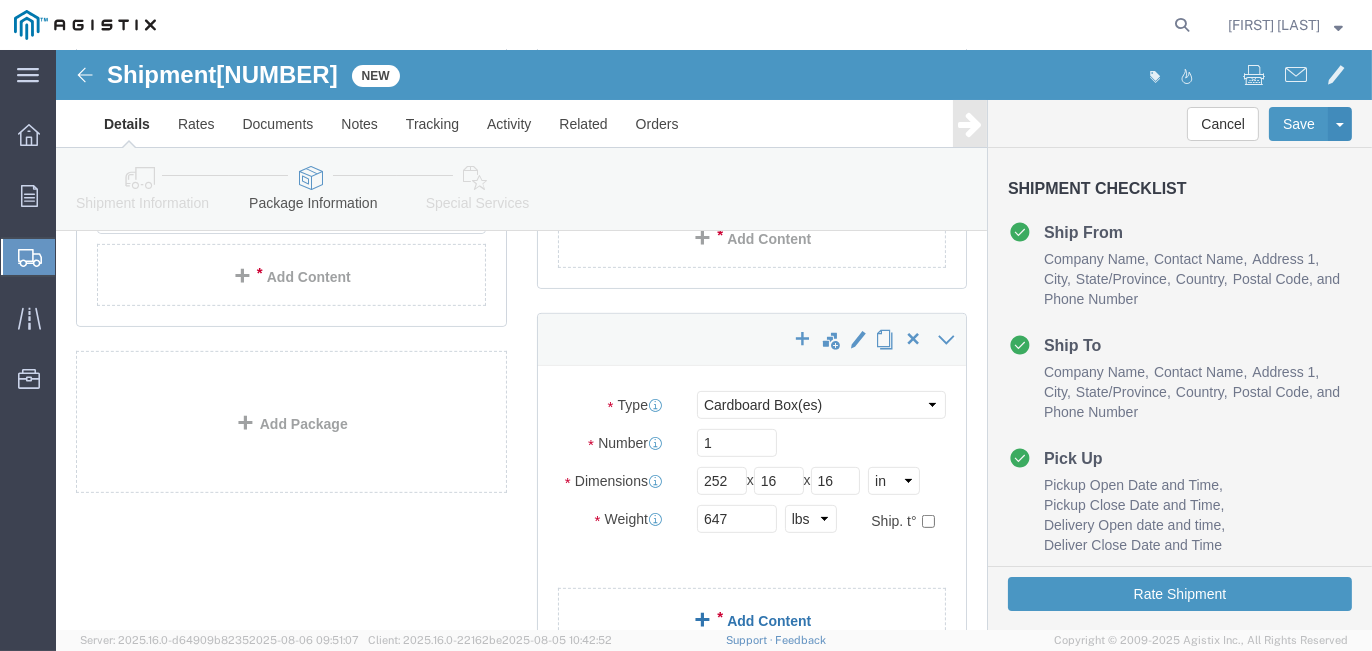 click on "Add Content" 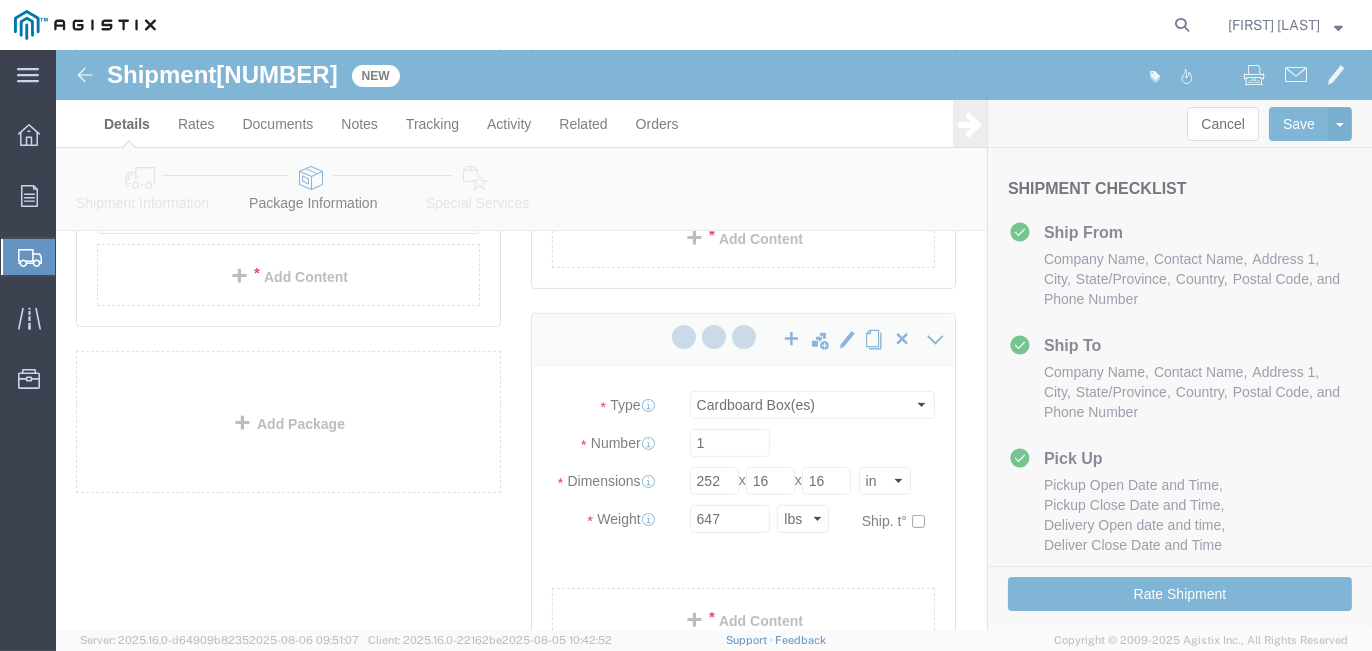 click 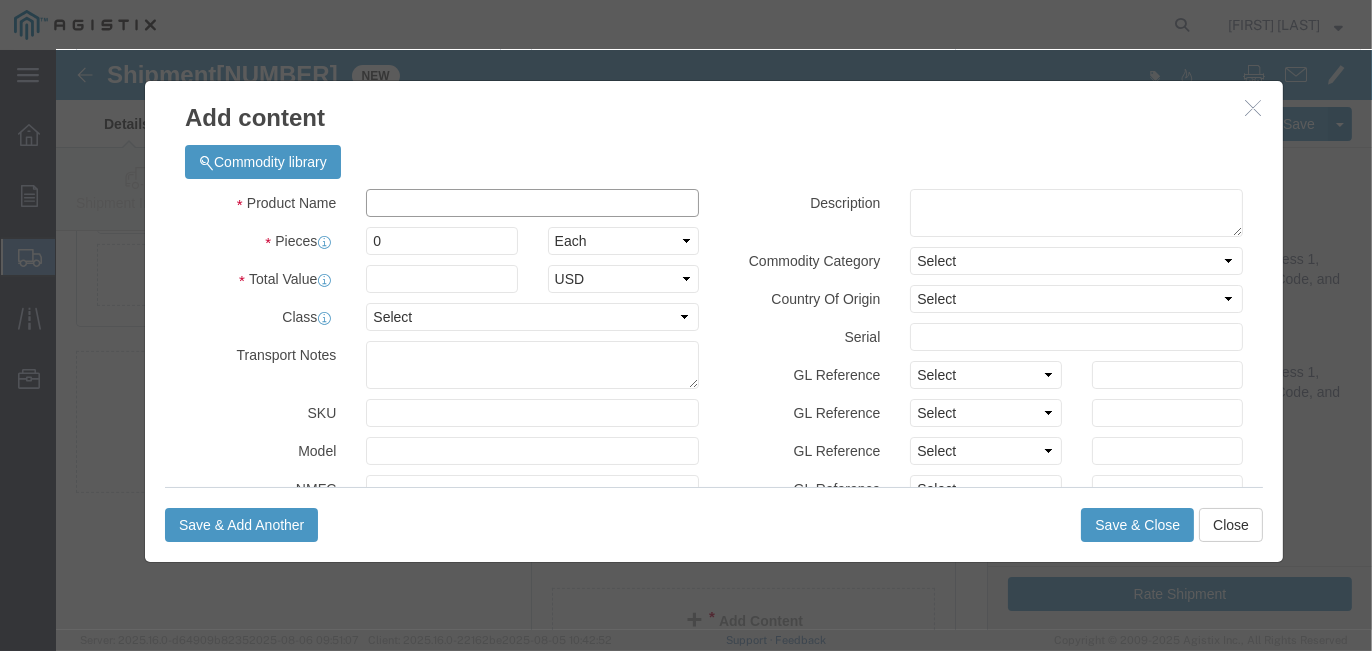 click 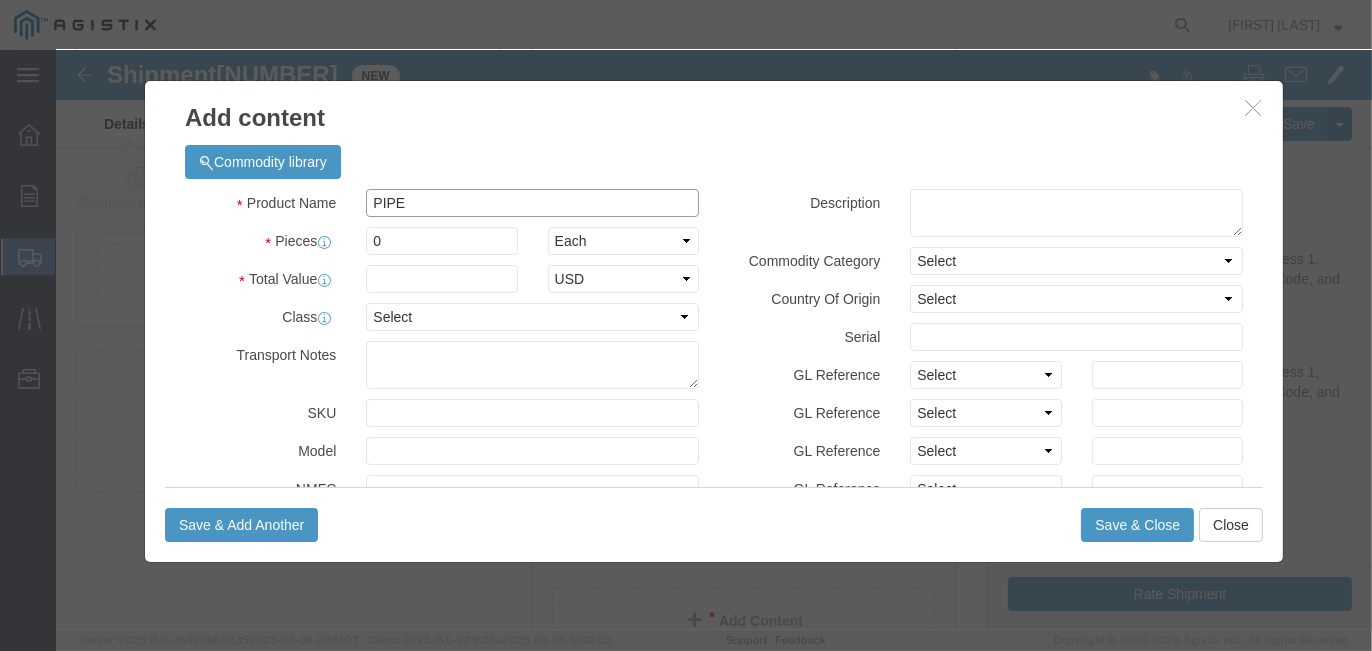 type on "PIPE" 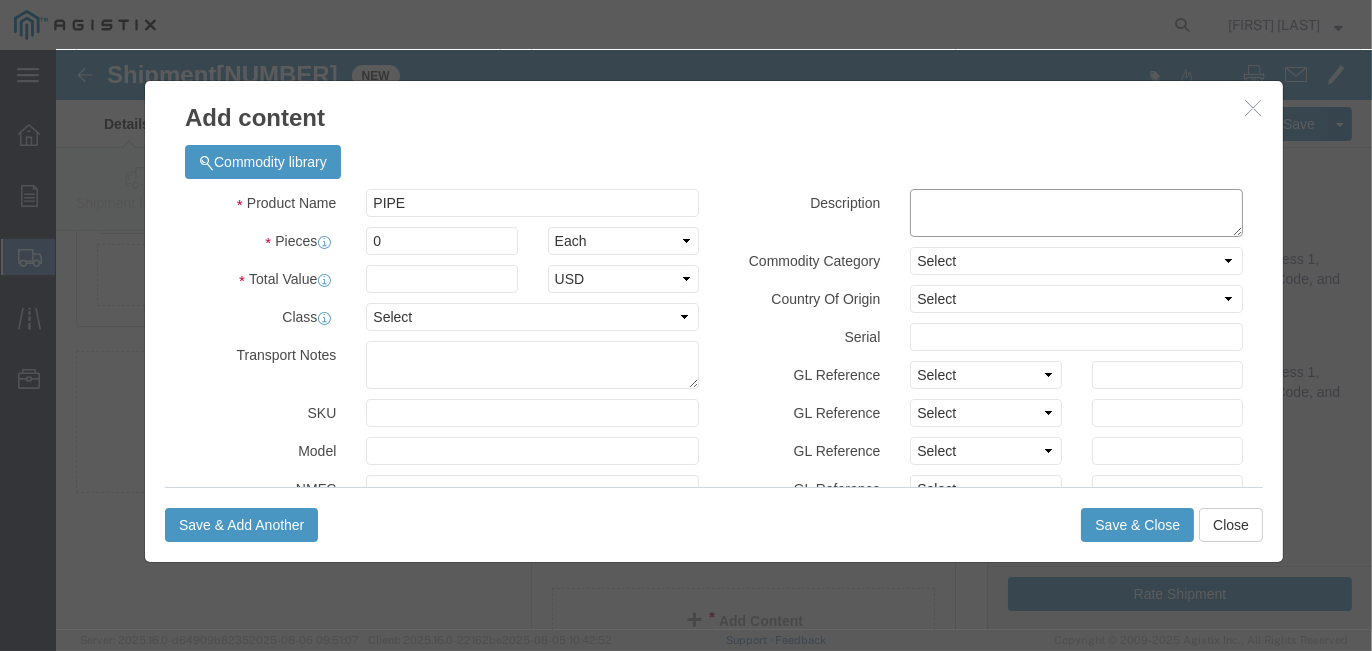 click 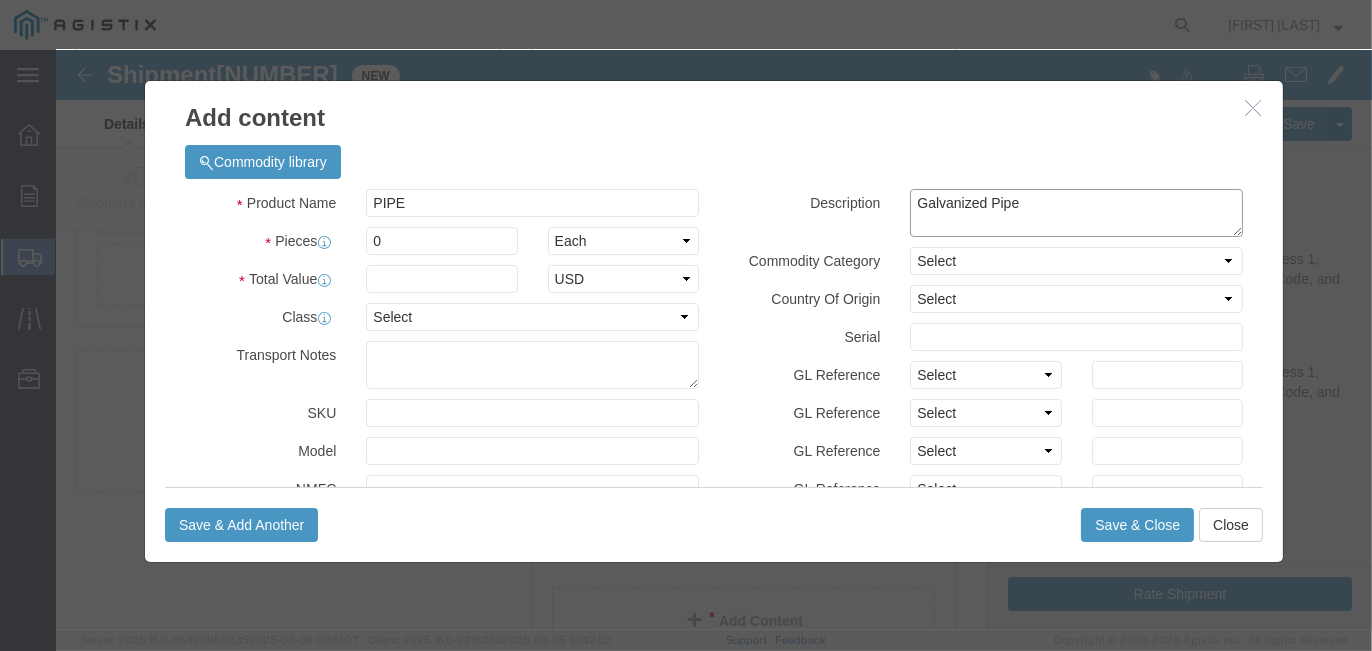 type on "Galvanized Pipe" 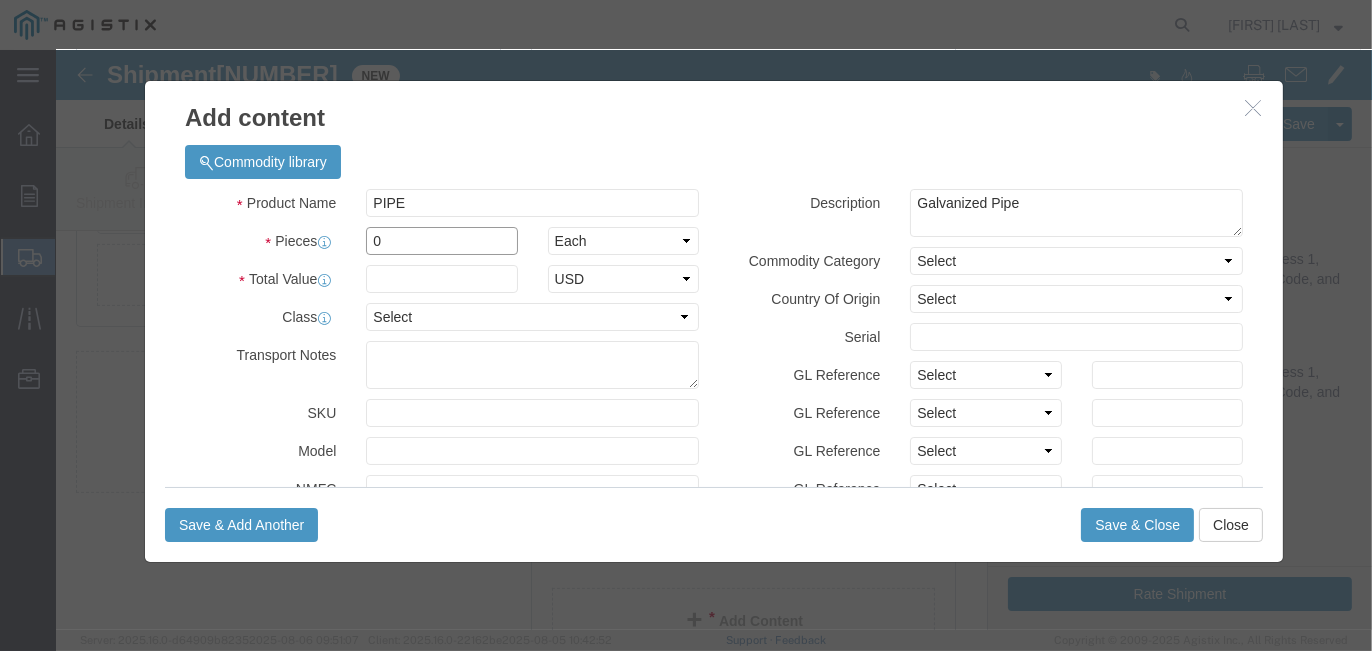 drag, startPoint x: 345, startPoint y: 189, endPoint x: 250, endPoint y: 177, distance: 95.7549 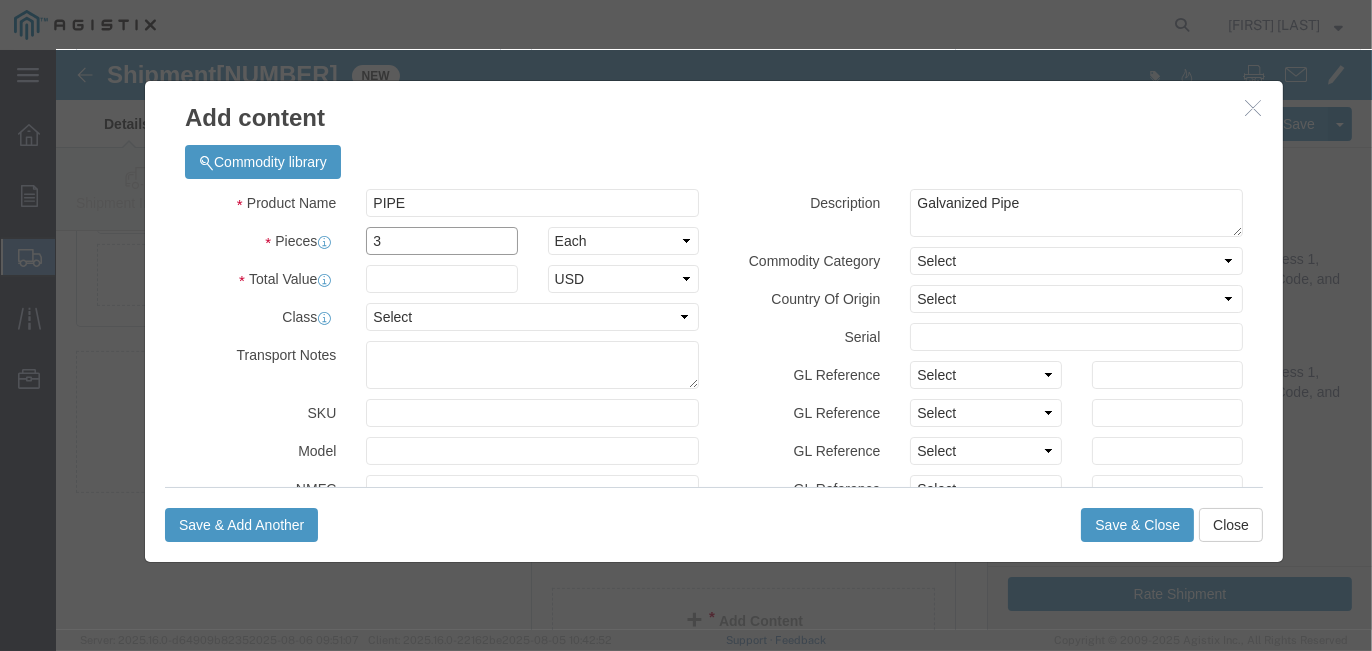 type on "3" 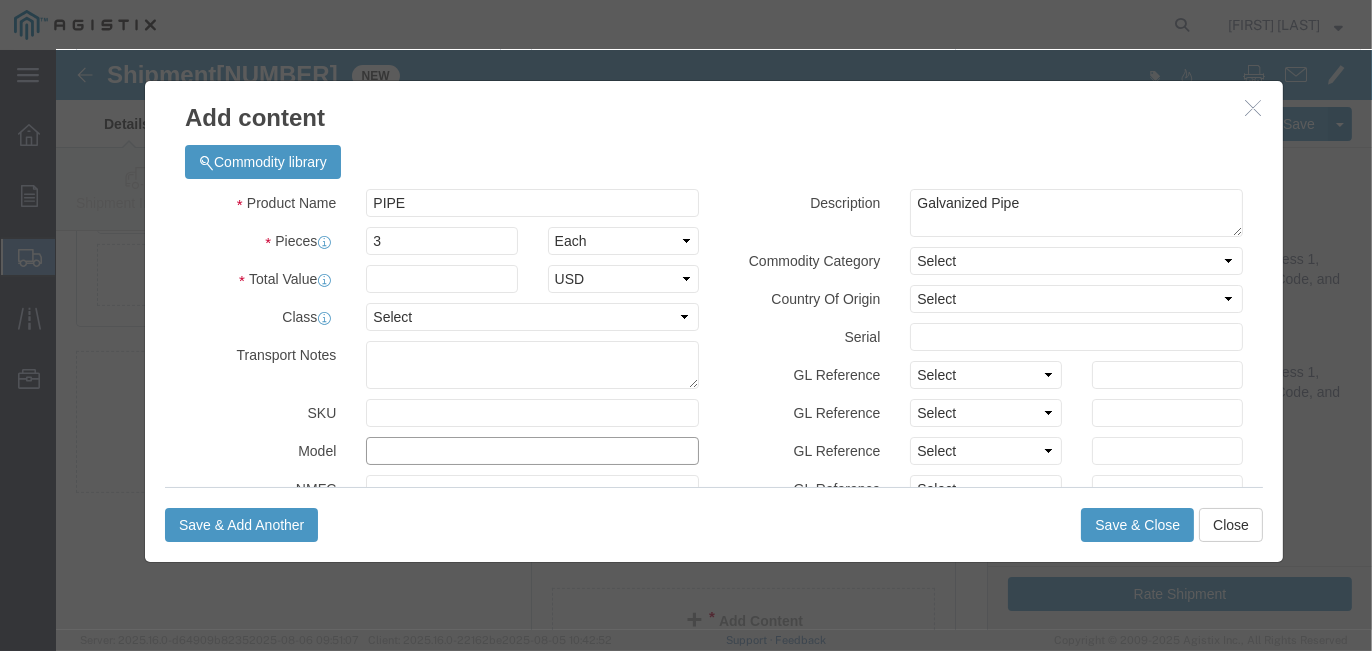 click 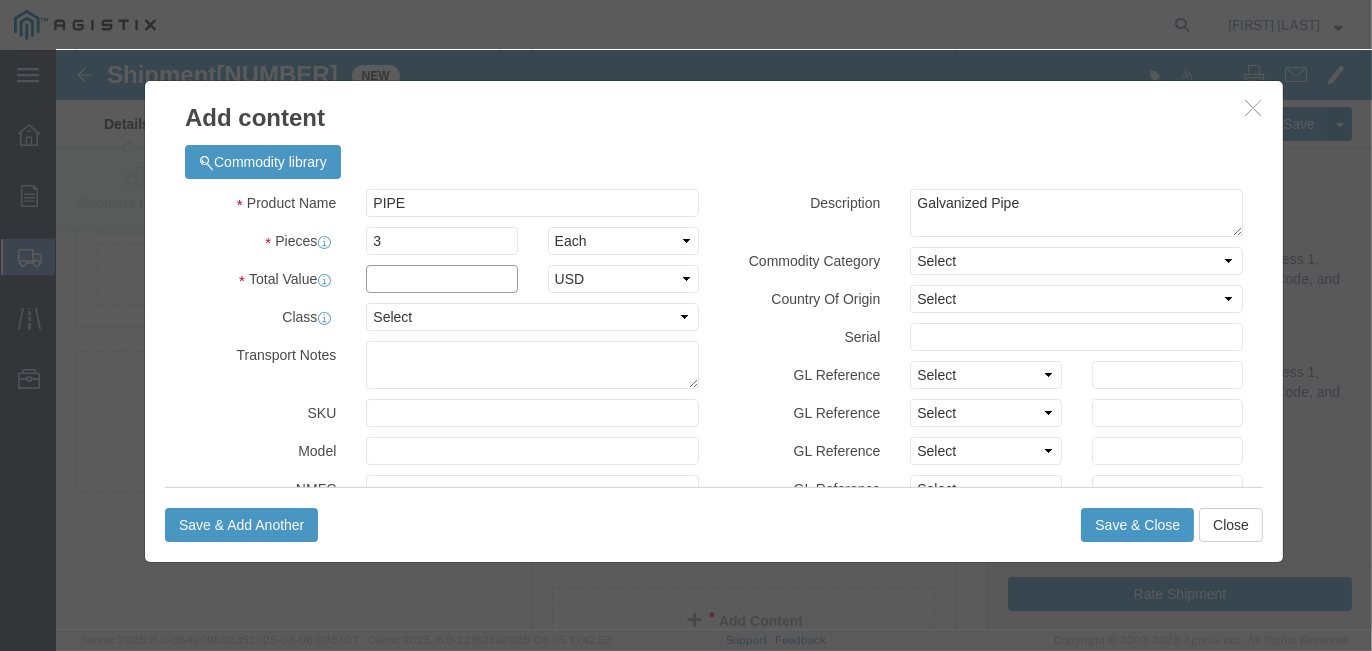 click 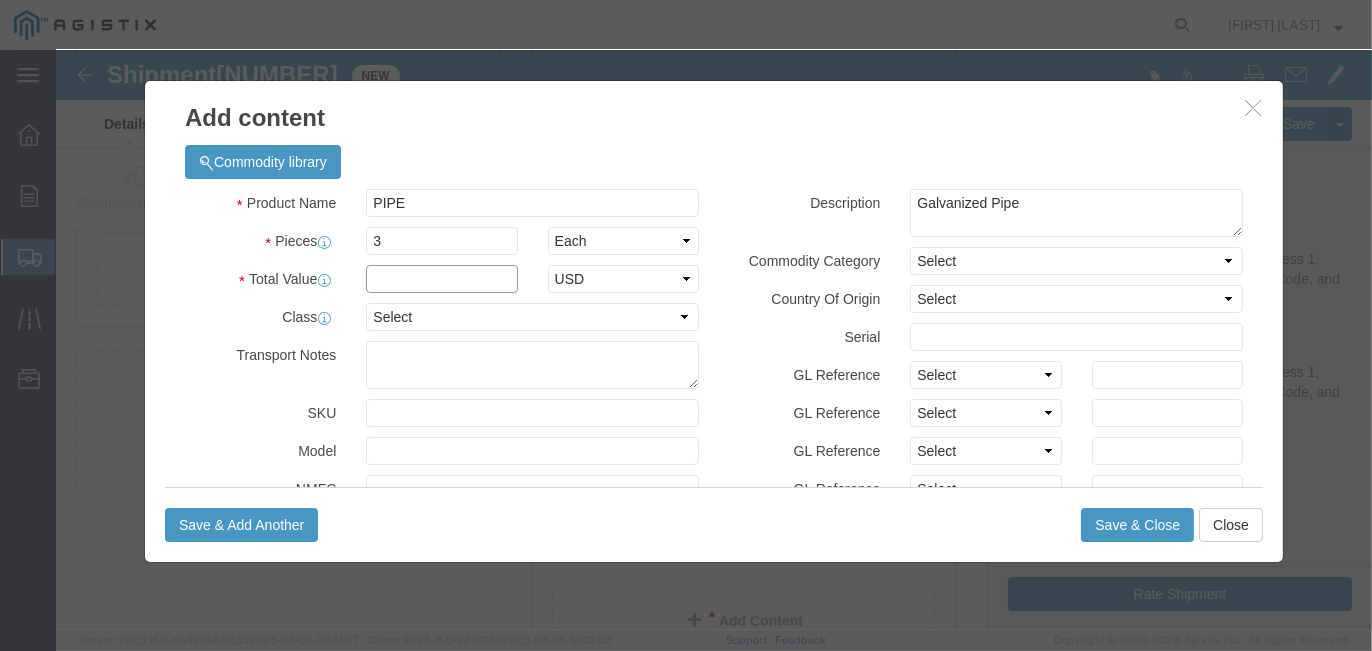 type on "0.01" 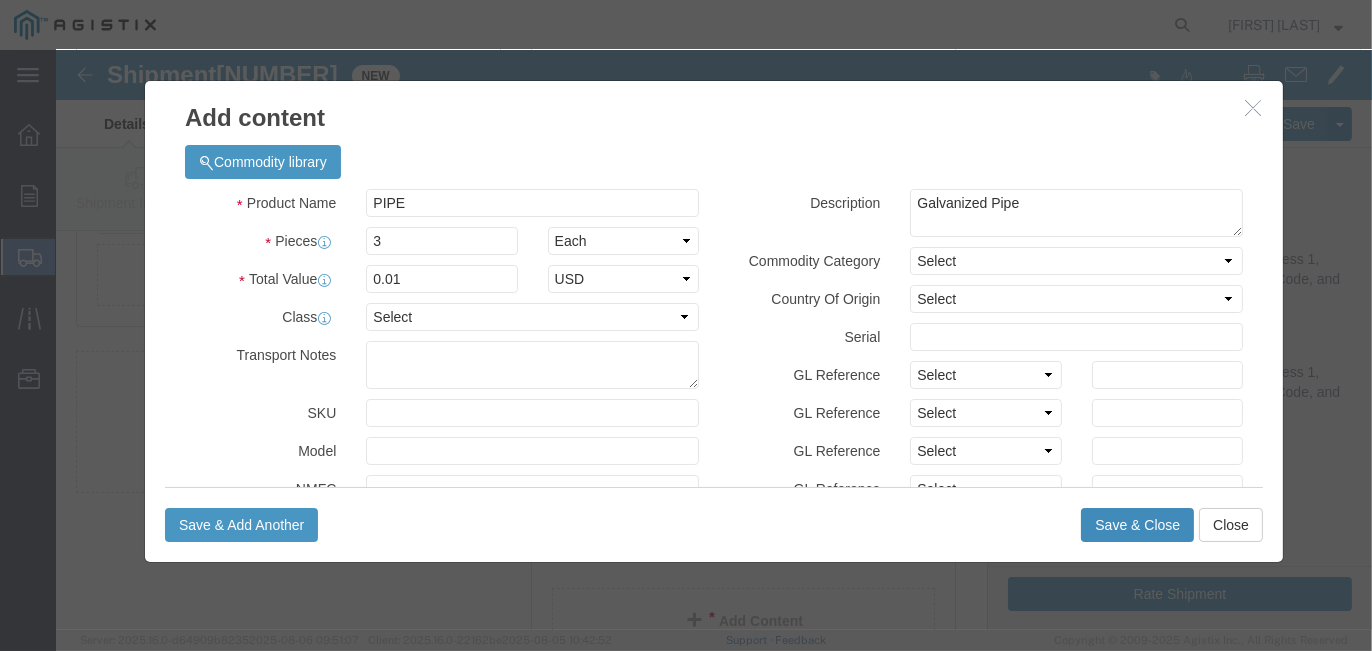 click on "Save & Close" 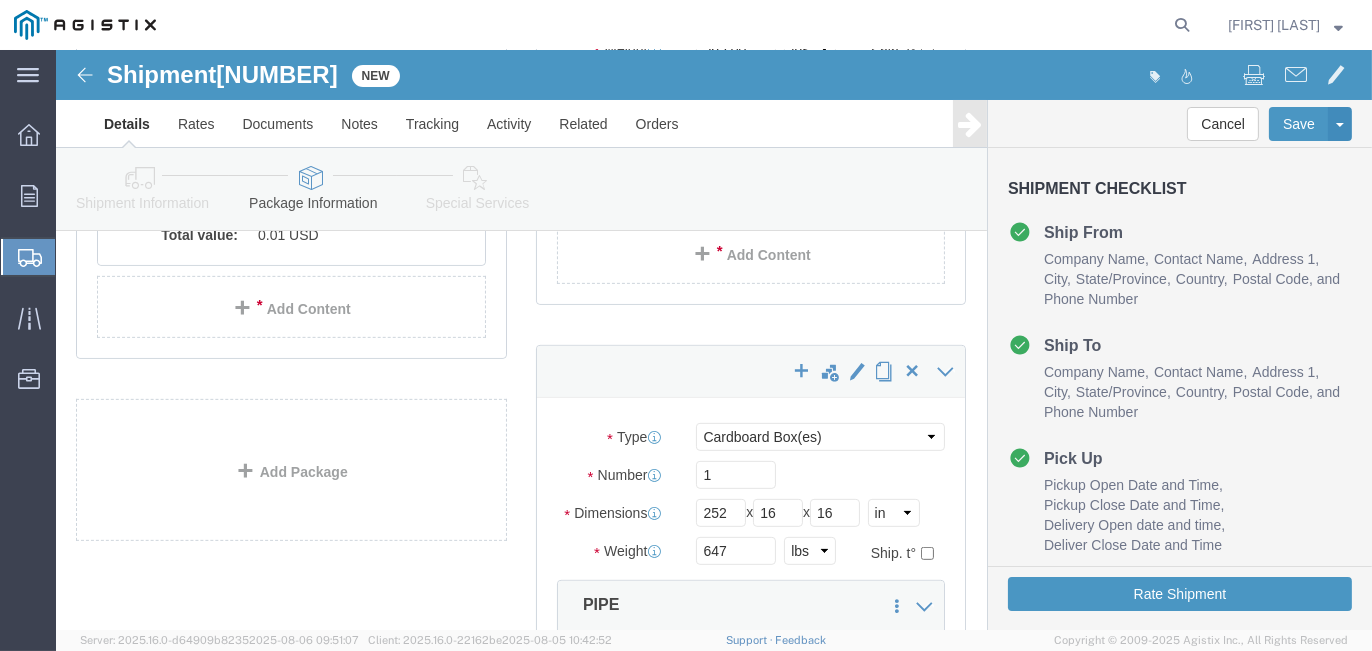scroll, scrollTop: 1100, scrollLeft: 0, axis: vertical 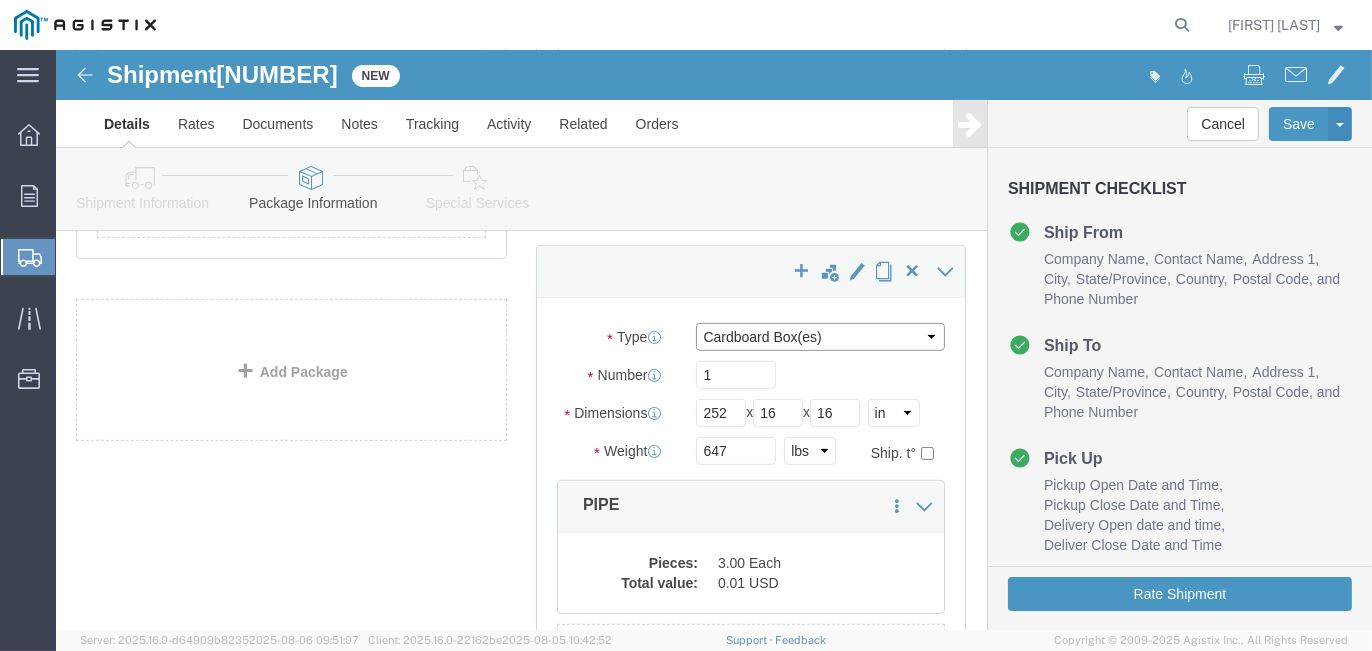 click on "Select Bulk Bundle(s) Cardboard Box(es) Carton(s) Crate(s) Drum(s) (Fiberboard) Drum(s) (Metal) Drum(s) (Plastic) Envelope Naked Cargo (UnPackaged) Pallet(s) Oversized (Not Stackable) Pallet(s) Oversized (Stackable) Pallet(s) Standard (Not Stackable) Pallet(s) Standard (Stackable) Roll(s) Your Packaging" 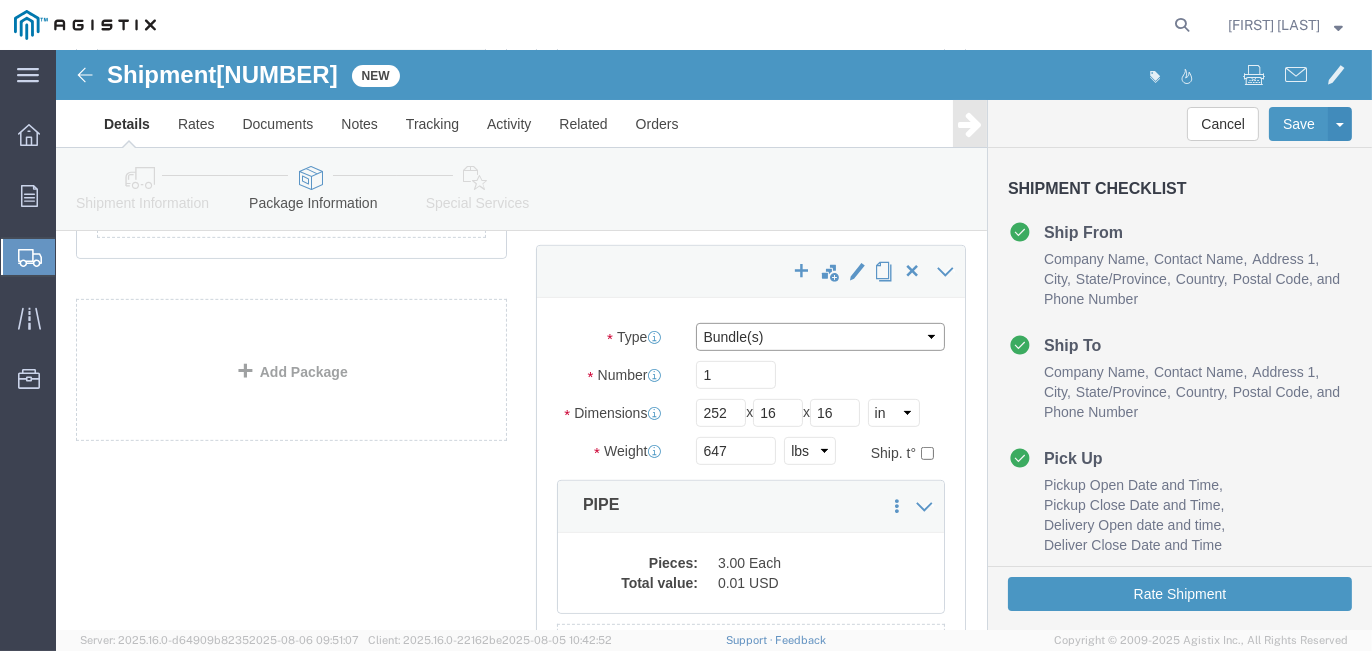 click on "Select Bulk Bundle(s) Cardboard Box(es) Carton(s) Crate(s) Drum(s) (Fiberboard) Drum(s) (Metal) Drum(s) (Plastic) Envelope Naked Cargo (UnPackaged) Pallet(s) Oversized (Not Stackable) Pallet(s) Oversized (Stackable) Pallet(s) Standard (Not Stackable) Pallet(s) Standard (Stackable) Roll(s) Your Packaging" 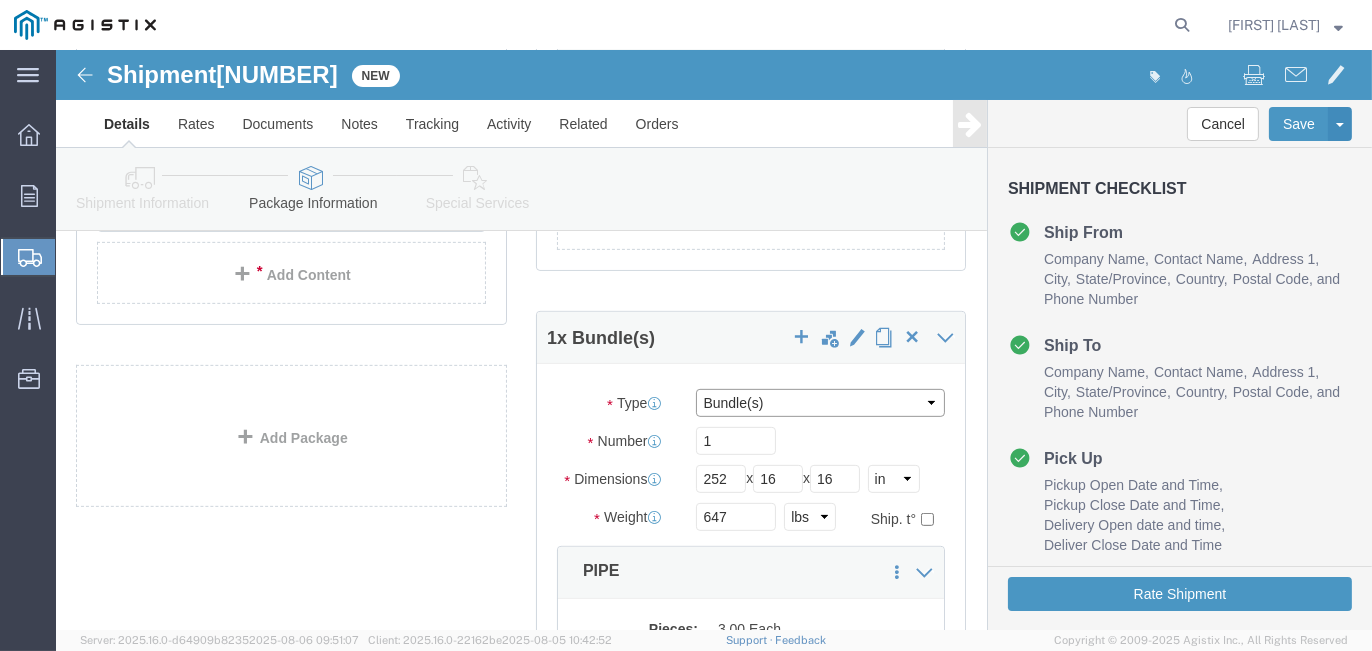 scroll, scrollTop: 1031, scrollLeft: 0, axis: vertical 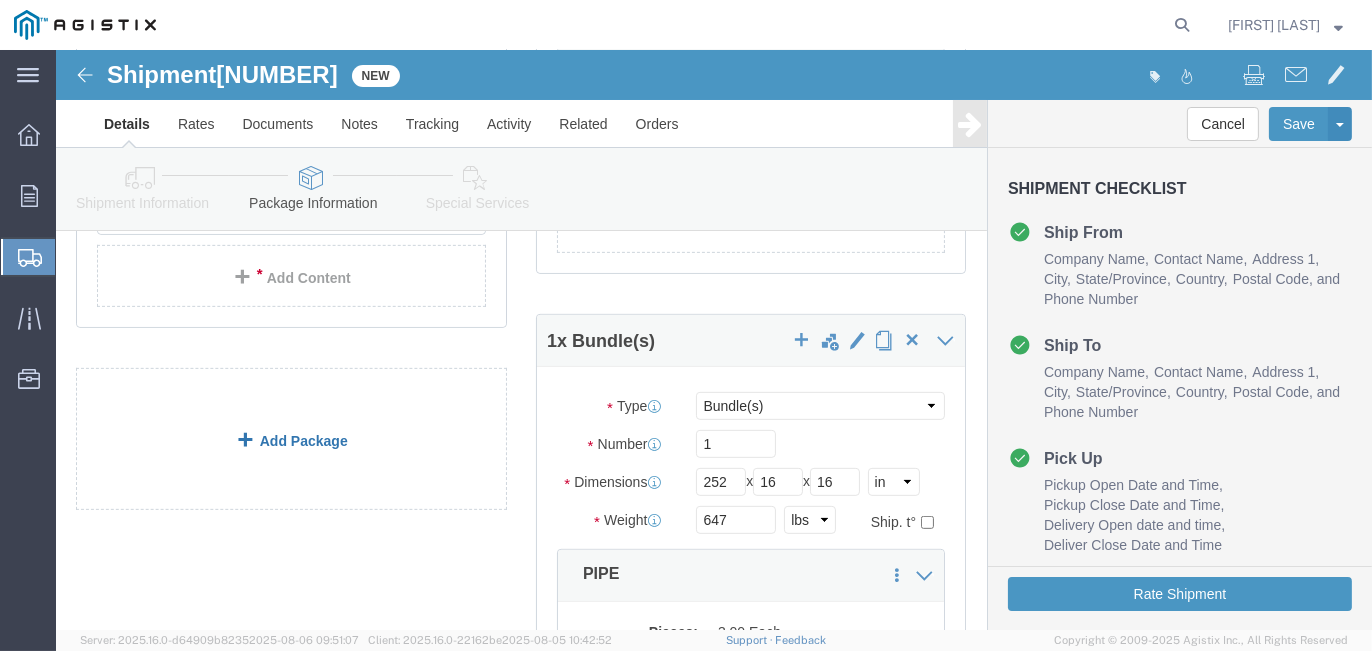 click on "Add Package" 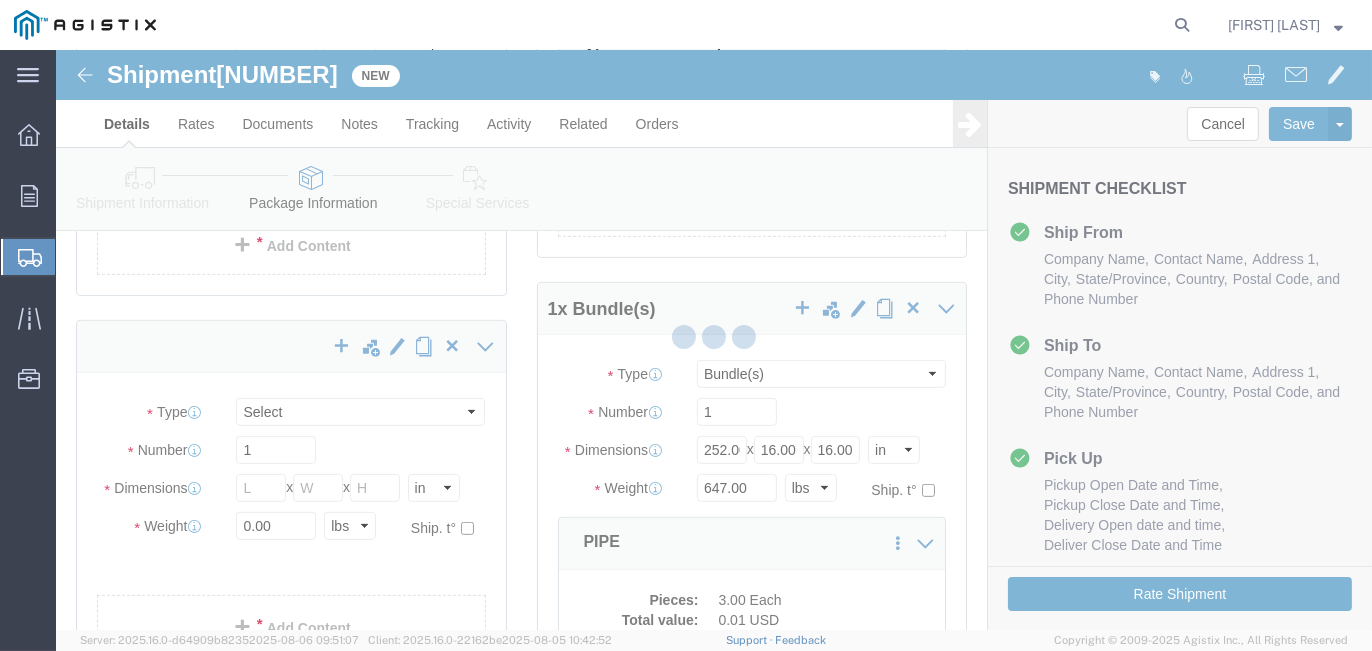 scroll, scrollTop: 234, scrollLeft: 0, axis: vertical 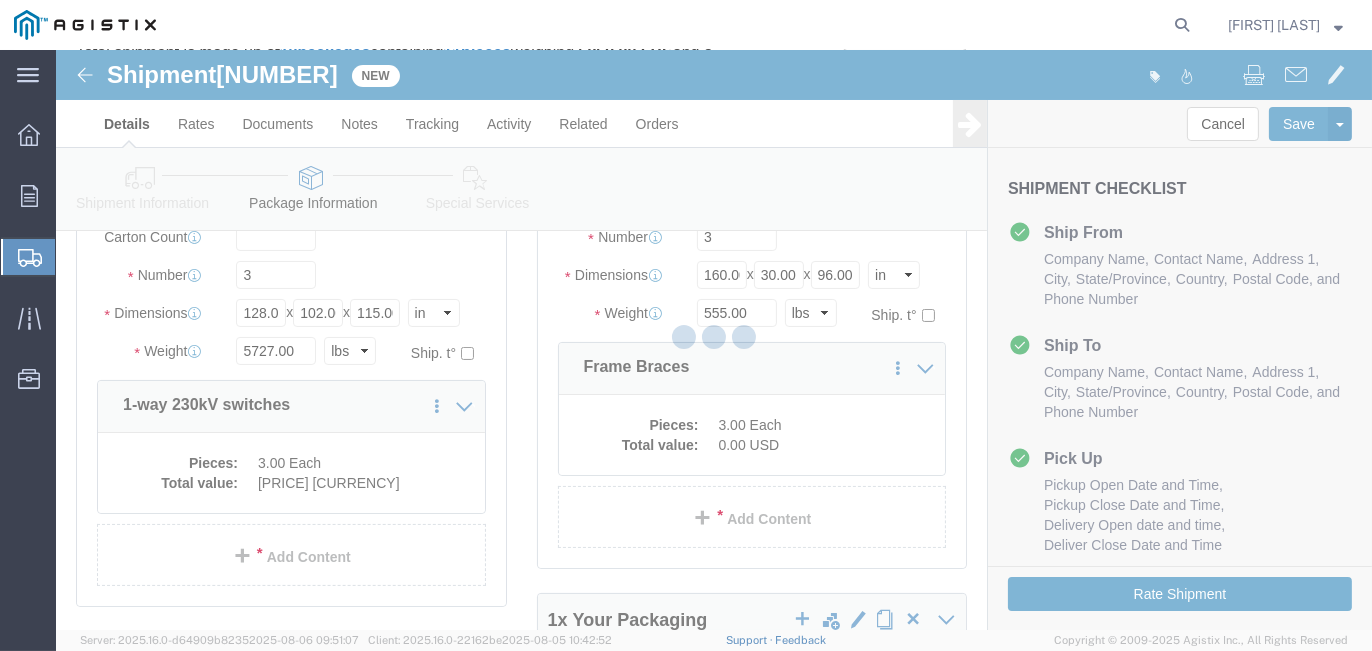 select on "PONS" 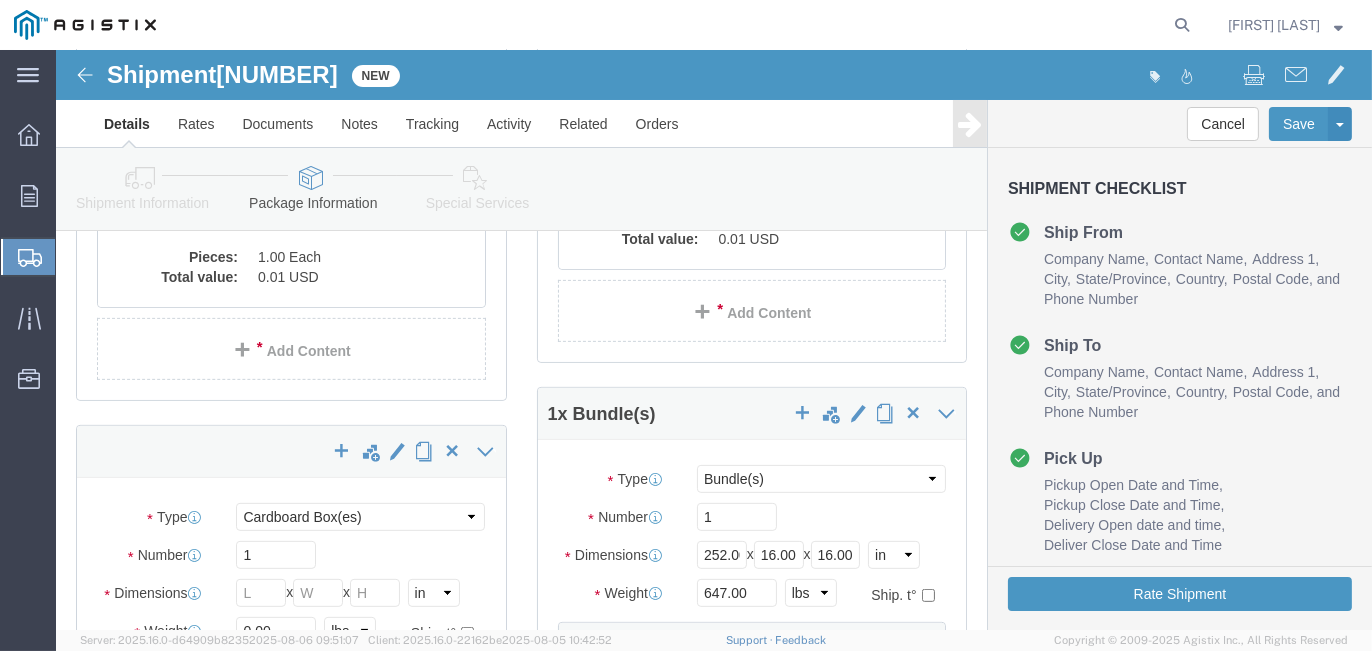 scroll, scrollTop: 1034, scrollLeft: 0, axis: vertical 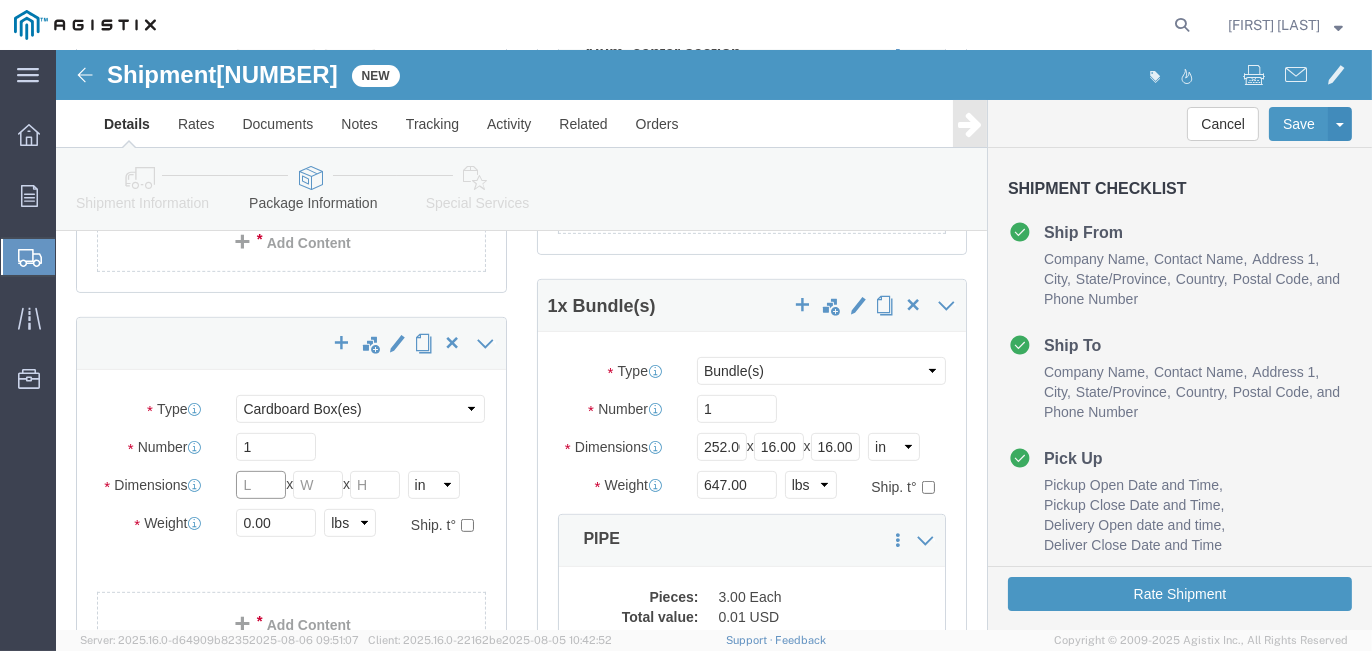 click 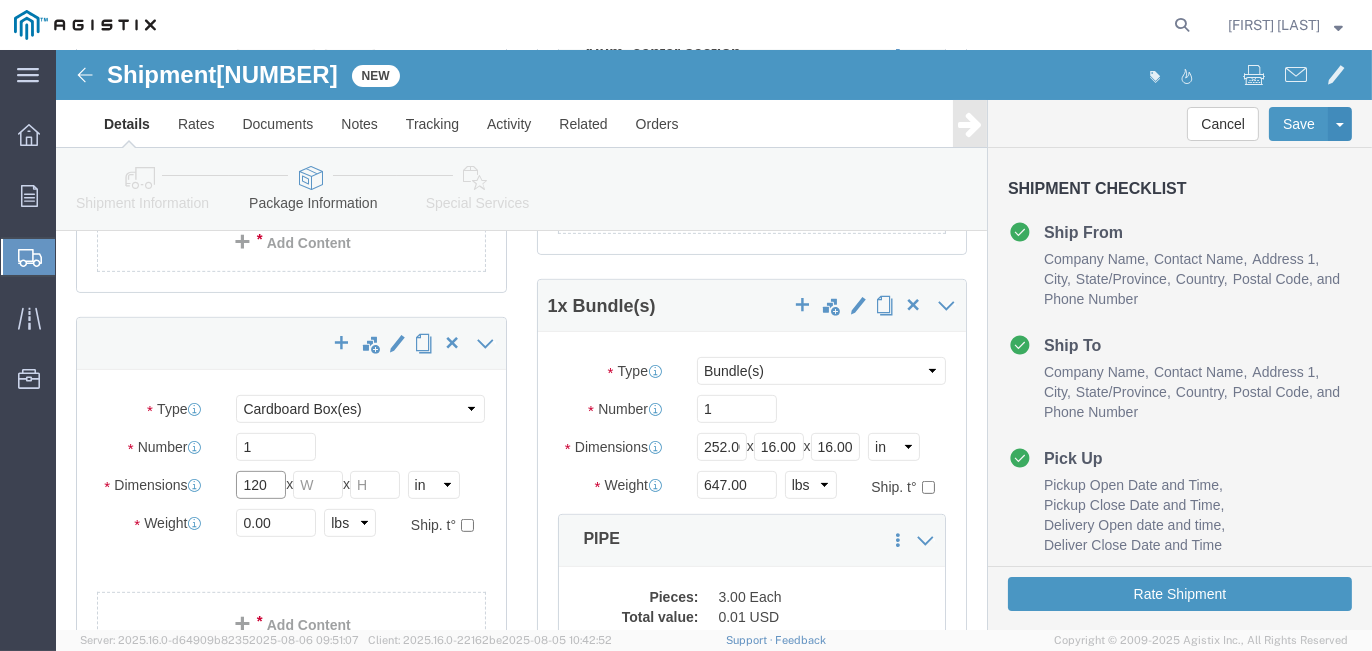 type on "120" 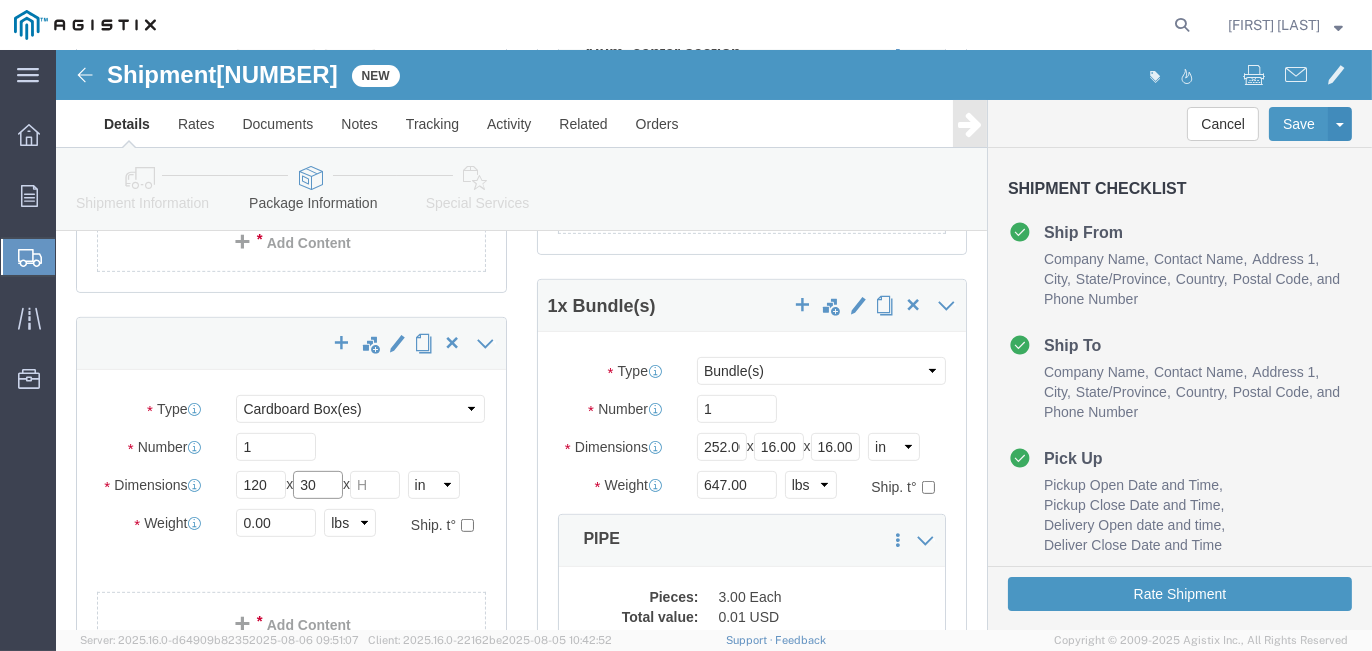 type on "30" 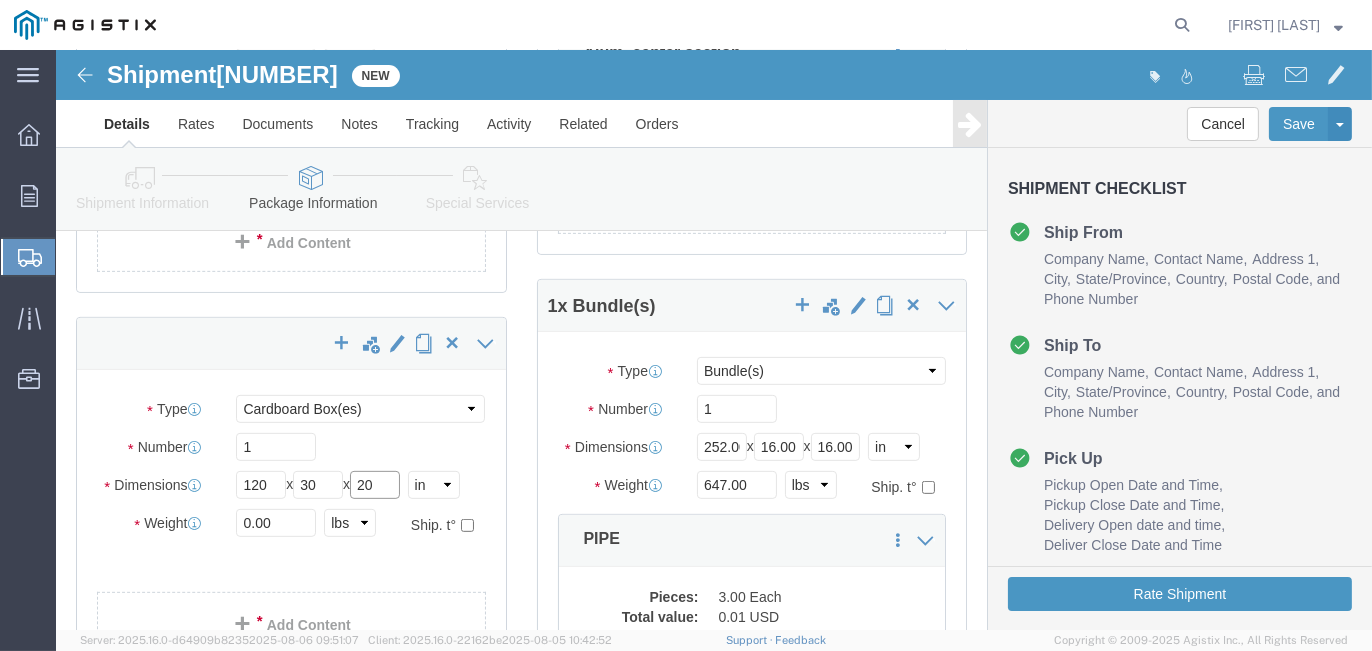type on "20" 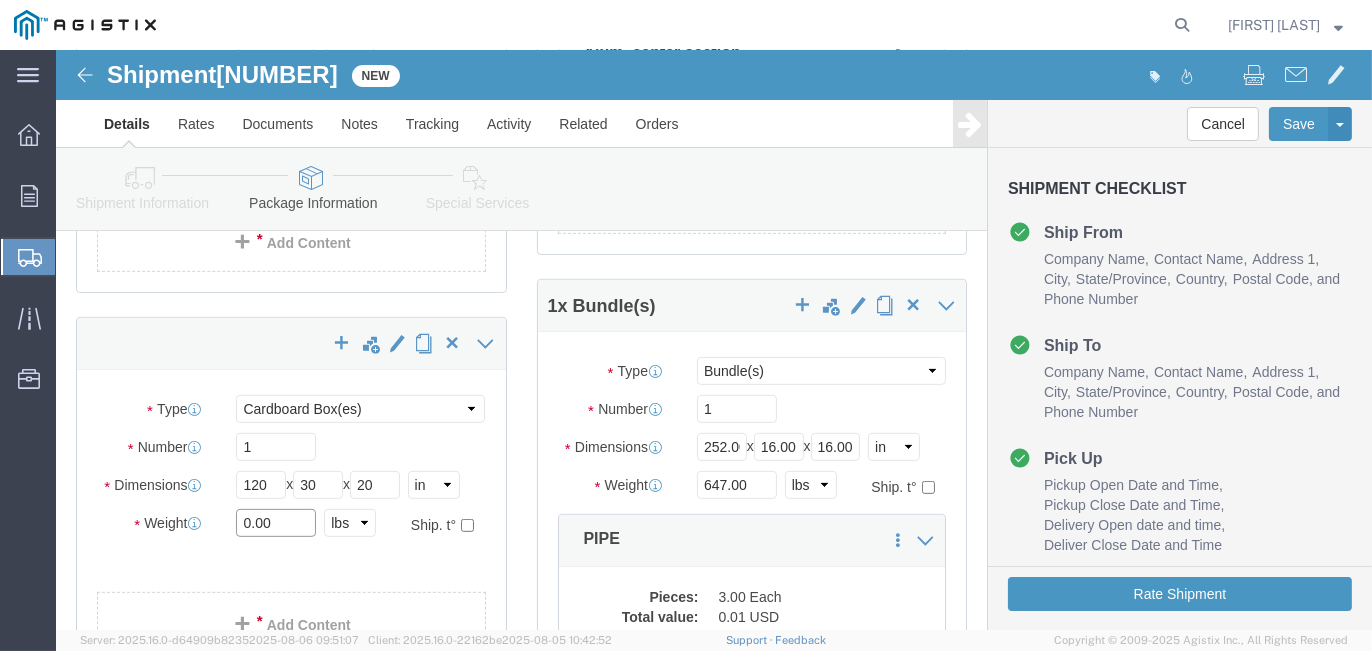drag, startPoint x: 236, startPoint y: 479, endPoint x: 151, endPoint y: 469, distance: 85.58621 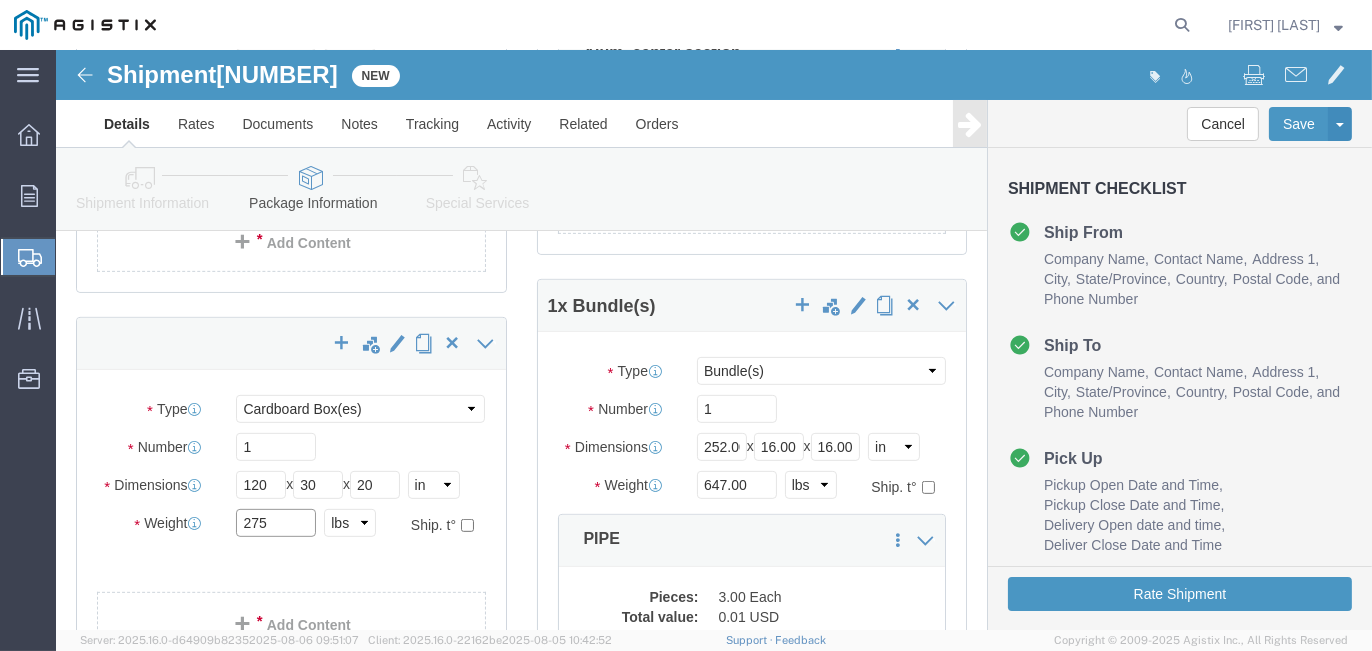 type on "275" 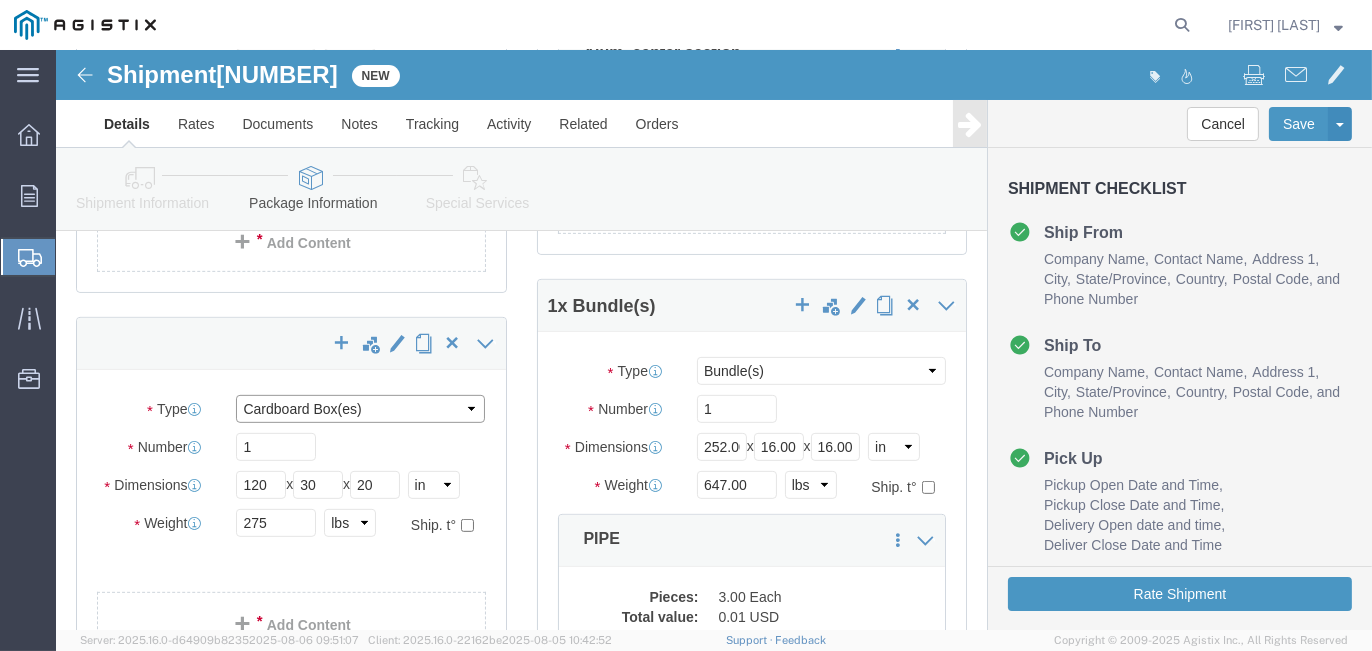 click on "Select Bulk Bundle(s) Cardboard Box(es) Carton(s) Crate(s) Drum(s) (Fiberboard) Drum(s) (Metal) Drum(s) (Plastic) Envelope Naked Cargo (UnPackaged) Pallet(s) Oversized (Not Stackable) Pallet(s) Oversized (Stackable) Pallet(s) Standard (Not Stackable) Pallet(s) Standard (Stackable) Roll(s) Your Packaging" 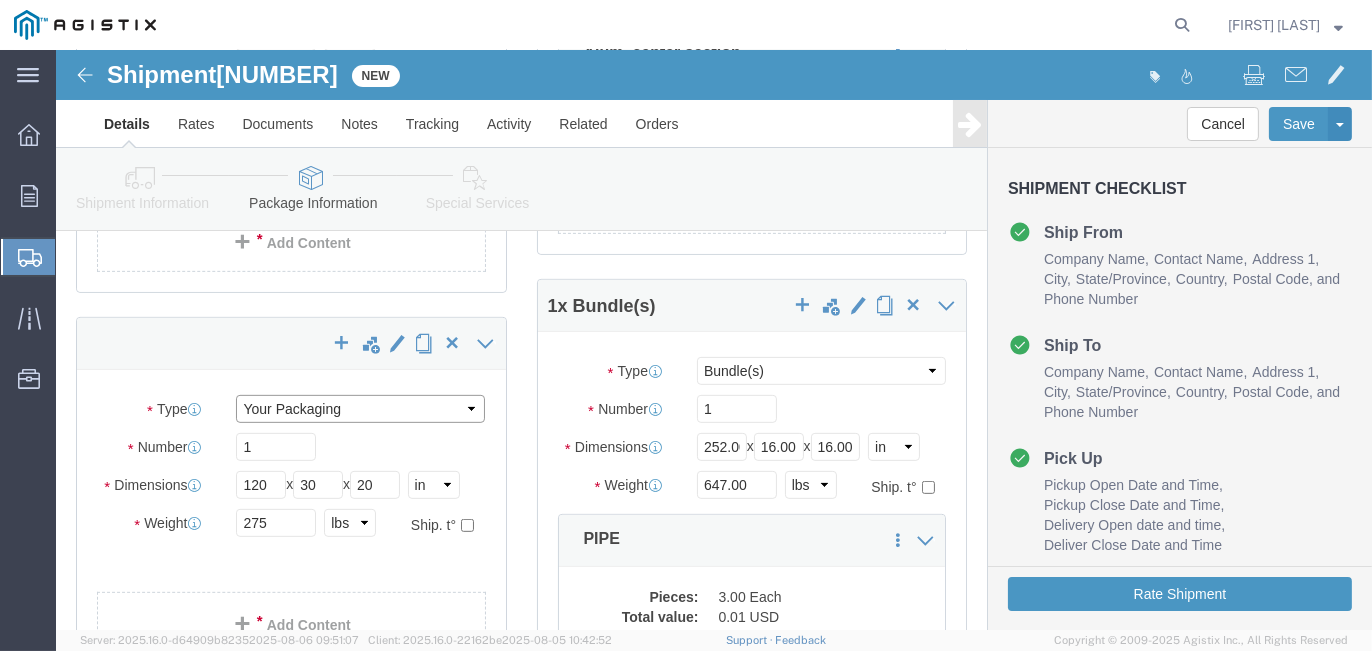 click on "Select Bulk Bundle(s) Cardboard Box(es) Carton(s) Crate(s) Drum(s) (Fiberboard) Drum(s) (Metal) Drum(s) (Plastic) Envelope Naked Cargo (UnPackaged) Pallet(s) Oversized (Not Stackable) Pallet(s) Oversized (Stackable) Pallet(s) Standard (Not Stackable) Pallet(s) Standard (Stackable) Roll(s) Your Packaging" 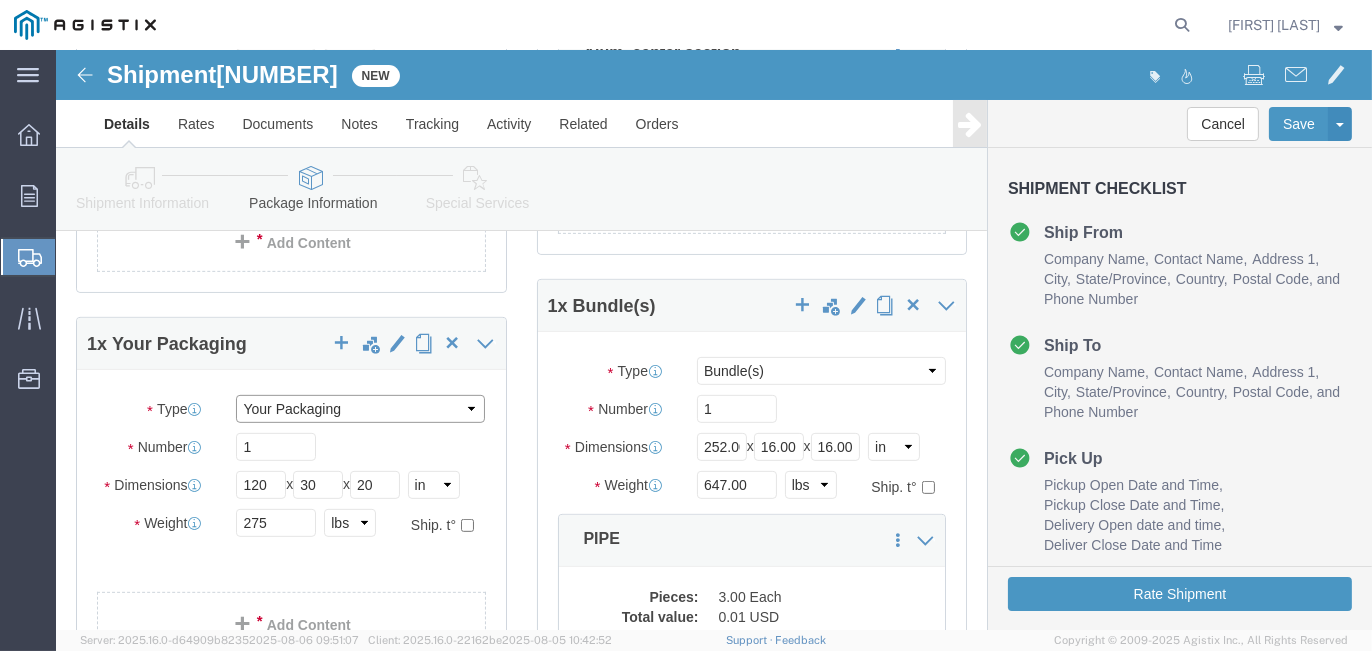 click on "Select Bulk Bundle(s) Cardboard Box(es) Carton(s) Crate(s) Drum(s) (Fiberboard) Drum(s) (Metal) Drum(s) (Plastic) Envelope Naked Cargo (UnPackaged) Pallet(s) Oversized (Not Stackable) Pallet(s) Oversized (Stackable) Pallet(s) Standard (Not Stackable) Pallet(s) Standard (Stackable) Roll(s) Your Packaging" 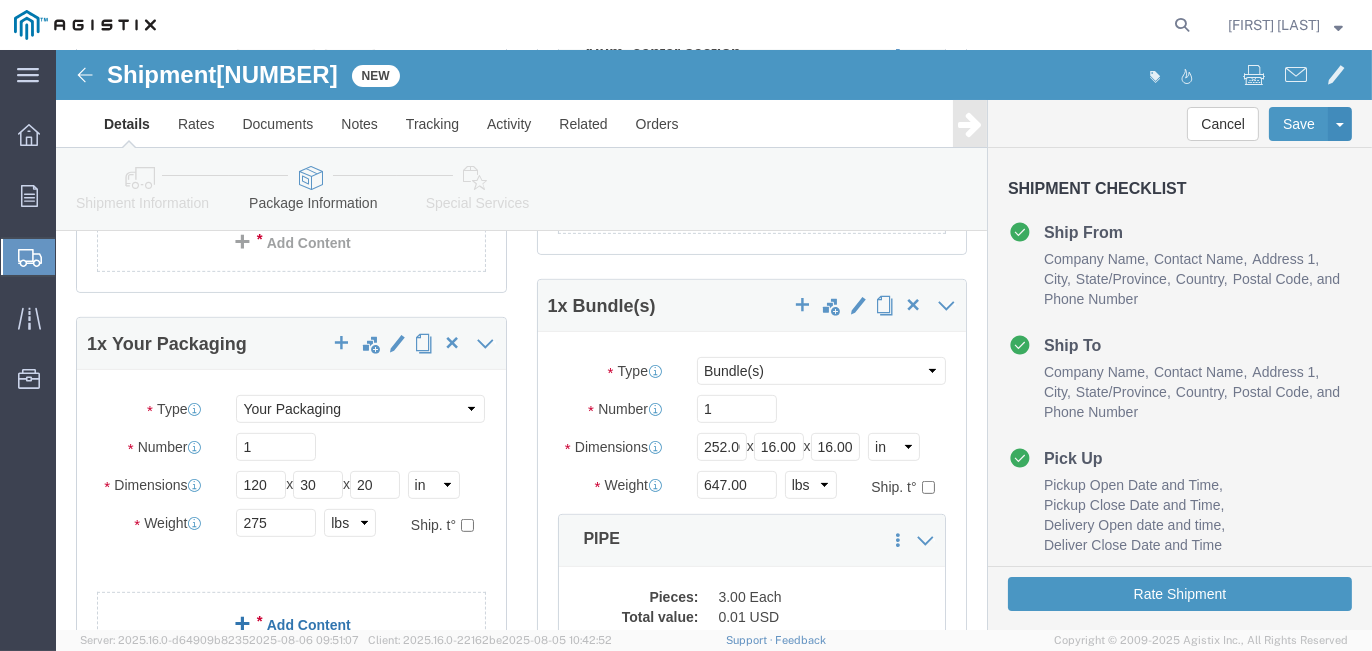 click on "Add Content" 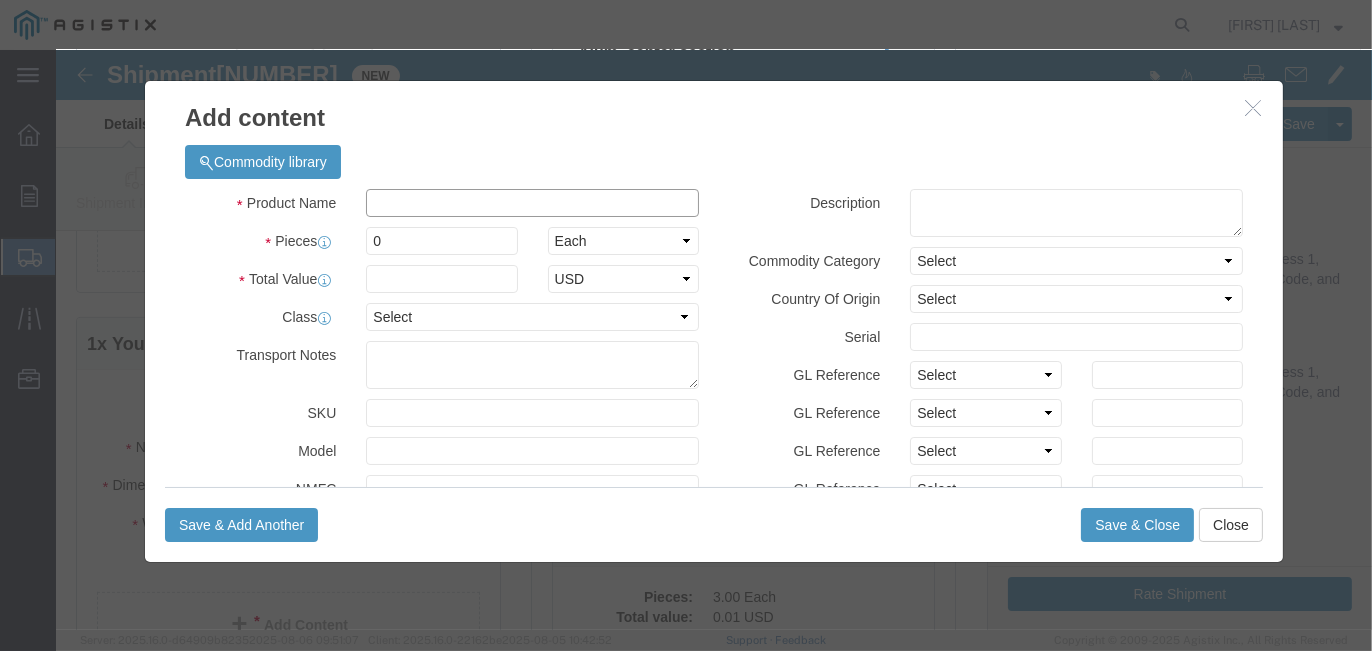 click 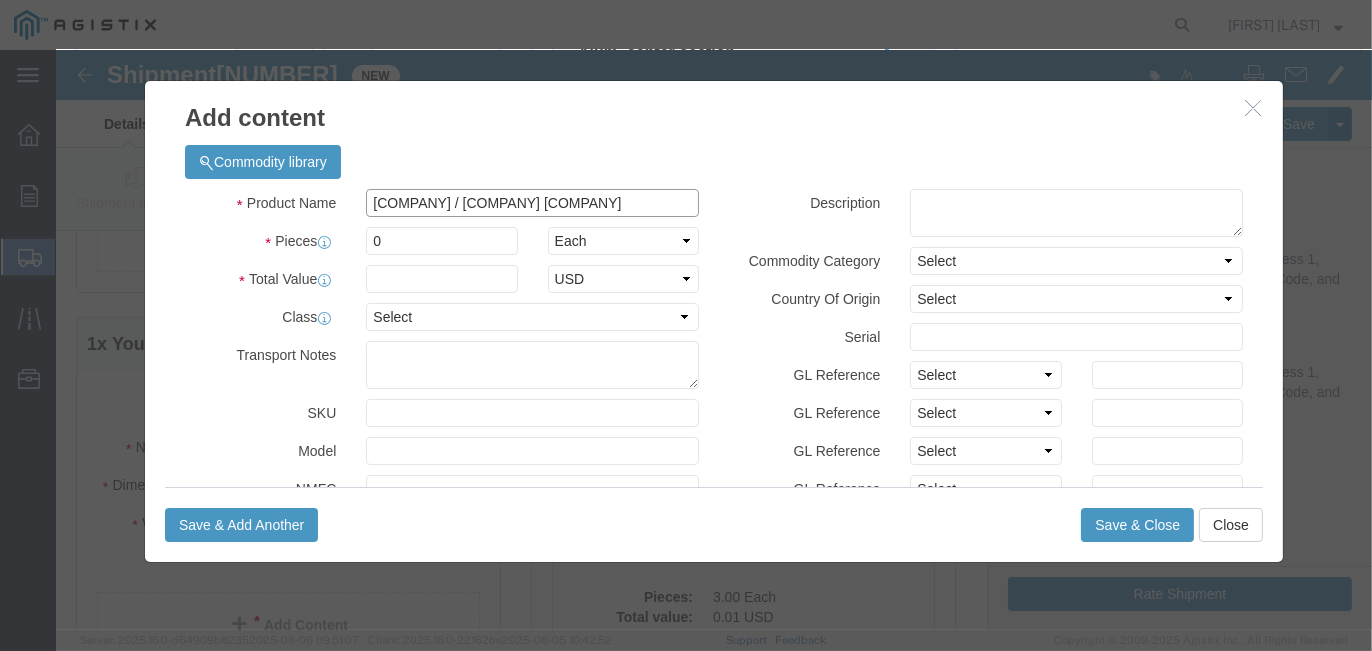 type on "[COMPANY] / [COMPANY] [COMPANY]" 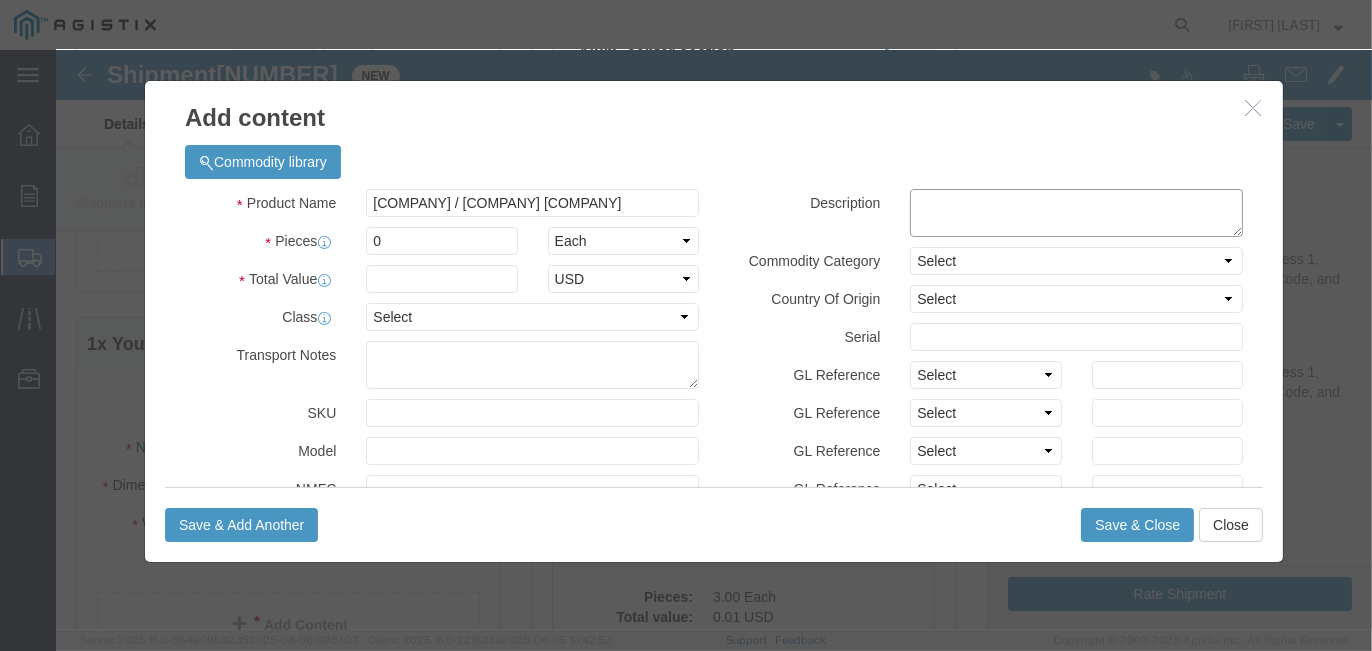 click 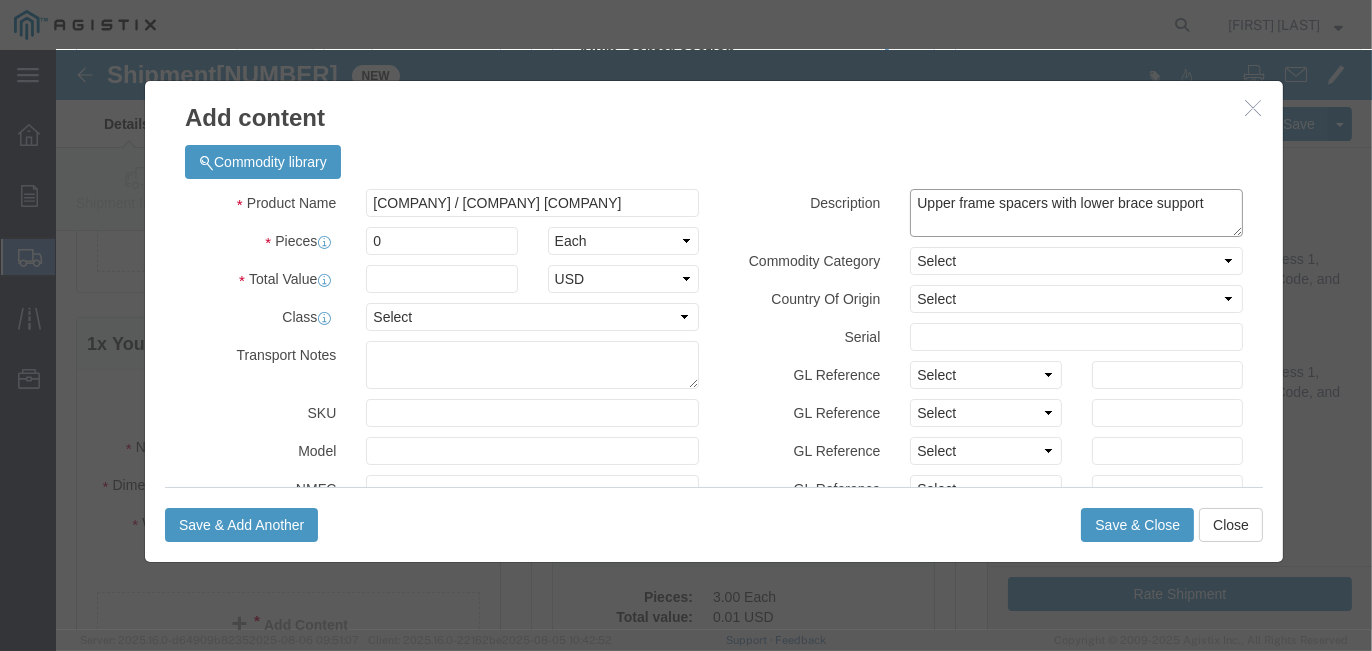 type on "Upper frame spacers with lower brace support" 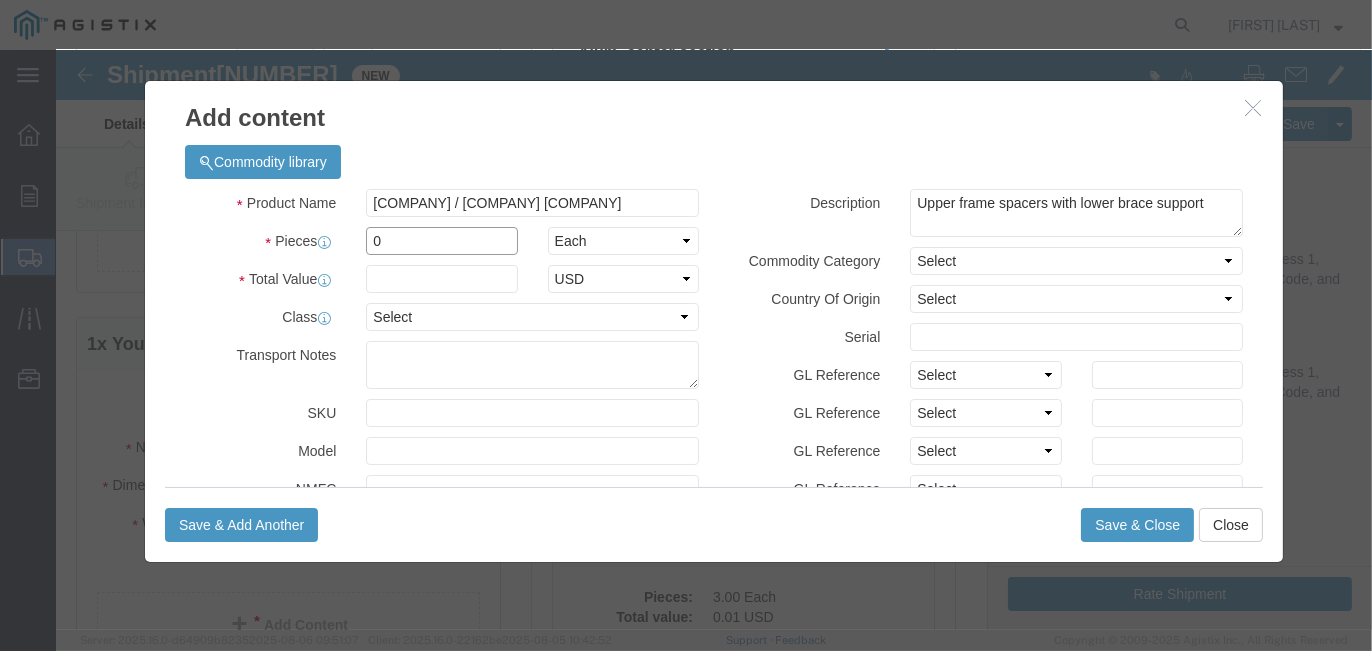 drag, startPoint x: 351, startPoint y: 193, endPoint x: 255, endPoint y: 182, distance: 96.62815 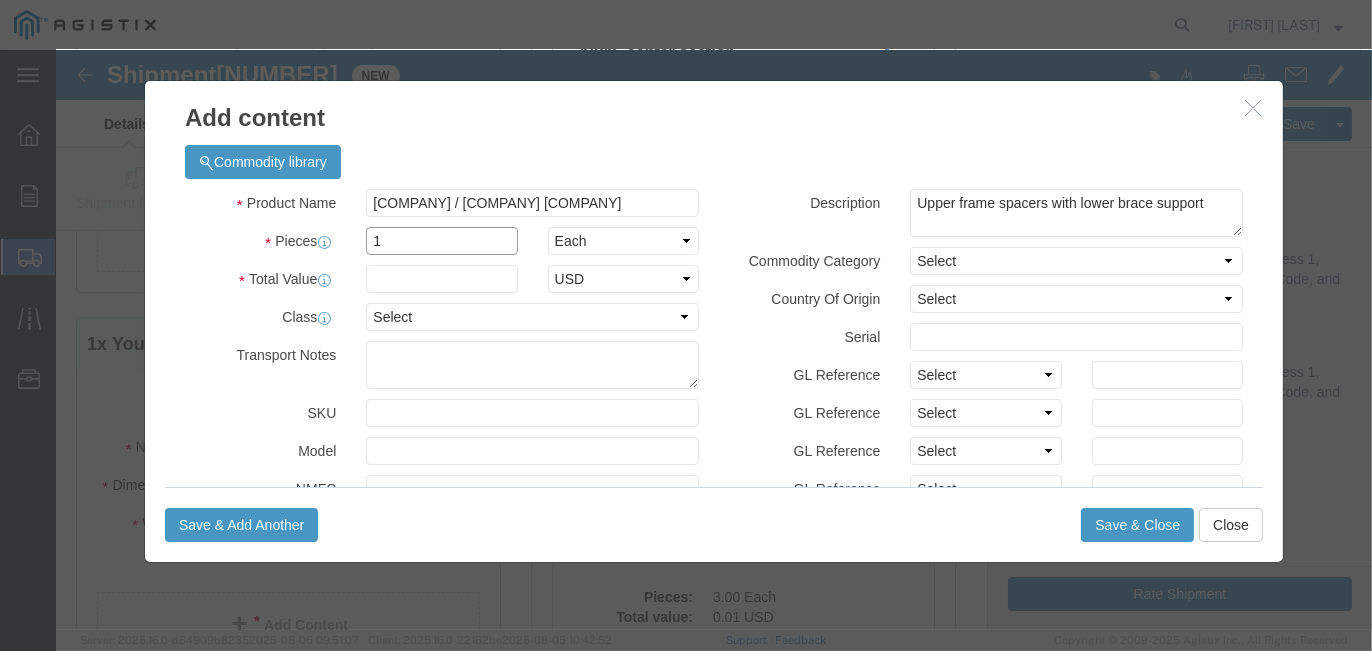type on "1" 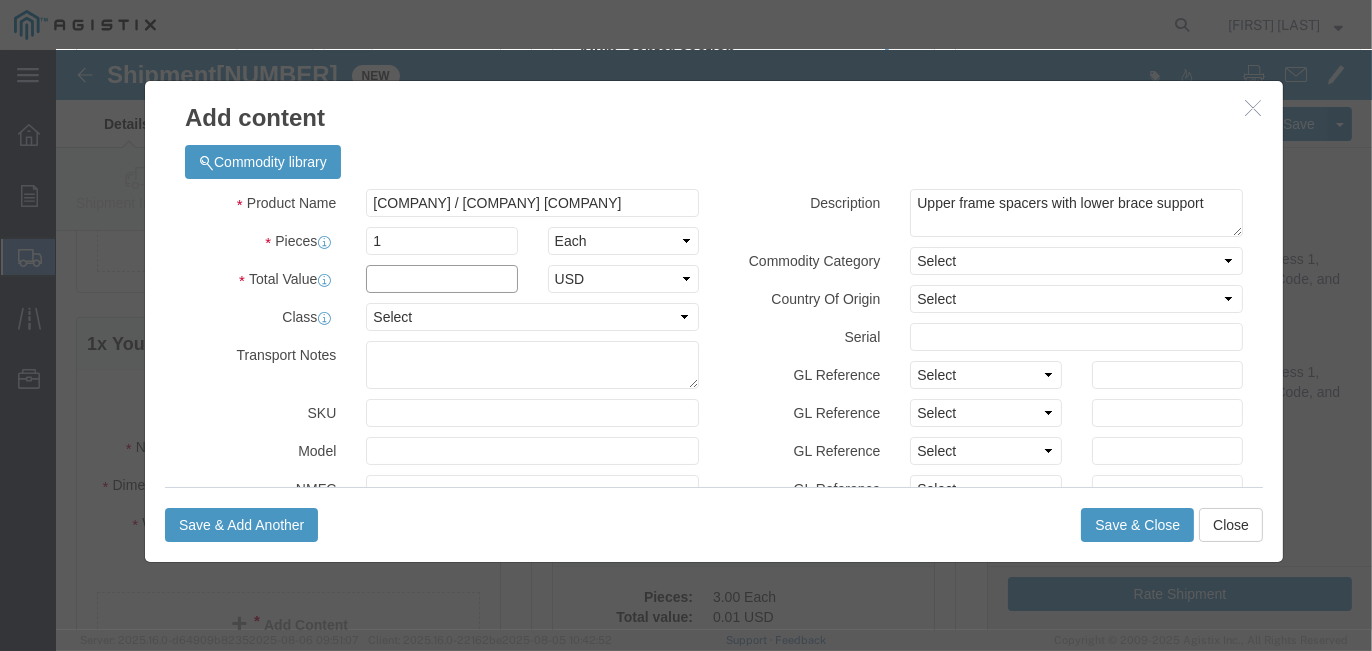 click 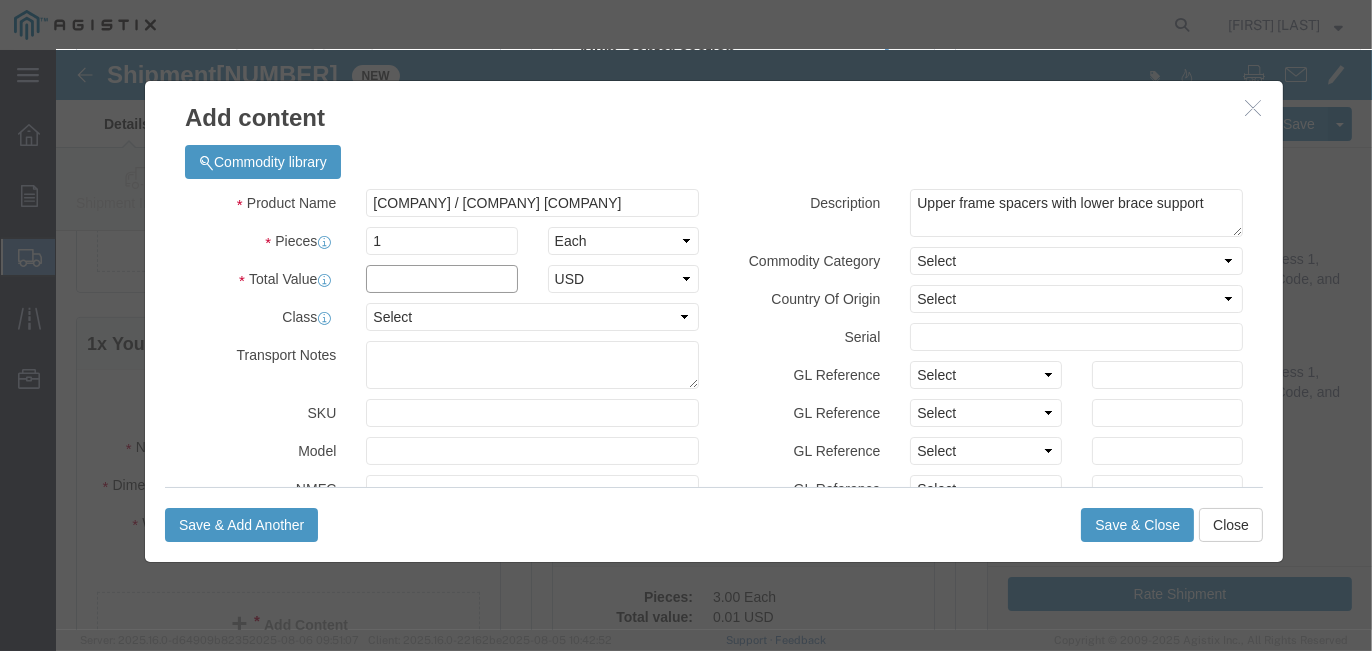 type on "0.01" 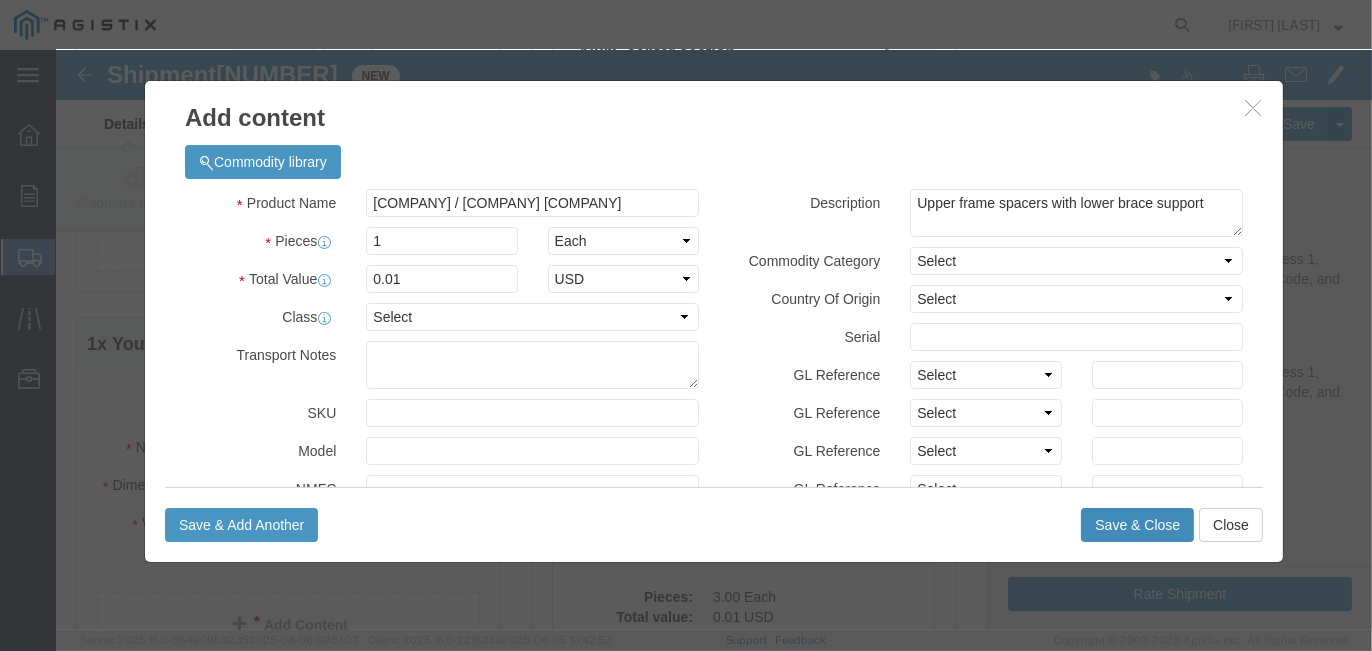 click on "Save & Close" 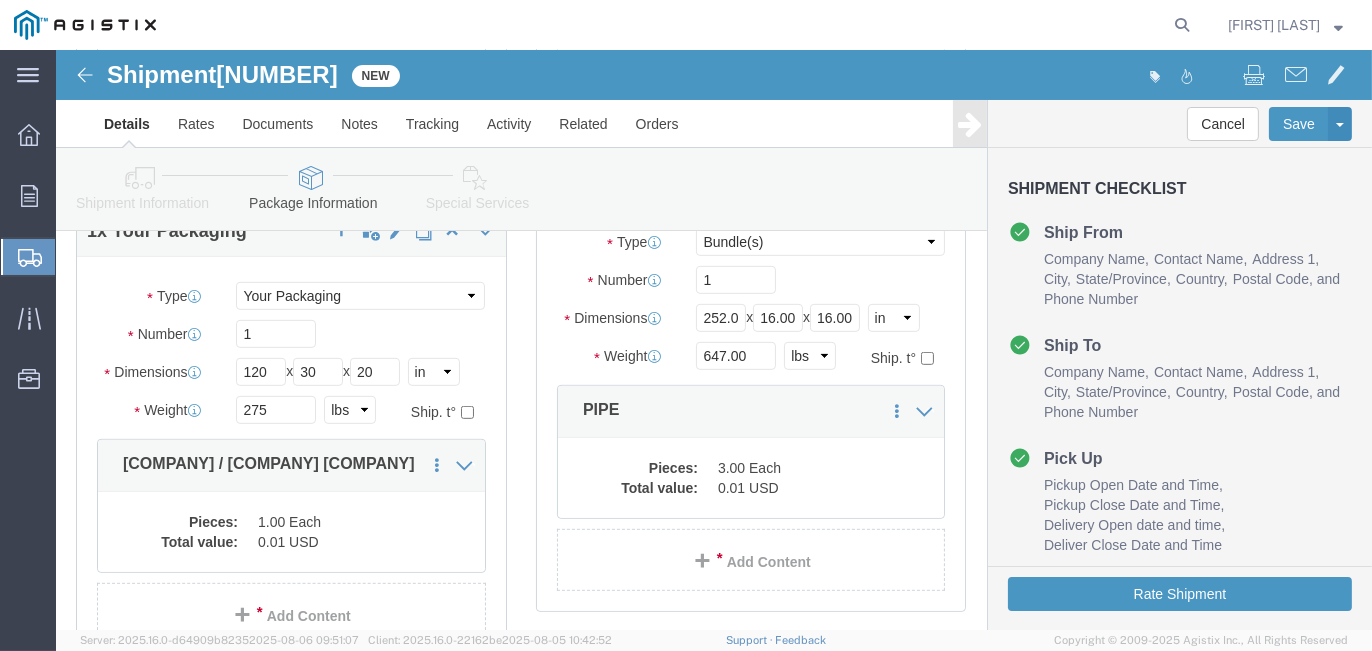 scroll, scrollTop: 1234, scrollLeft: 0, axis: vertical 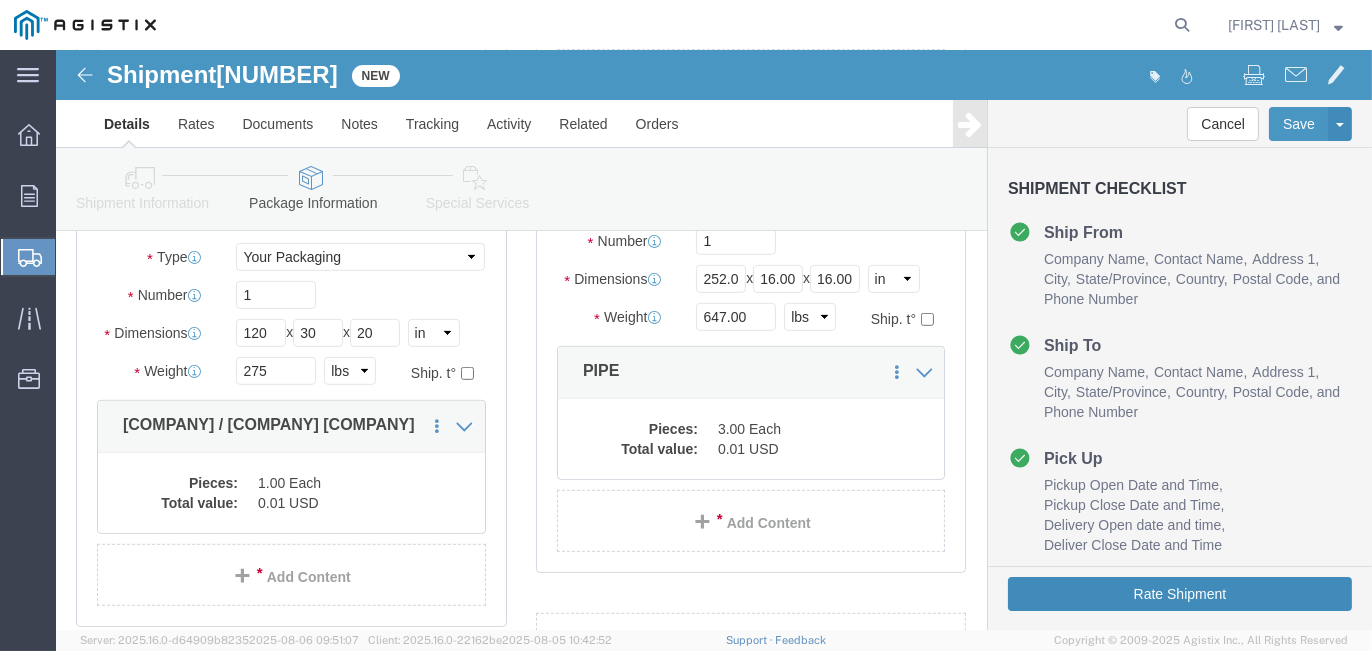 click on "Rate Shipment" 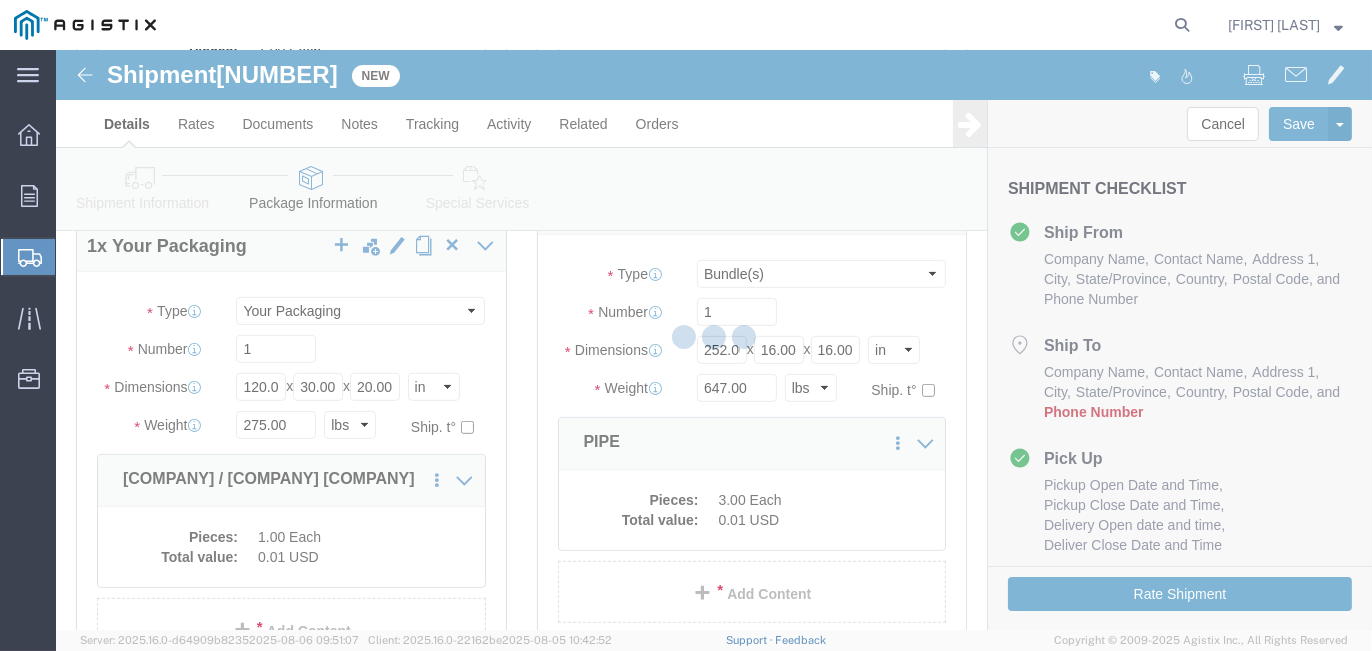 scroll, scrollTop: 335, scrollLeft: 0, axis: vertical 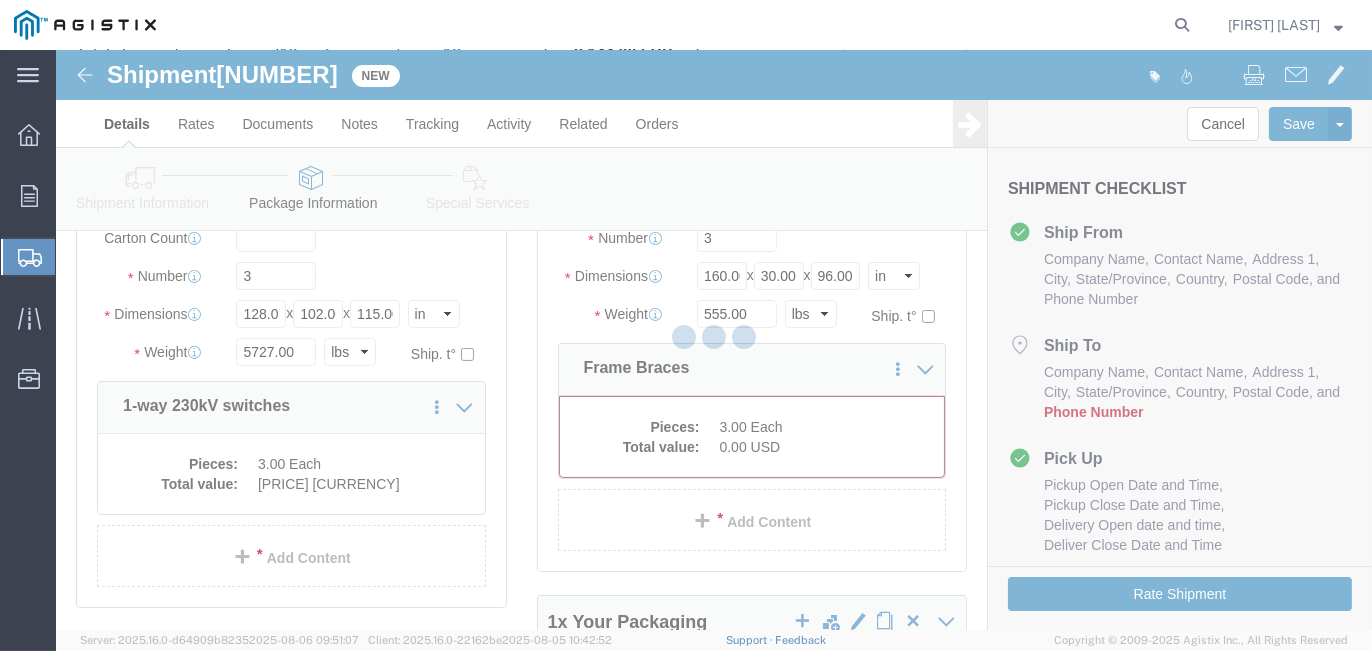 select on "PONS" 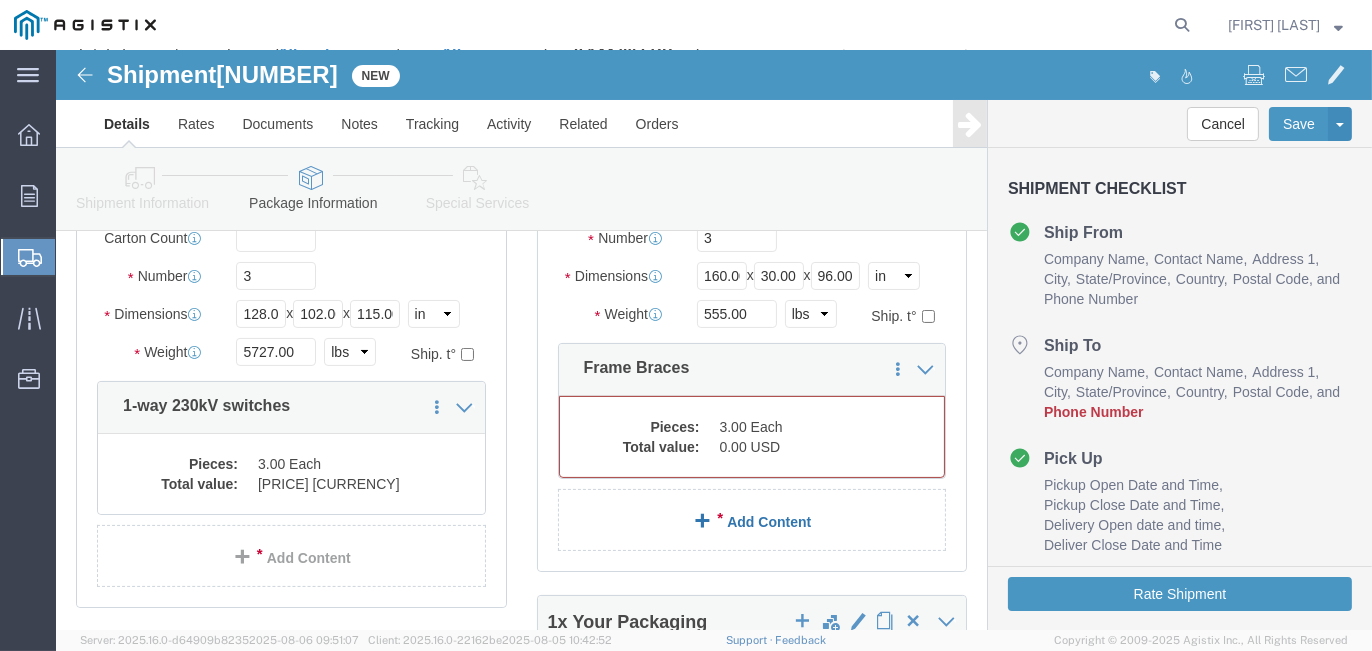 click on "Add Content" 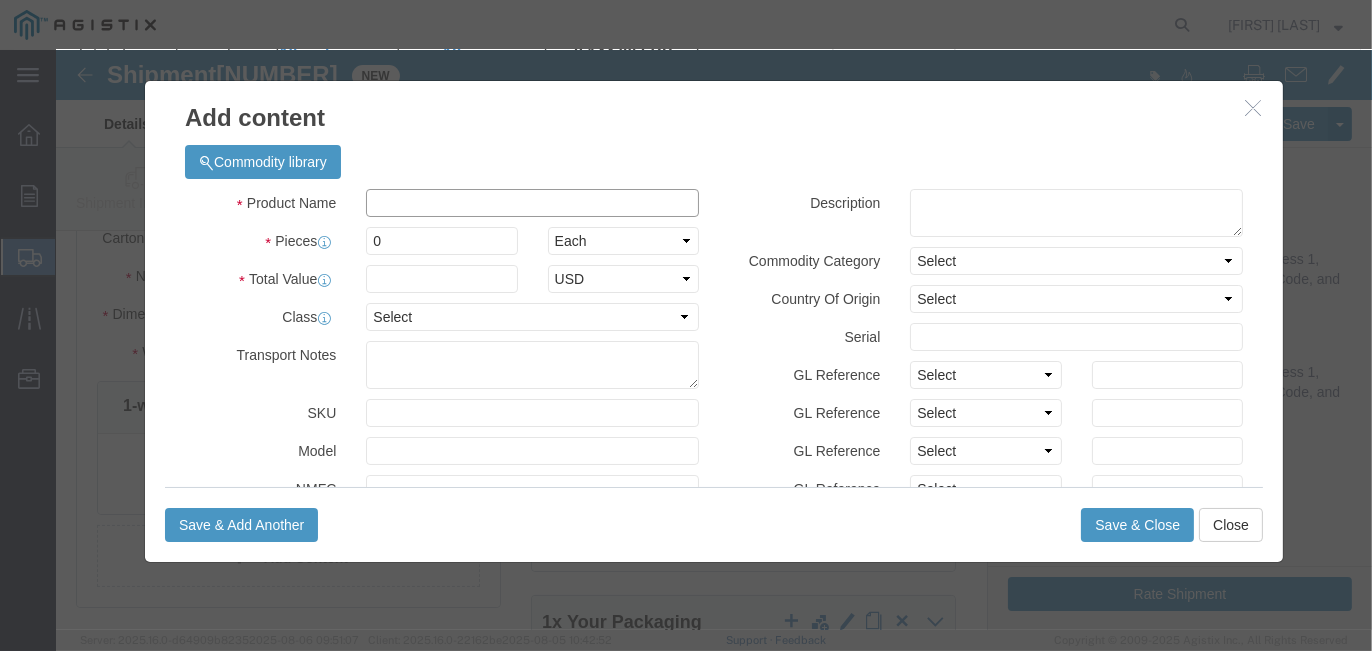 click 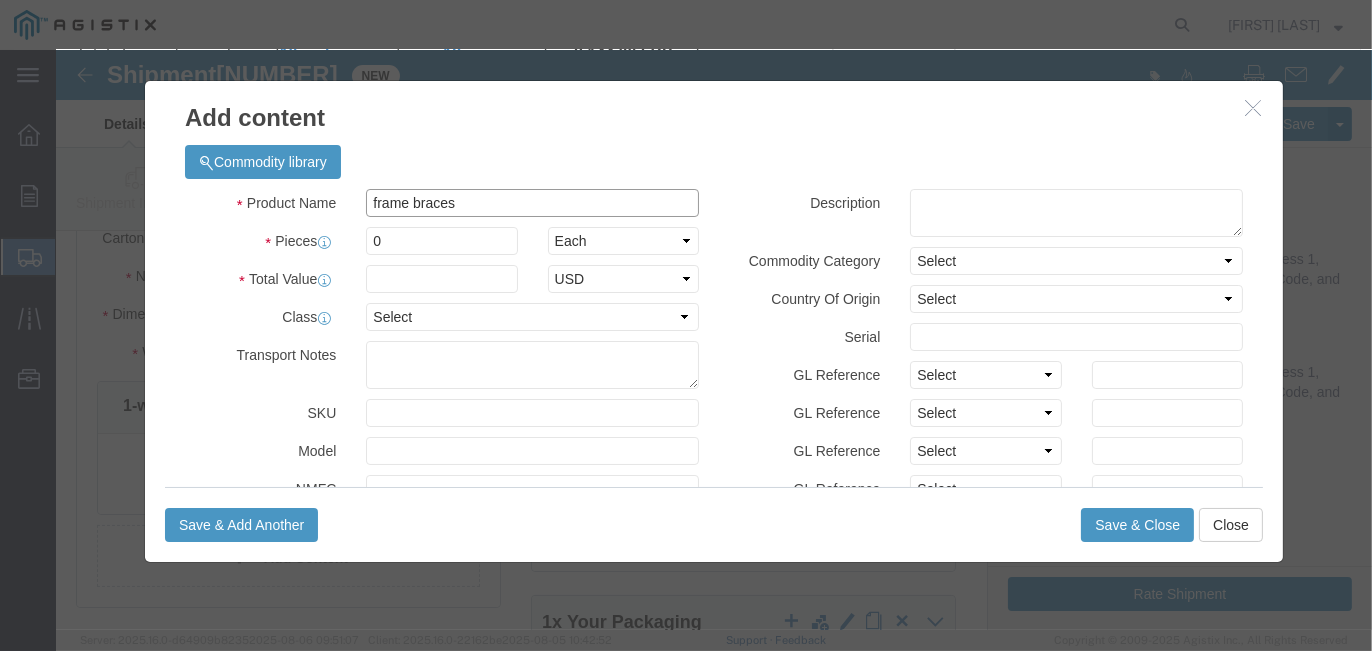 type on "frame braces" 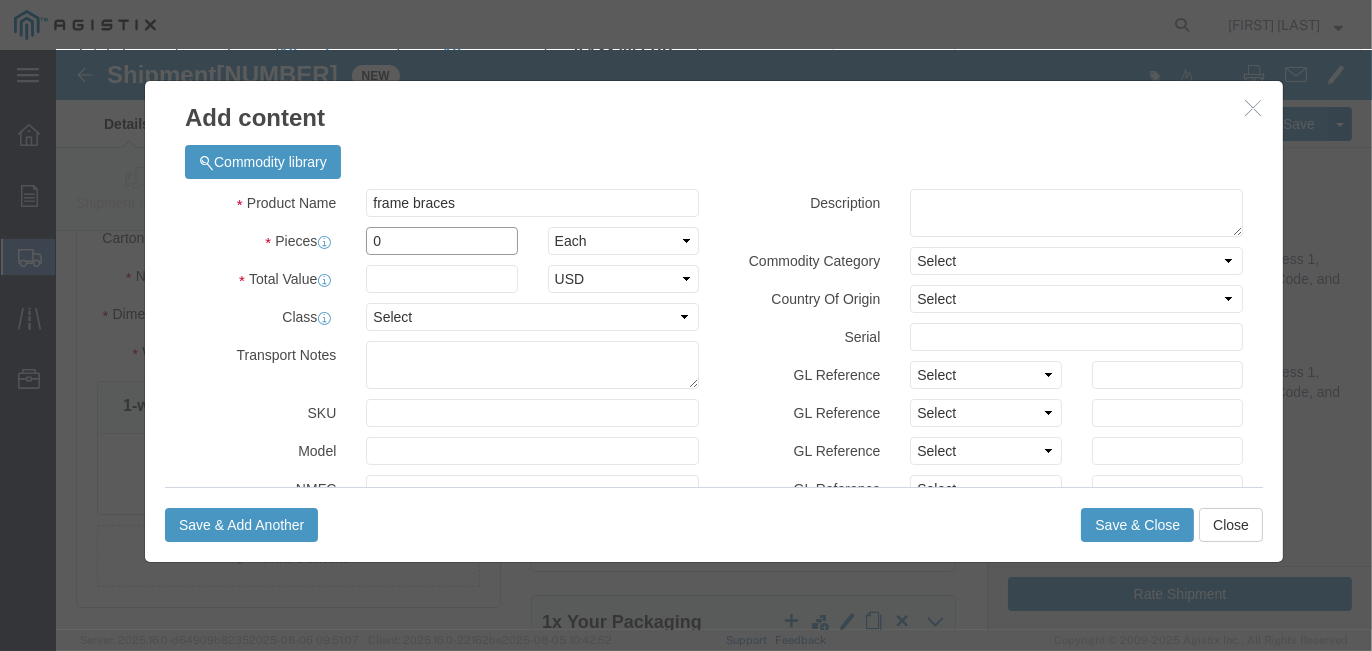 drag, startPoint x: 359, startPoint y: 197, endPoint x: 226, endPoint y: 179, distance: 134.21252 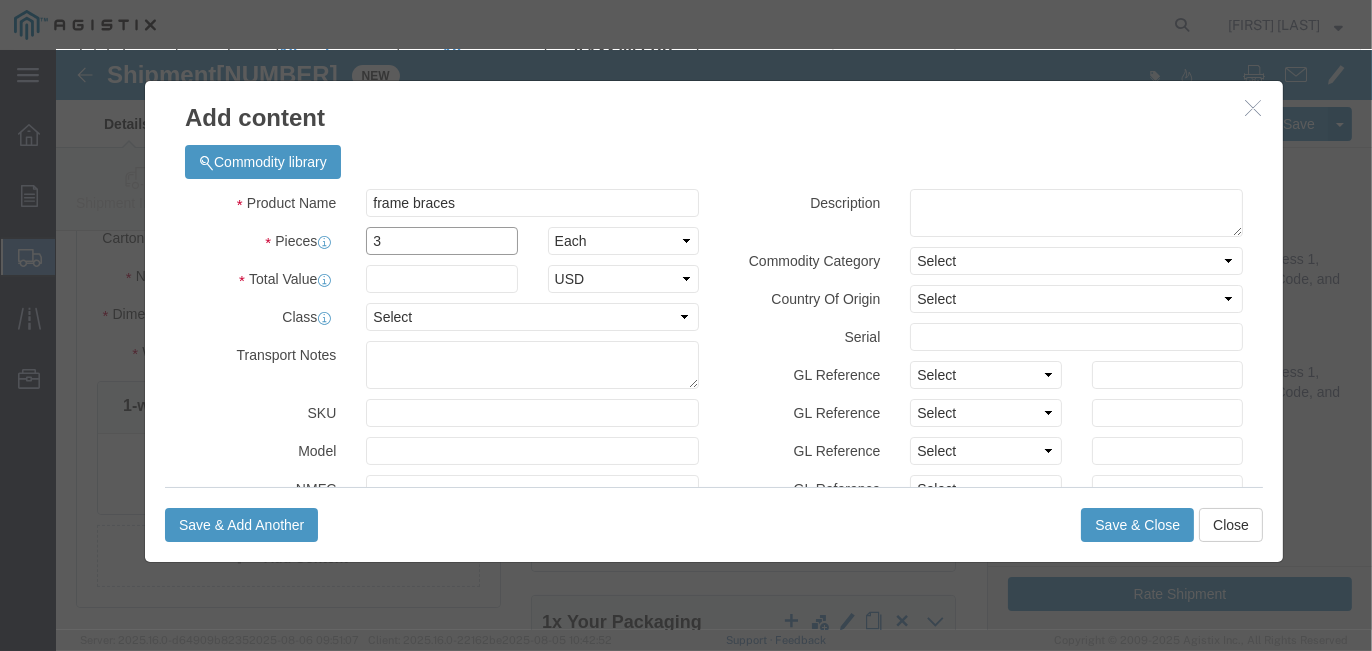 type on "3" 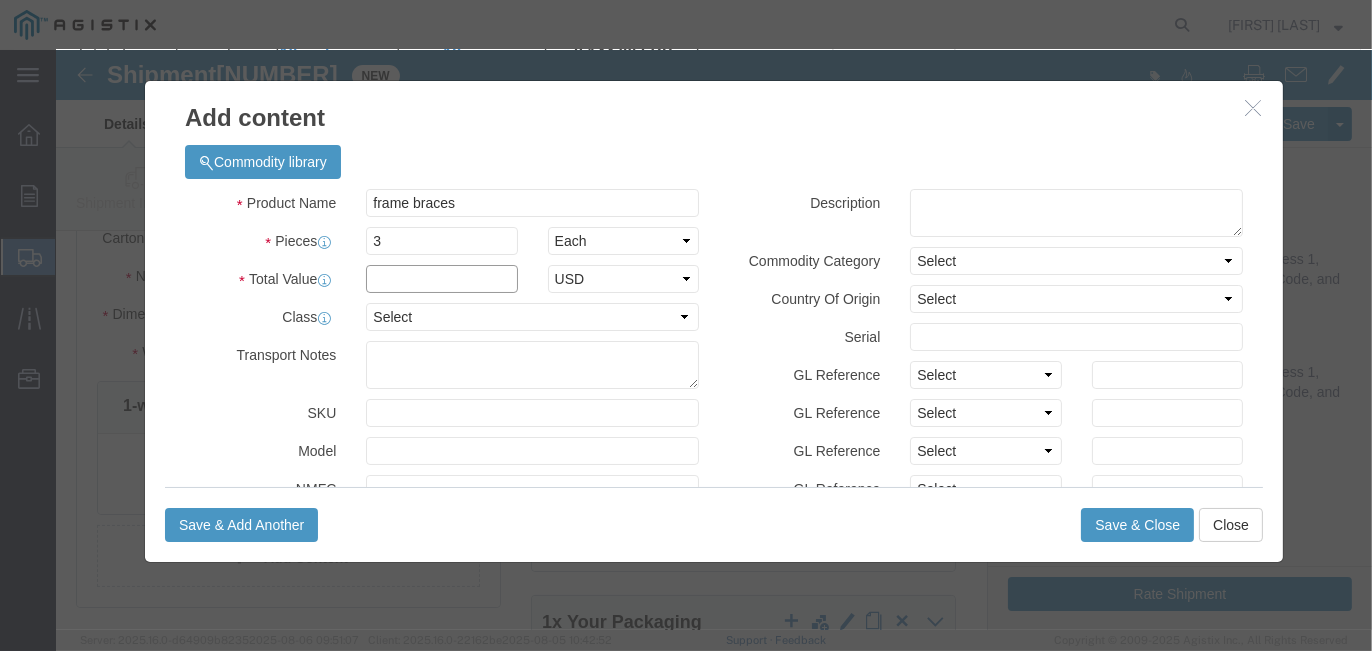 click 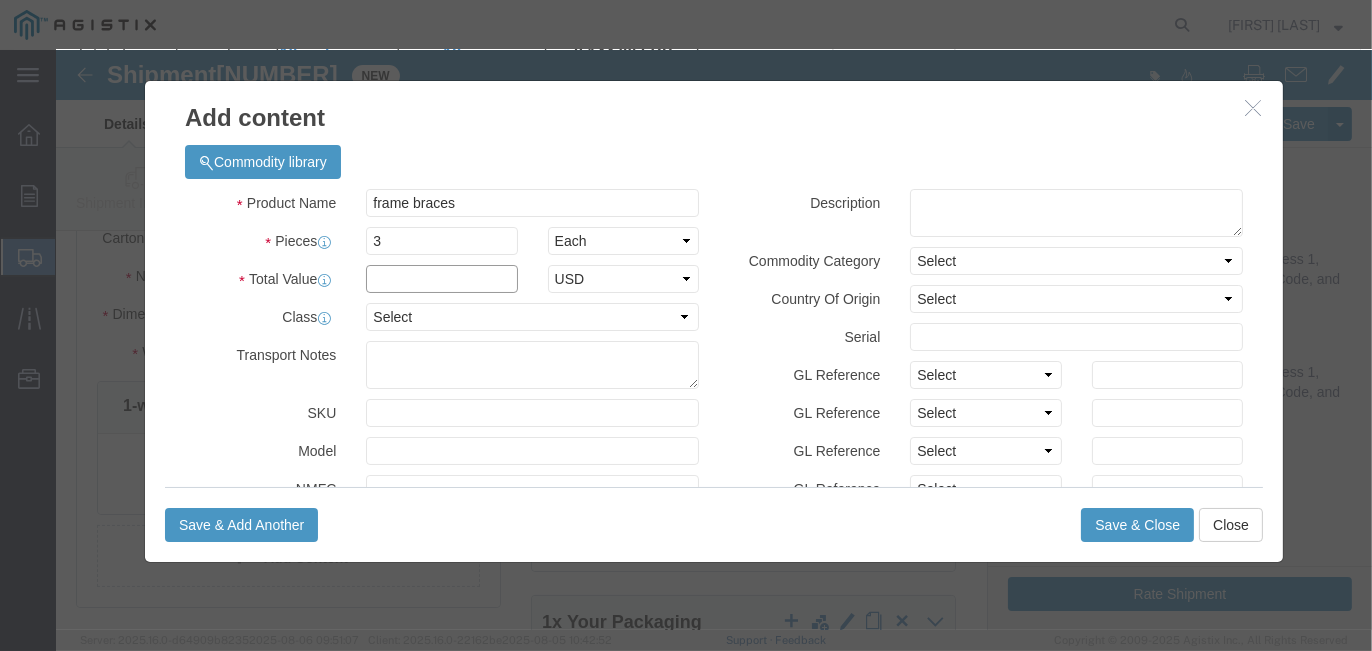 type on "0.01" 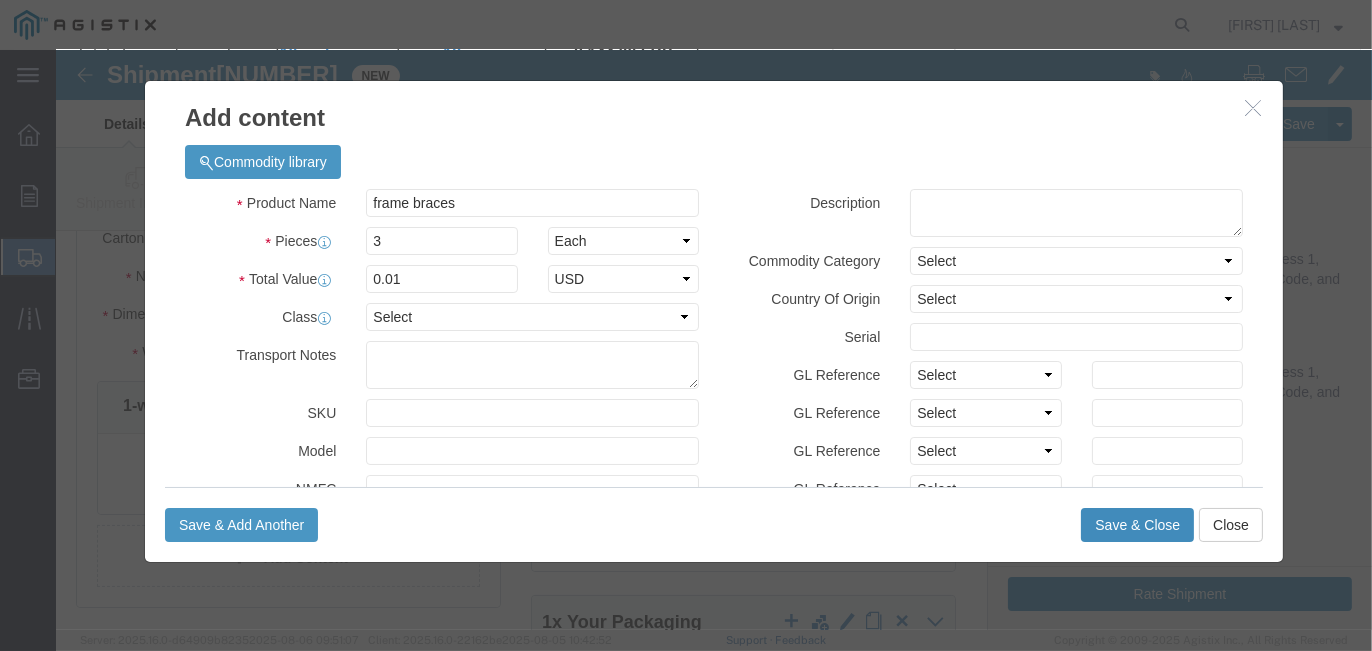click on "Save & Close" 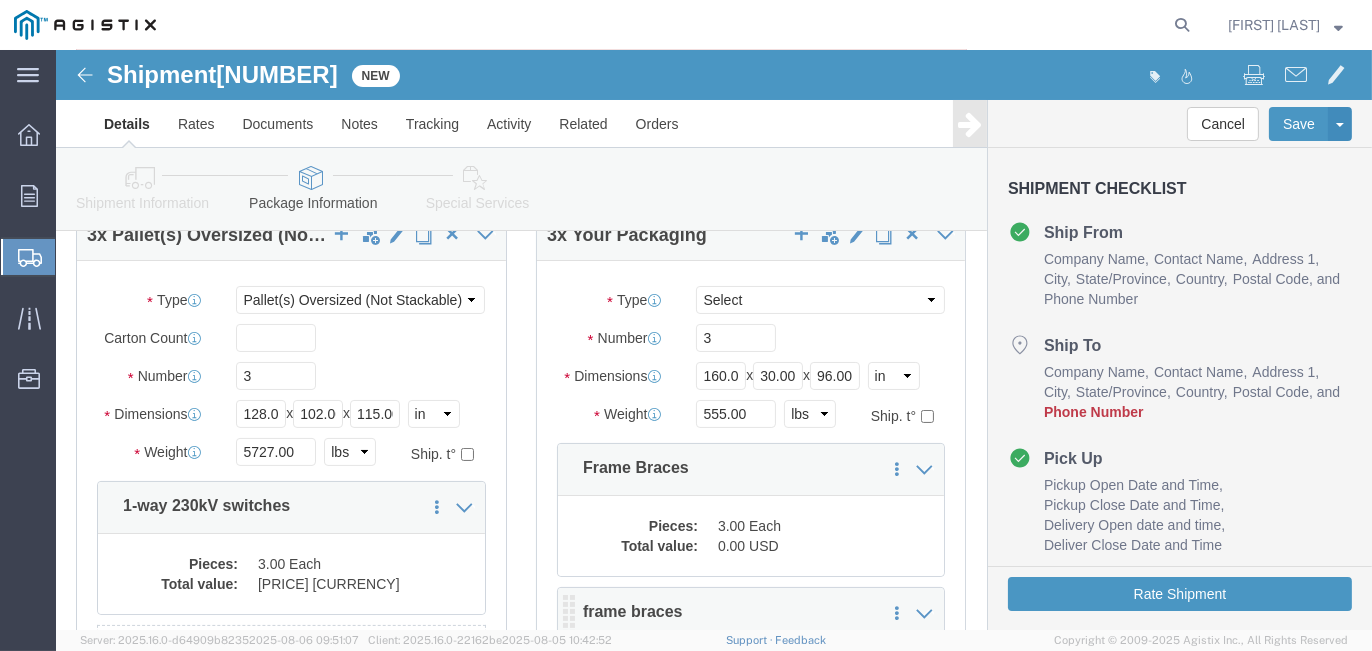 scroll, scrollTop: 335, scrollLeft: 0, axis: vertical 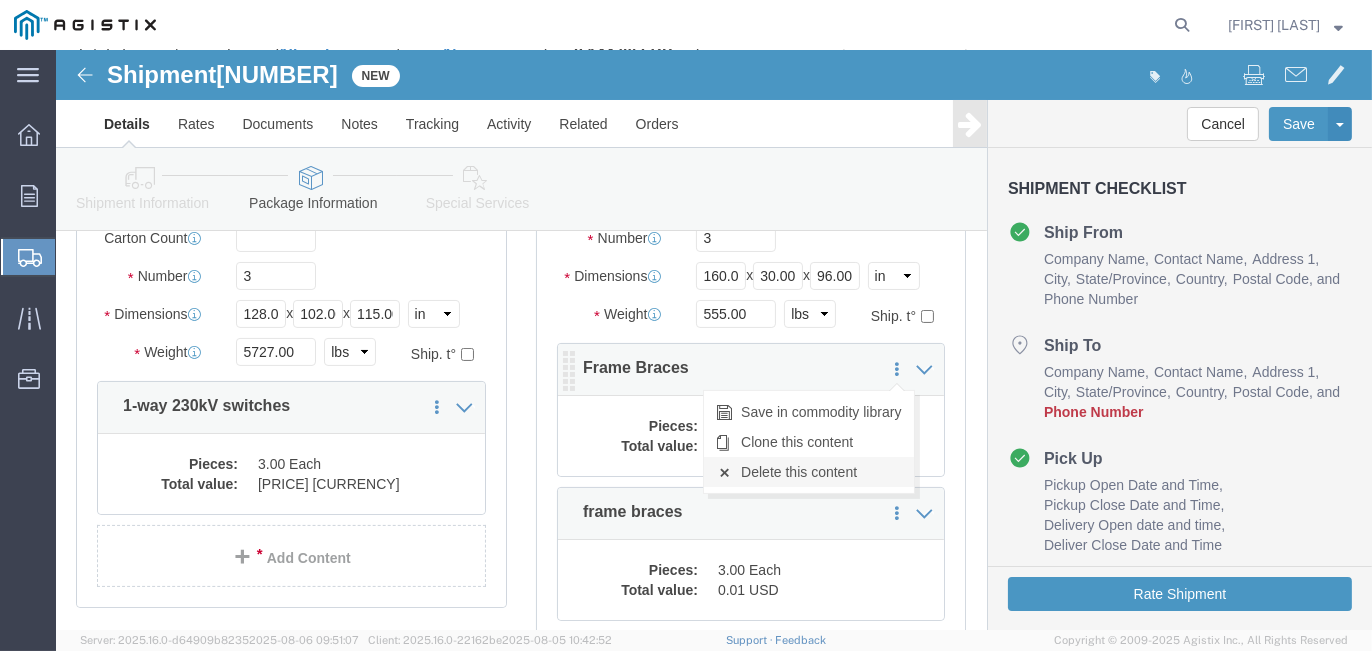 click on "Delete this content" 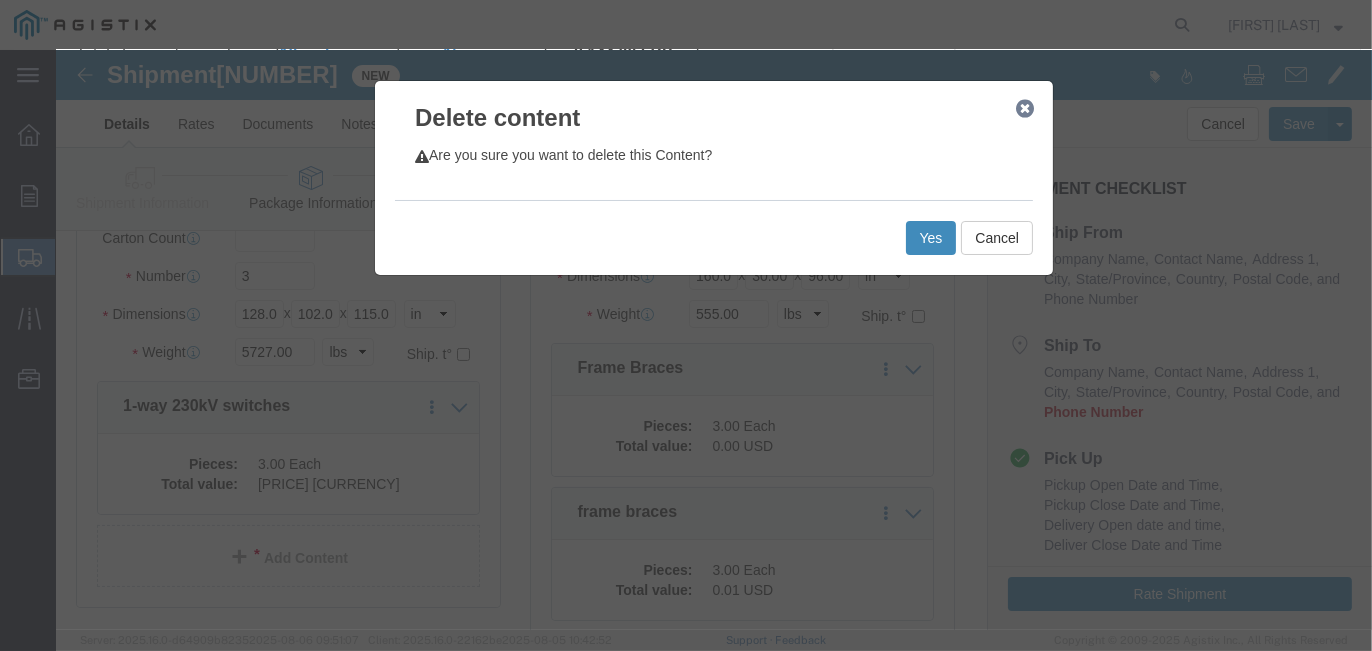 click on "Yes" 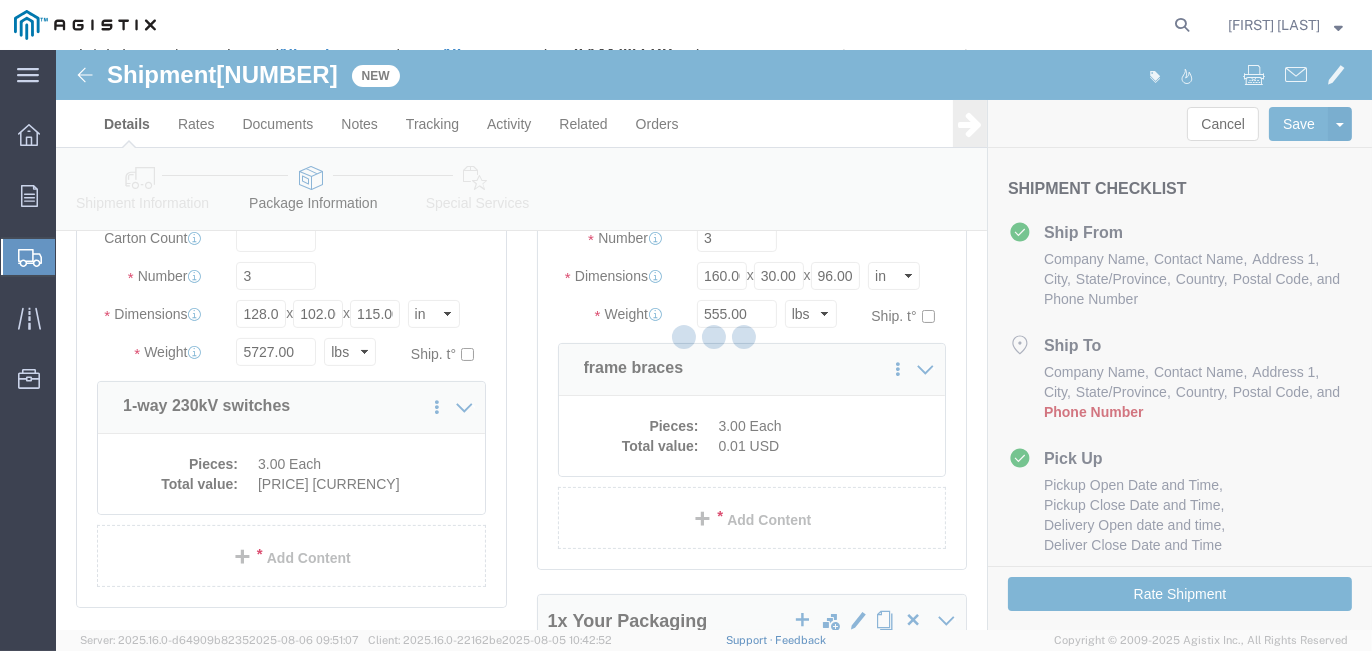 select on "PONS" 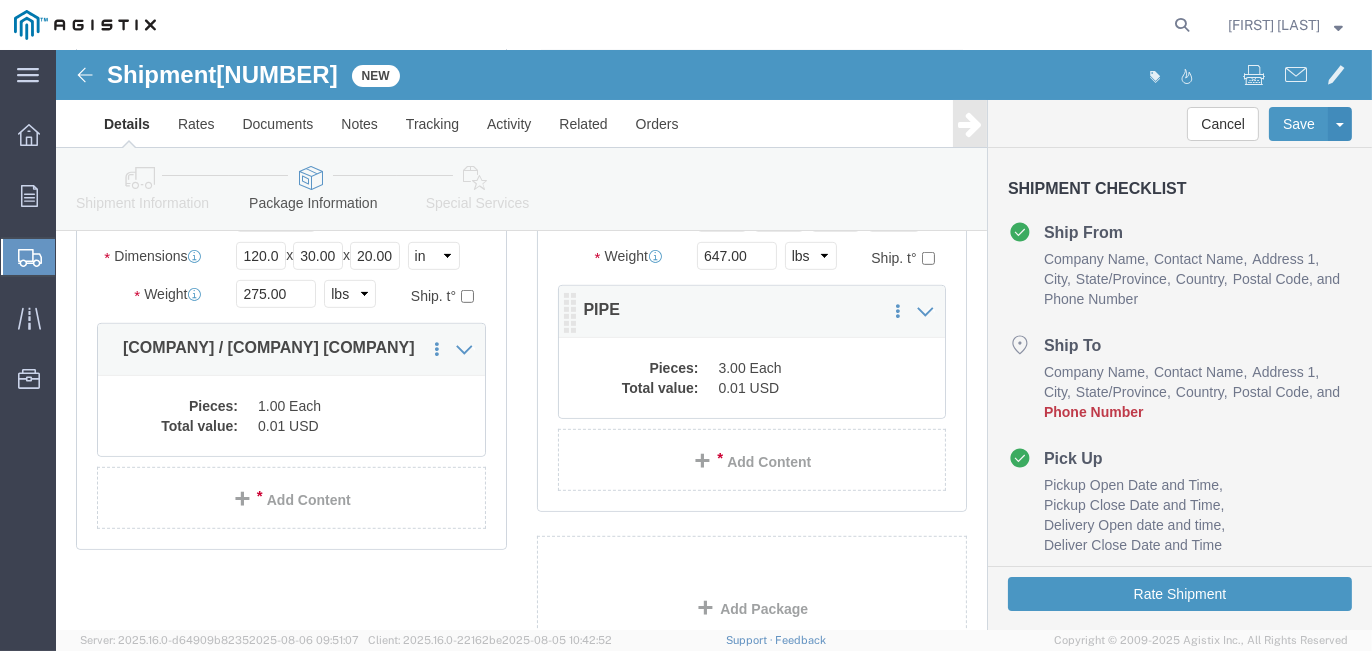 scroll, scrollTop: 1541, scrollLeft: 0, axis: vertical 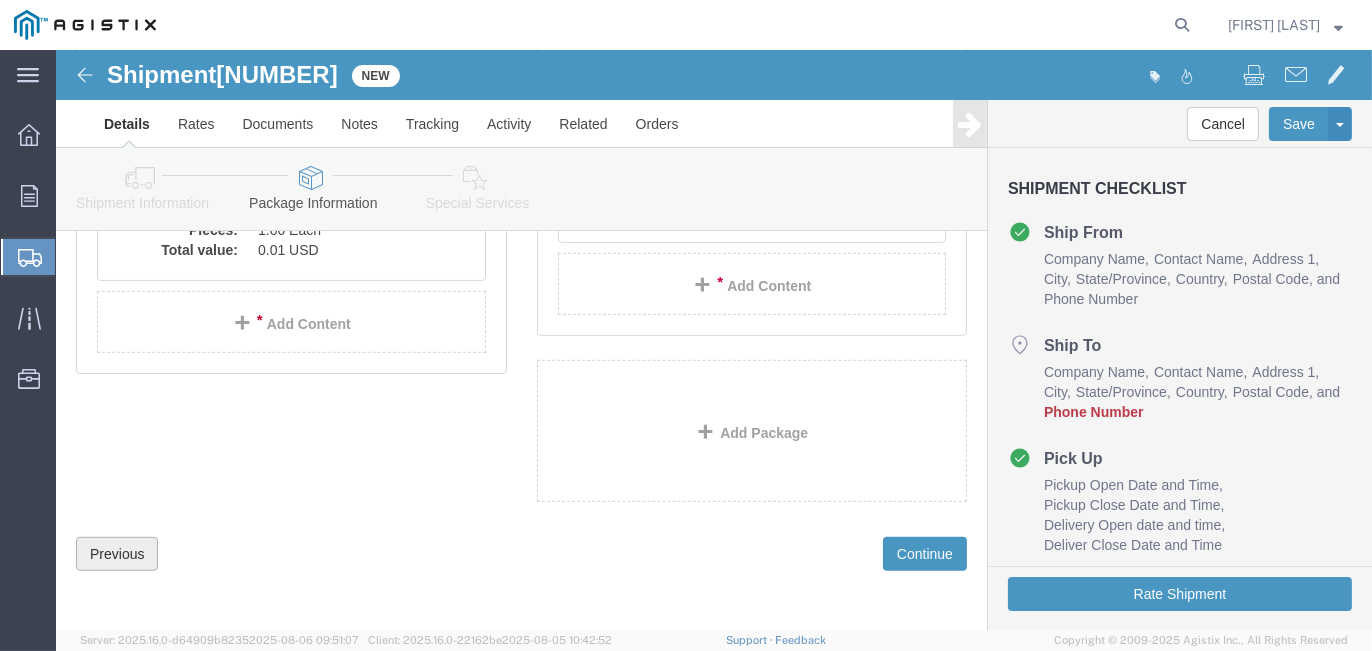 click on "Previous" 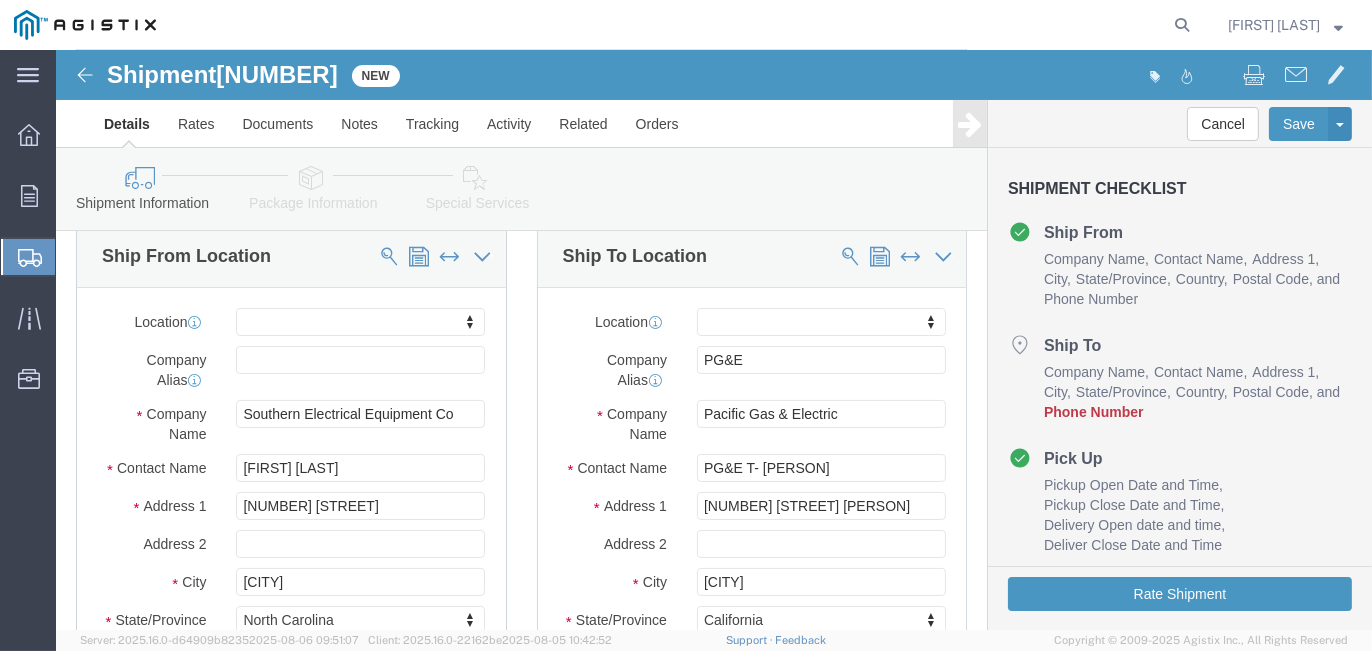 scroll, scrollTop: 492, scrollLeft: 0, axis: vertical 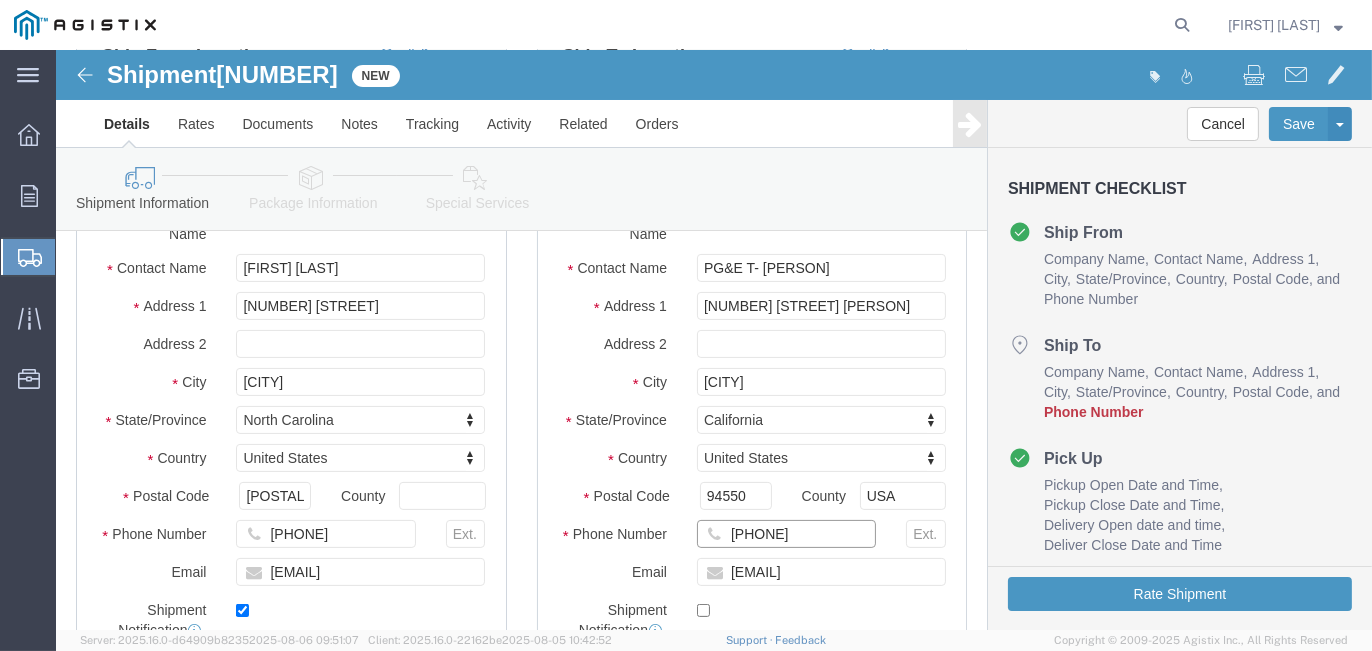 drag, startPoint x: 765, startPoint y: 482, endPoint x: 656, endPoint y: 477, distance: 109.11462 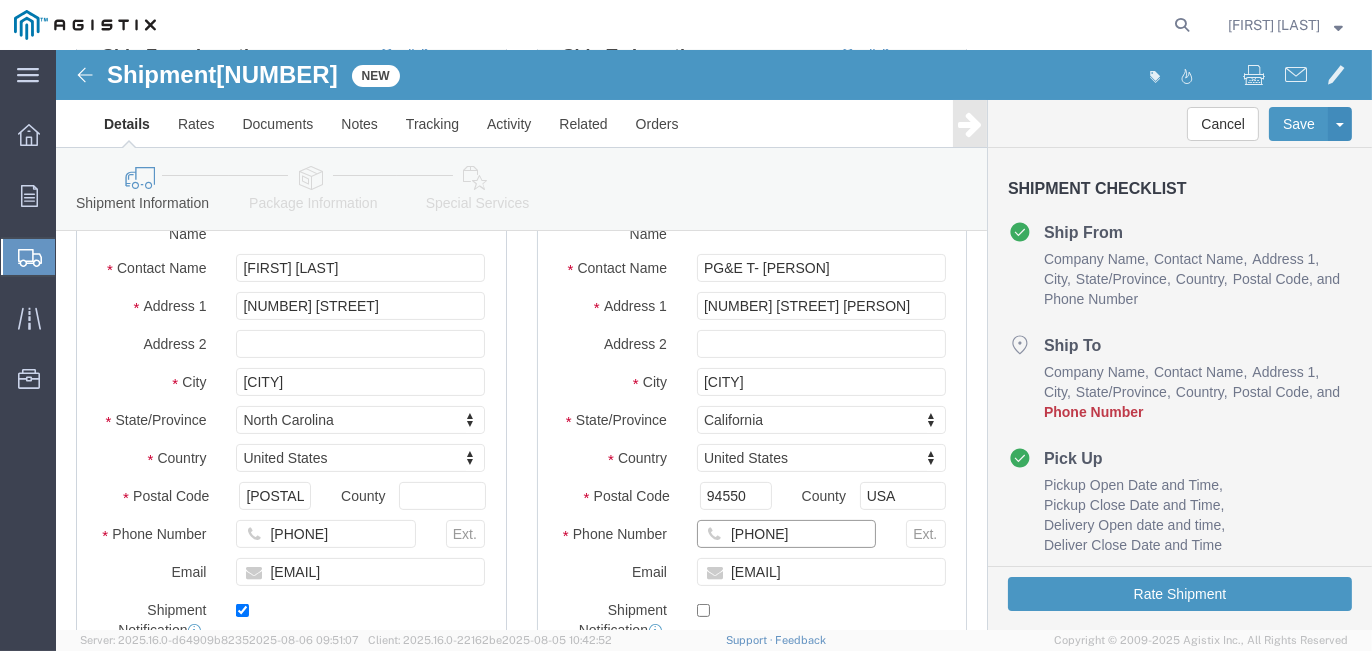 click on "[PHONE]" 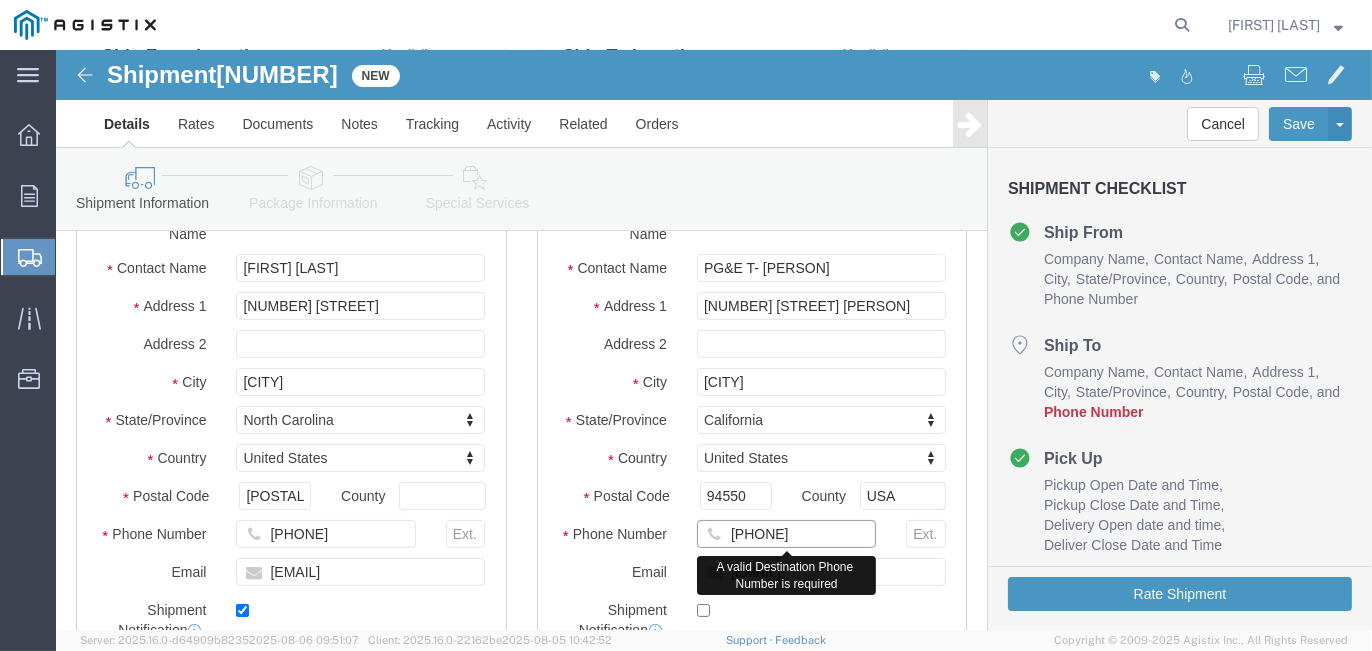 click on "[PHONE]" 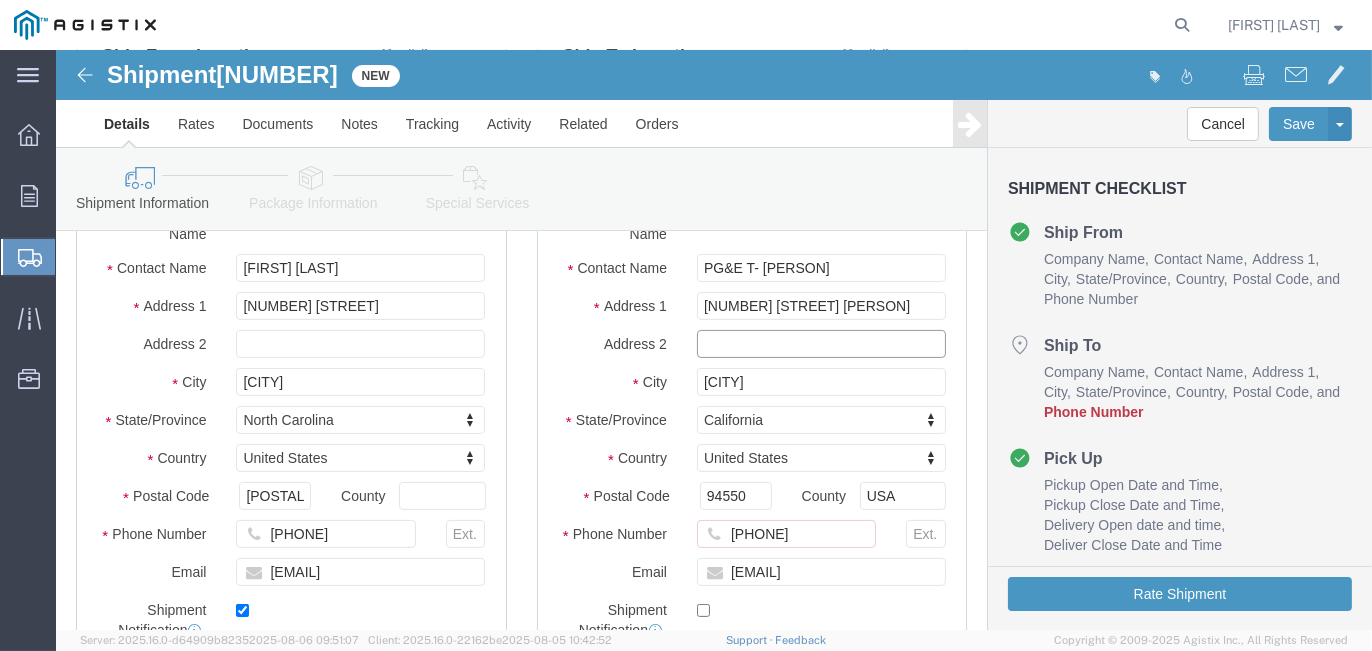 click 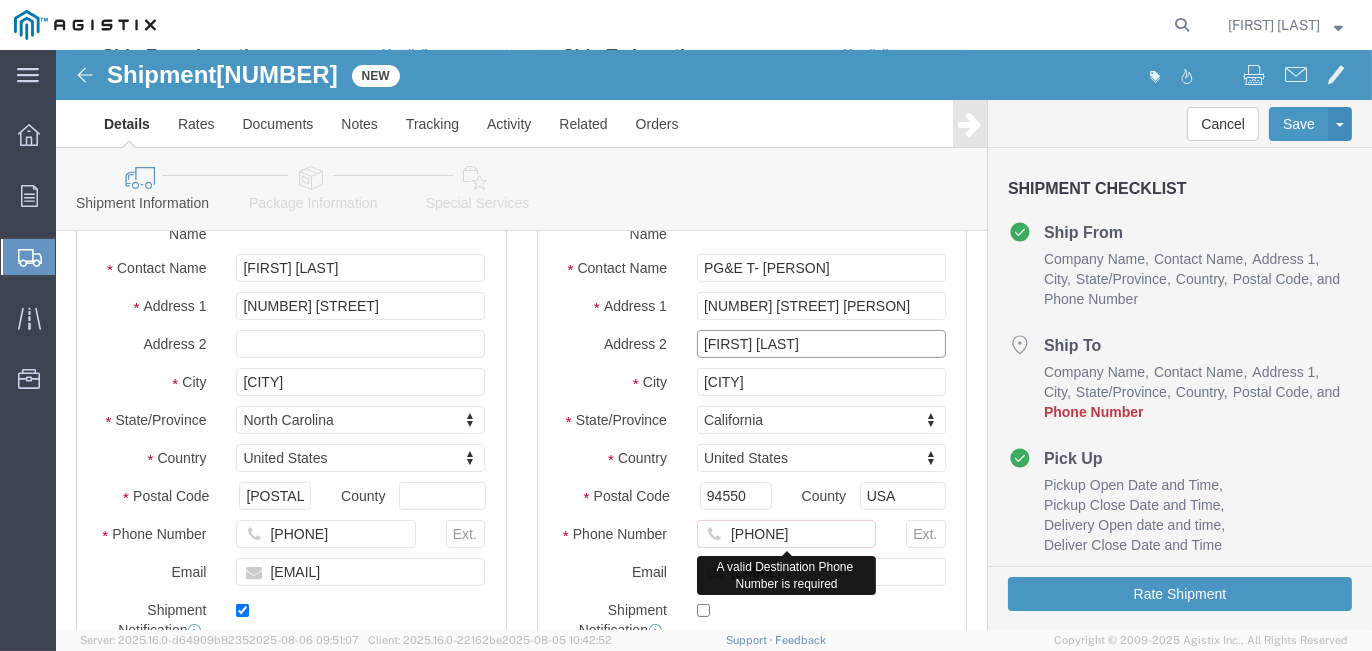 type on "[FIRST] [LAST]" 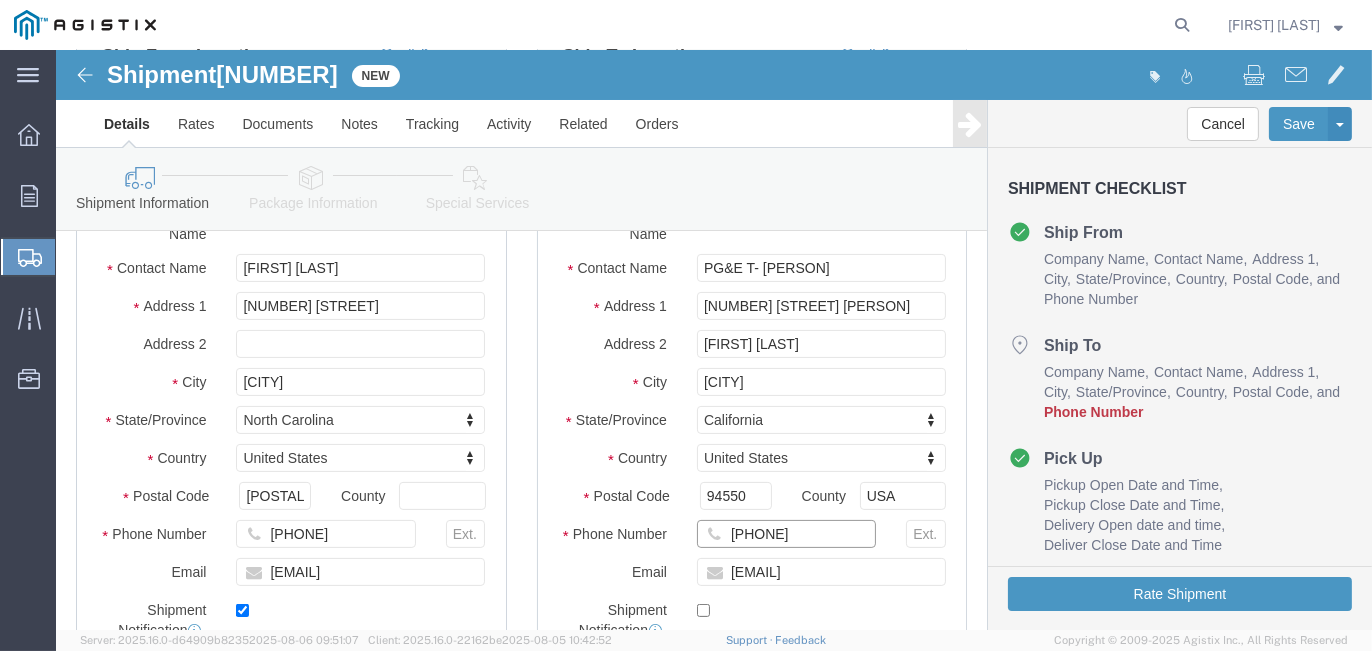 drag, startPoint x: 774, startPoint y: 479, endPoint x: 664, endPoint y: 459, distance: 111.8034 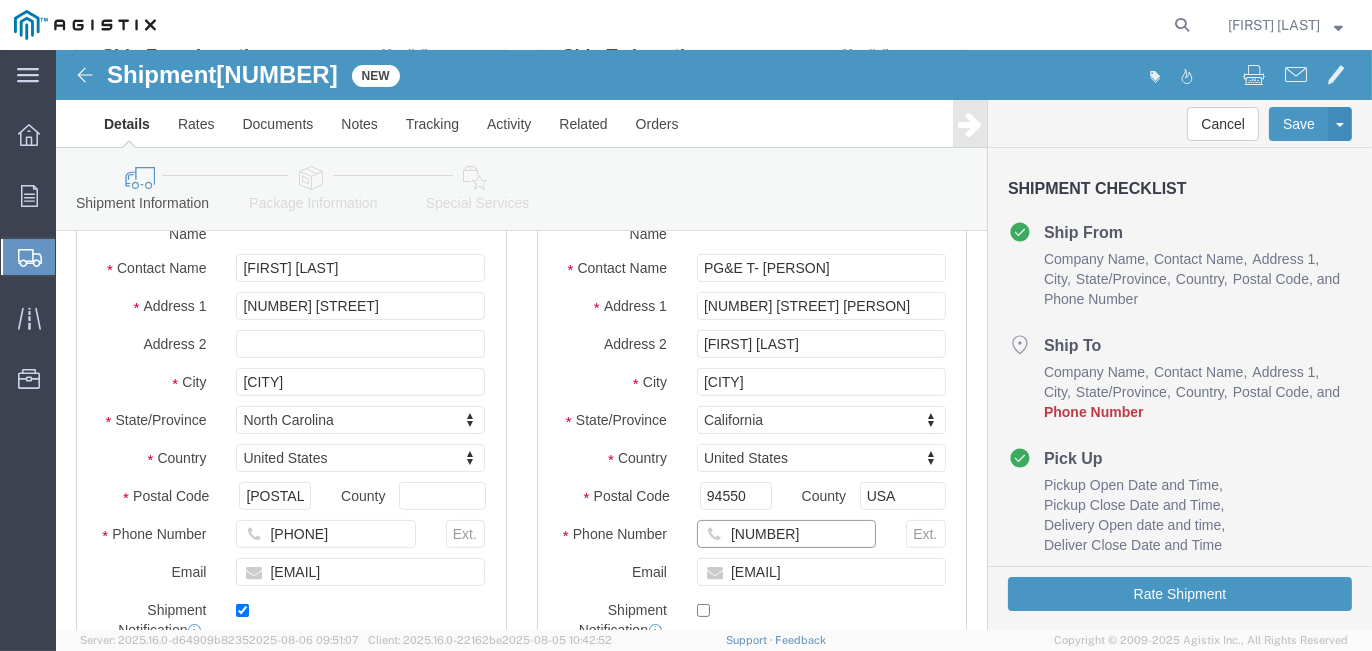 type on "[NUMBER]" 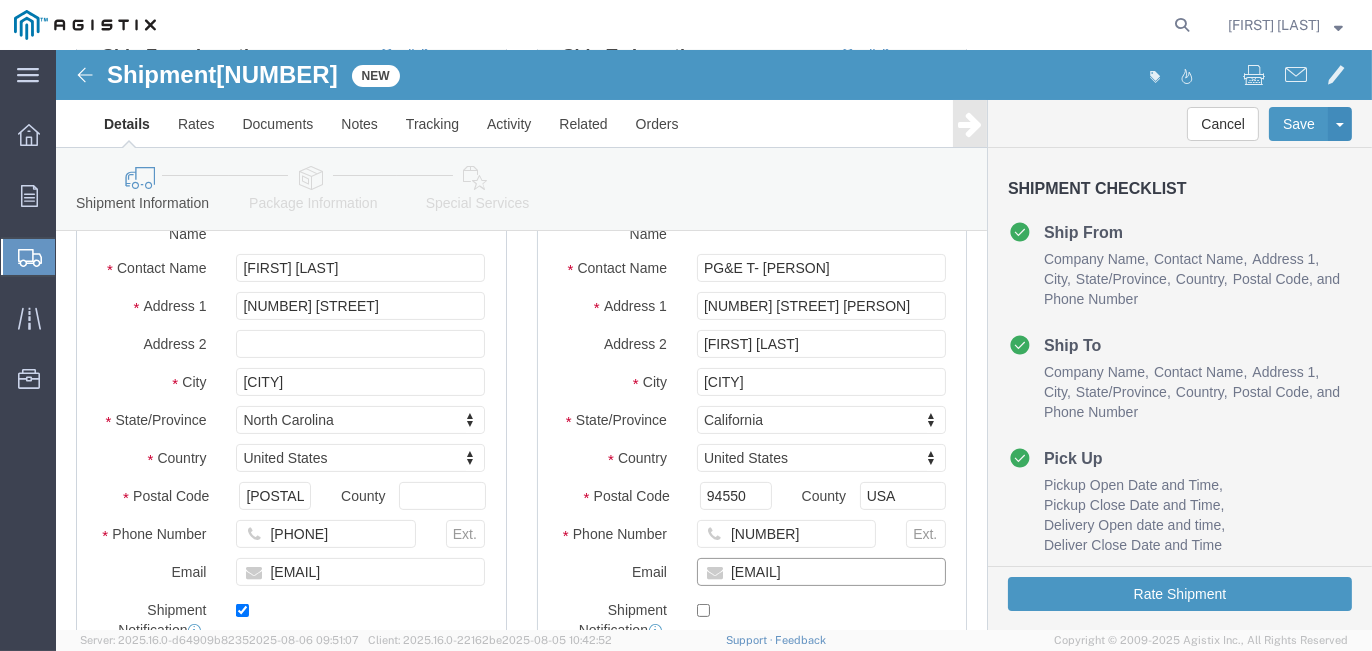 drag, startPoint x: 793, startPoint y: 523, endPoint x: 640, endPoint y: 520, distance: 153.0294 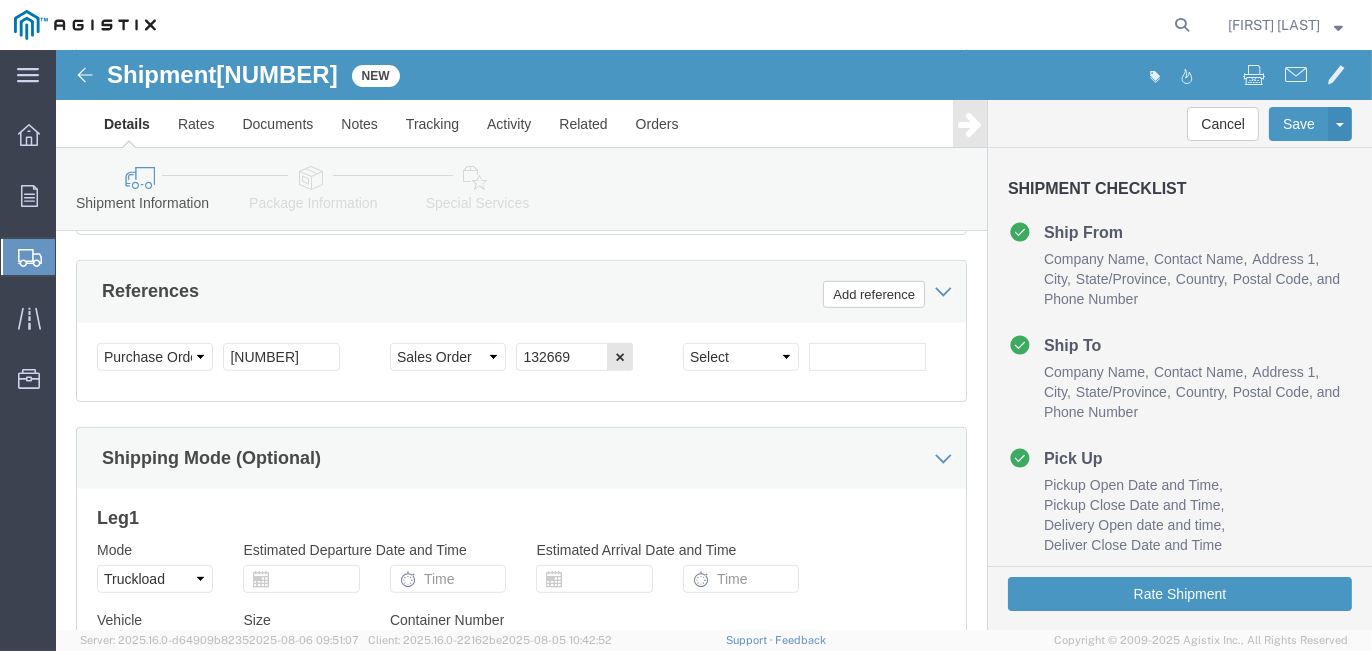 scroll, scrollTop: 1592, scrollLeft: 0, axis: vertical 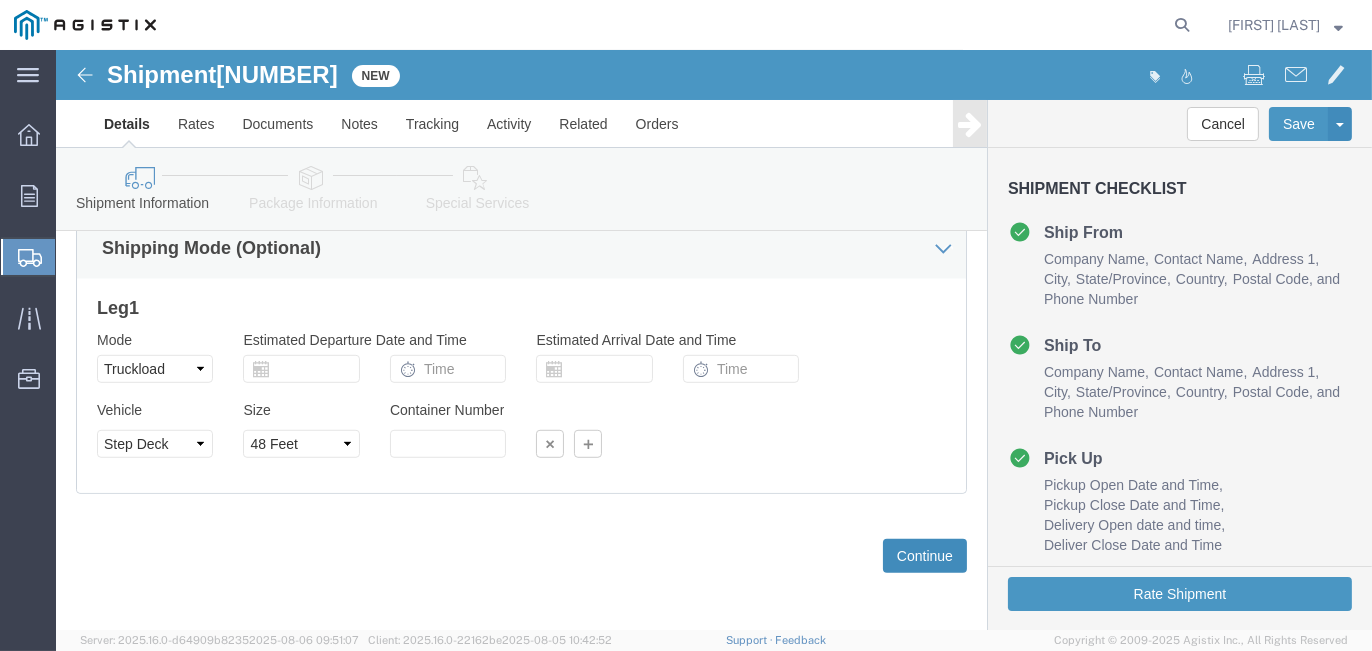 type on "[EMAIL]" 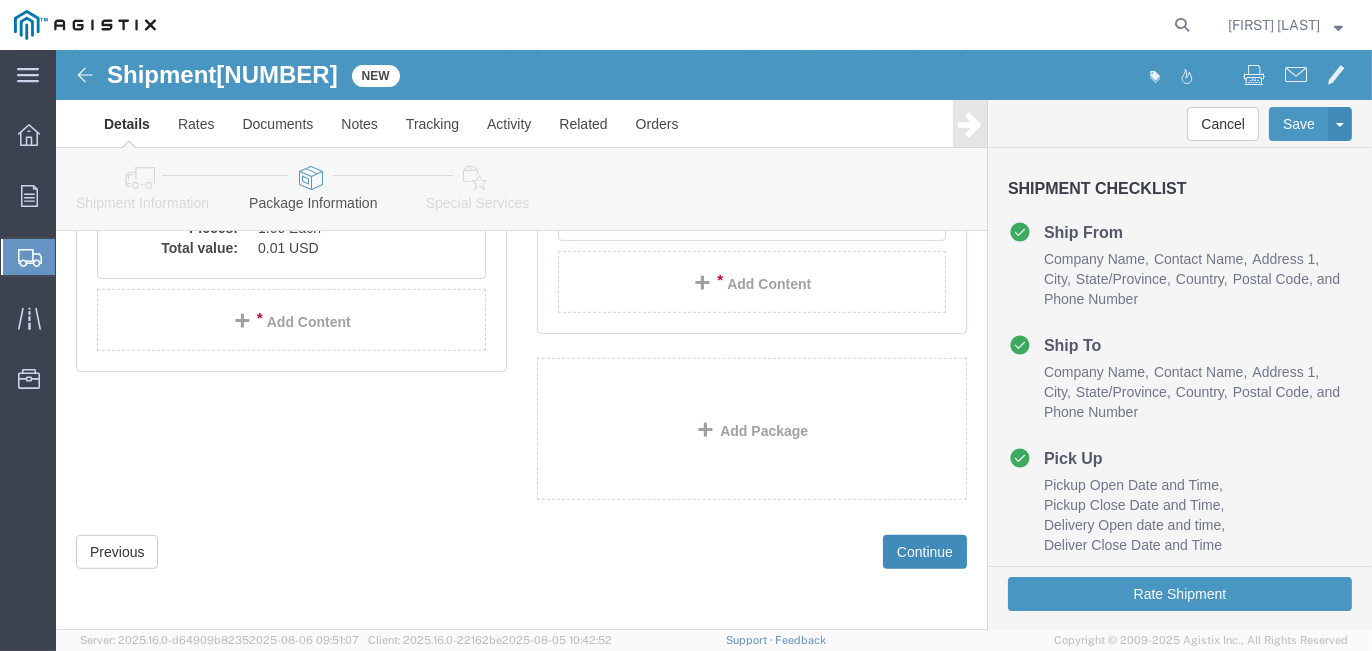 scroll, scrollTop: 1541, scrollLeft: 0, axis: vertical 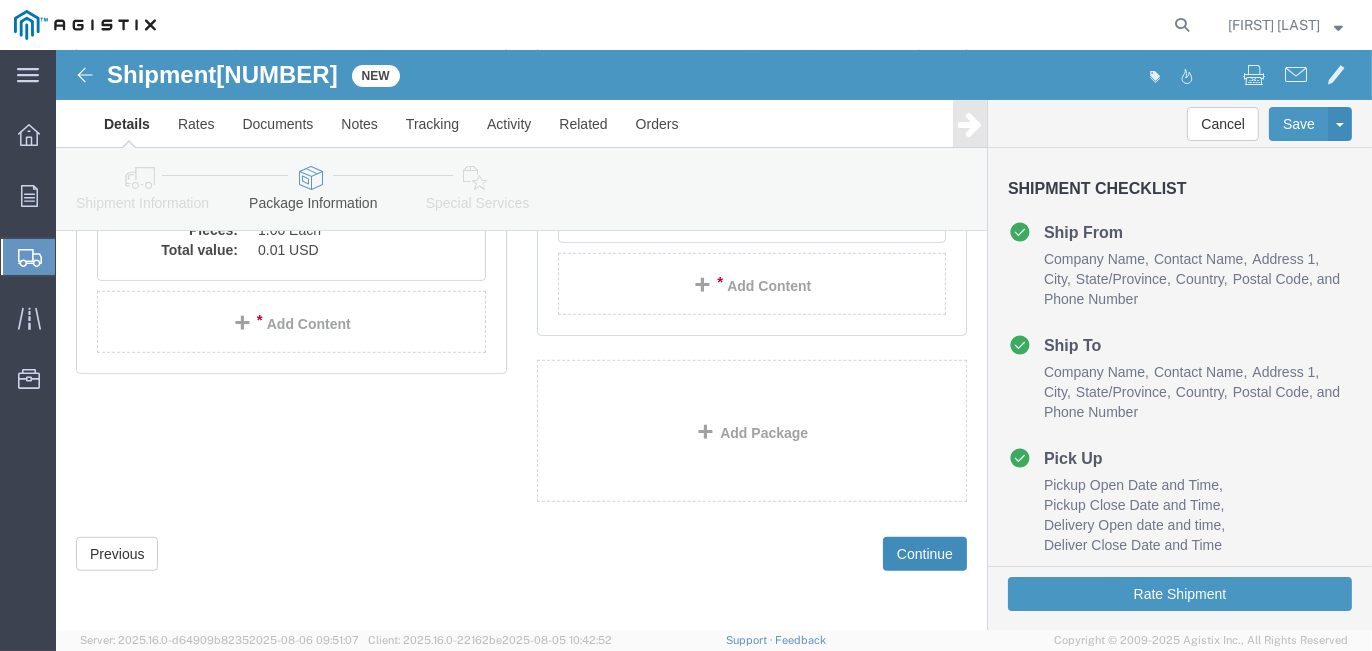 click on "Continue" 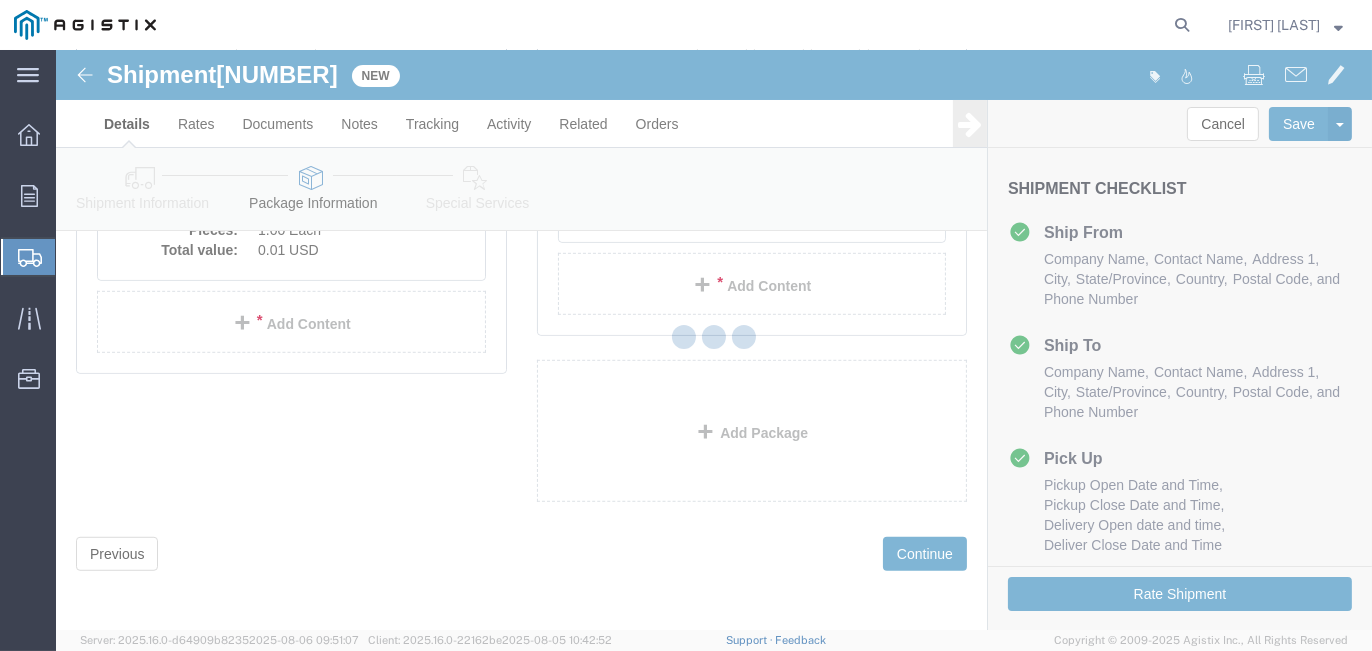 select 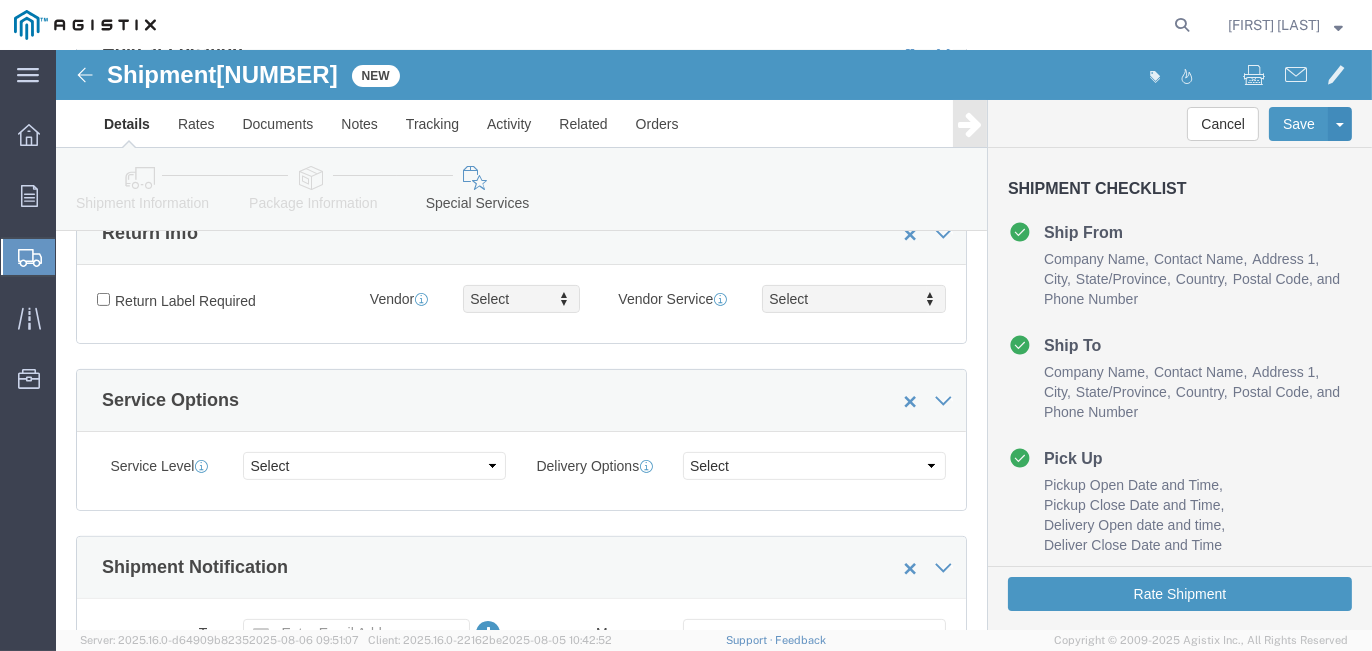 scroll, scrollTop: 1070, scrollLeft: 0, axis: vertical 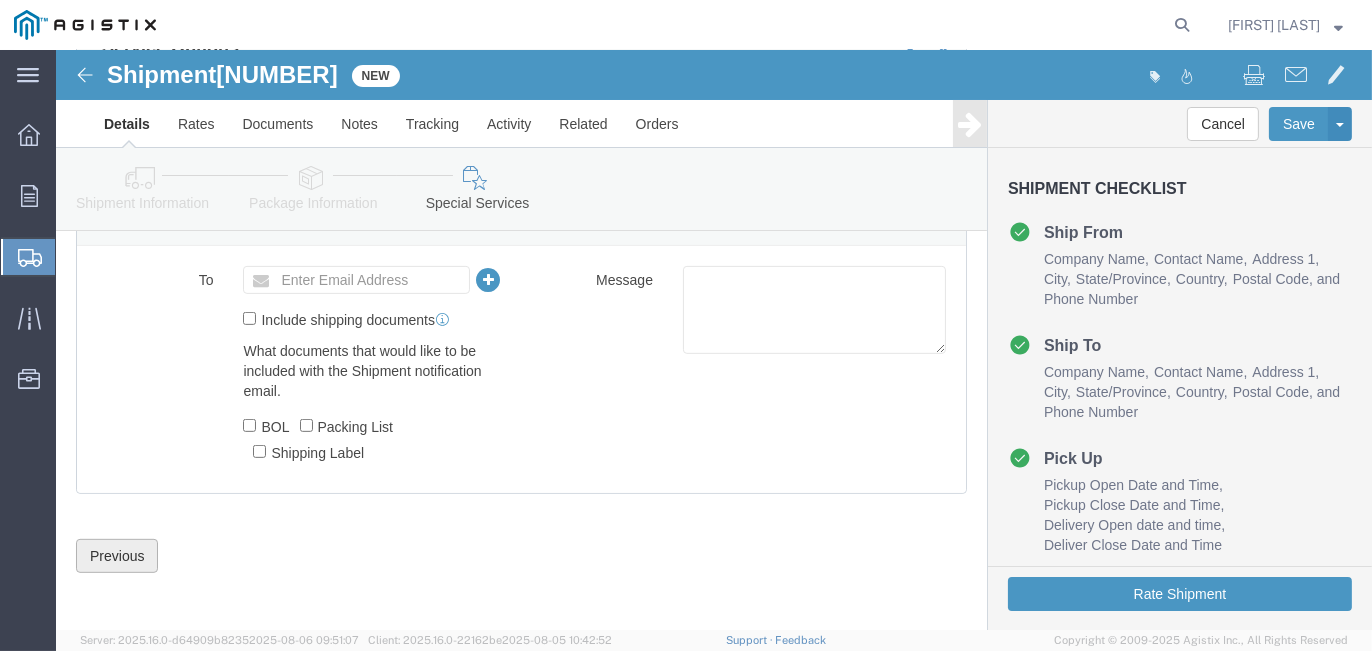 click on "Previous" 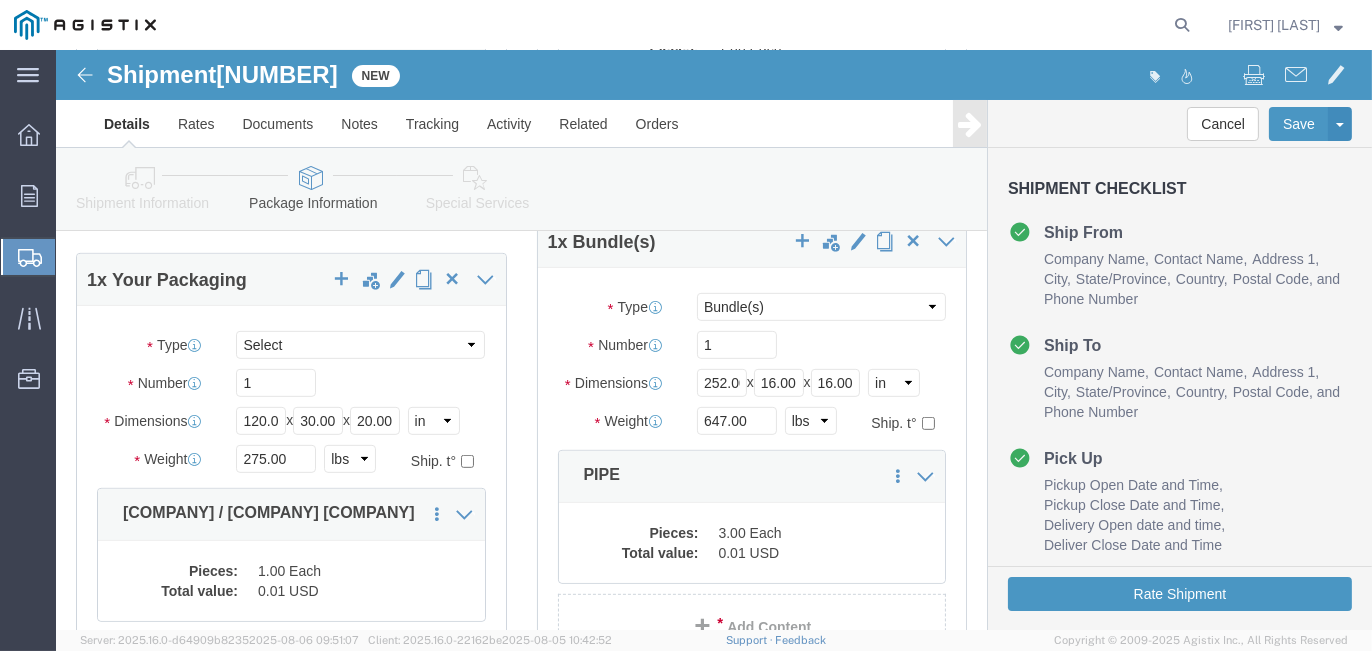 scroll, scrollTop: 1500, scrollLeft: 0, axis: vertical 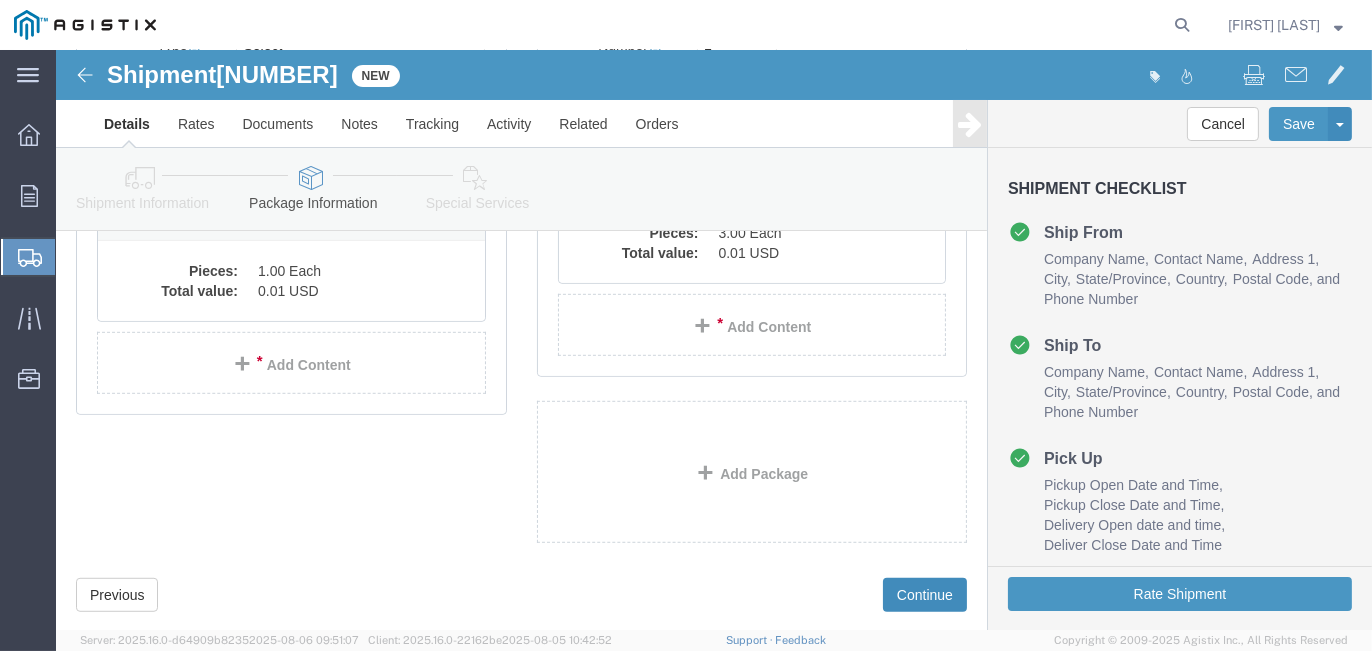 click on "Continue" 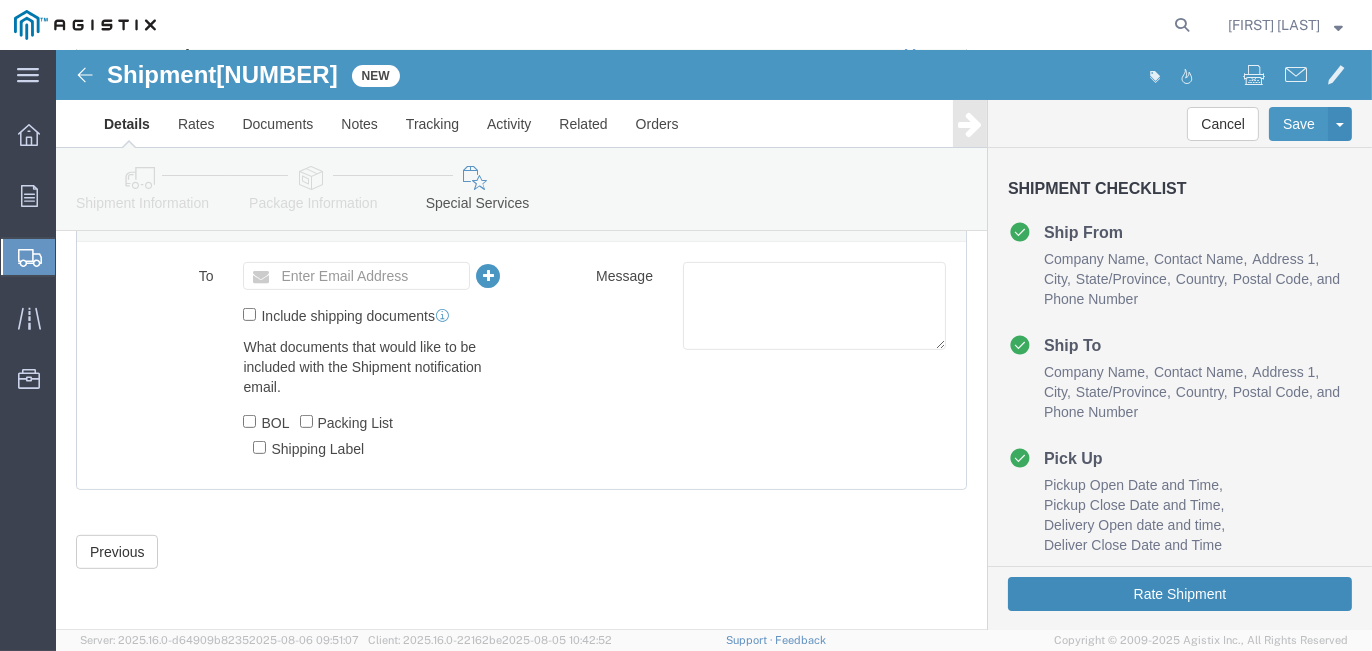 scroll, scrollTop: 1030, scrollLeft: 0, axis: vertical 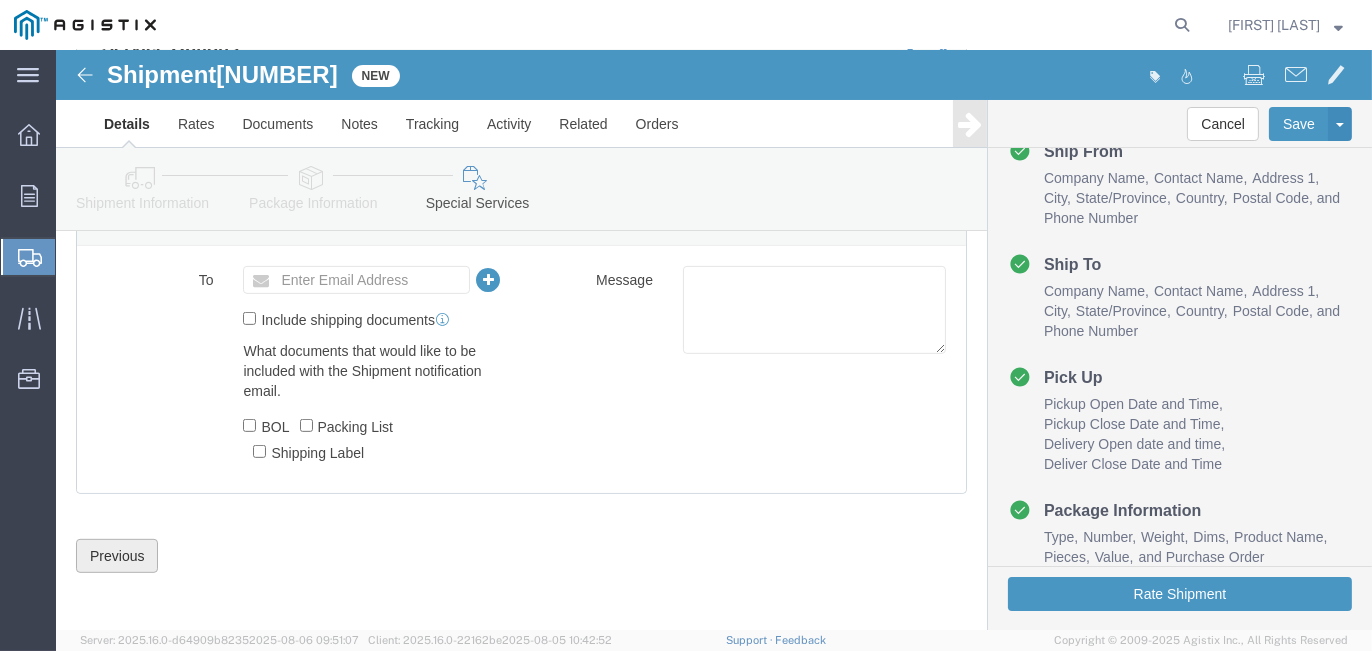 click on "Previous" 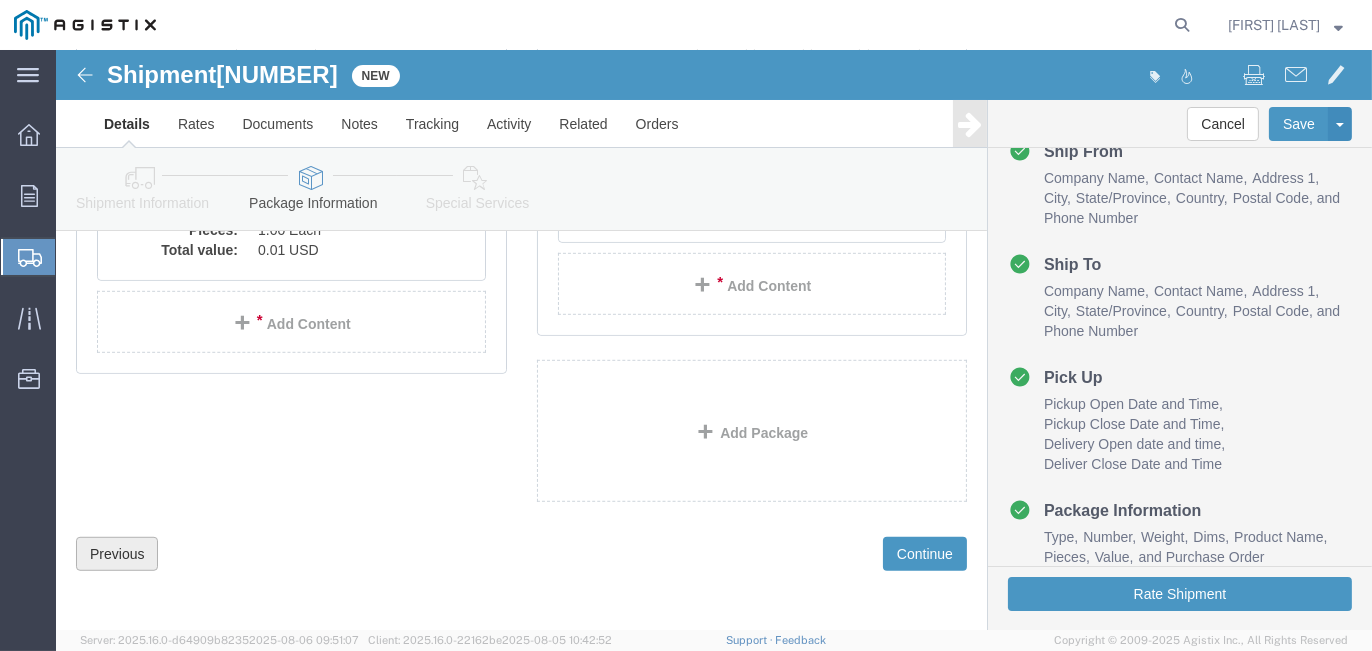 click on "Previous" 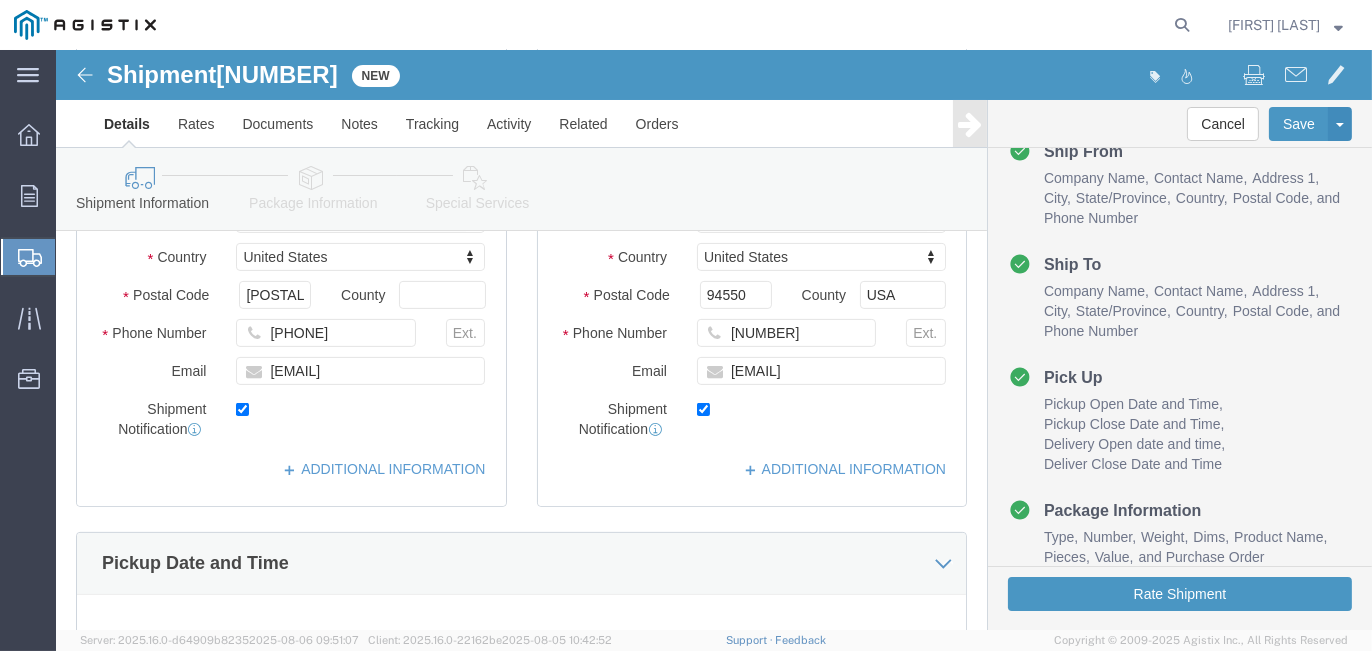 scroll, scrollTop: 692, scrollLeft: 0, axis: vertical 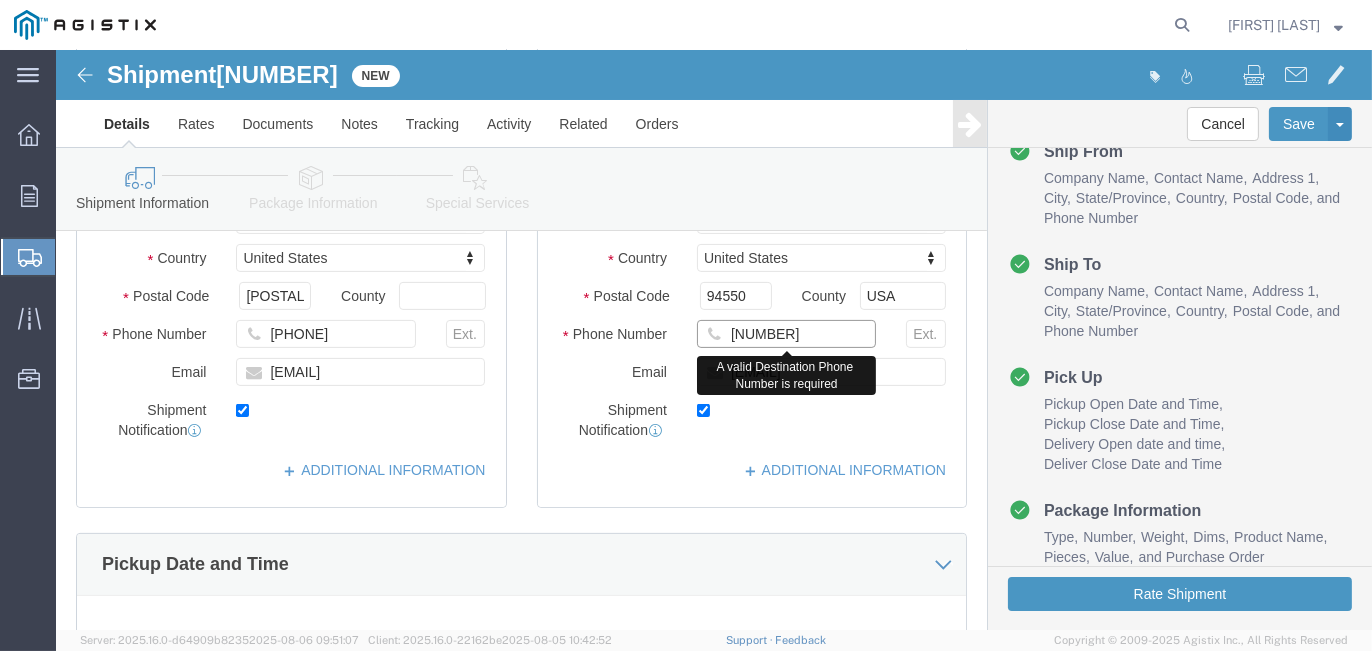 click on "[NUMBER]" 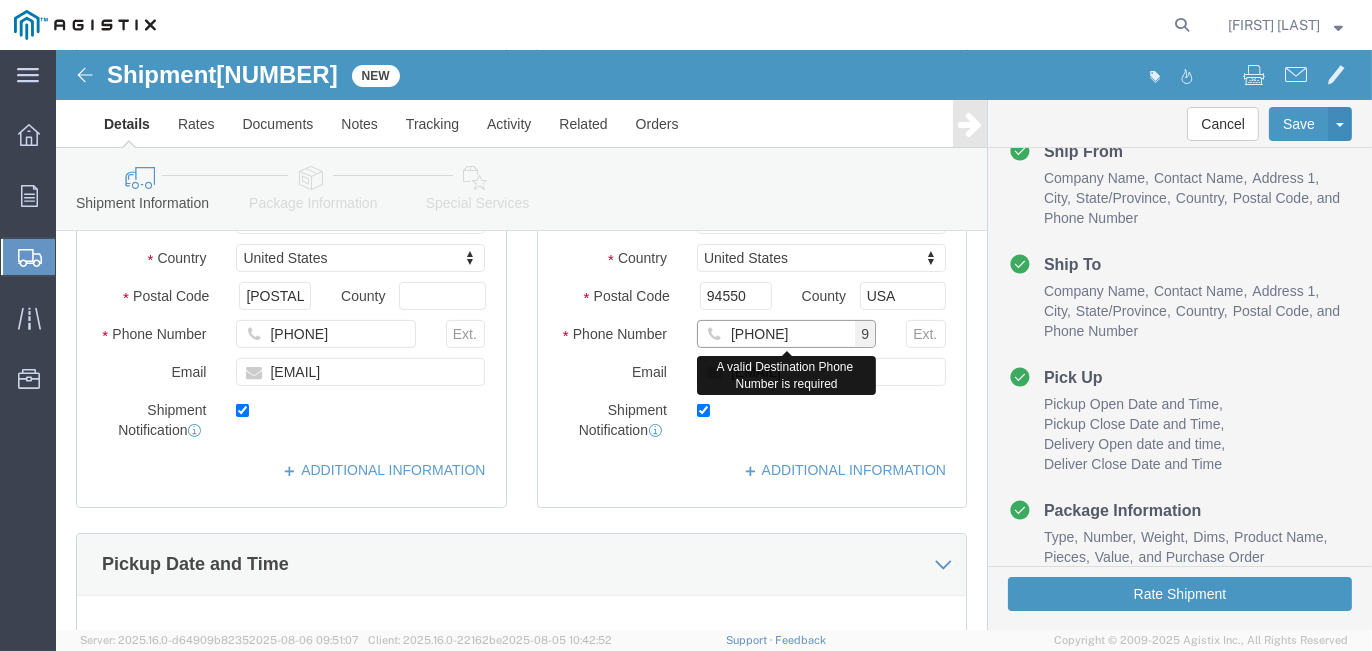 click on "[PHONE]" 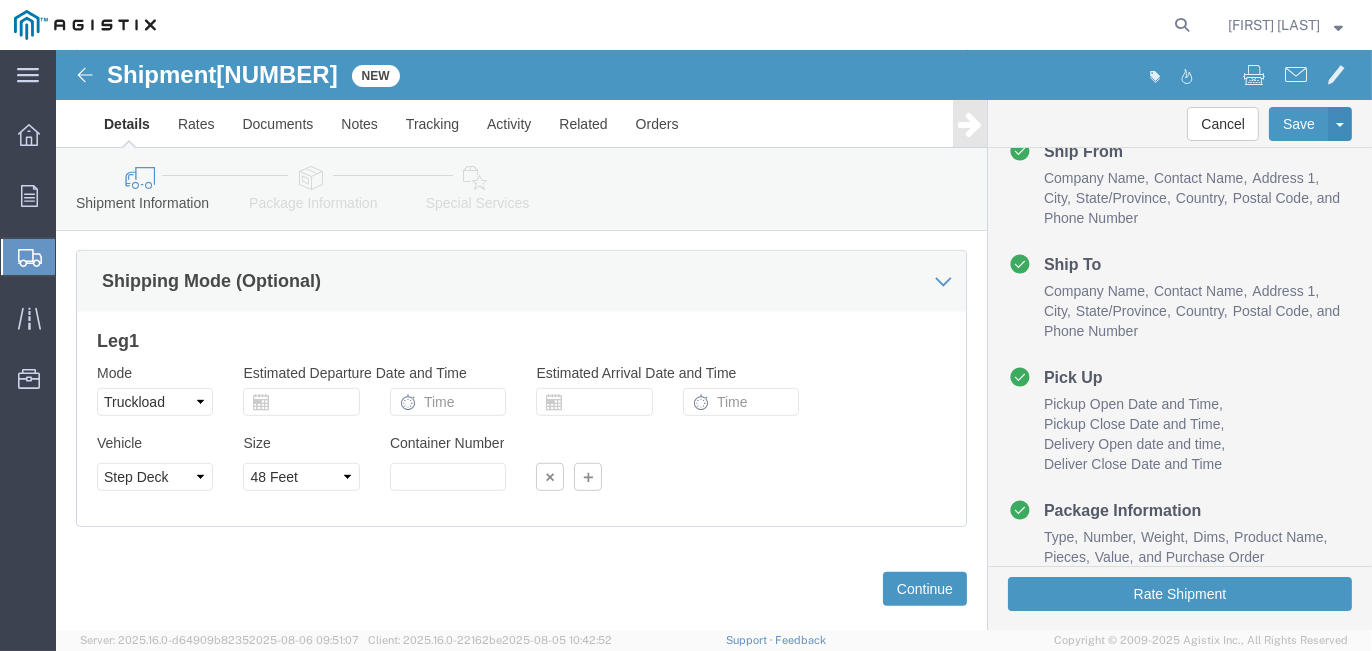 scroll, scrollTop: 1592, scrollLeft: 0, axis: vertical 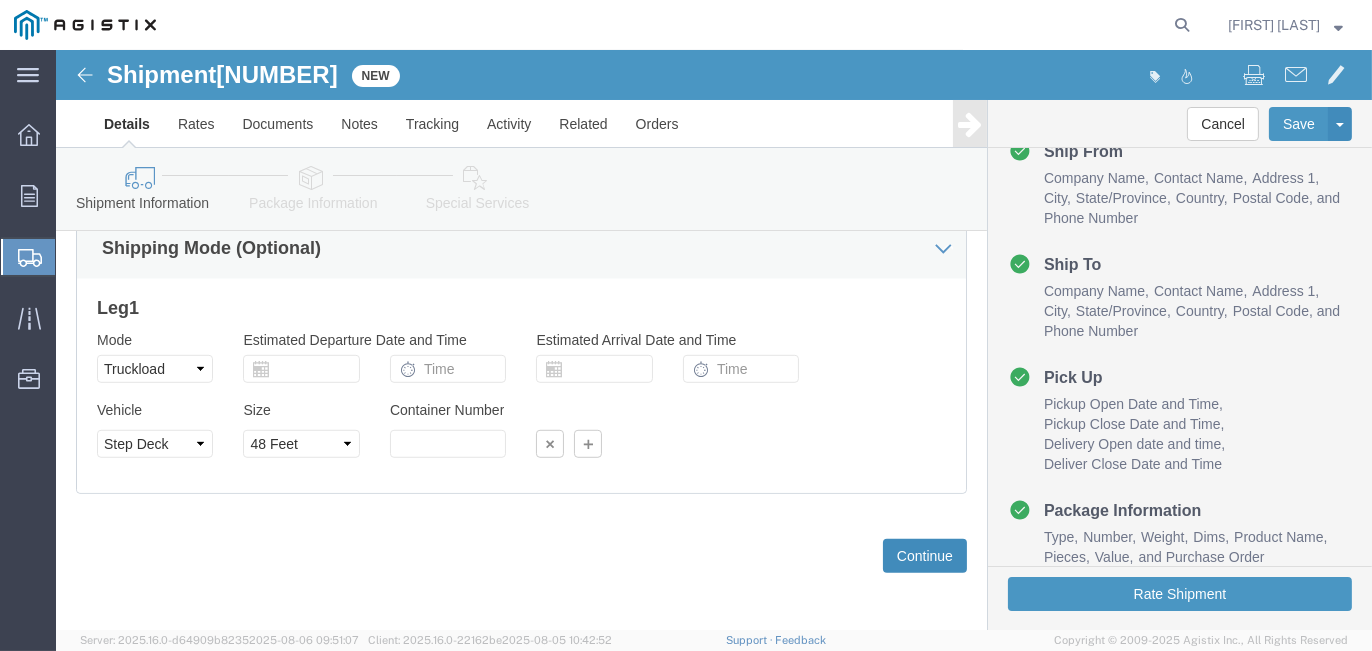 type on "[PHONE]" 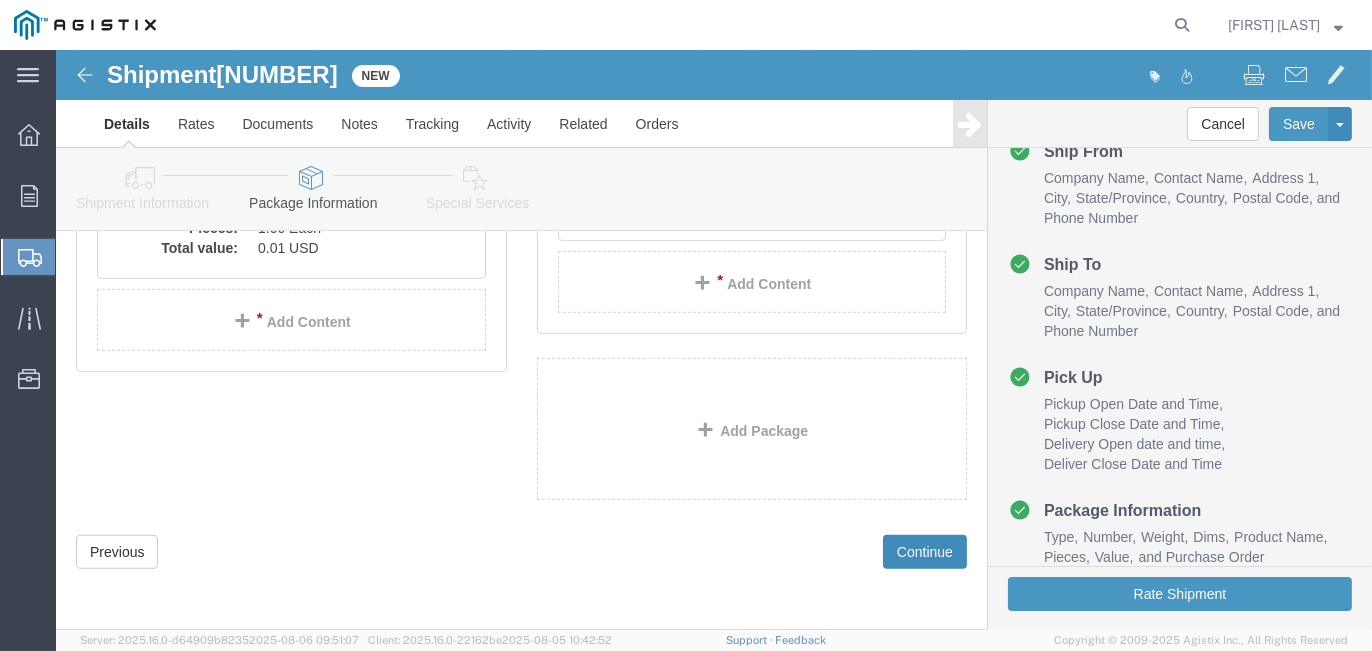 scroll, scrollTop: 1541, scrollLeft: 0, axis: vertical 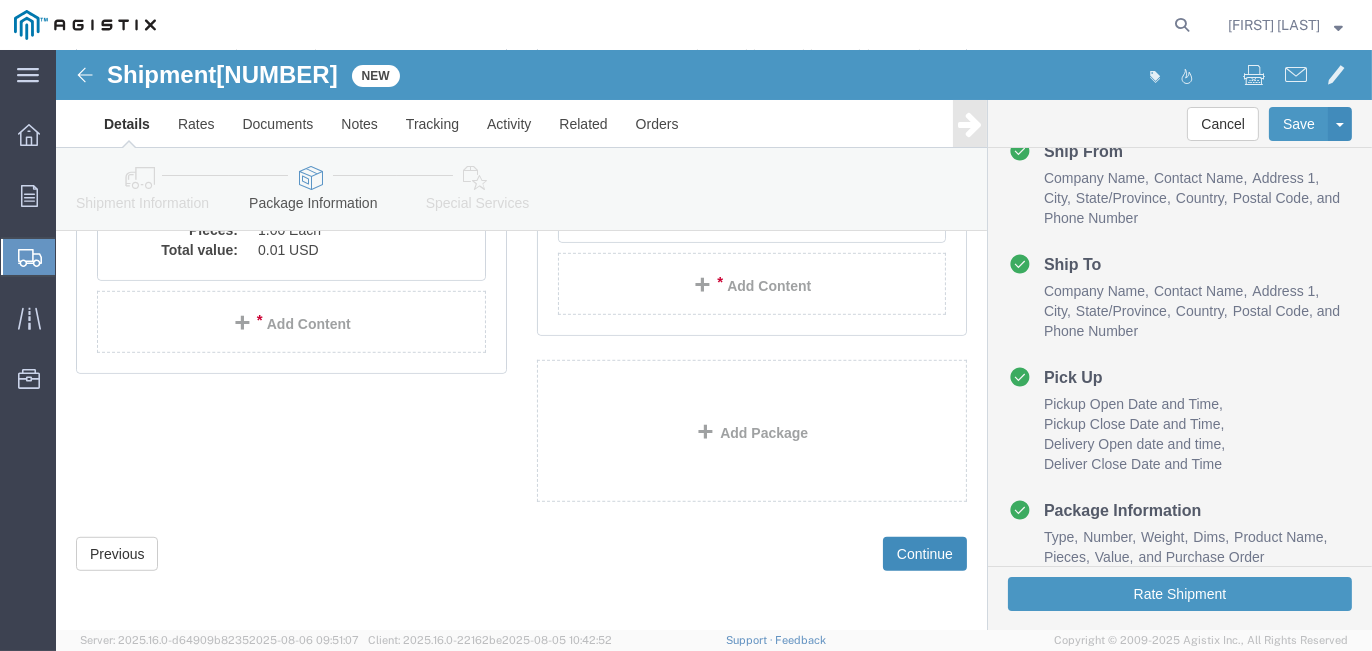 click on "Continue" 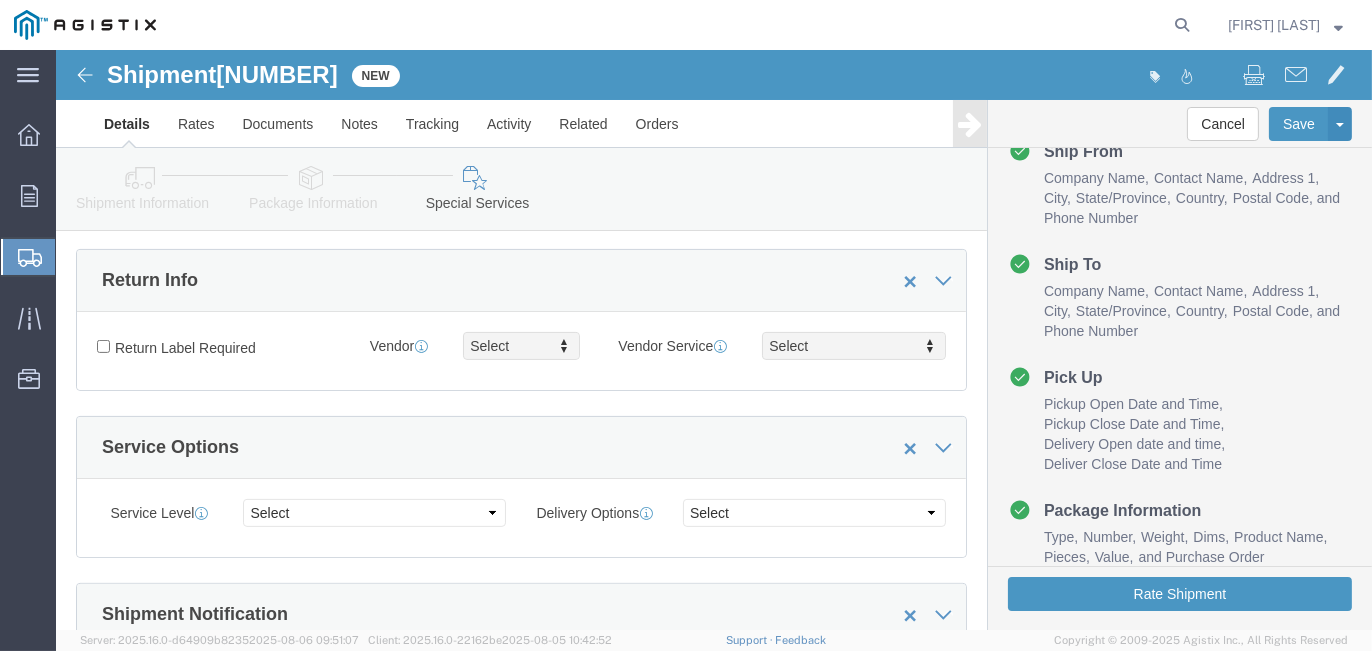 scroll, scrollTop: 70, scrollLeft: 0, axis: vertical 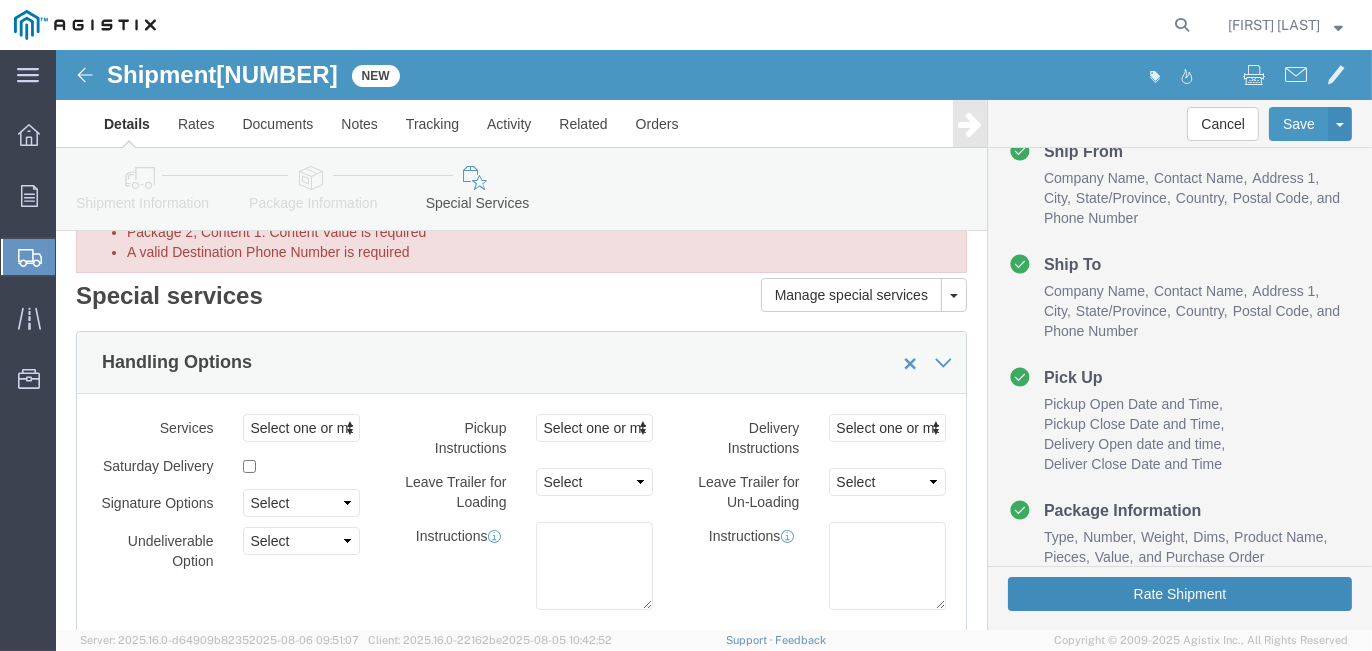 click on "Rate Shipment" 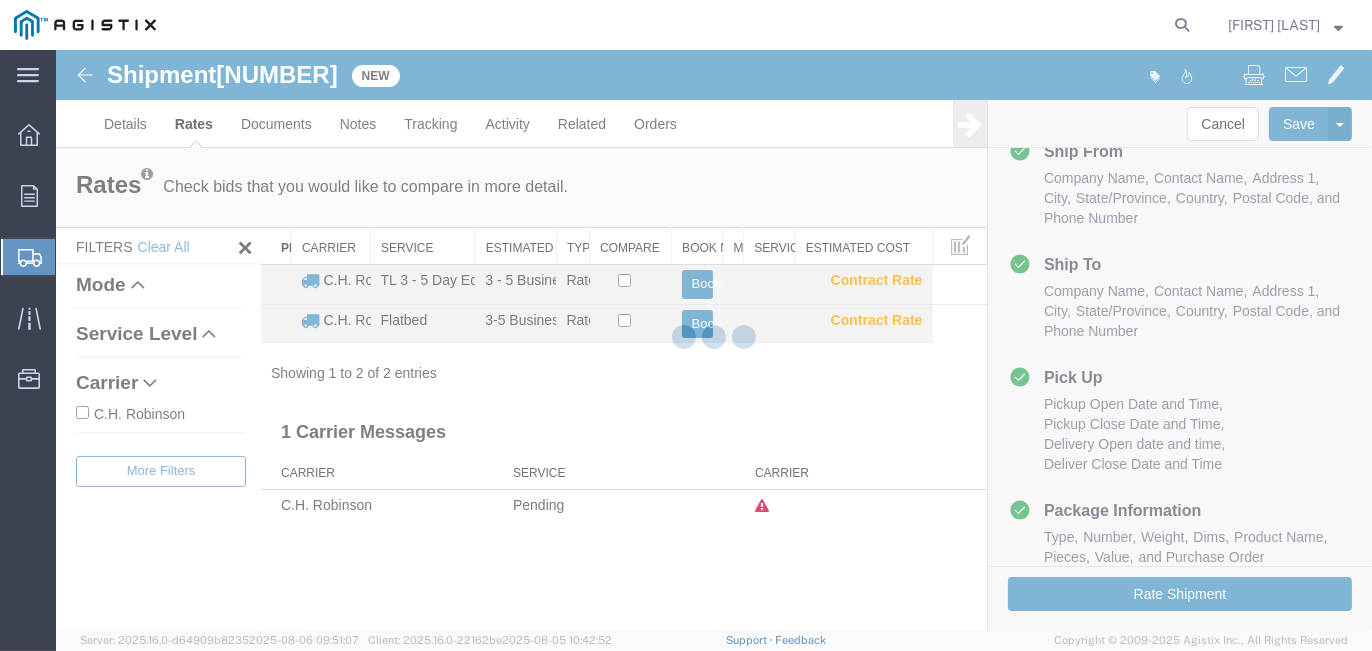 scroll, scrollTop: 0, scrollLeft: 0, axis: both 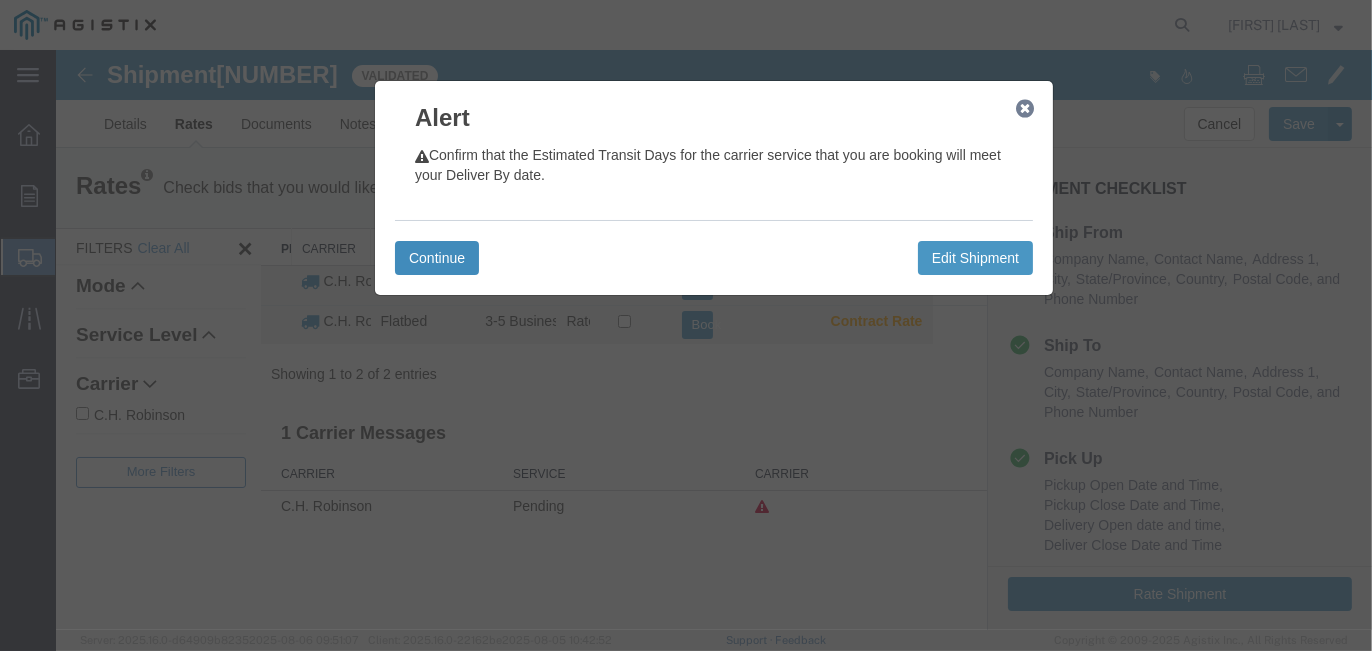 click on "Continue" at bounding box center [437, 258] 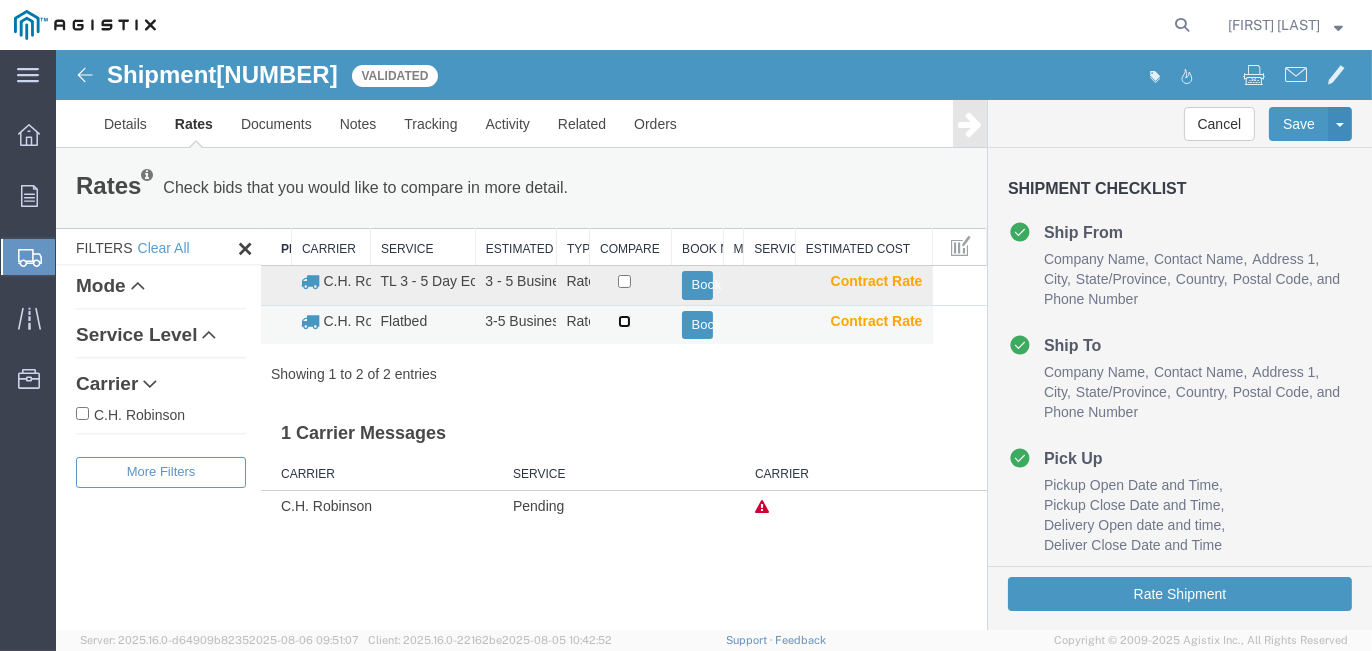 click at bounding box center [624, 321] 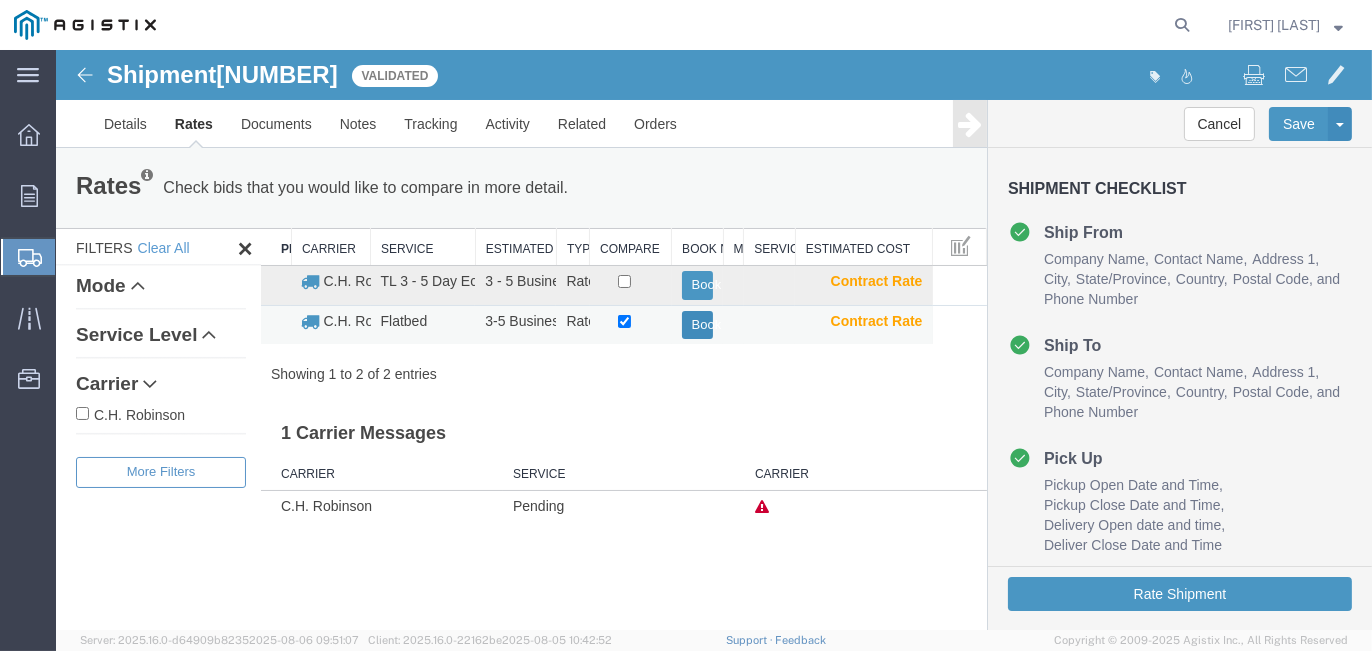 click on "Book" at bounding box center (697, 325) 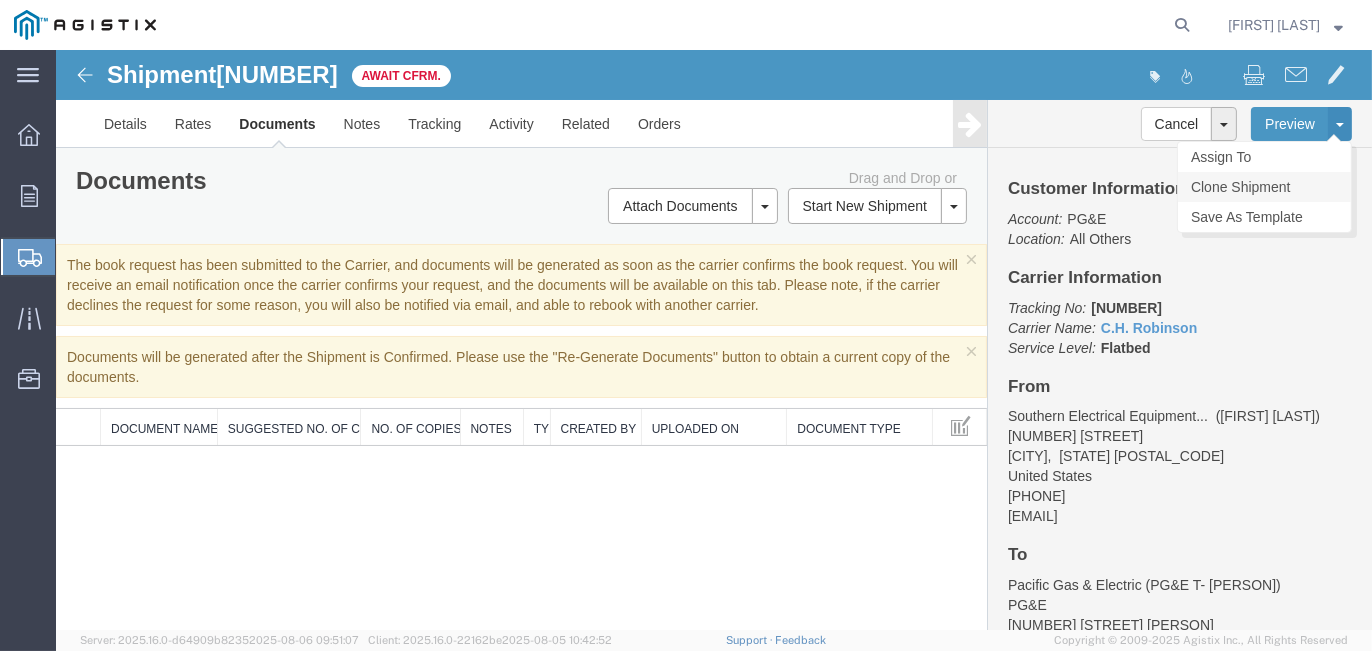 click on "Clone Shipment" at bounding box center (1264, 187) 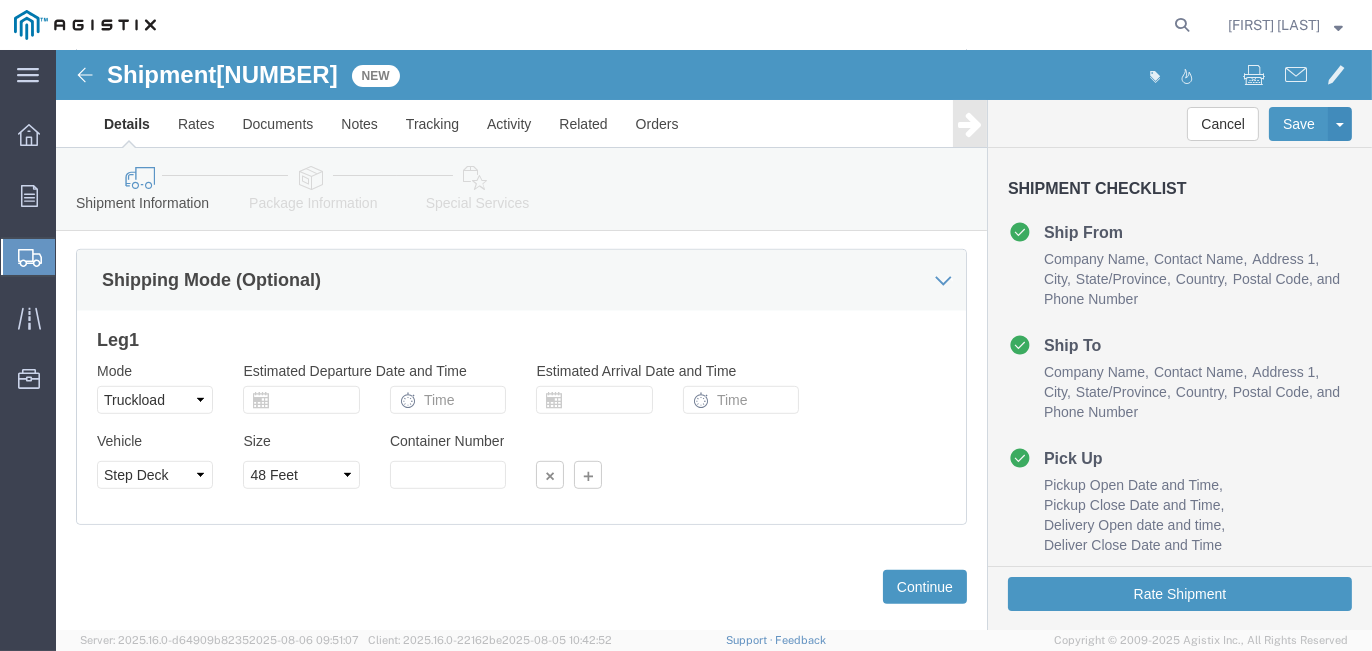 scroll, scrollTop: 1490, scrollLeft: 0, axis: vertical 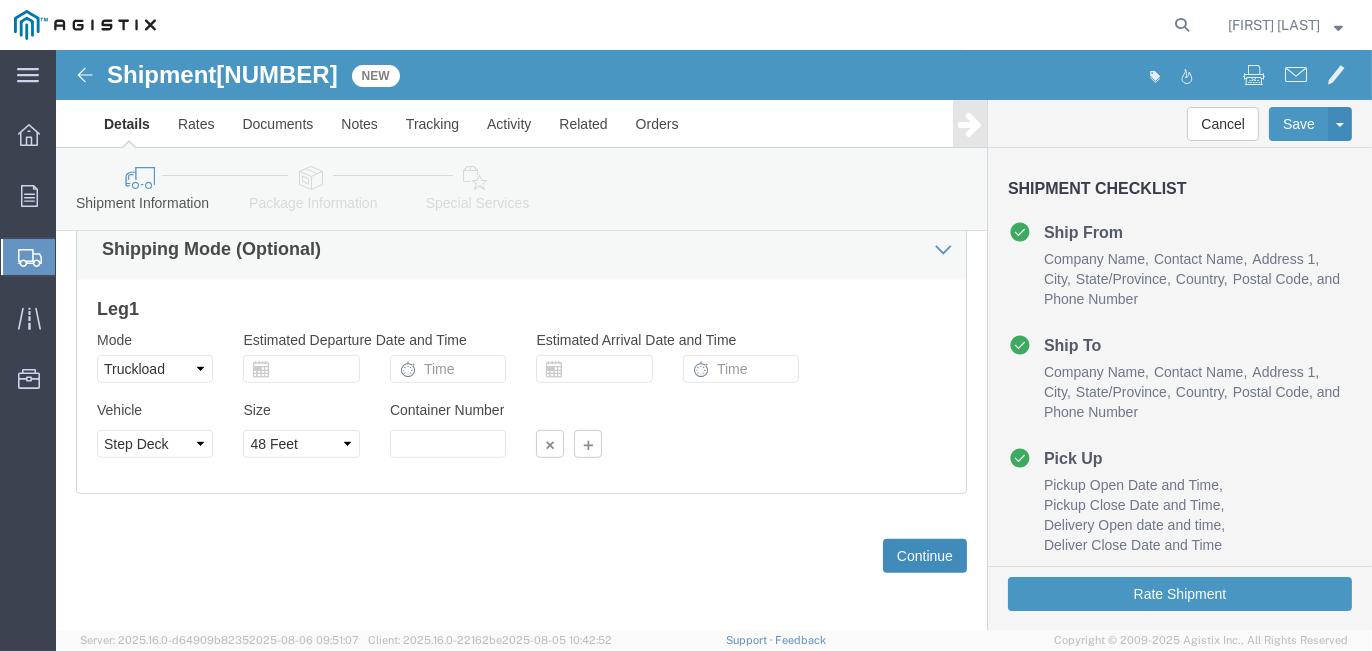 click on "Continue" 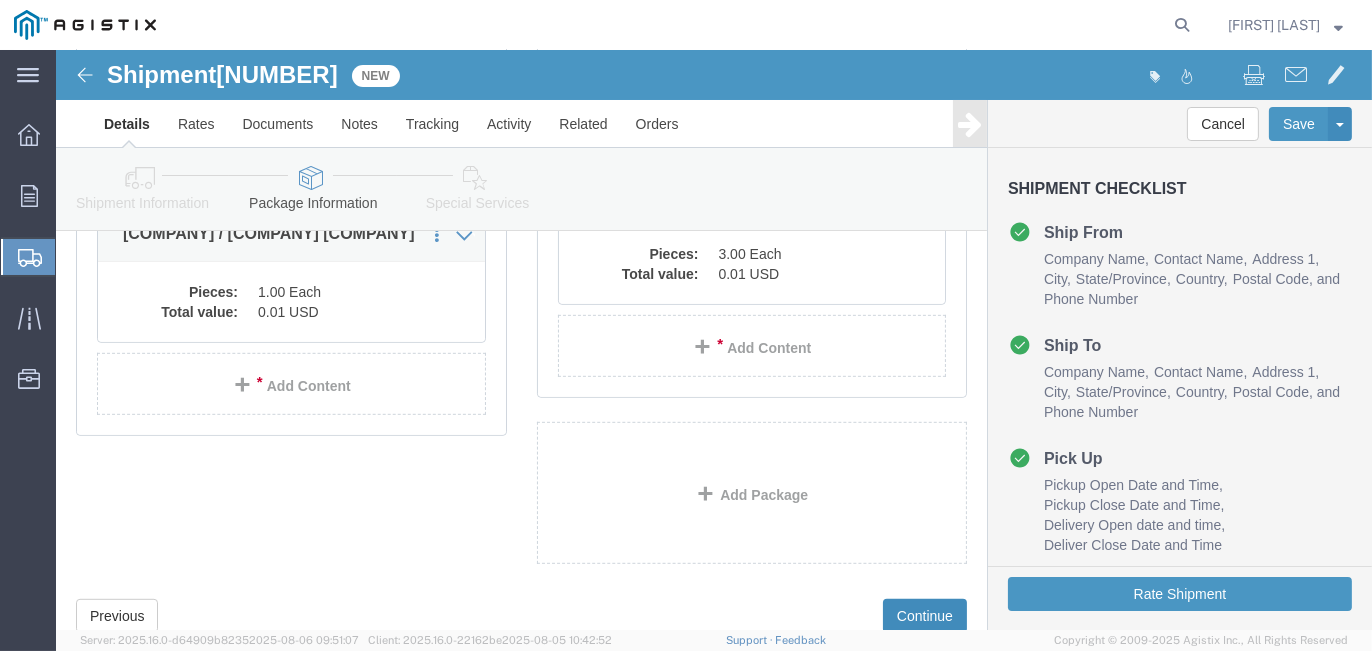 scroll, scrollTop: 1434, scrollLeft: 0, axis: vertical 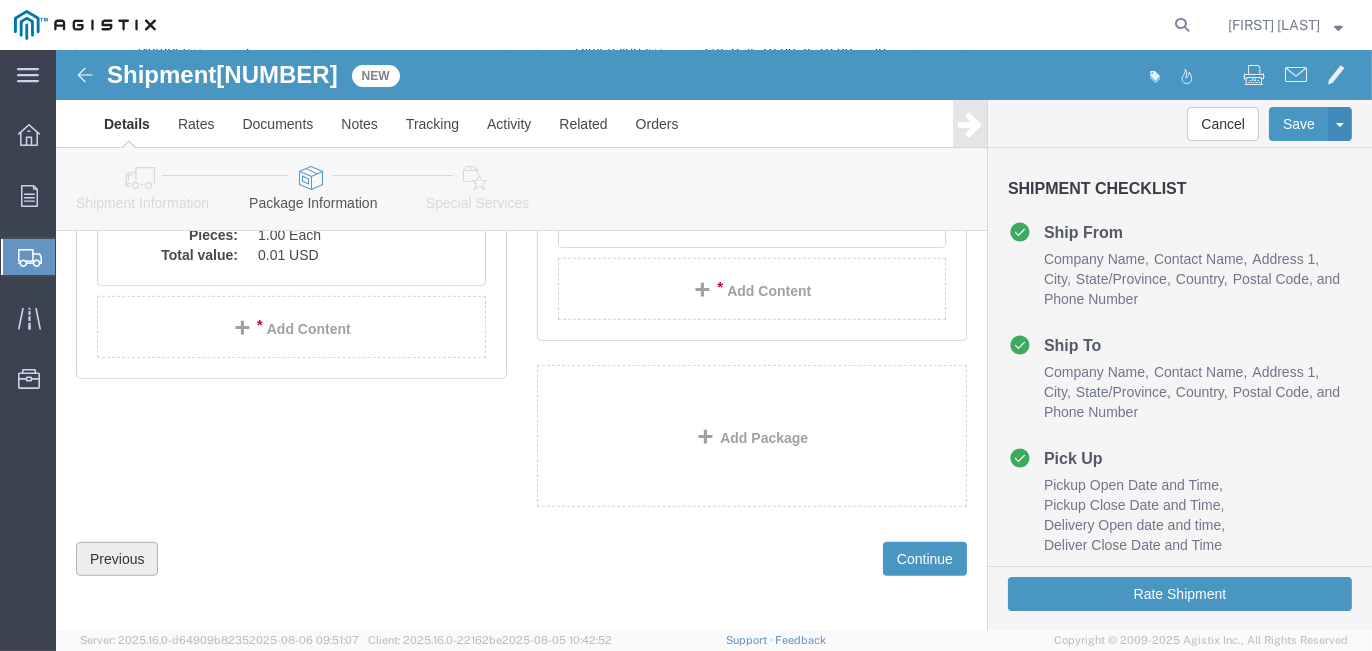 click on "Previous" 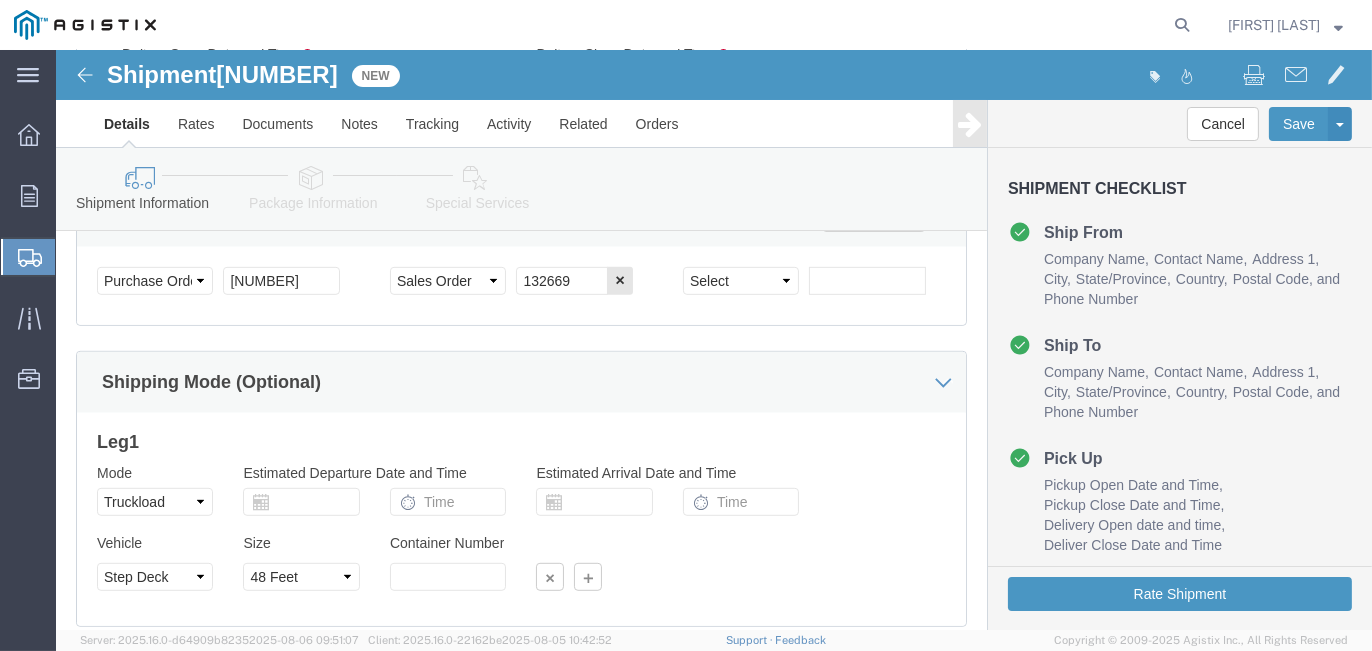 scroll, scrollTop: 1385, scrollLeft: 0, axis: vertical 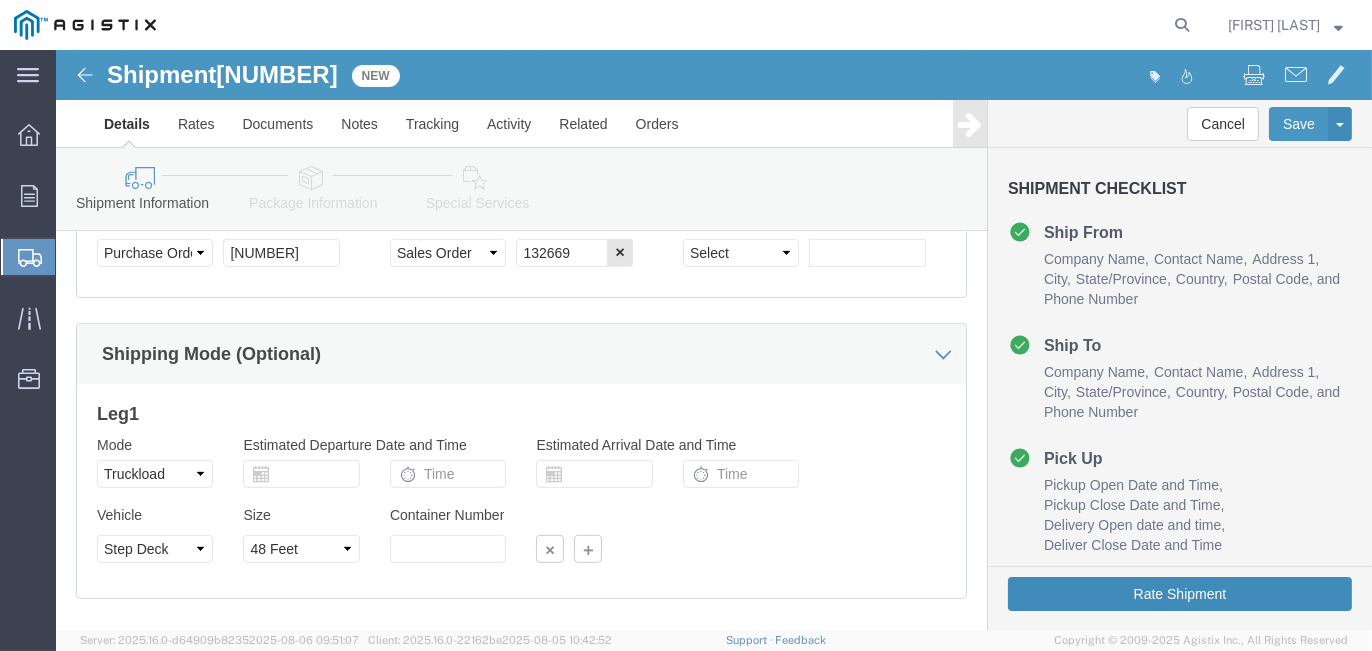 click on "Rate Shipment" 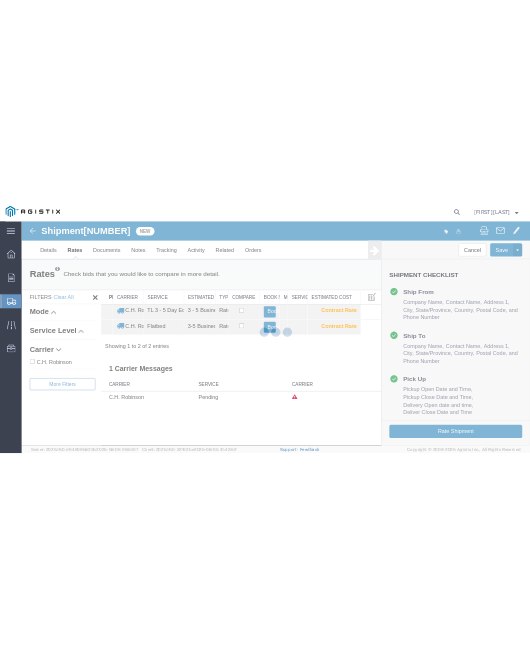 scroll, scrollTop: 0, scrollLeft: 0, axis: both 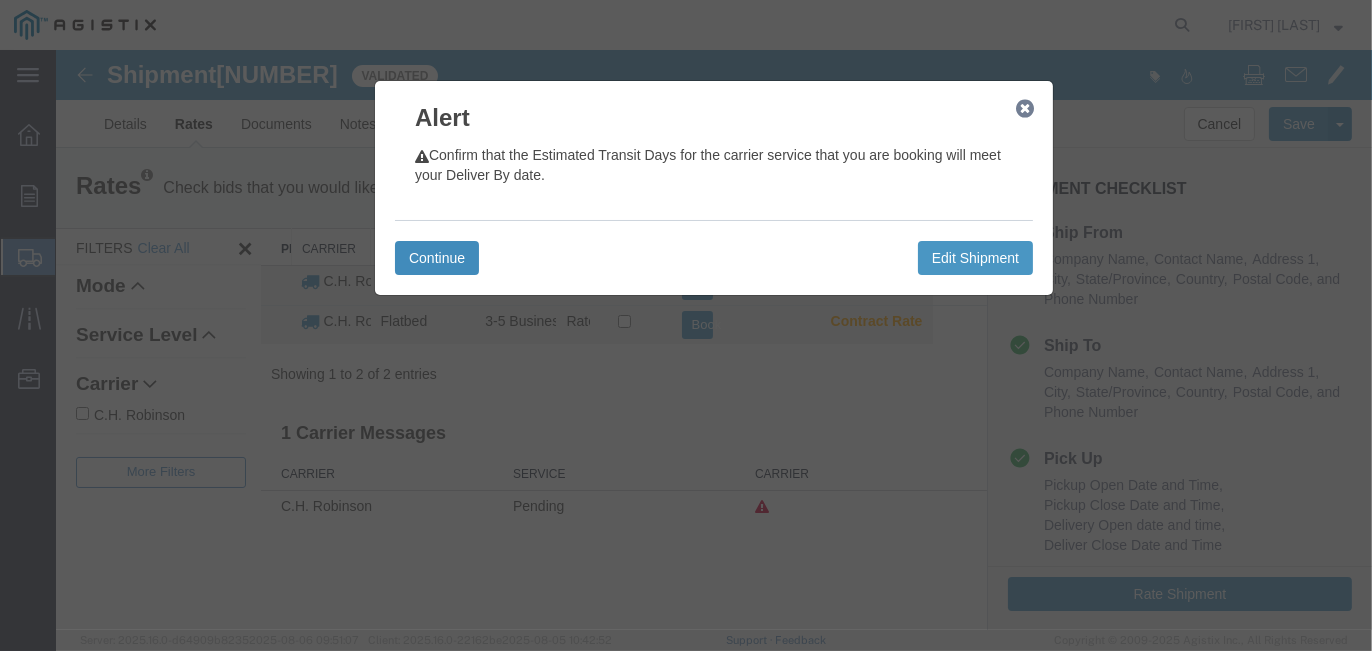 click on "Continue" at bounding box center [437, 258] 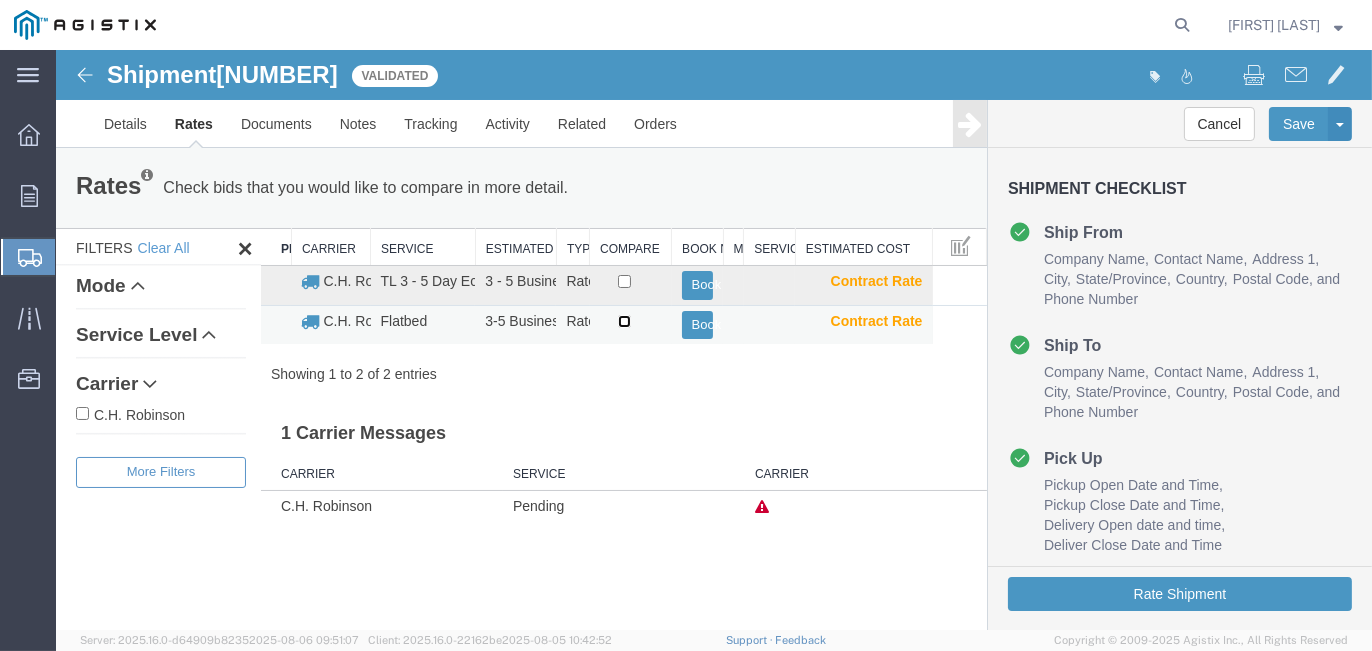 click at bounding box center [624, 321] 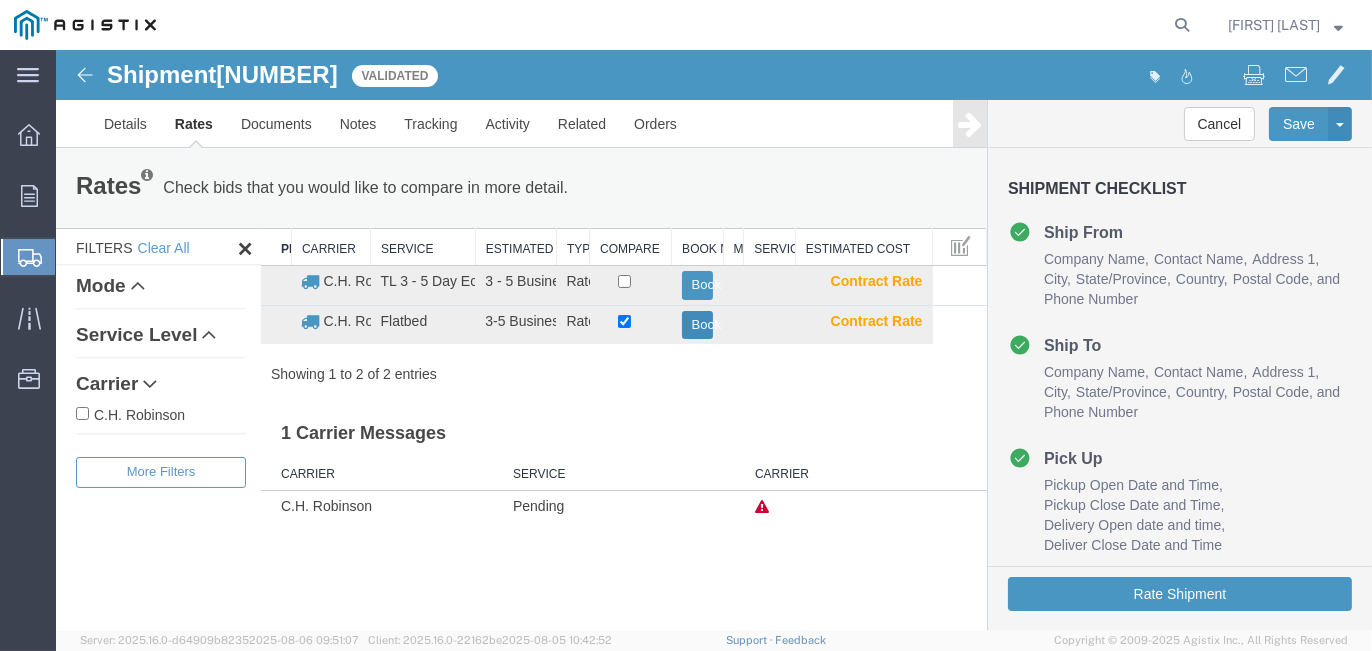 drag, startPoint x: 692, startPoint y: 323, endPoint x: 507, endPoint y: 355, distance: 187.74718 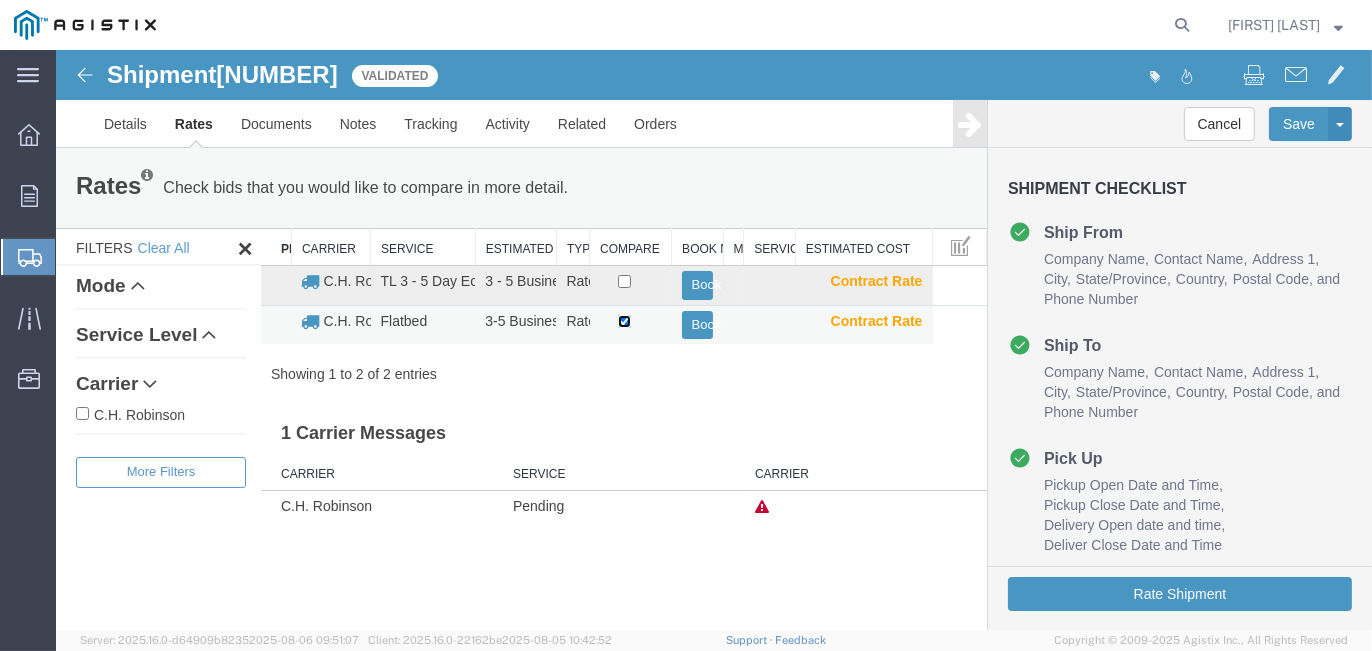 click at bounding box center (624, 321) 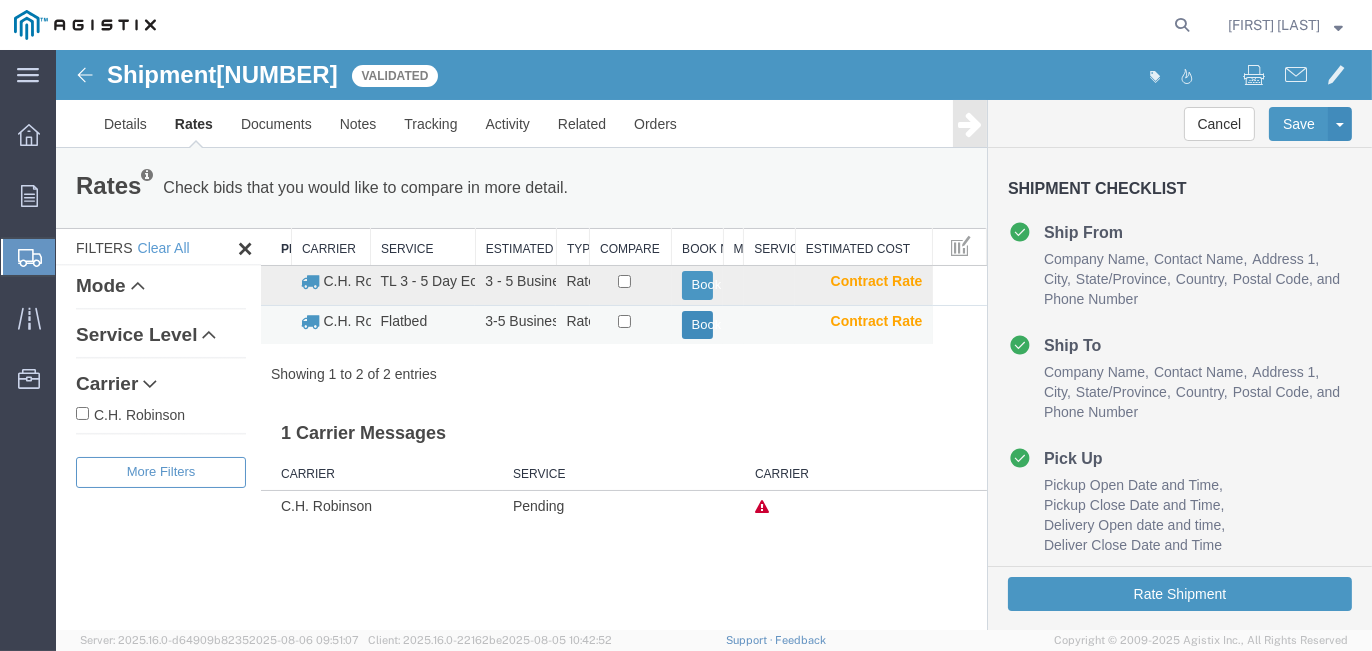 click on "Book" at bounding box center [697, 325] 